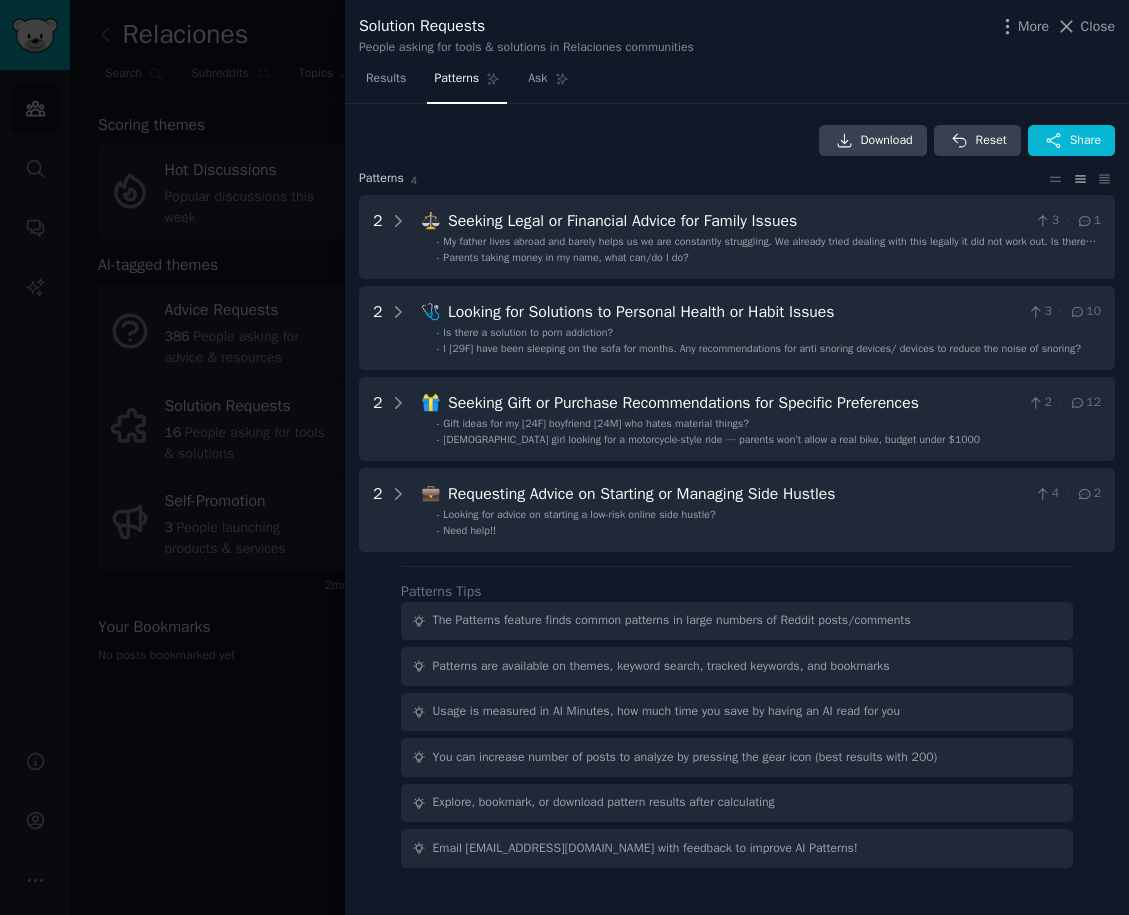 scroll, scrollTop: 0, scrollLeft: 0, axis: both 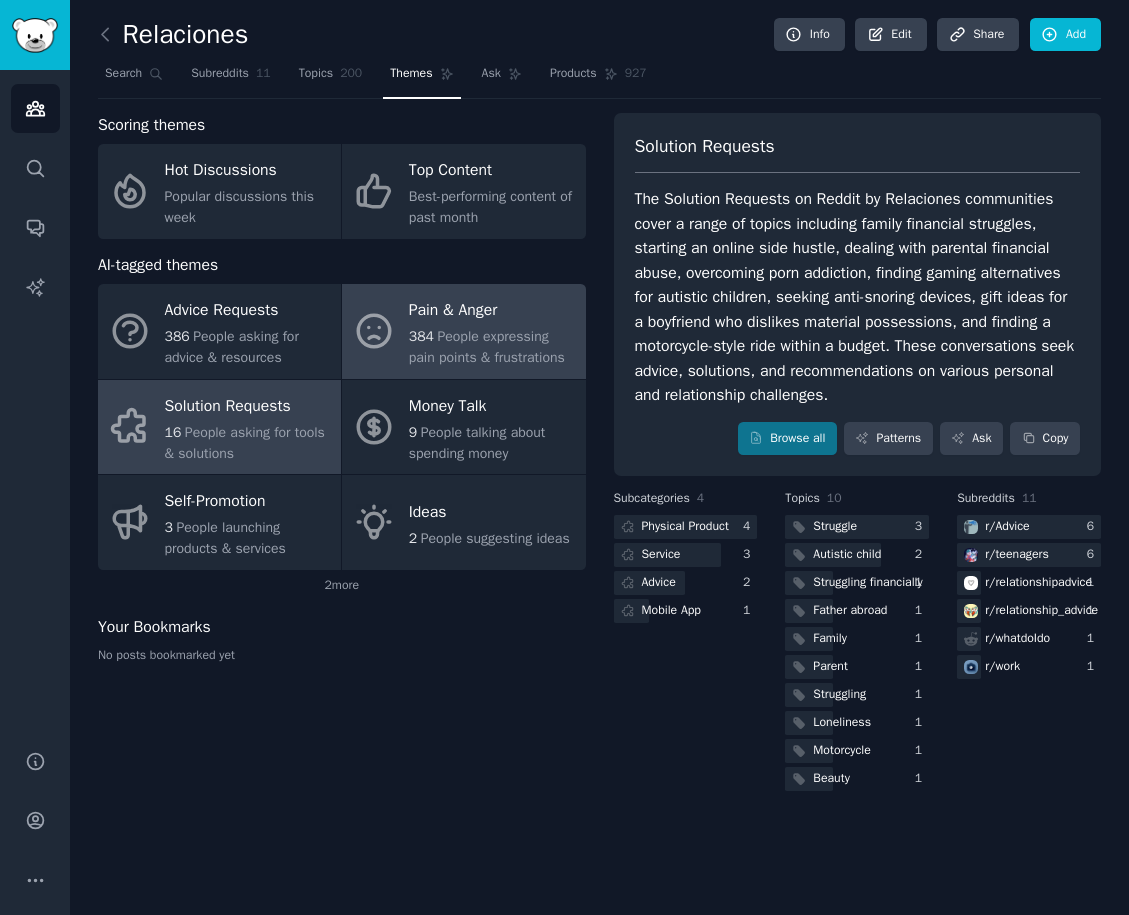 click on "Pain & Anger" at bounding box center [492, 311] 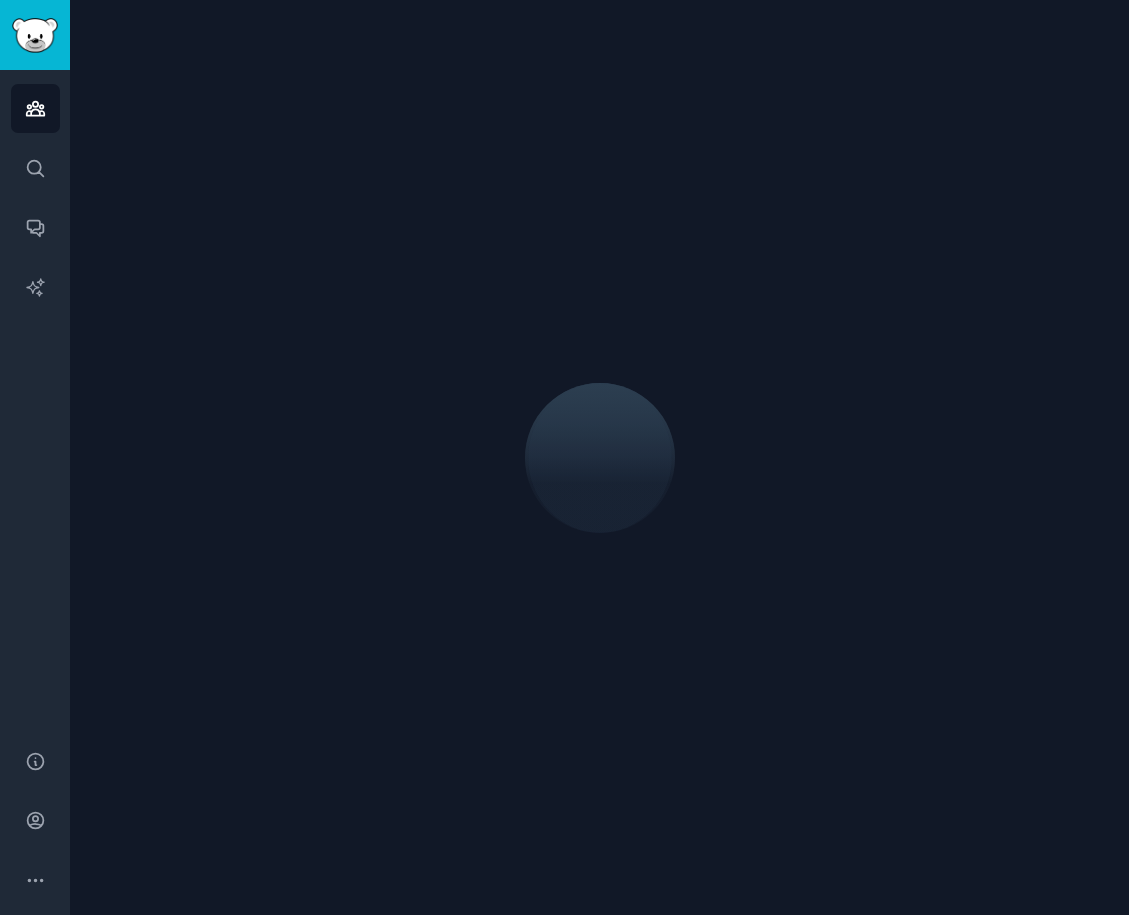 scroll, scrollTop: 0, scrollLeft: 0, axis: both 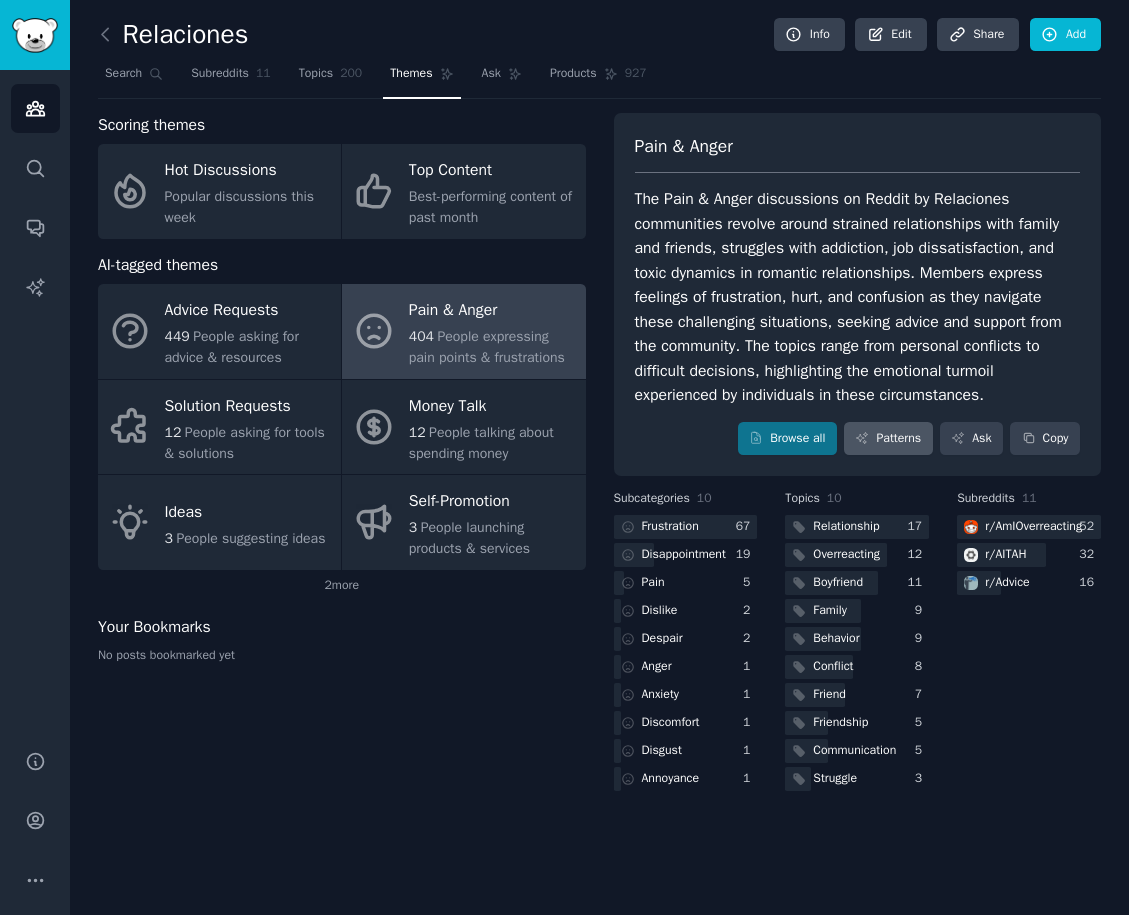 click on "Patterns" at bounding box center [888, 439] 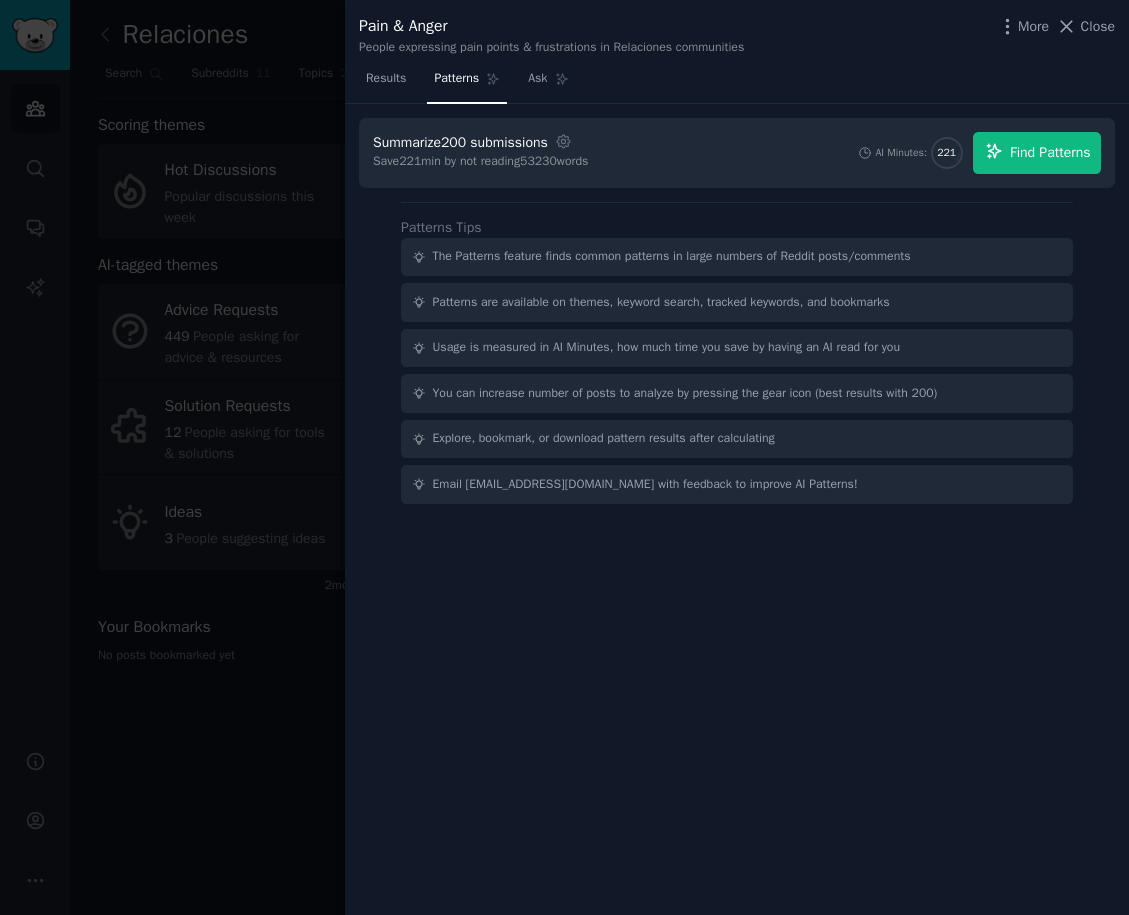 click on "Find Patterns" at bounding box center (1037, 153) 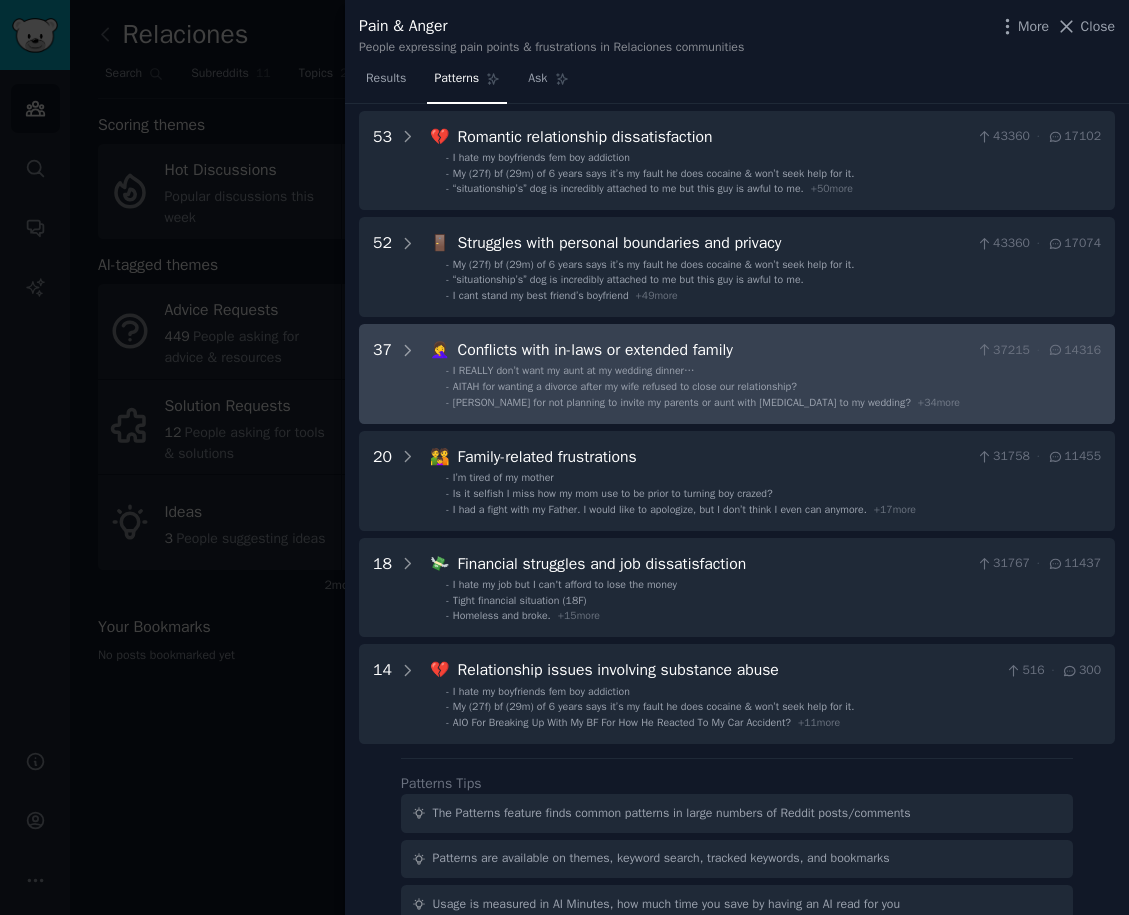 scroll, scrollTop: 88, scrollLeft: 0, axis: vertical 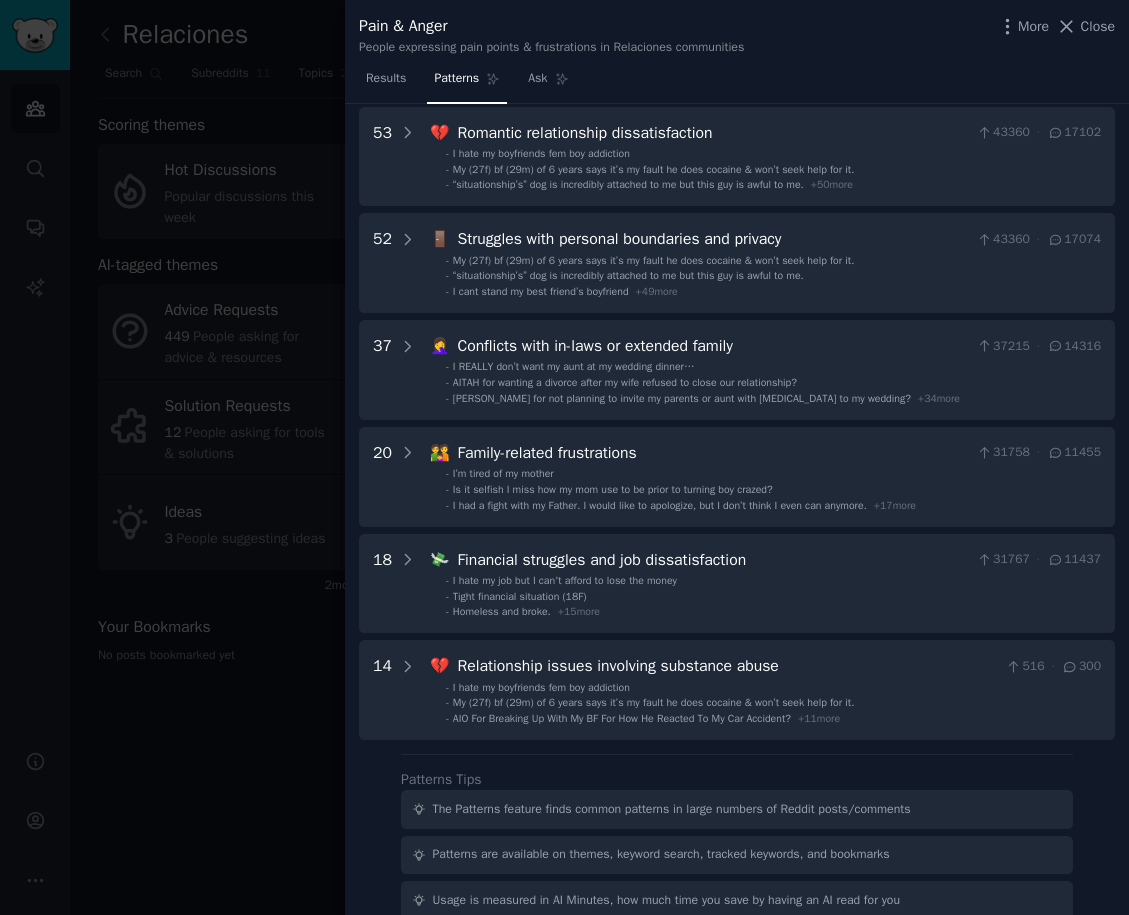 click at bounding box center (564, 457) 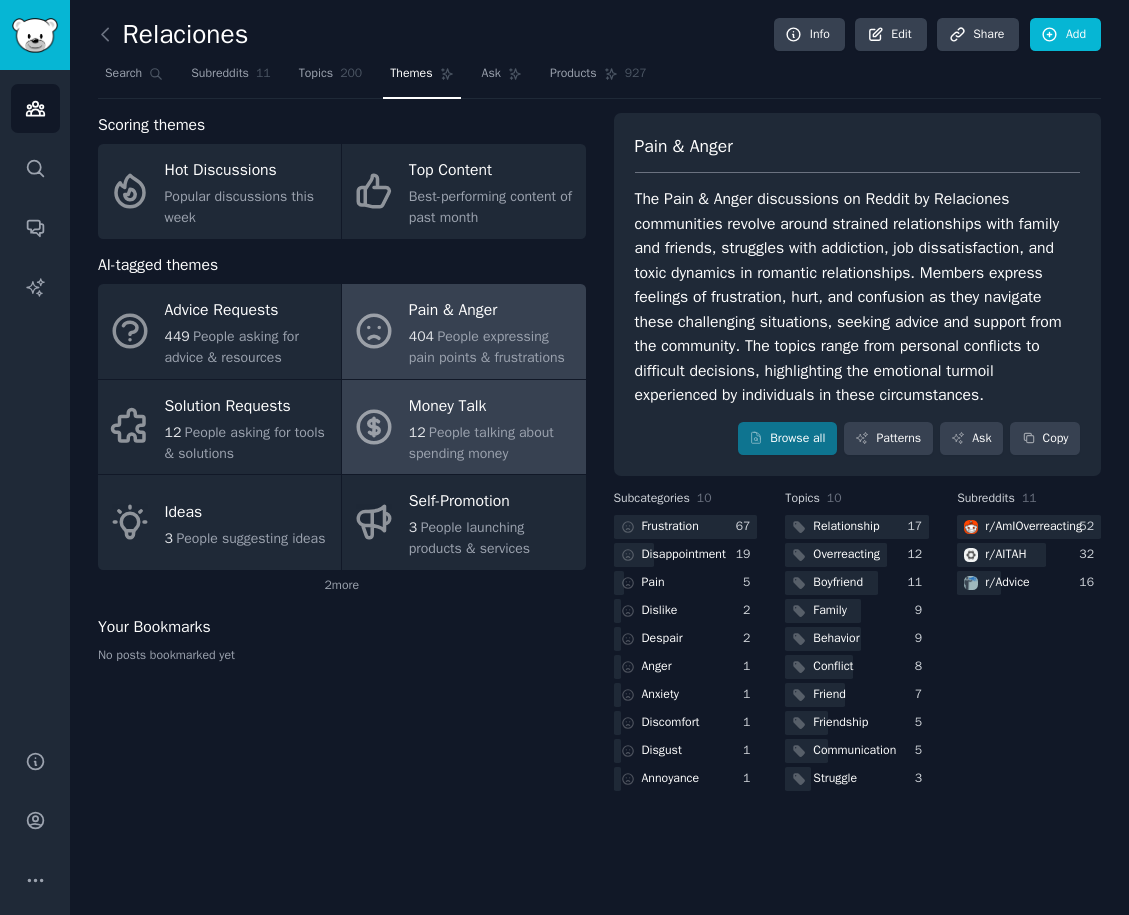click on "People talking about spending money" at bounding box center (481, 443) 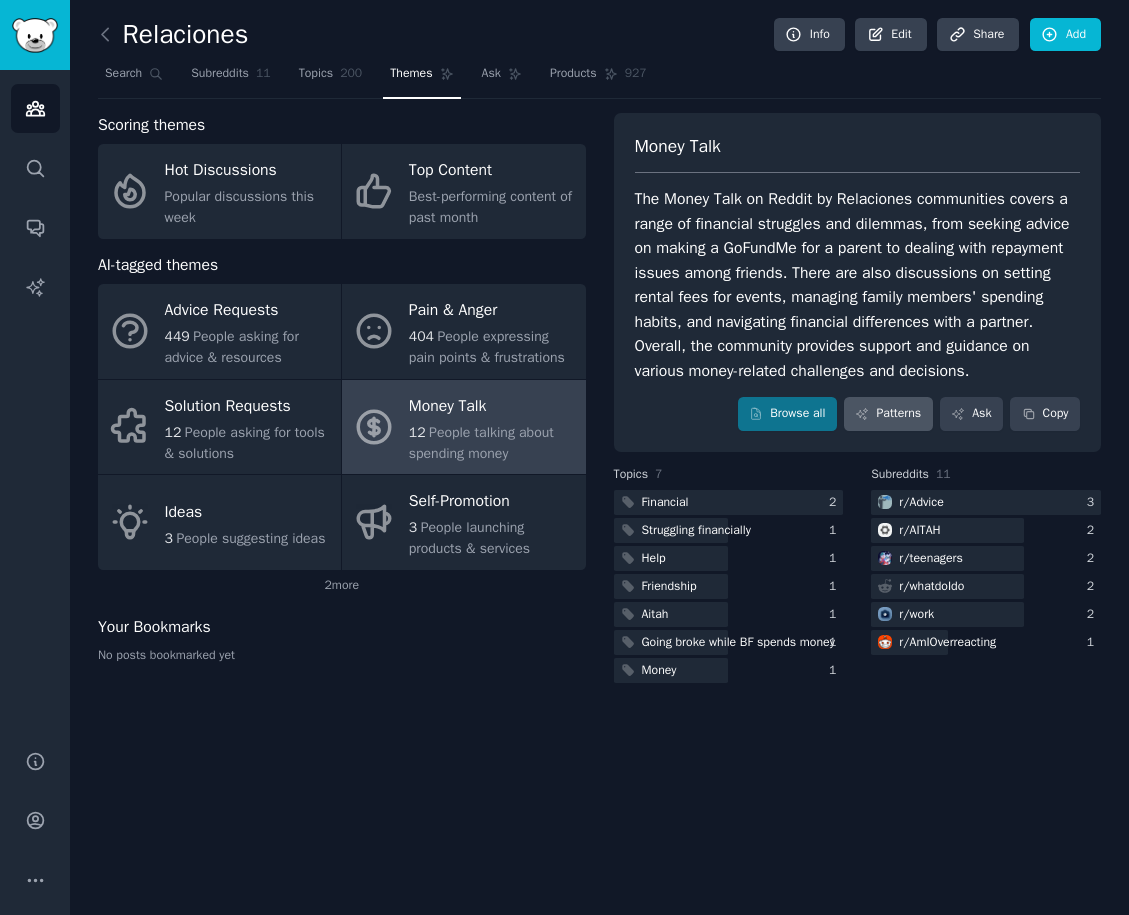 click on "Patterns" at bounding box center [888, 414] 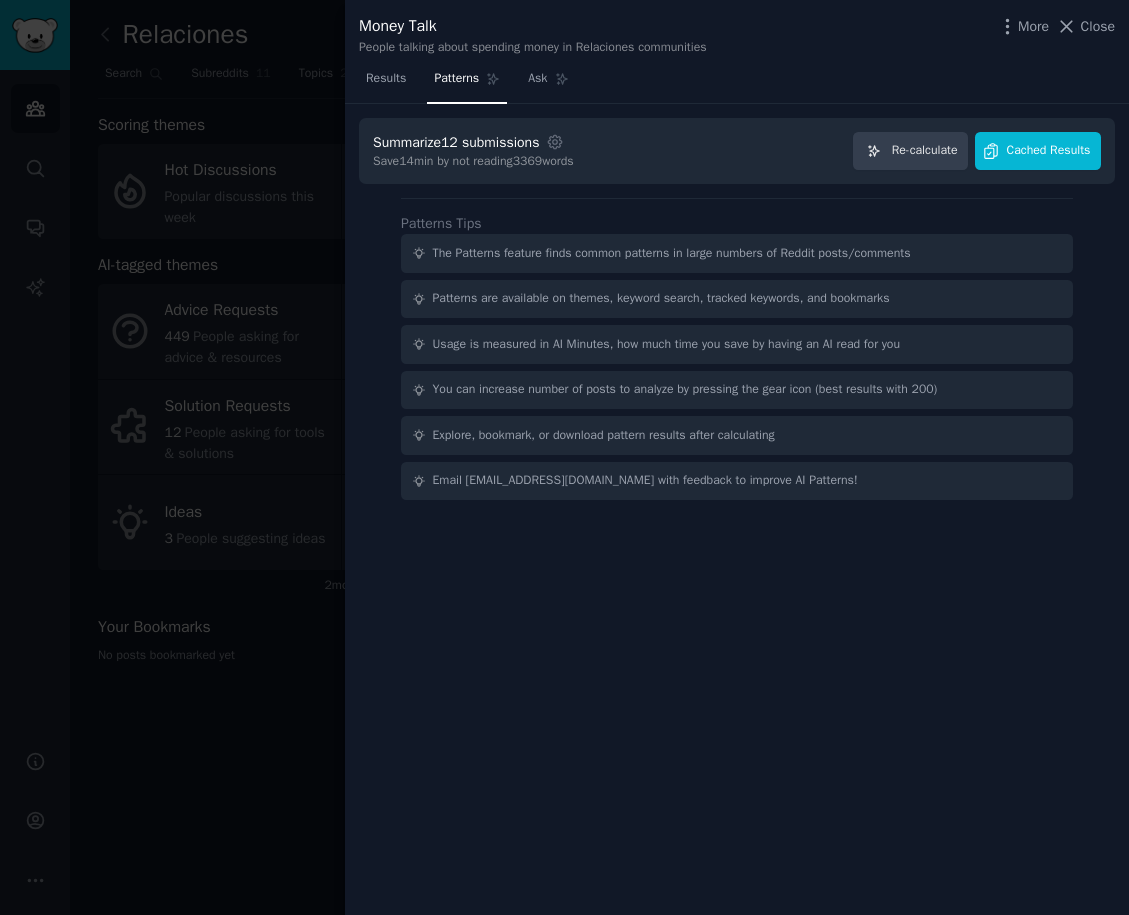 click on "Cached Results" at bounding box center [1049, 151] 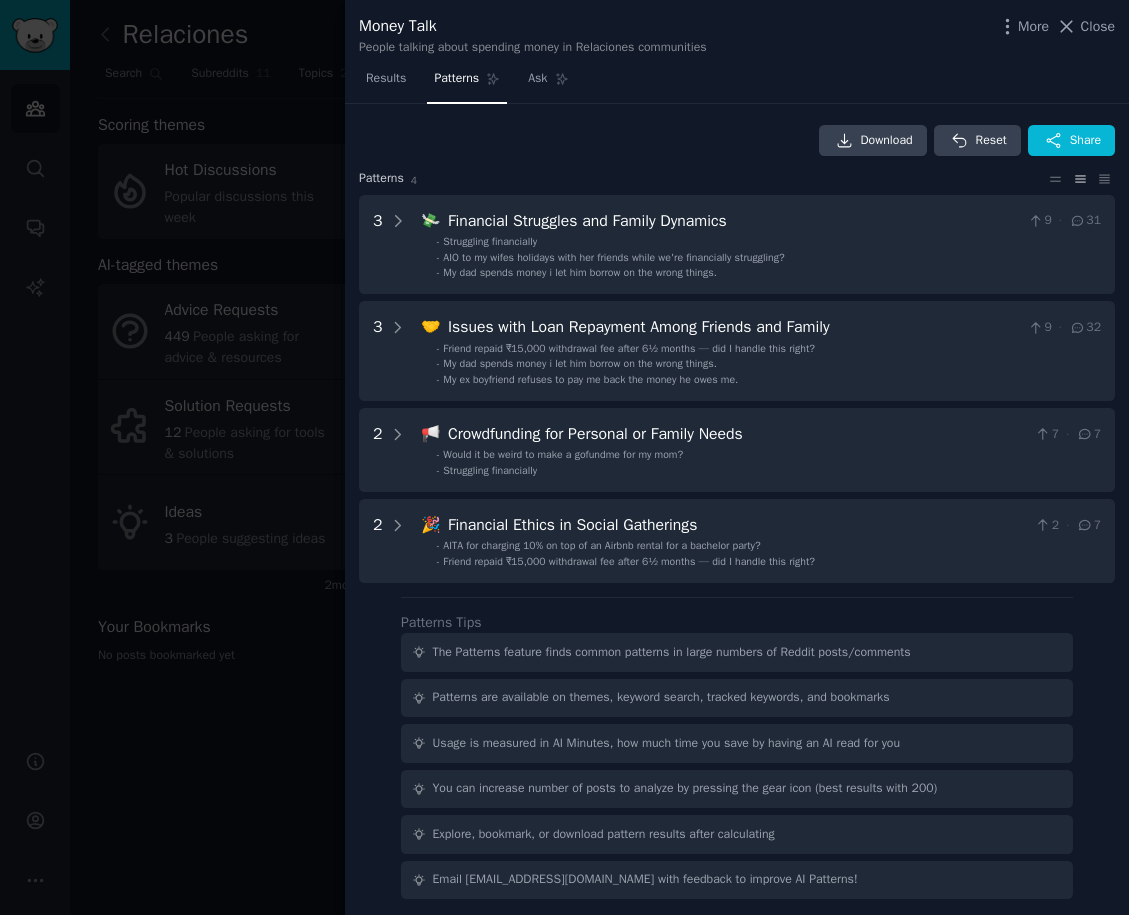 click at bounding box center (564, 457) 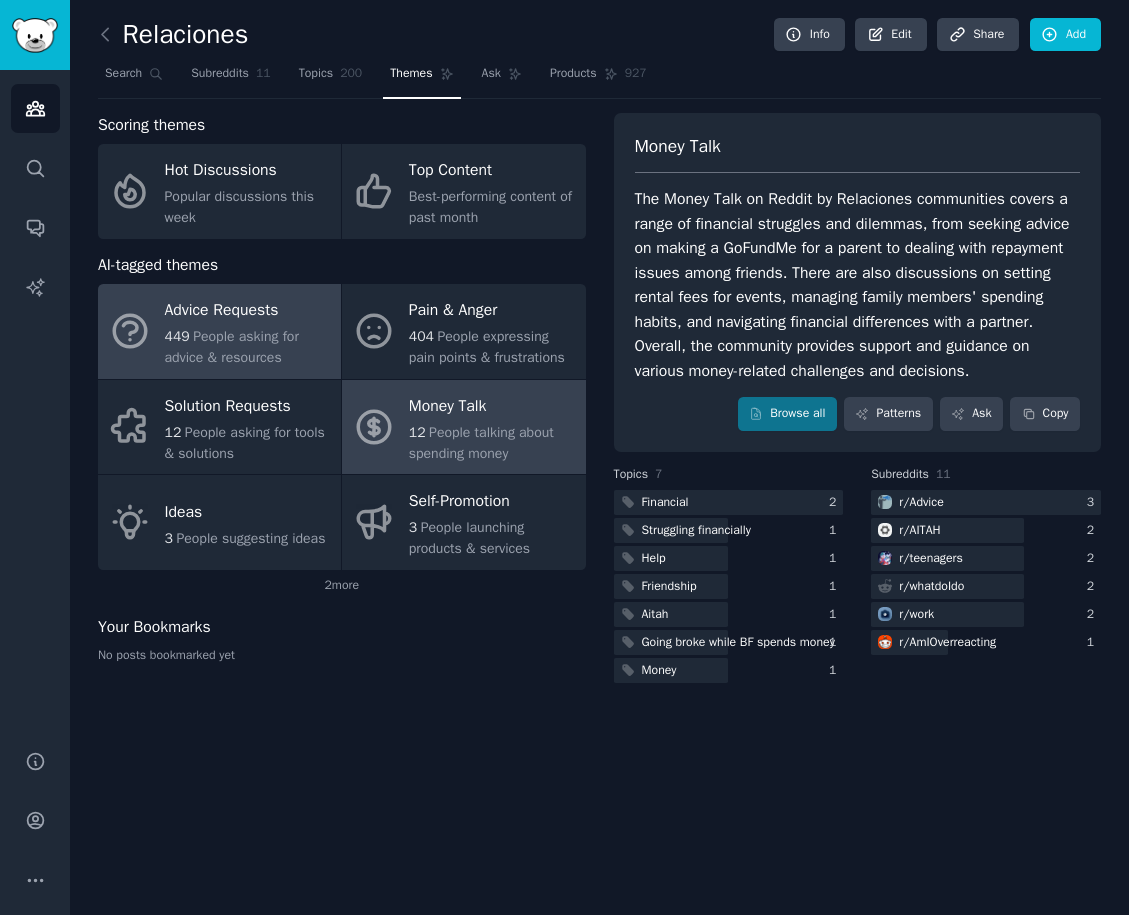 click on "People asking for advice & resources" at bounding box center (232, 347) 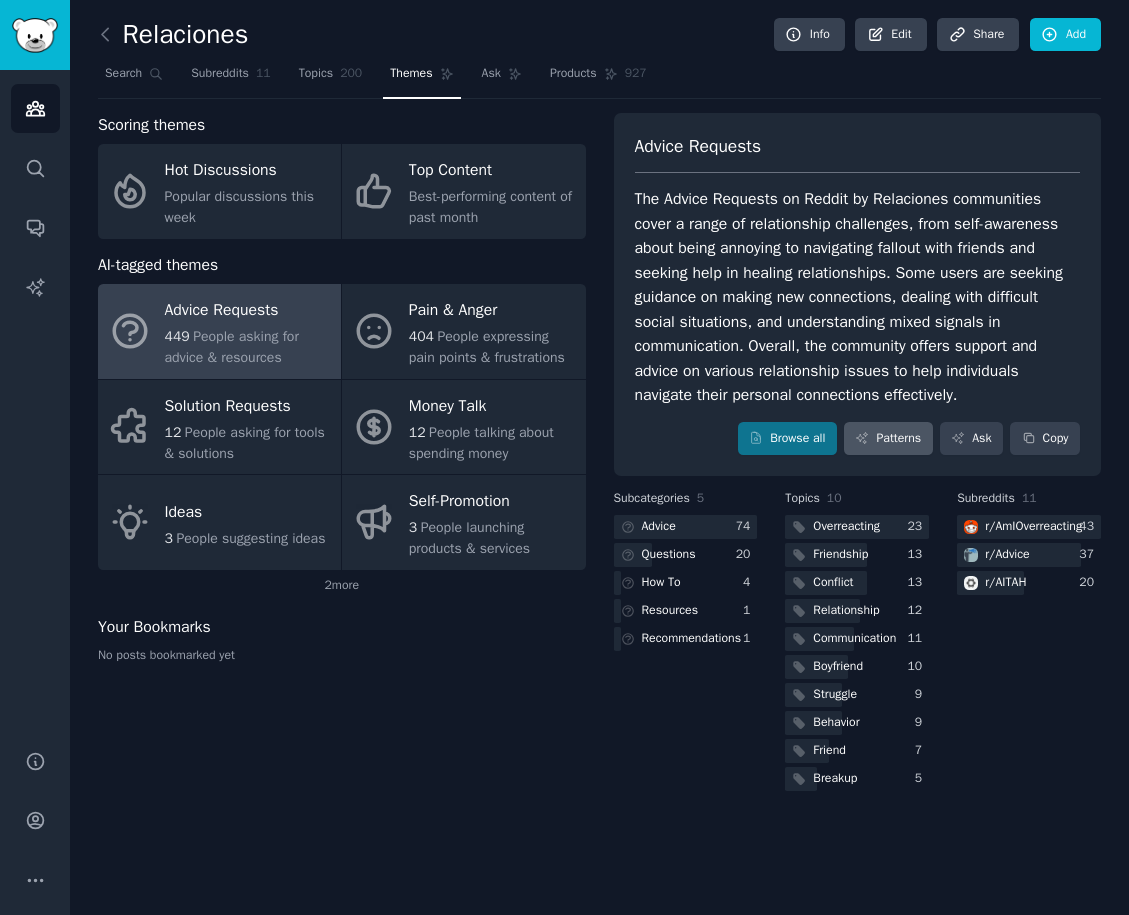 click on "Patterns" at bounding box center (888, 439) 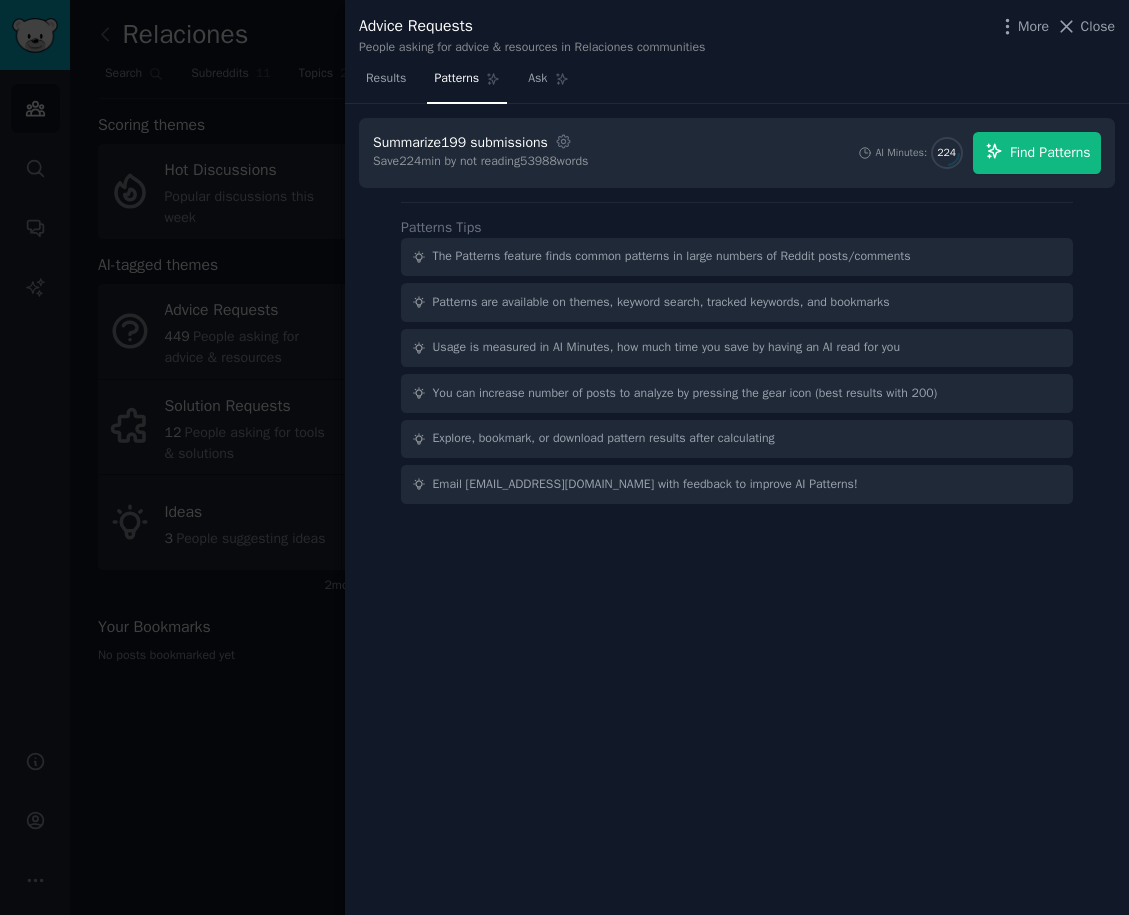 click on "Find Patterns" at bounding box center [1037, 153] 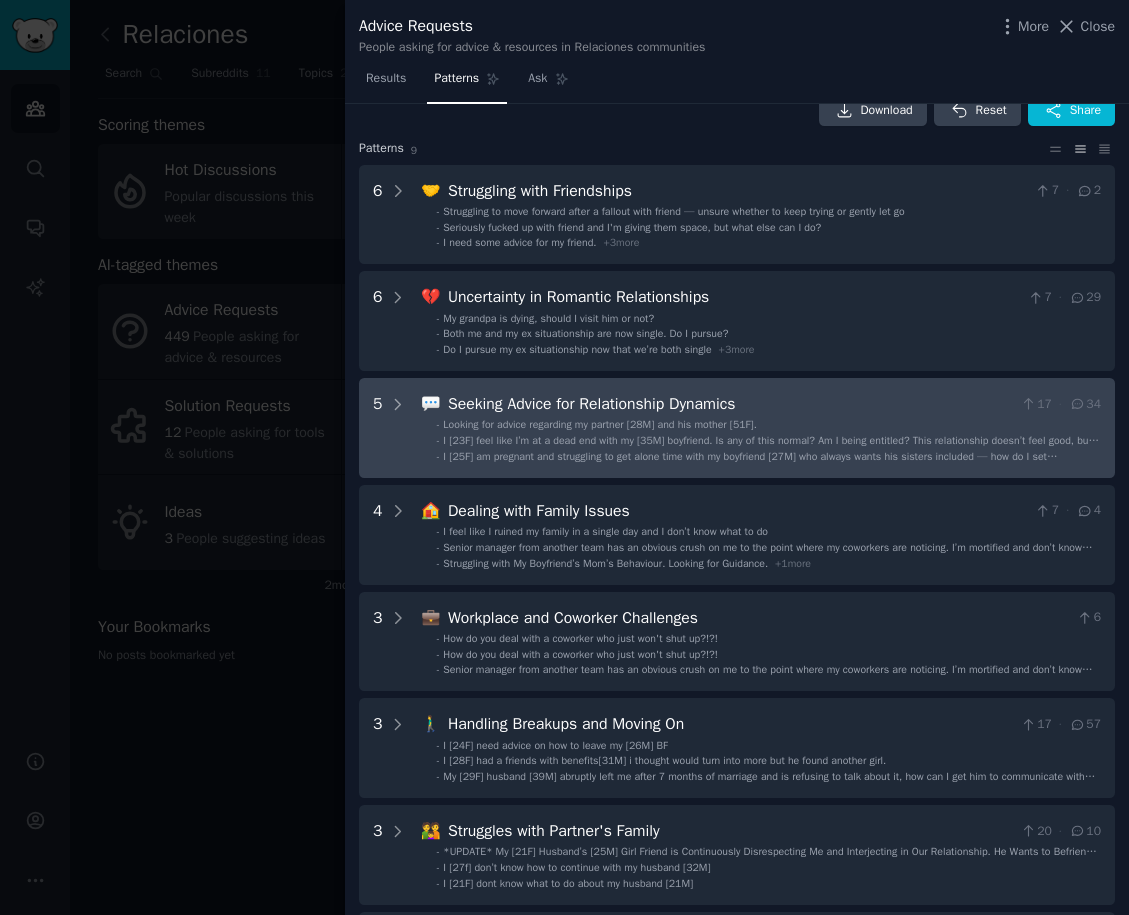 scroll, scrollTop: 0, scrollLeft: 0, axis: both 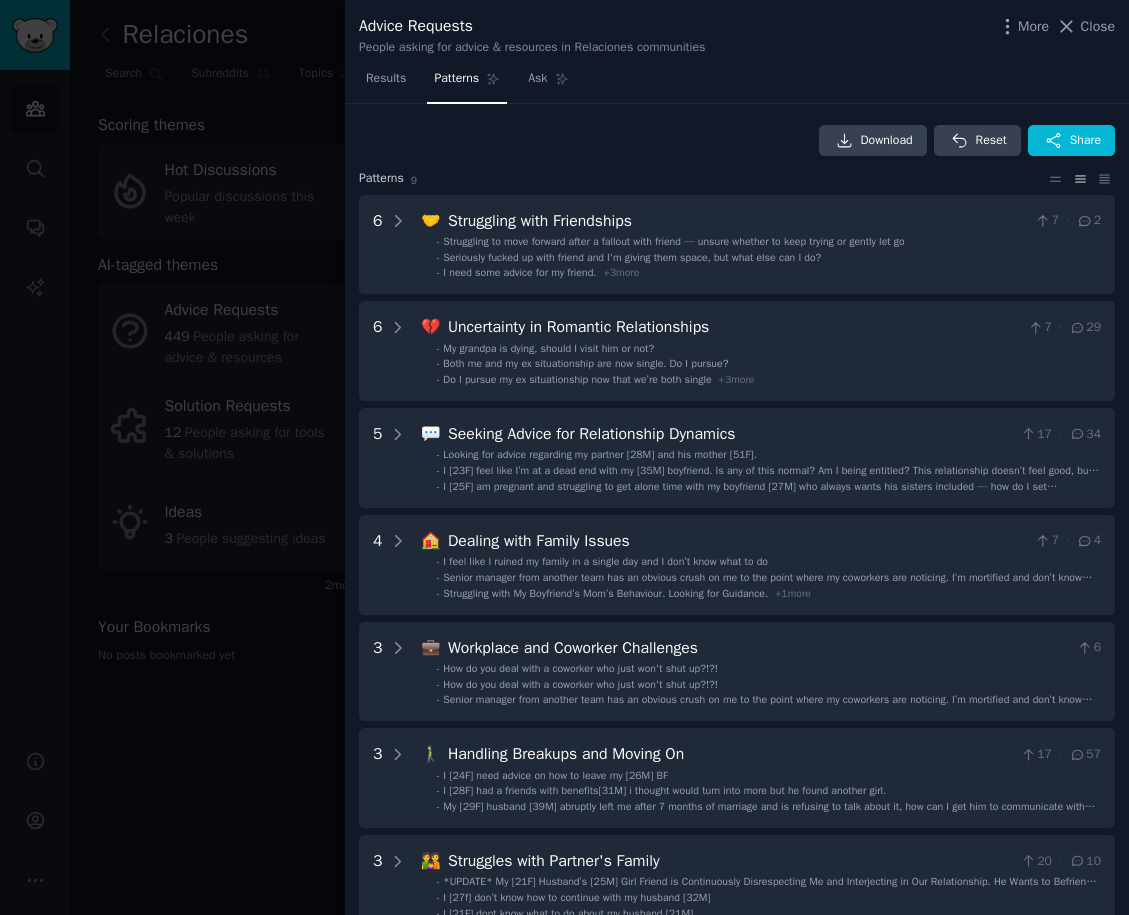 click at bounding box center [564, 457] 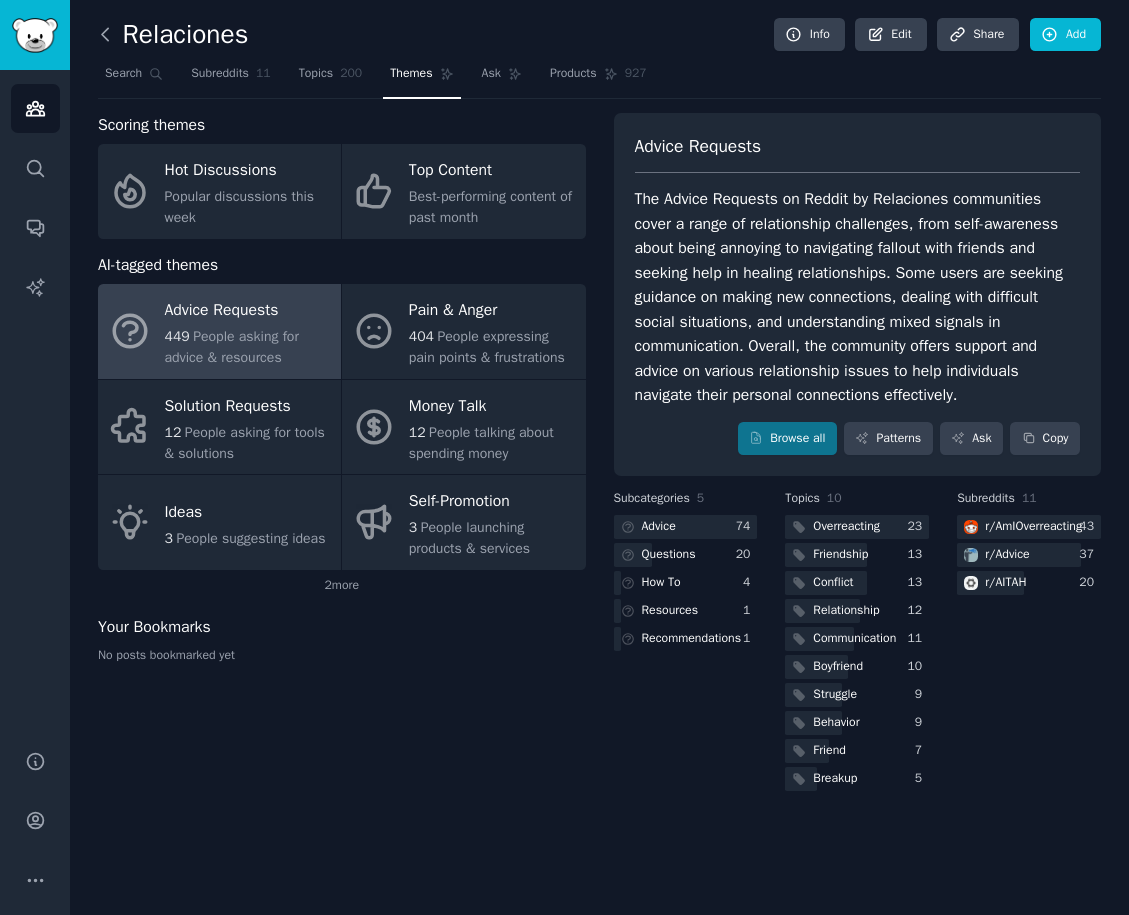 click 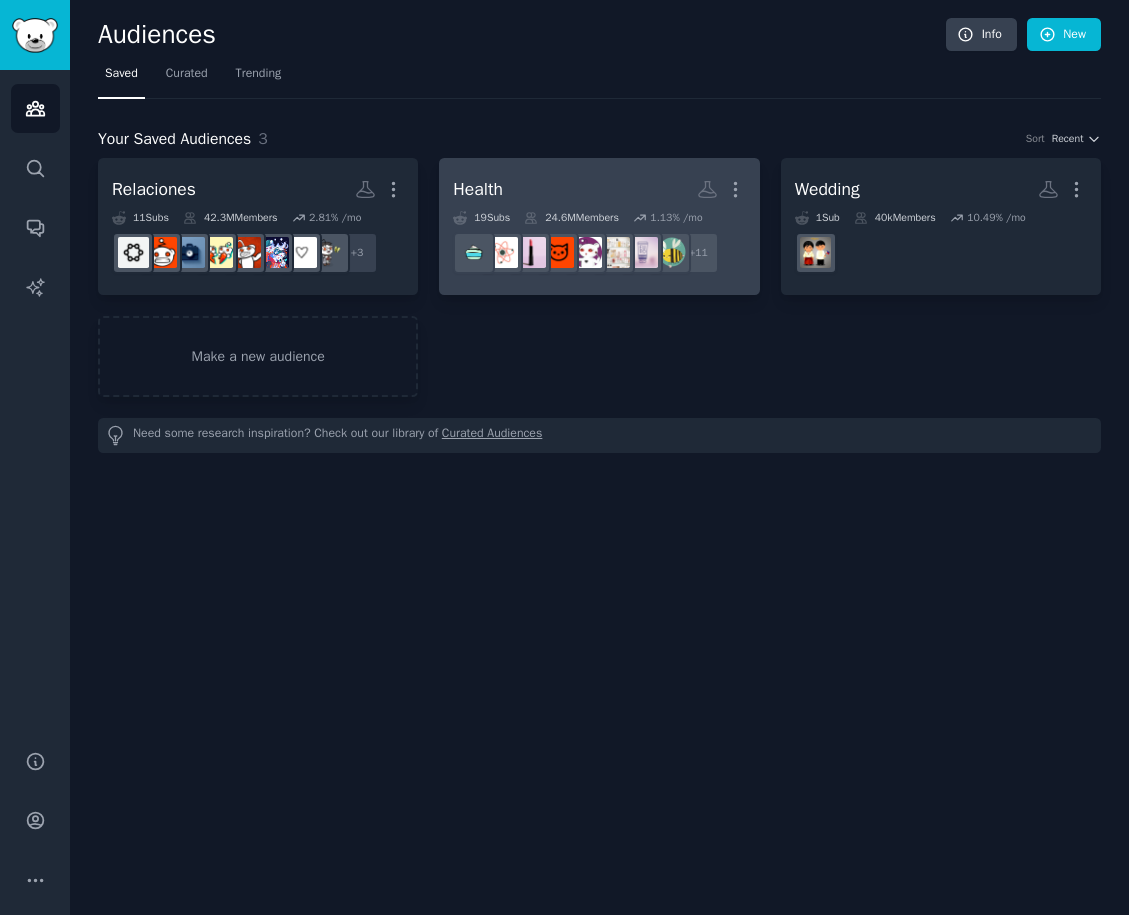 click on "Health More" at bounding box center [599, 189] 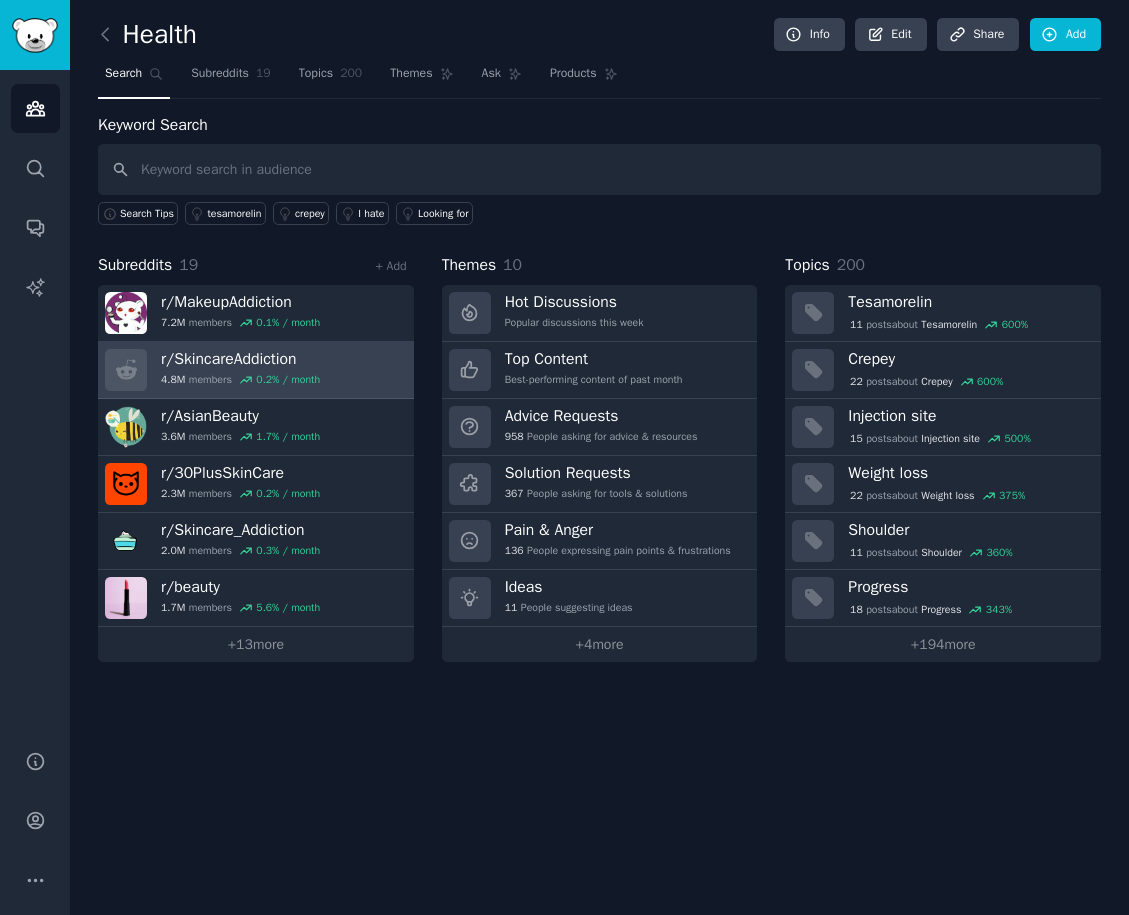click on "r/ SkincareAddiction 4.8M  members 0.2 % / month" at bounding box center [256, 370] 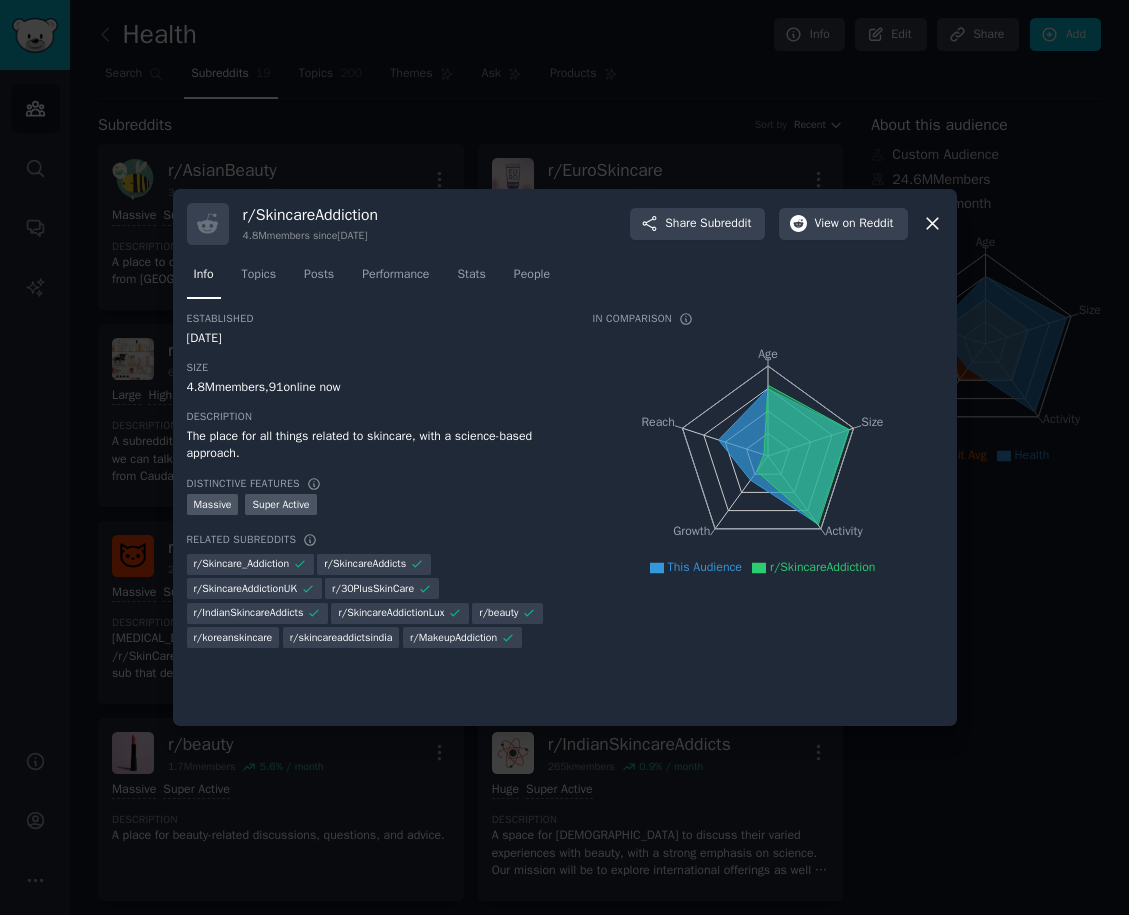 click at bounding box center (564, 457) 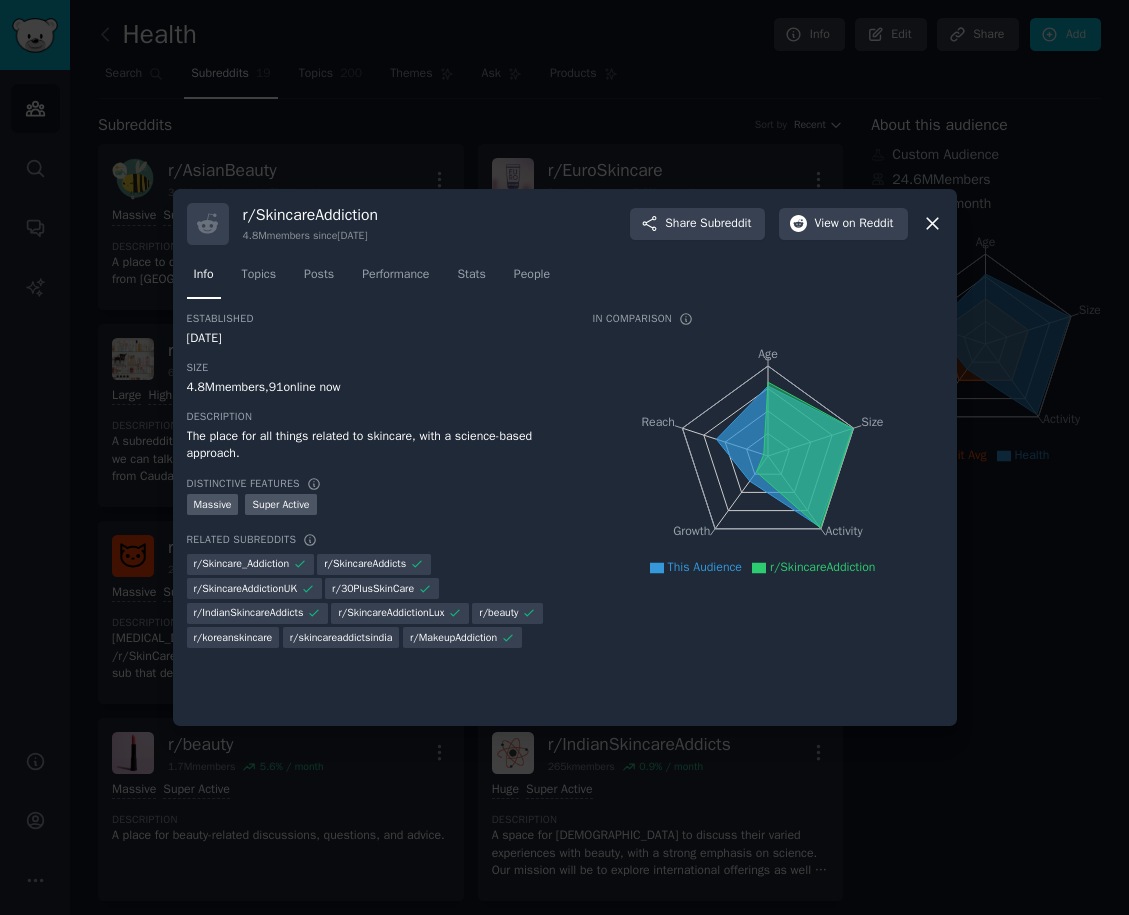 click at bounding box center (564, 457) 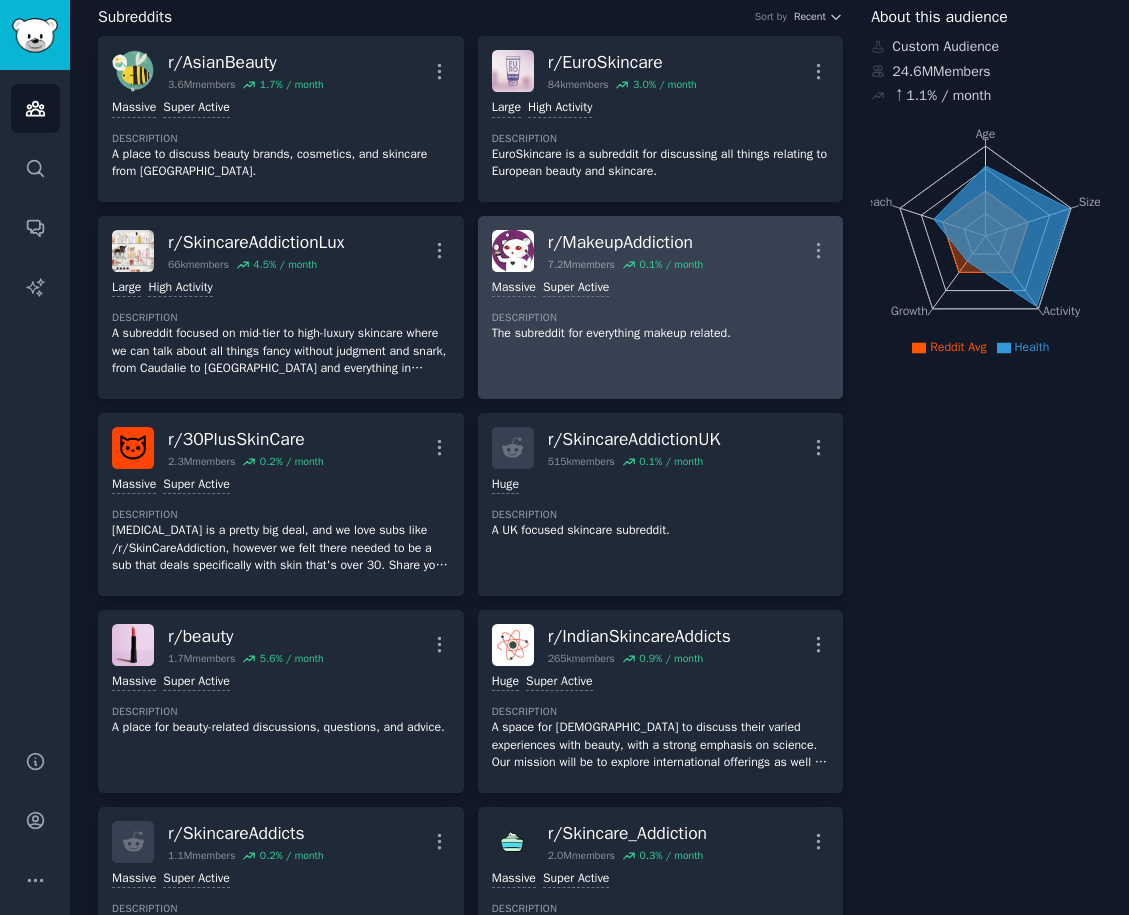 scroll, scrollTop: 0, scrollLeft: 0, axis: both 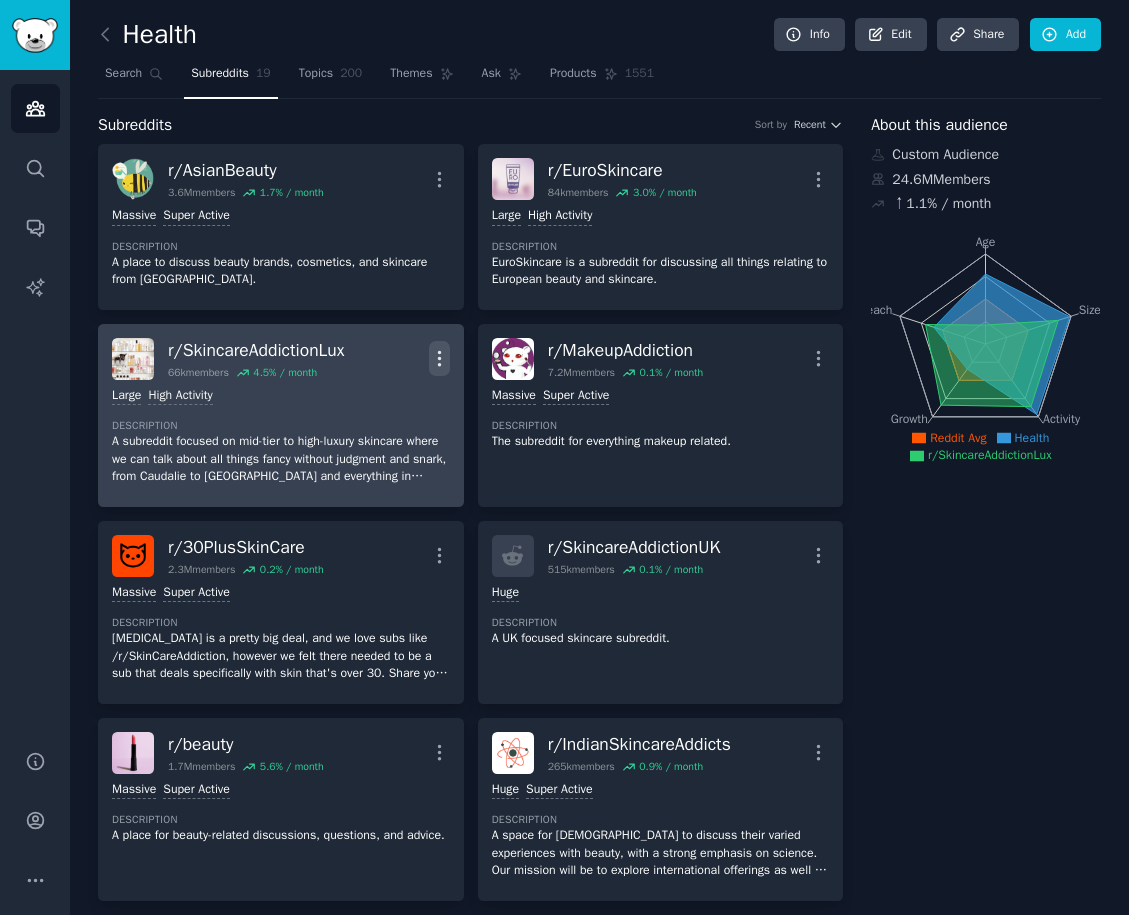 click 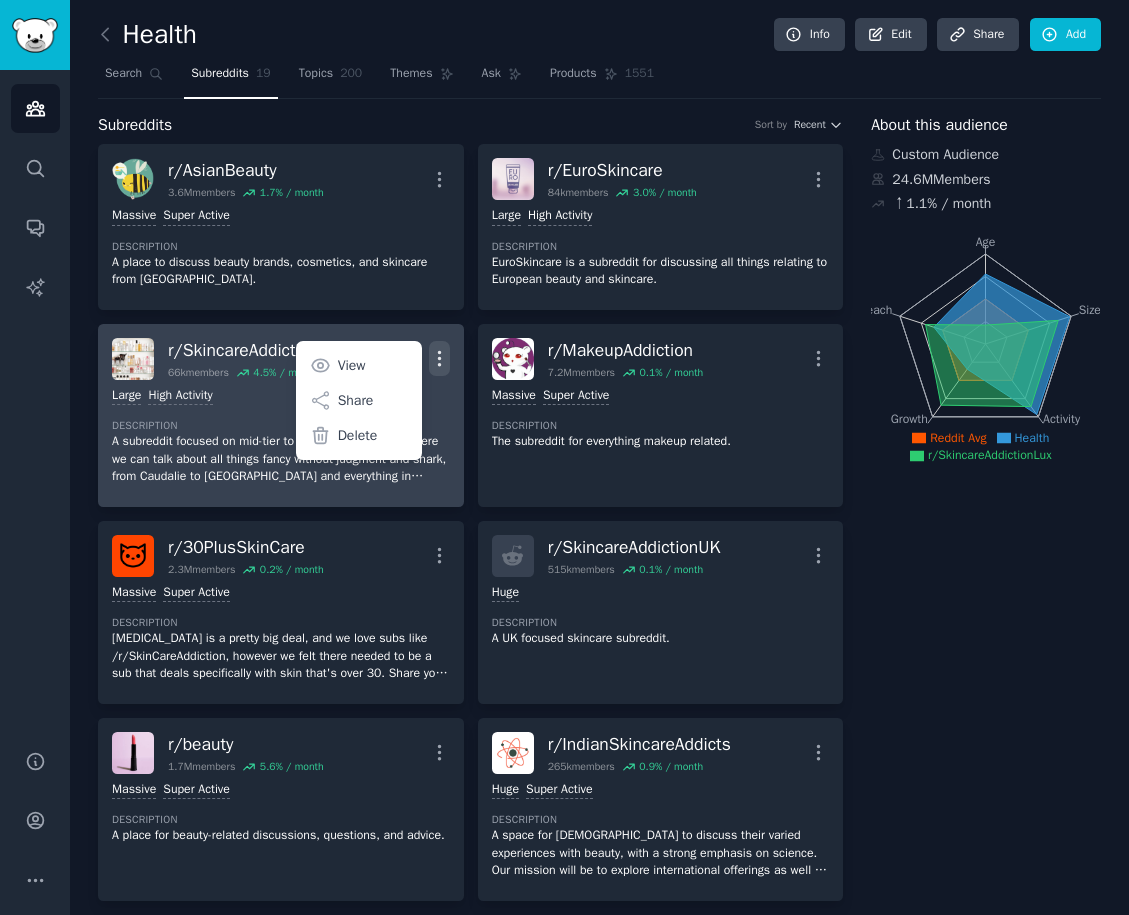click on "r/ SkincareAddictionLux 66k  members 4.5 % / month More View Share Delete Large High Activity Description A subreddit focused on mid-tier to high-luxury skincare where we can talk about all things fancy without judgment and snark, from Caudalie to [GEOGRAPHIC_DATA] and everything in between. Engage in discussions about what you think of products, tell us about your routine, ask us for recommendations, talk about your favourite beauty tools, and more!" at bounding box center [281, 415] 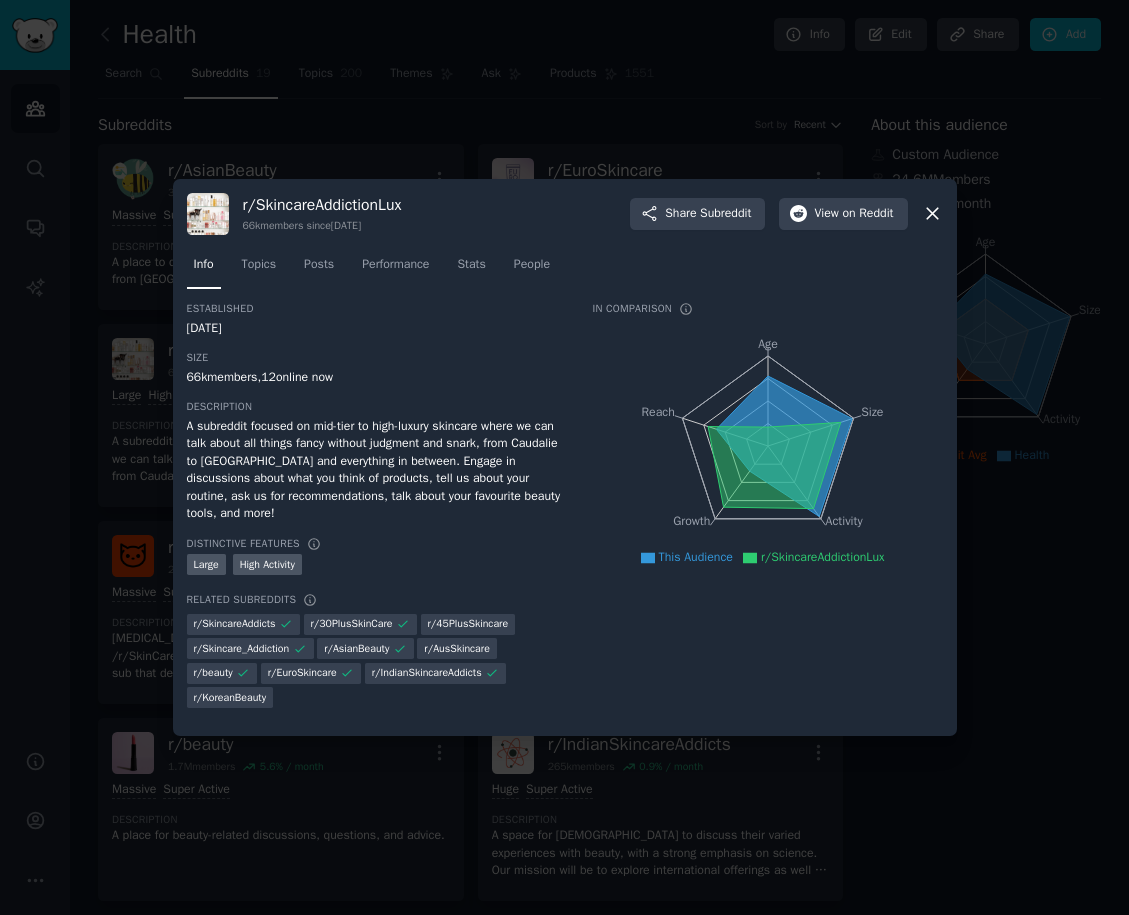 click at bounding box center (564, 457) 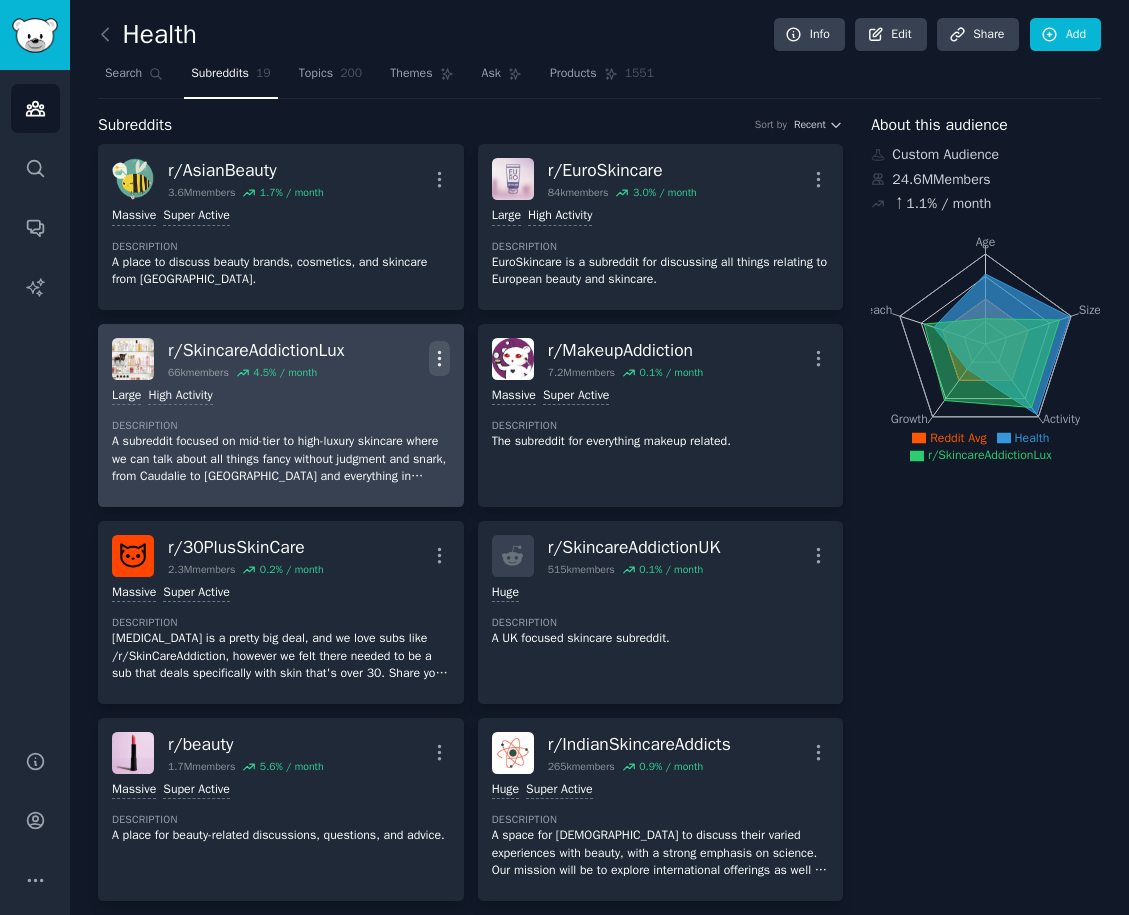 click 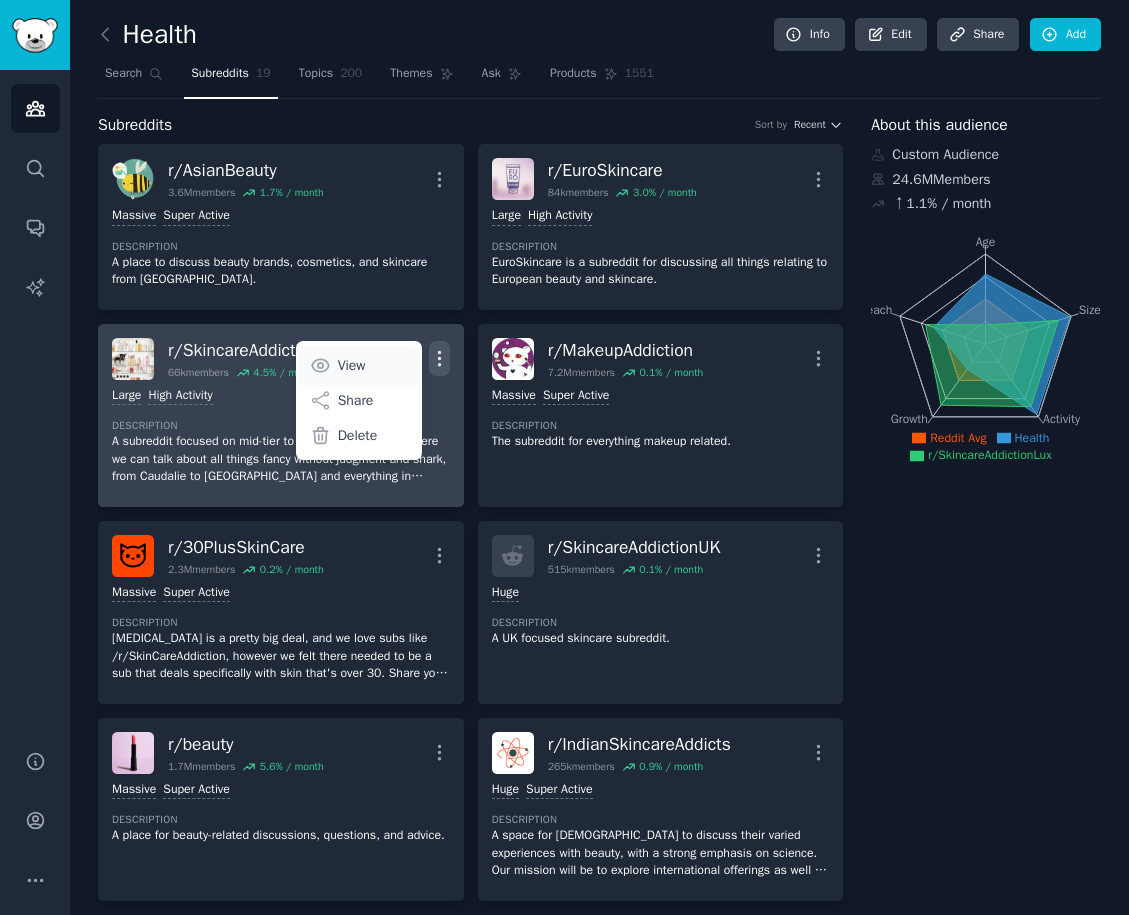 click on "View" at bounding box center (358, 366) 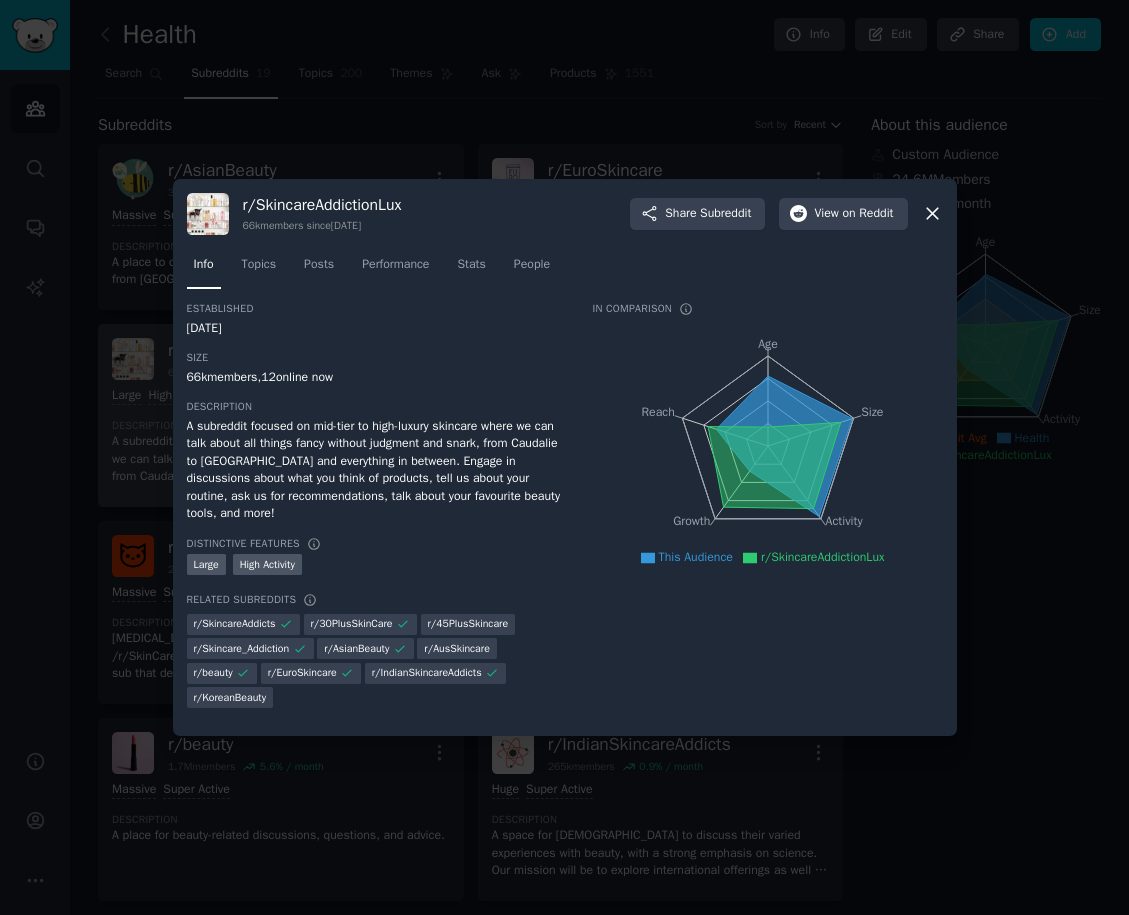 click at bounding box center [564, 457] 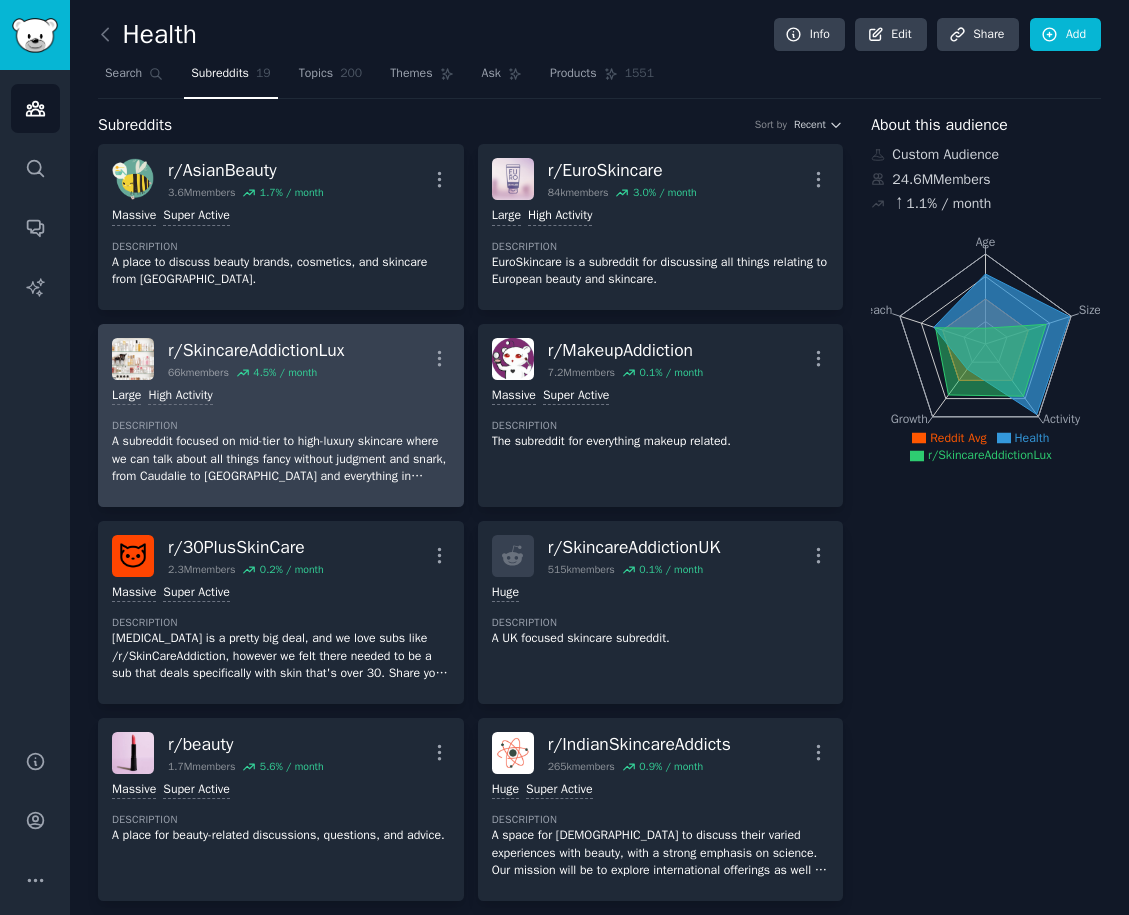 click at bounding box center (133, 359) 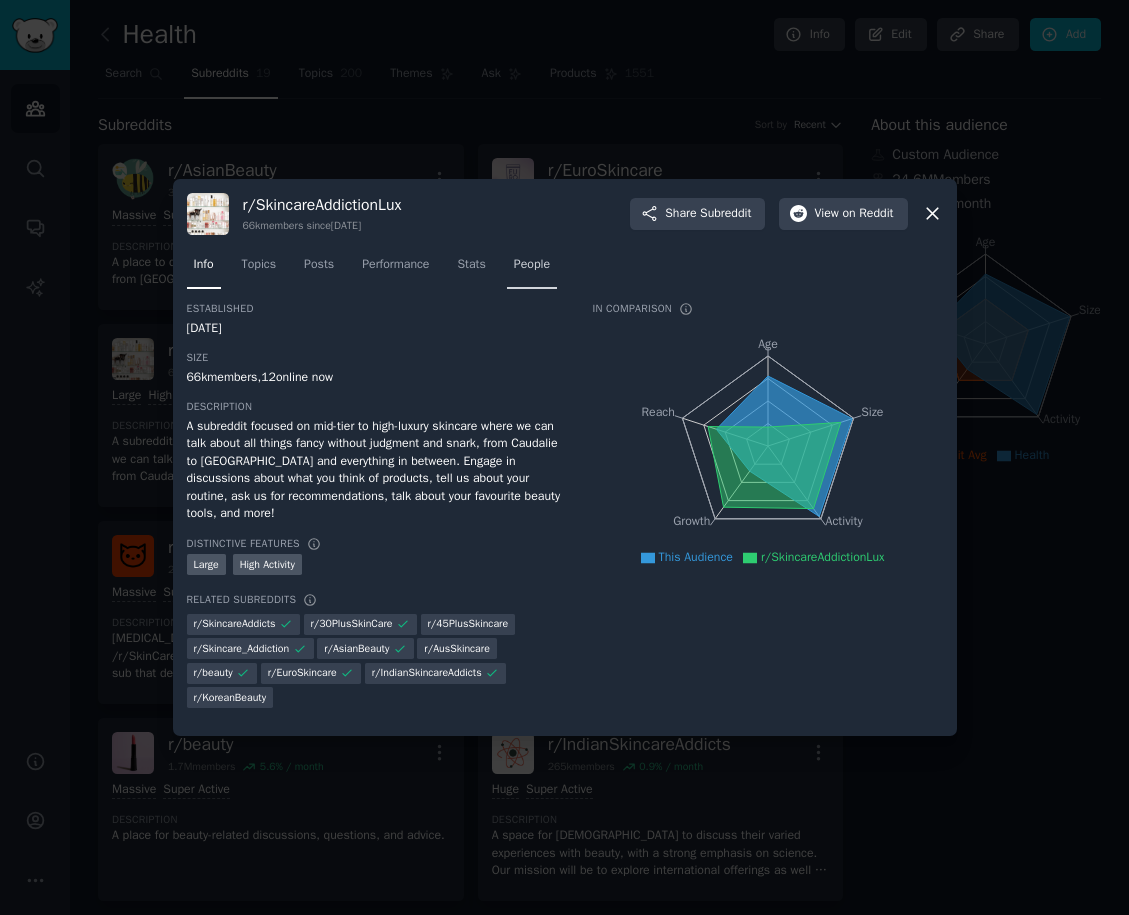 click on "People" at bounding box center (532, 269) 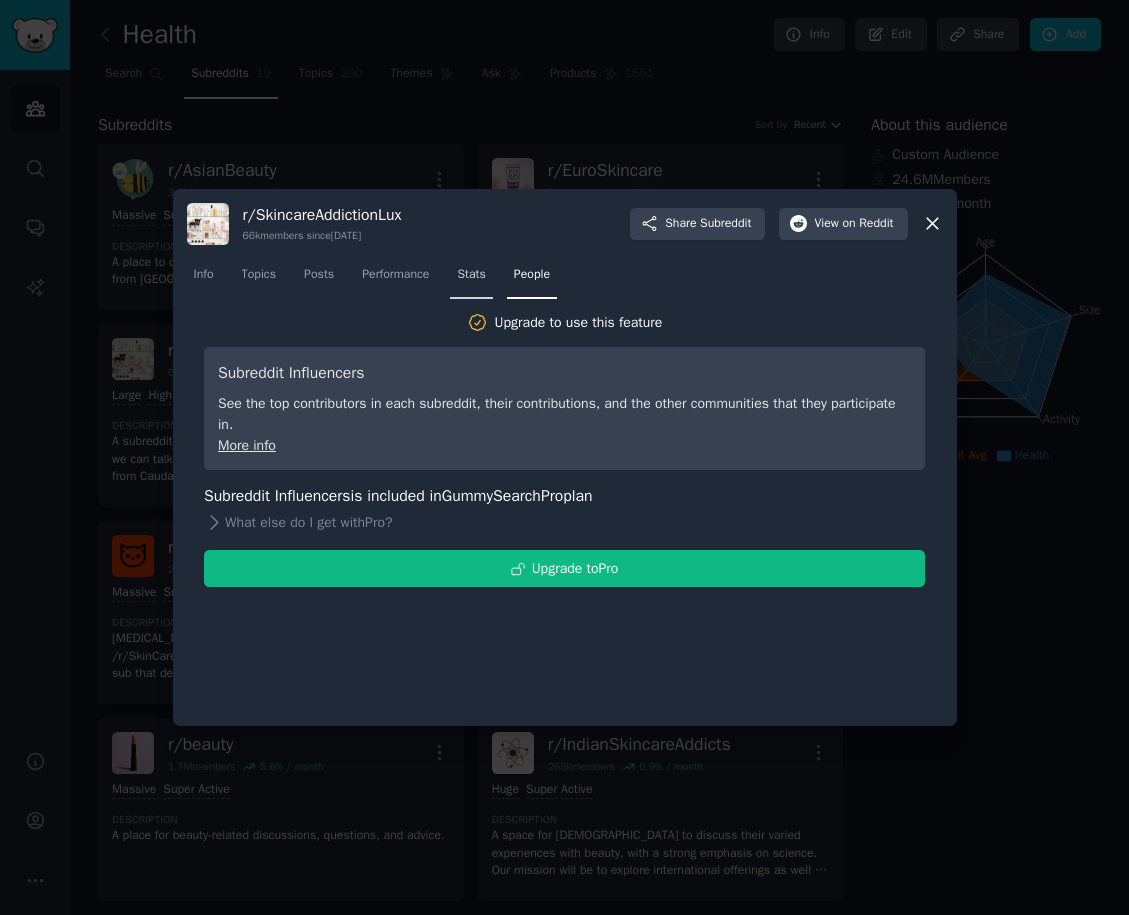 click on "Stats" at bounding box center [471, 275] 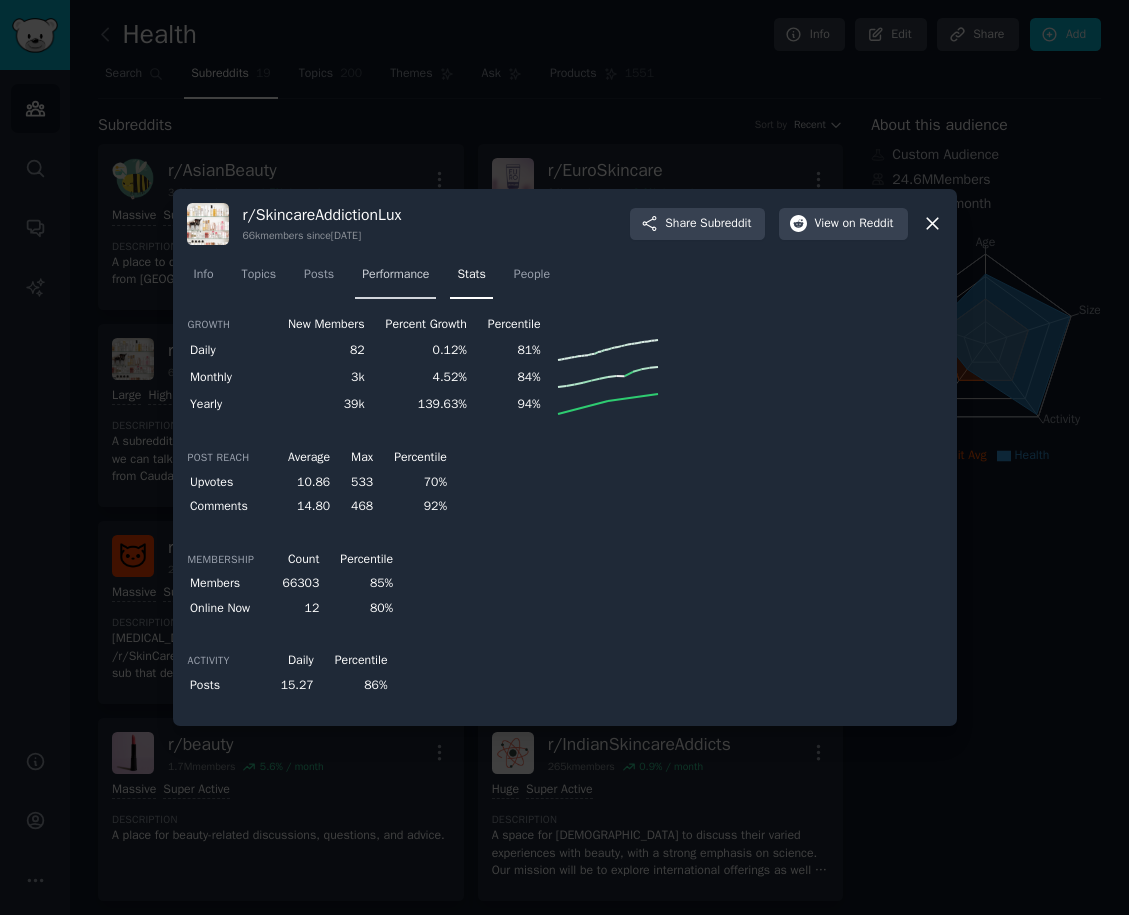 click on "Performance" at bounding box center (395, 279) 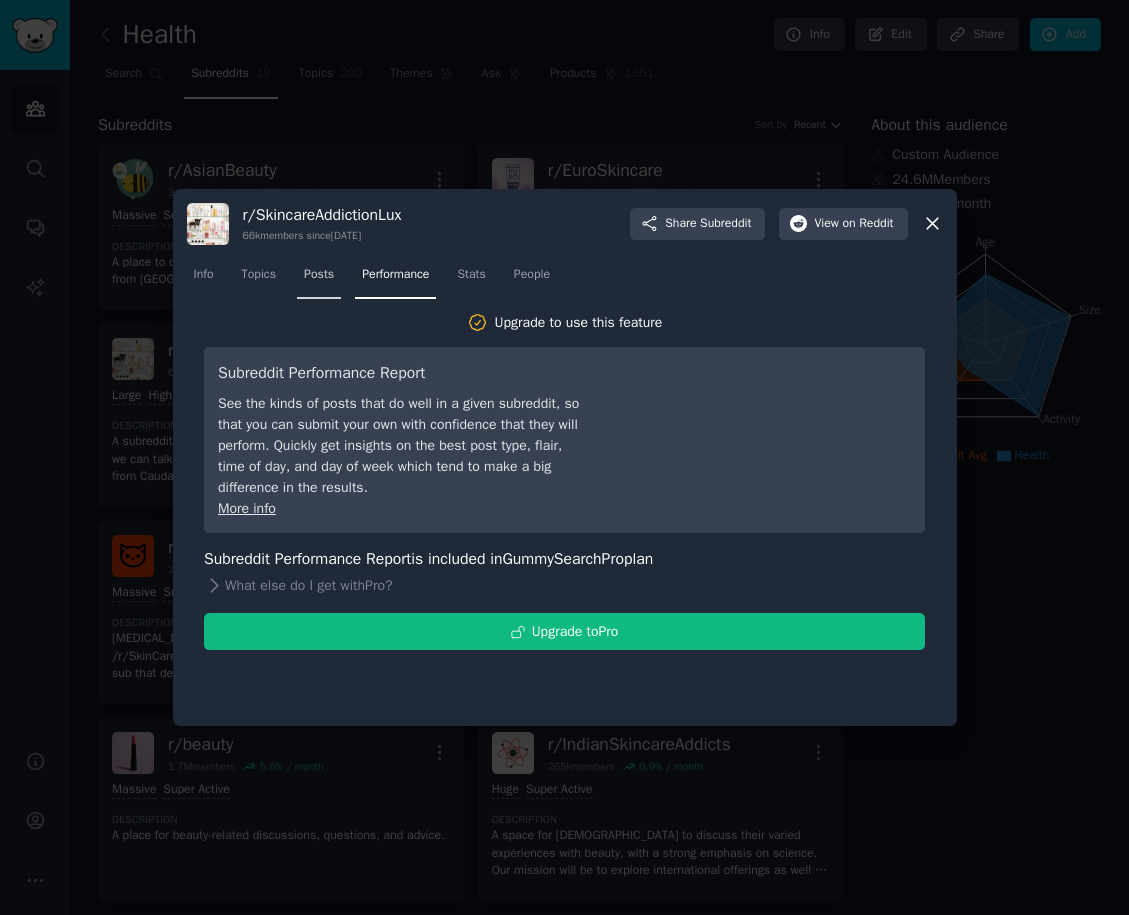 click on "Posts" at bounding box center (319, 279) 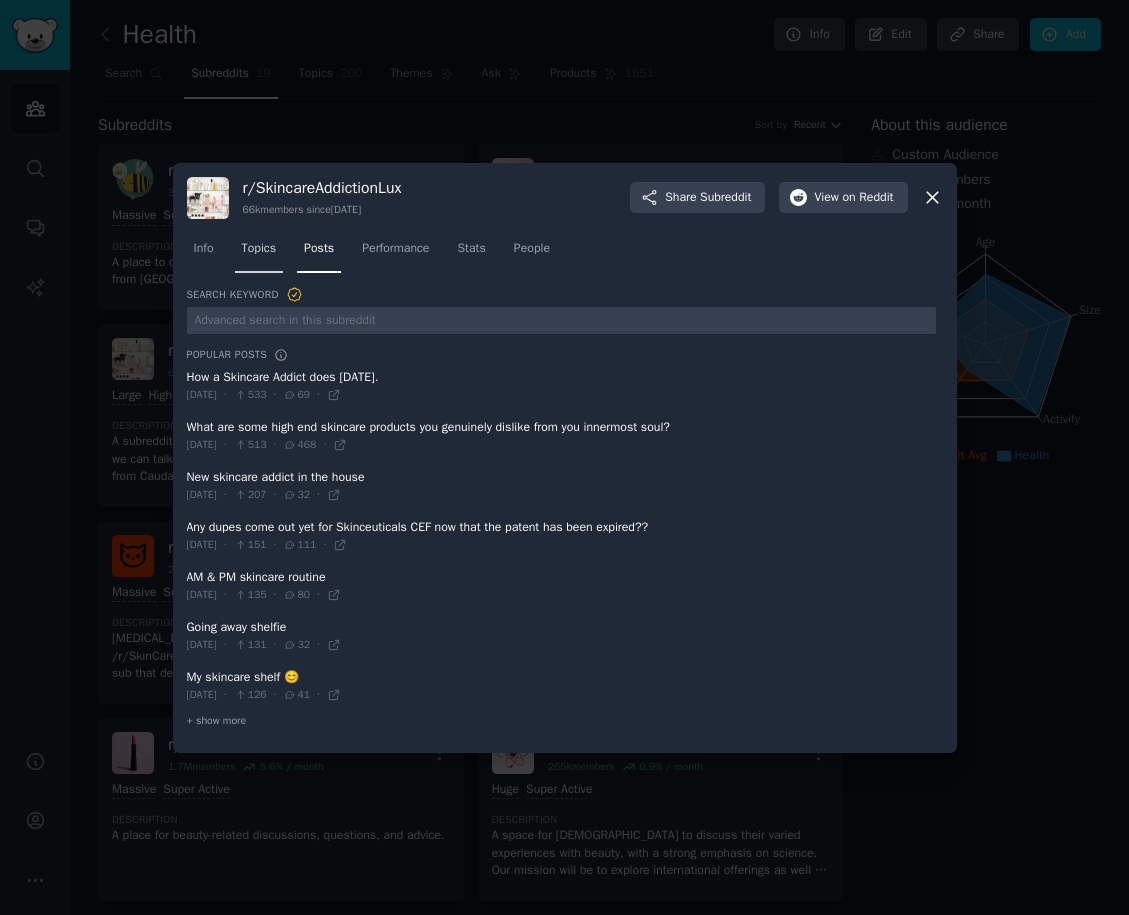 click on "Topics" at bounding box center [259, 249] 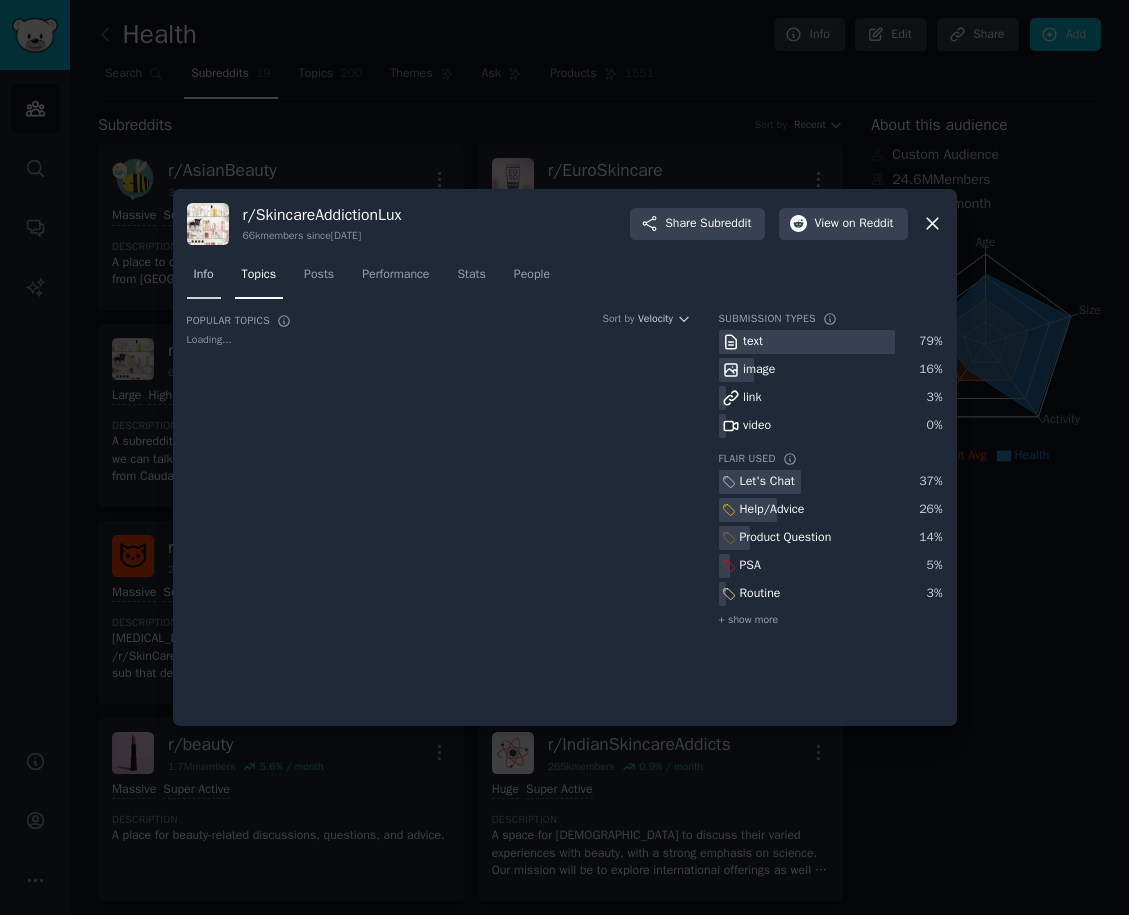 click on "Info" at bounding box center (204, 279) 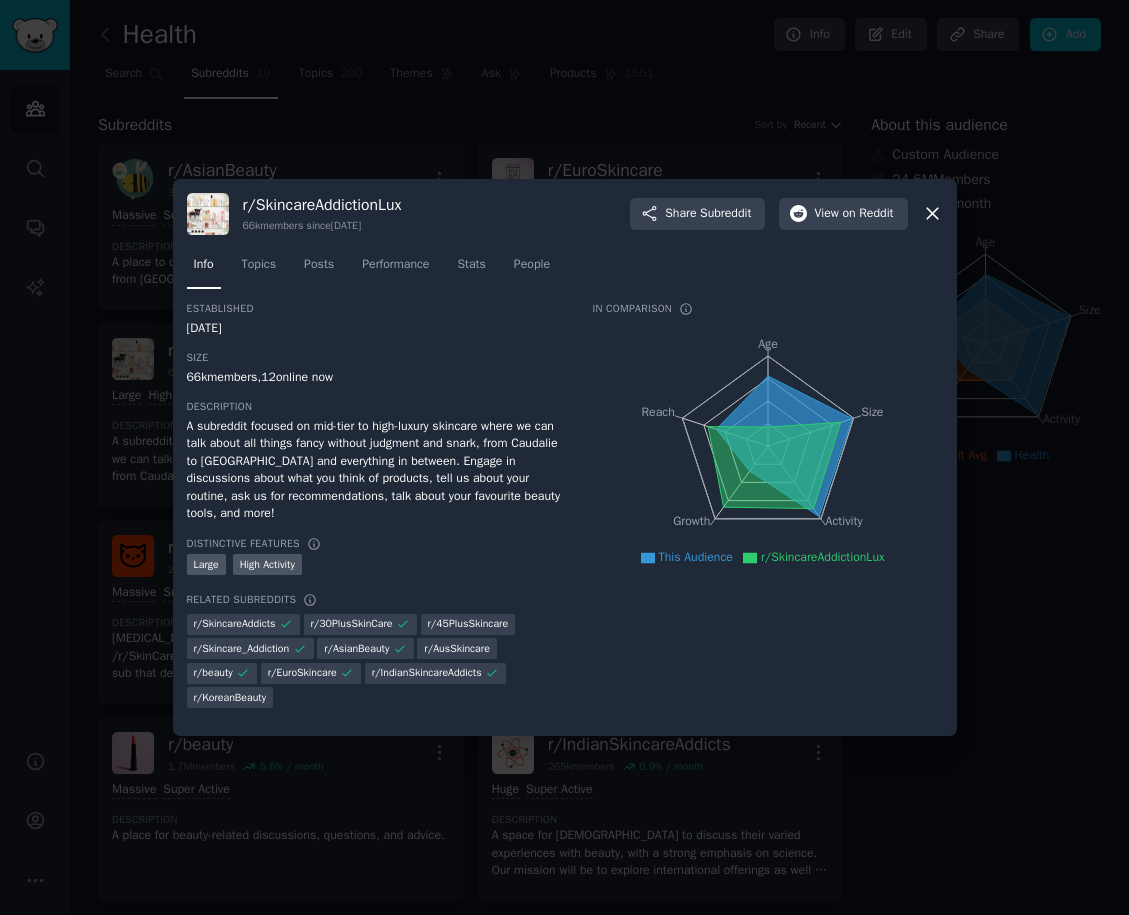 click on "r/ SkincareAddictionLux" at bounding box center (322, 205) 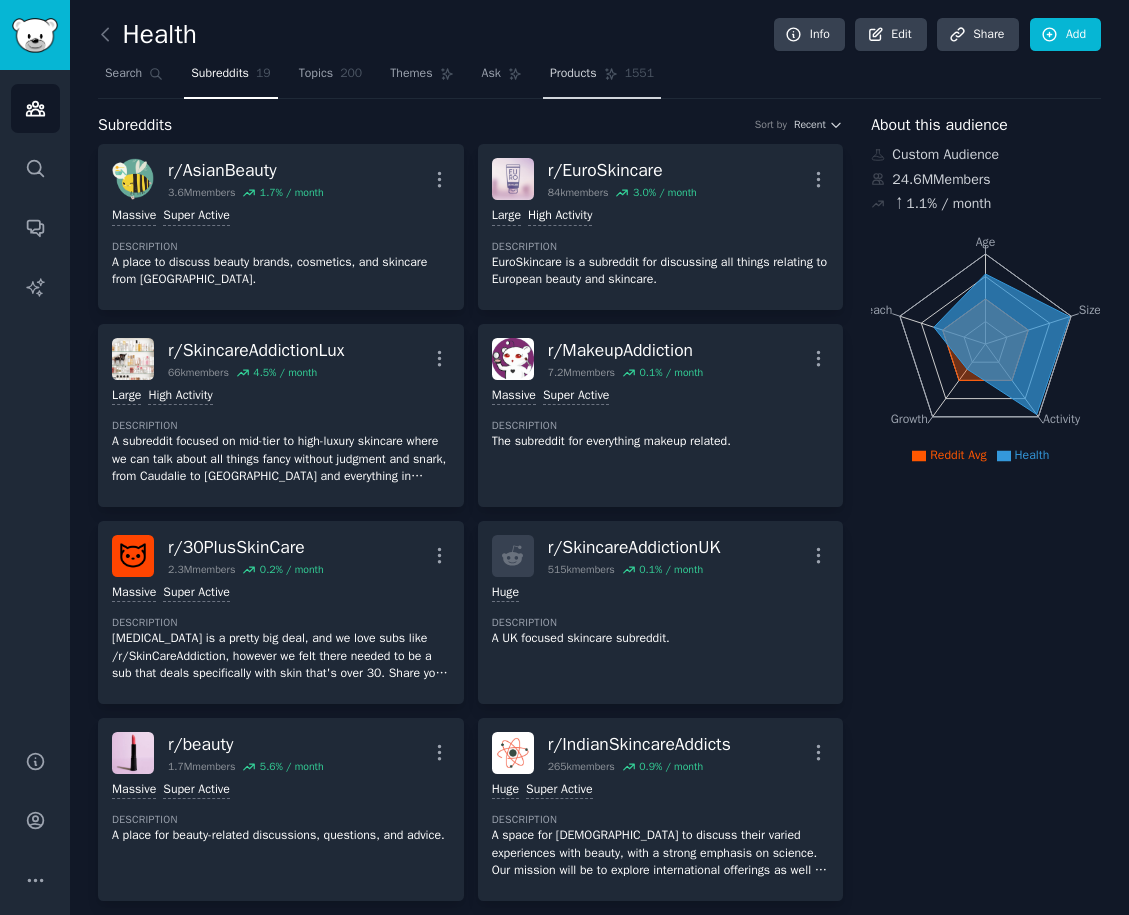 click on "Products" at bounding box center [573, 74] 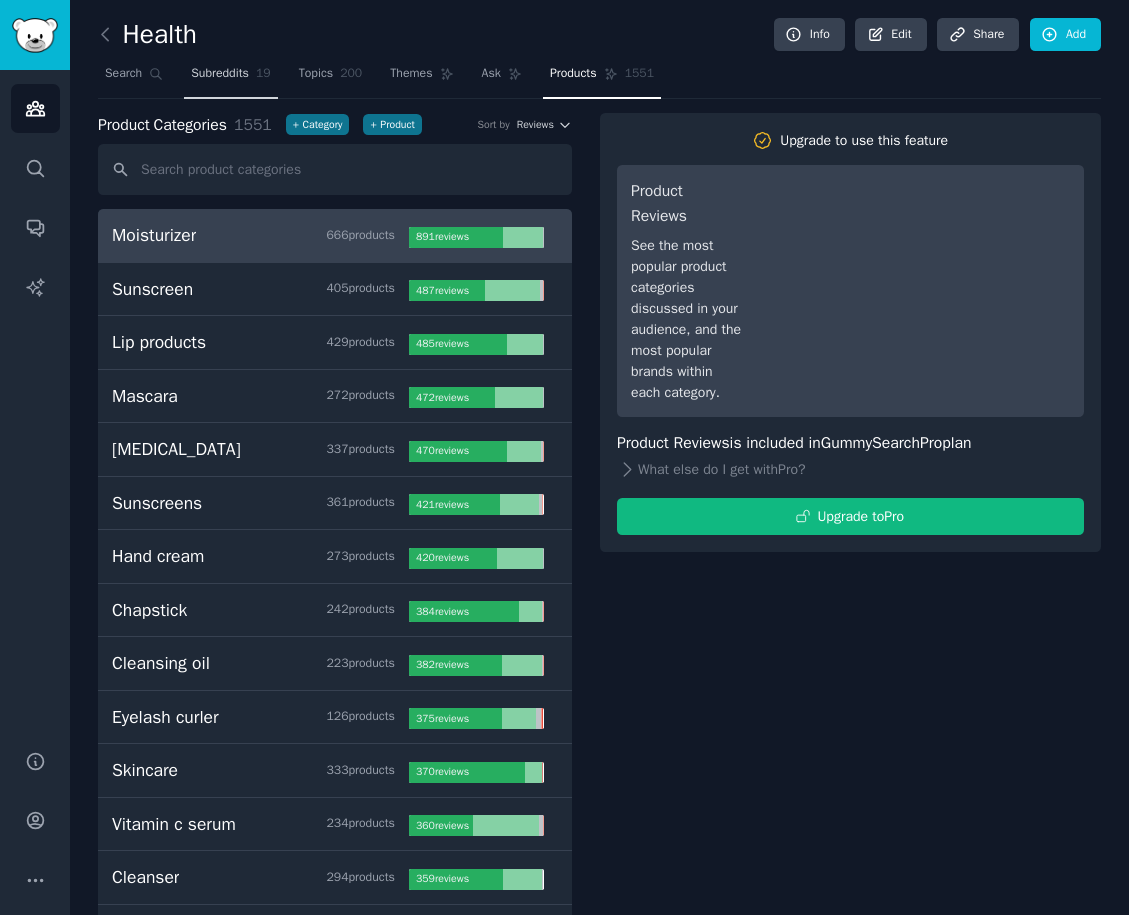 click on "Subreddits 19" at bounding box center [230, 78] 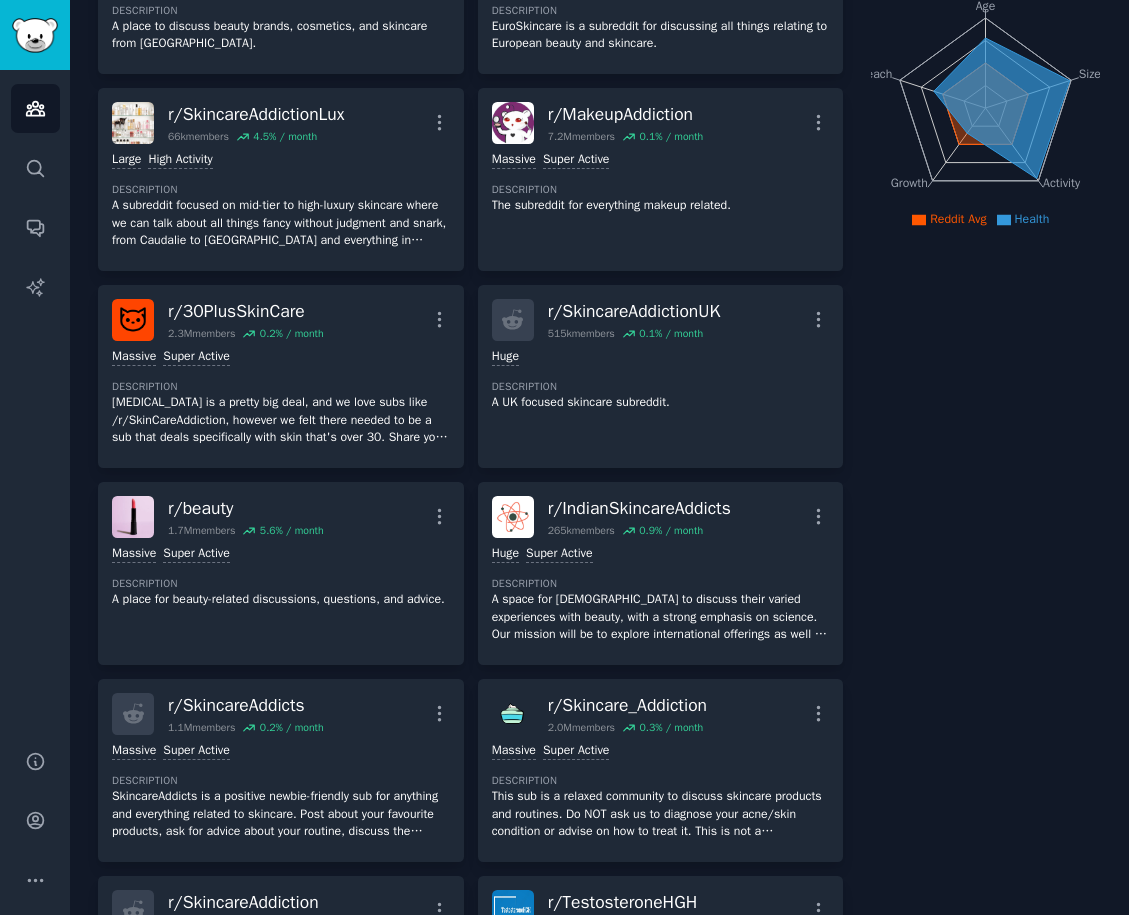 scroll, scrollTop: 0, scrollLeft: 0, axis: both 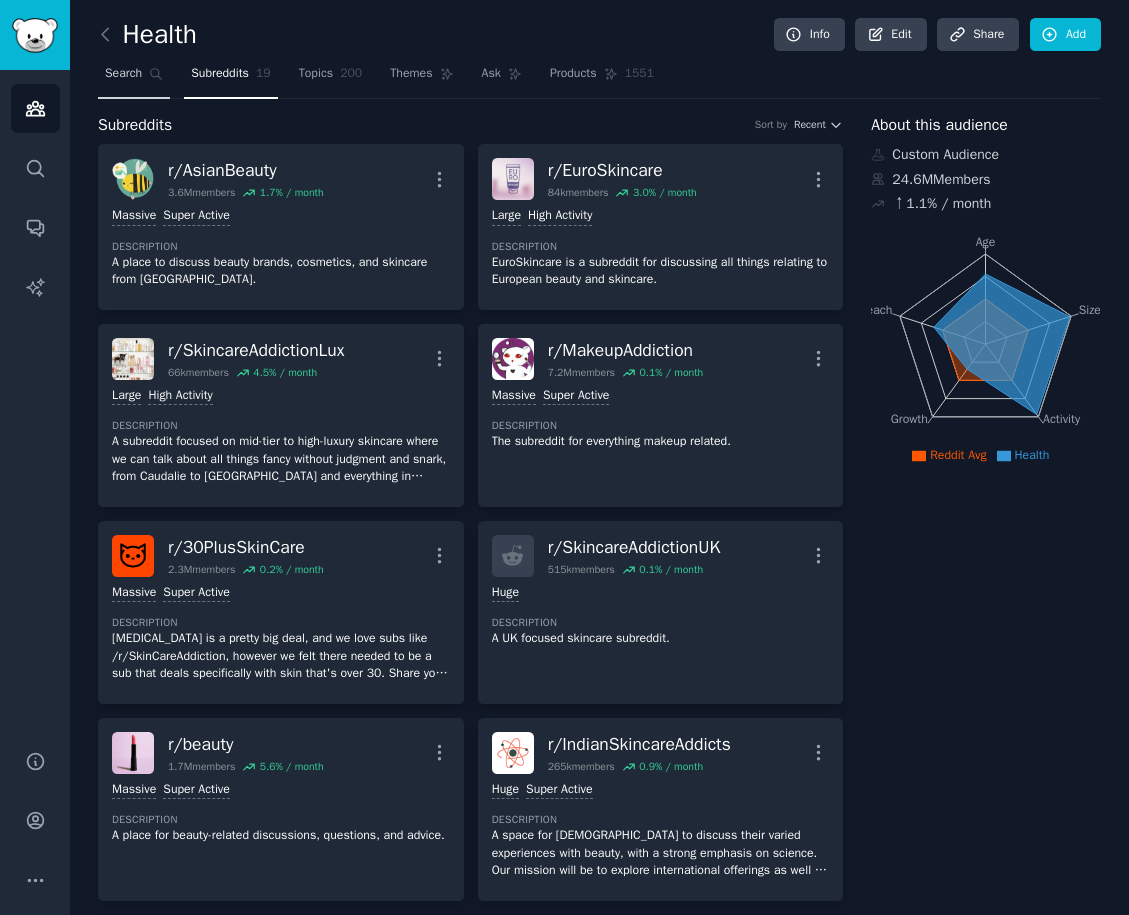 click on "Search" at bounding box center (123, 74) 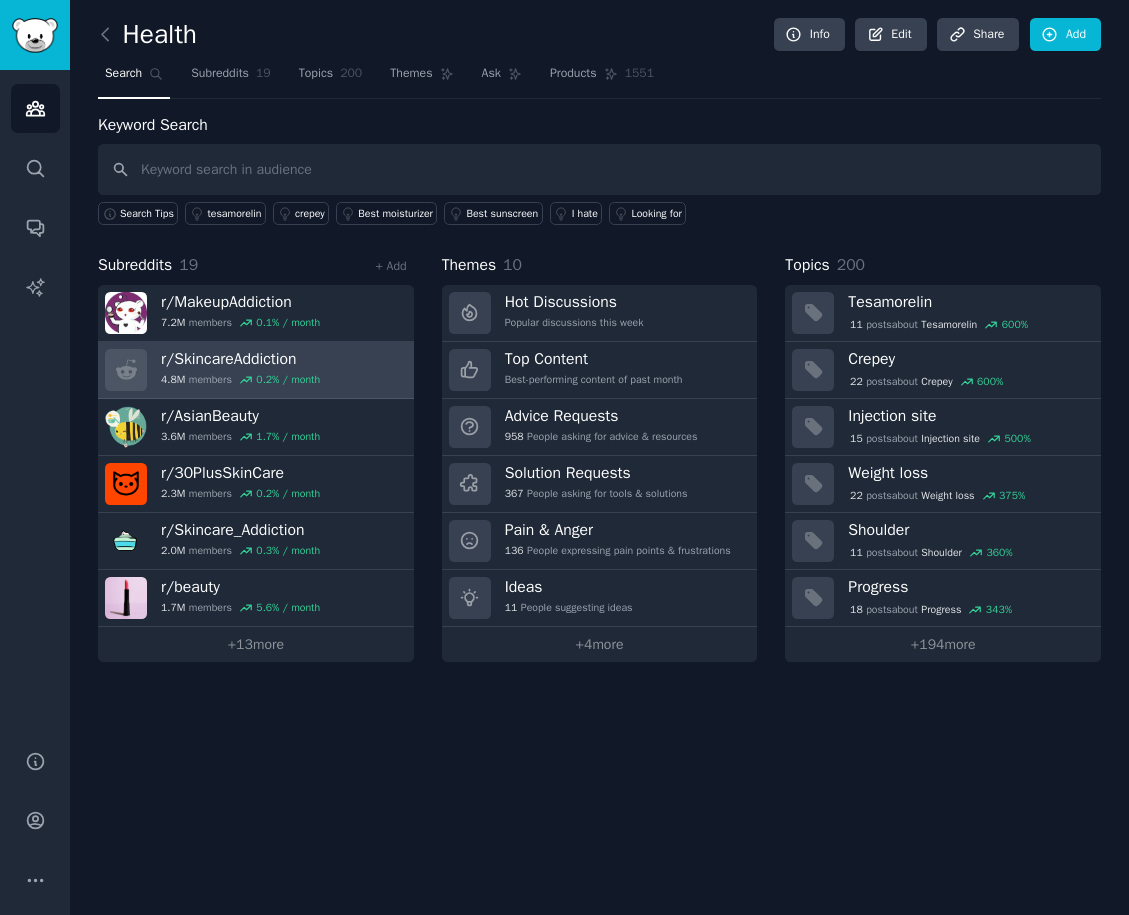 click on "r/ SkincareAddiction 4.8M  members 0.2 % / month" at bounding box center (256, 370) 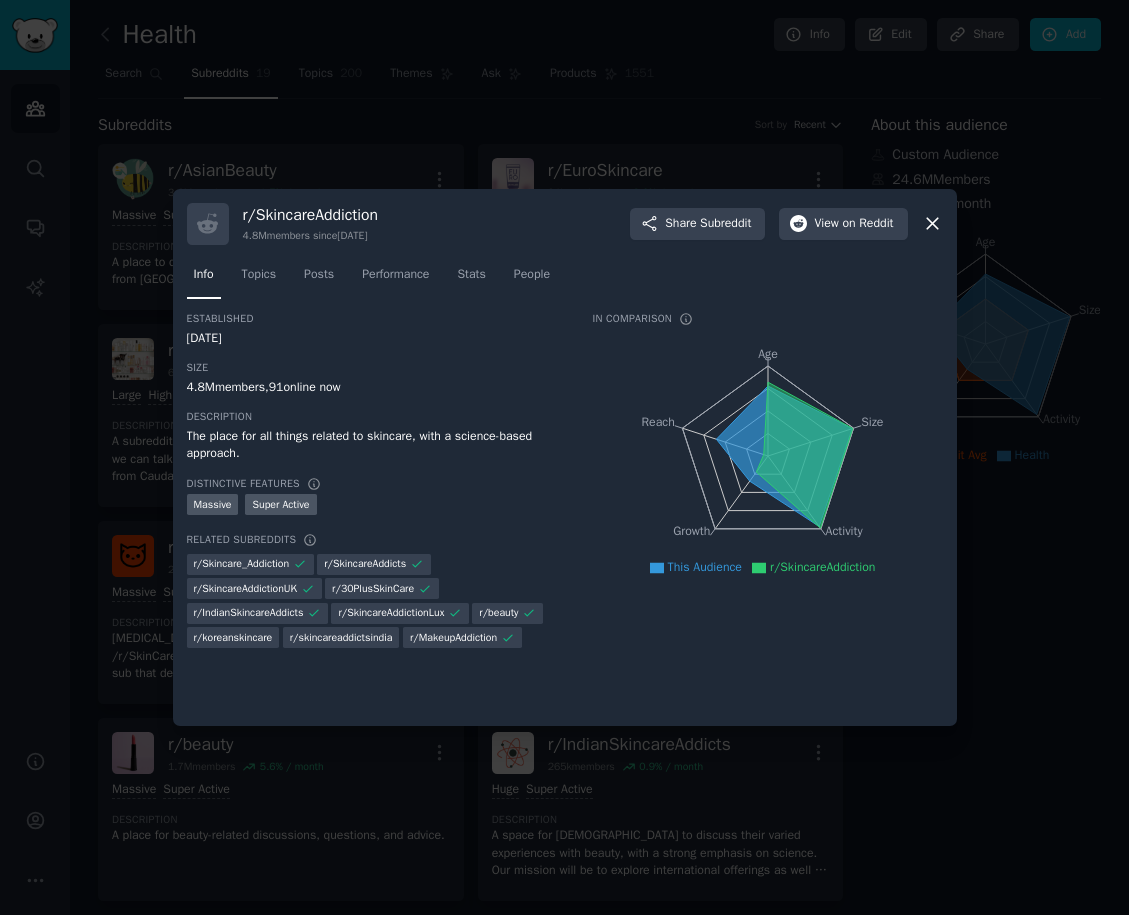 click on "r/ SkincareAddiction" at bounding box center (311, 215) 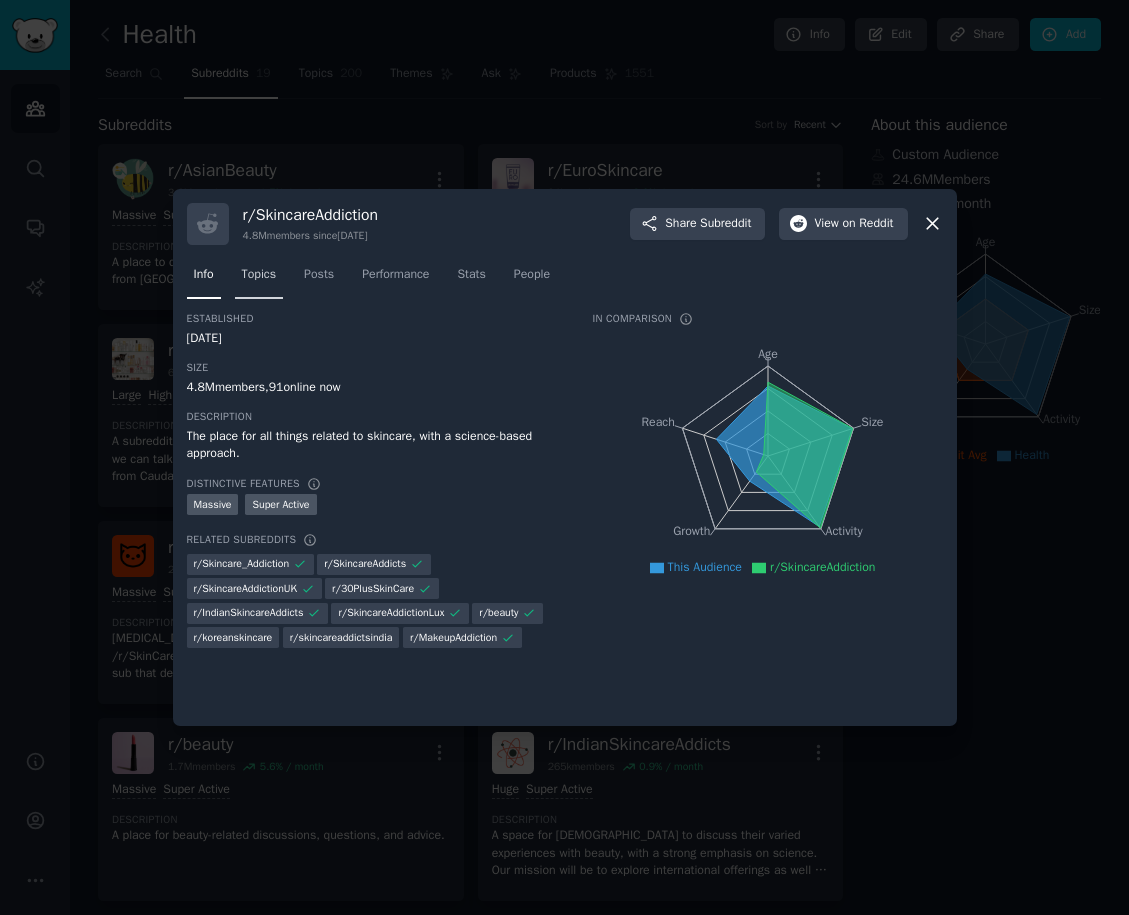click on "Topics" at bounding box center [259, 279] 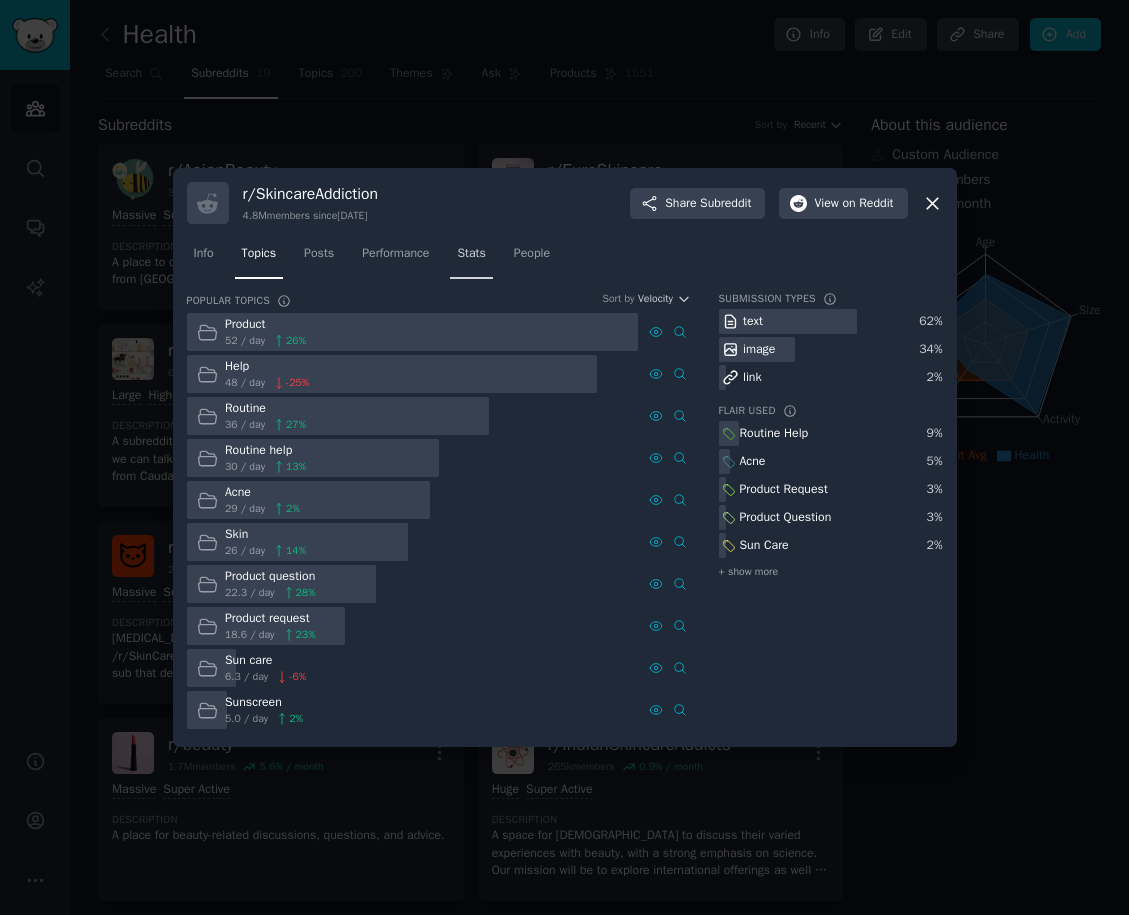click on "Stats" at bounding box center (471, 258) 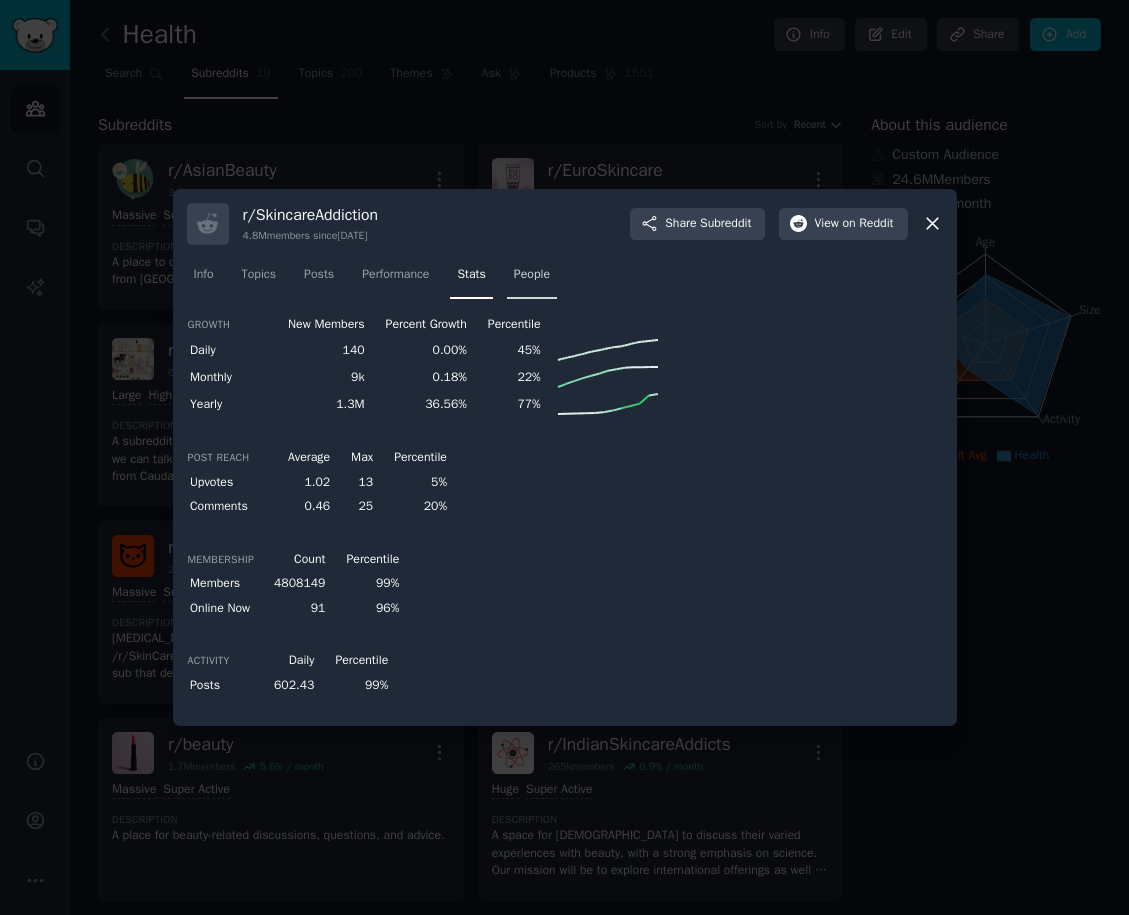 click on "People" at bounding box center (532, 279) 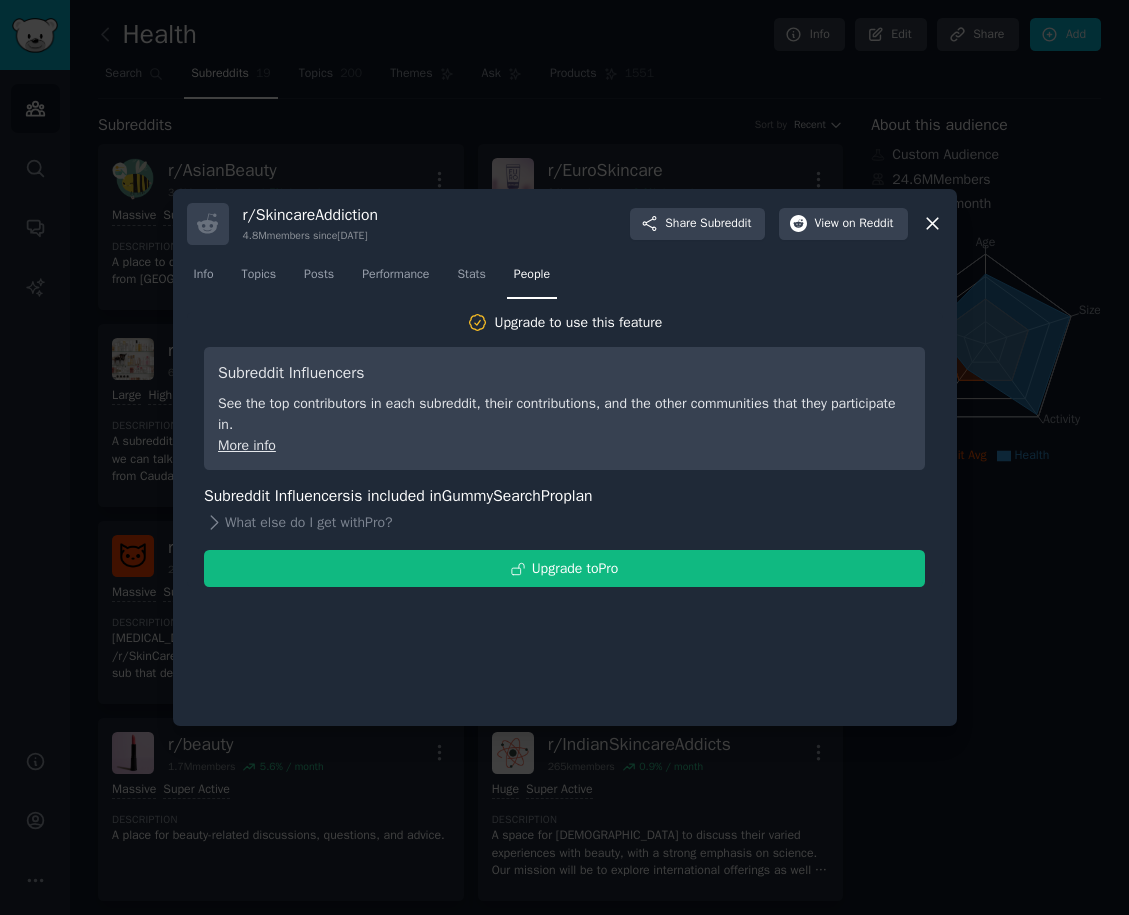 click at bounding box center [564, 457] 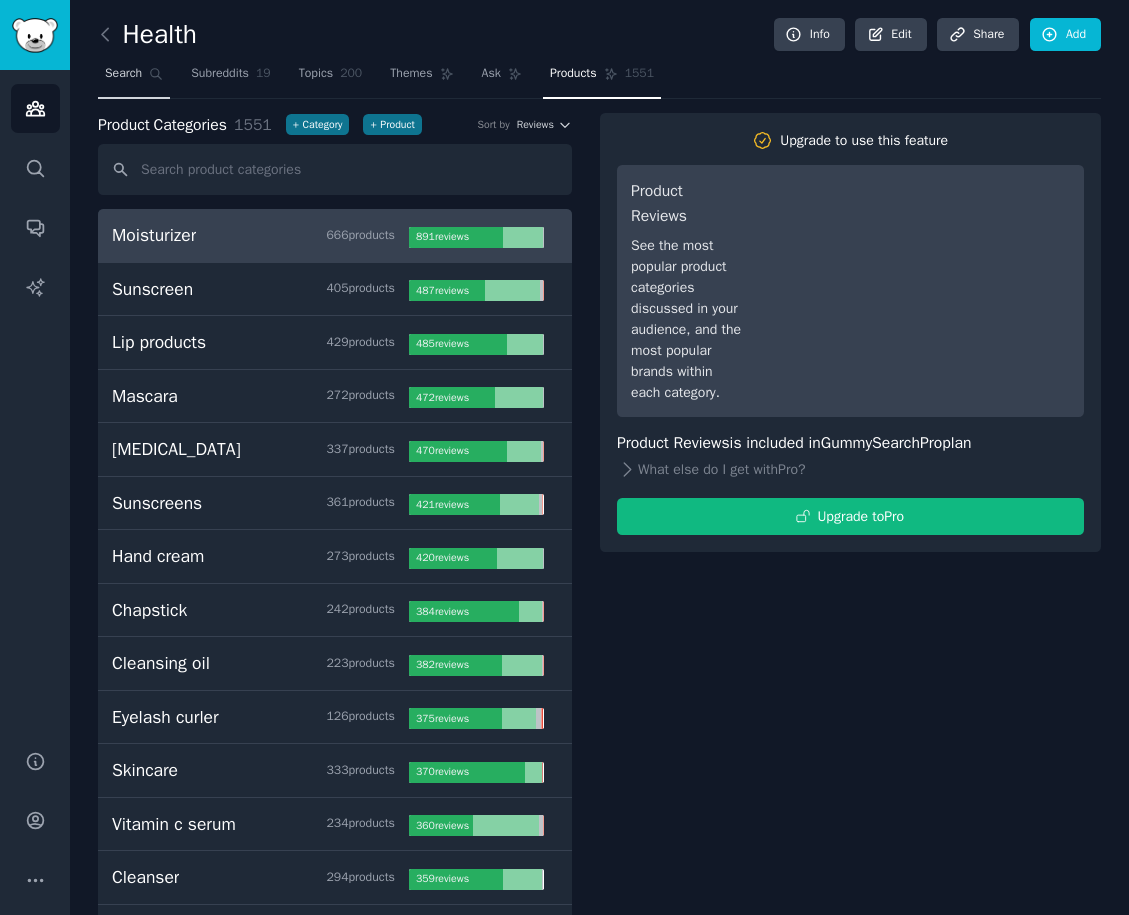 click on "Search" at bounding box center [134, 78] 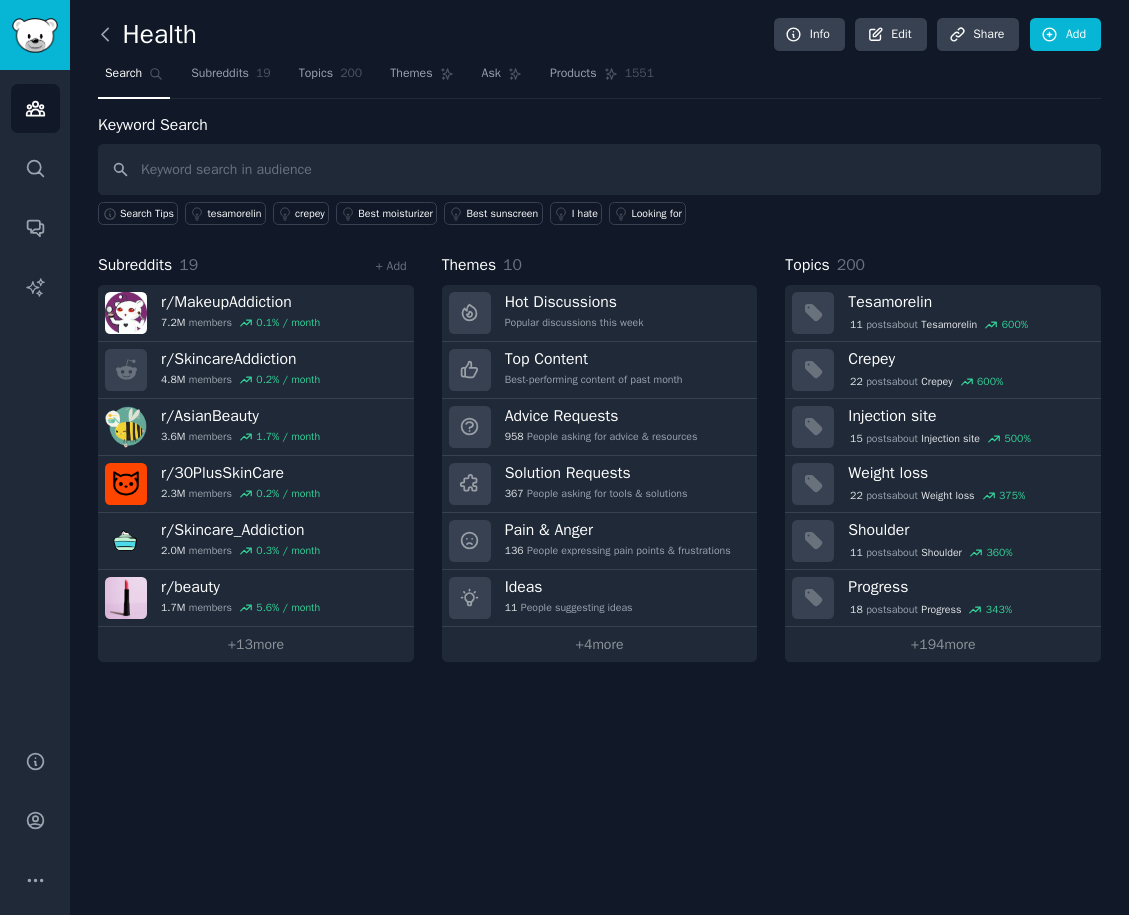 click 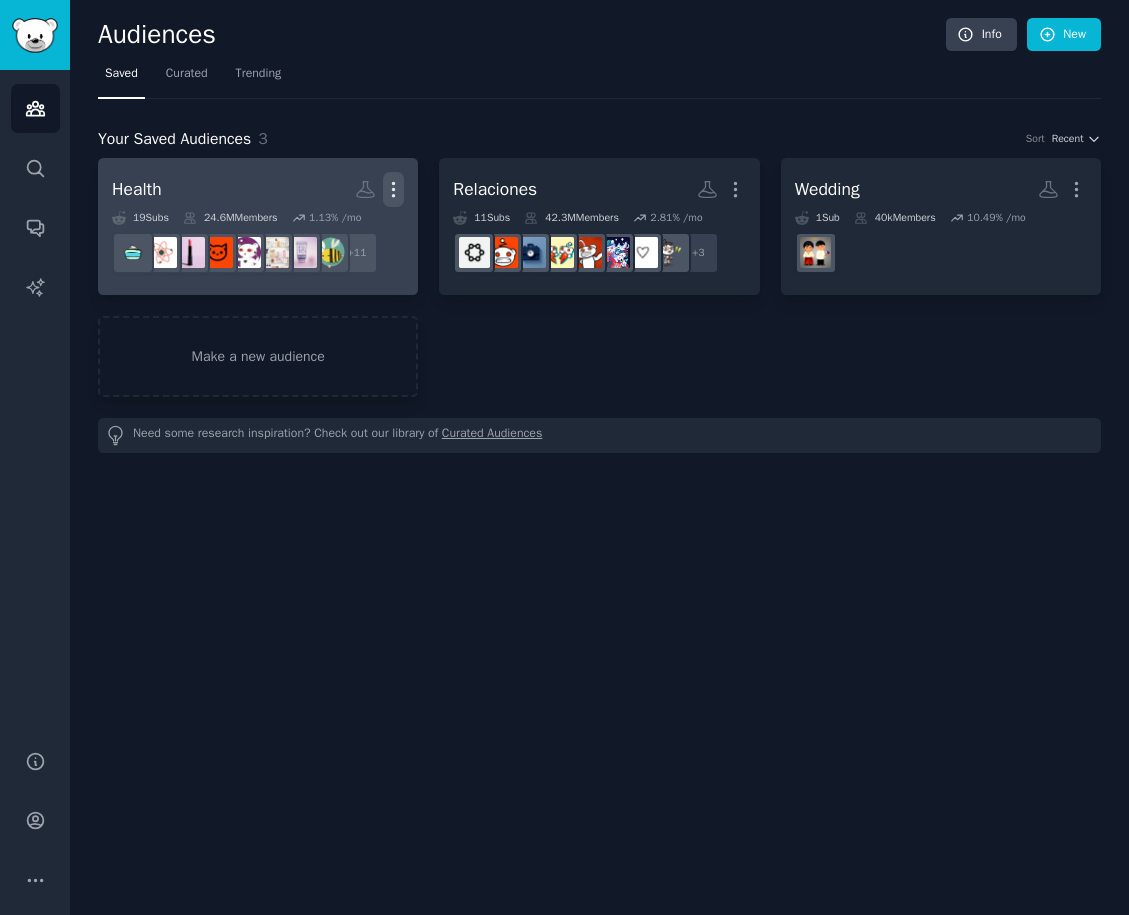 click 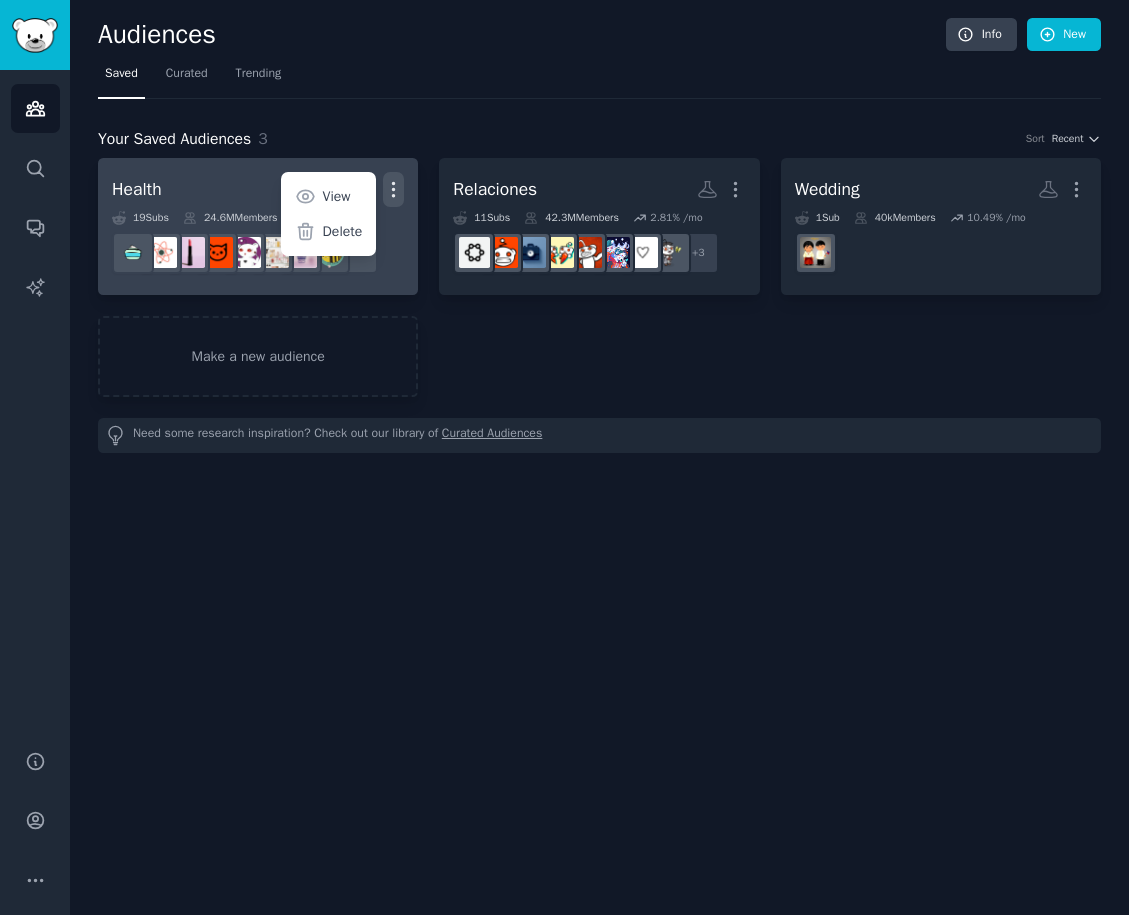 click on "r/SkincareAddictionUK, r/SkincareAddicts, r/SkincareAddiction, r/TestosteroneHGH, r/Biohackers, r/TRT_[DEMOGRAPHIC_DATA], r/Retatrutide, r/Peptidesource, r/bpc_157, r/Testosterone, r/BodyHackGuide + 11" at bounding box center (258, 253) 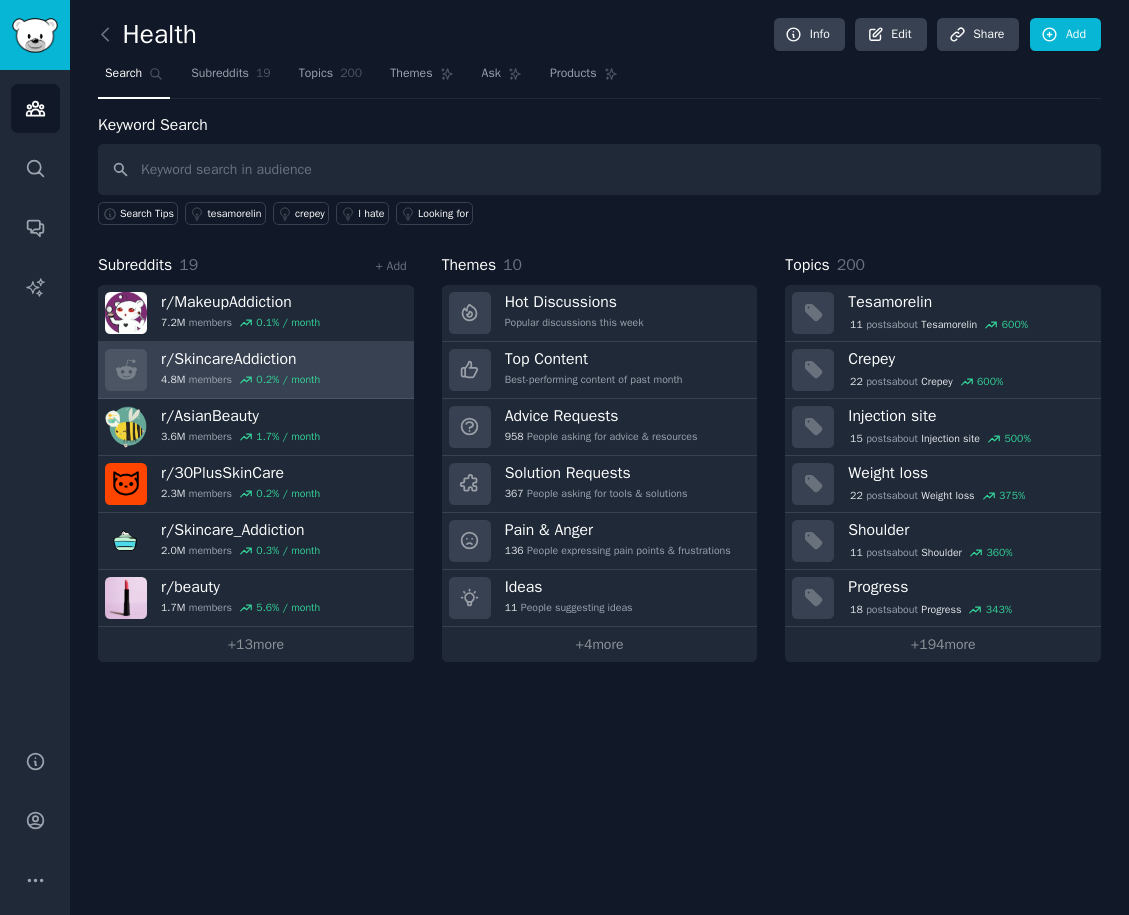 click 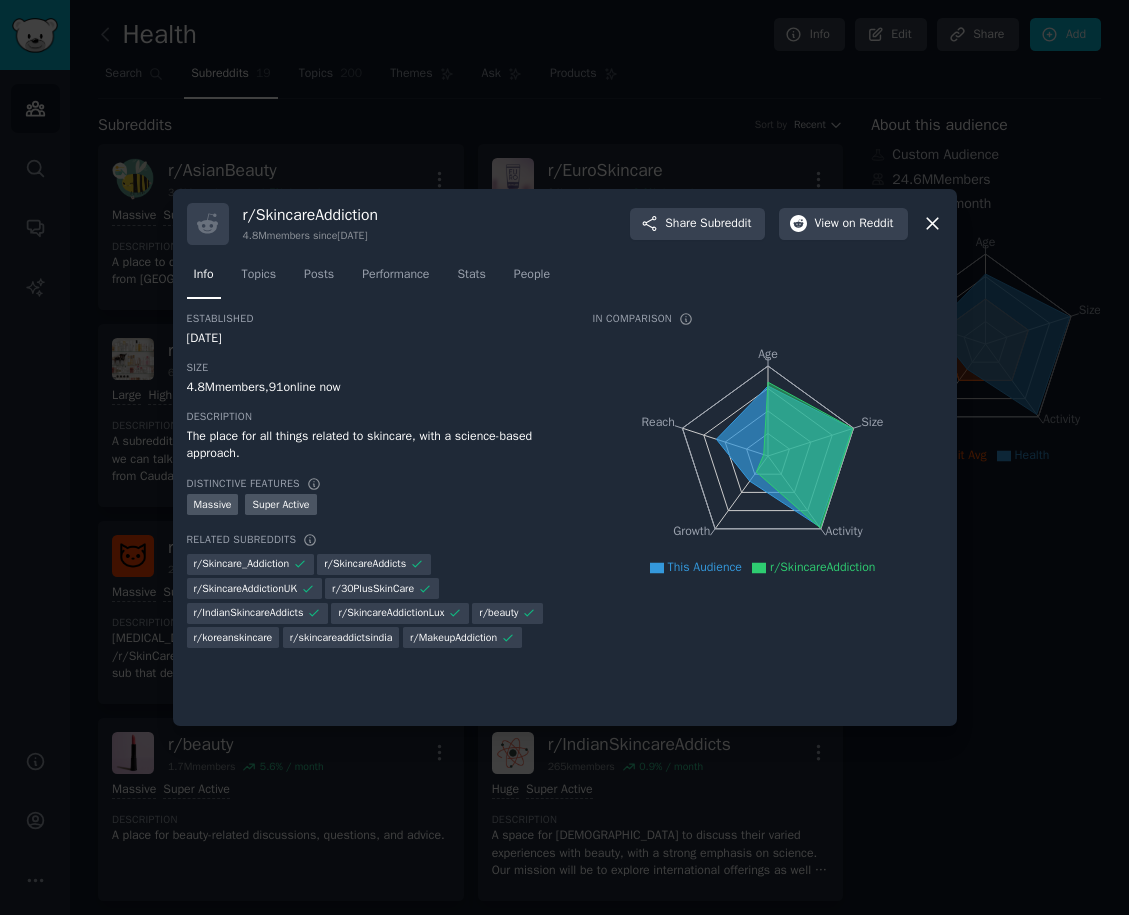 click on "r/SkincareAddiction" at bounding box center [822, 567] 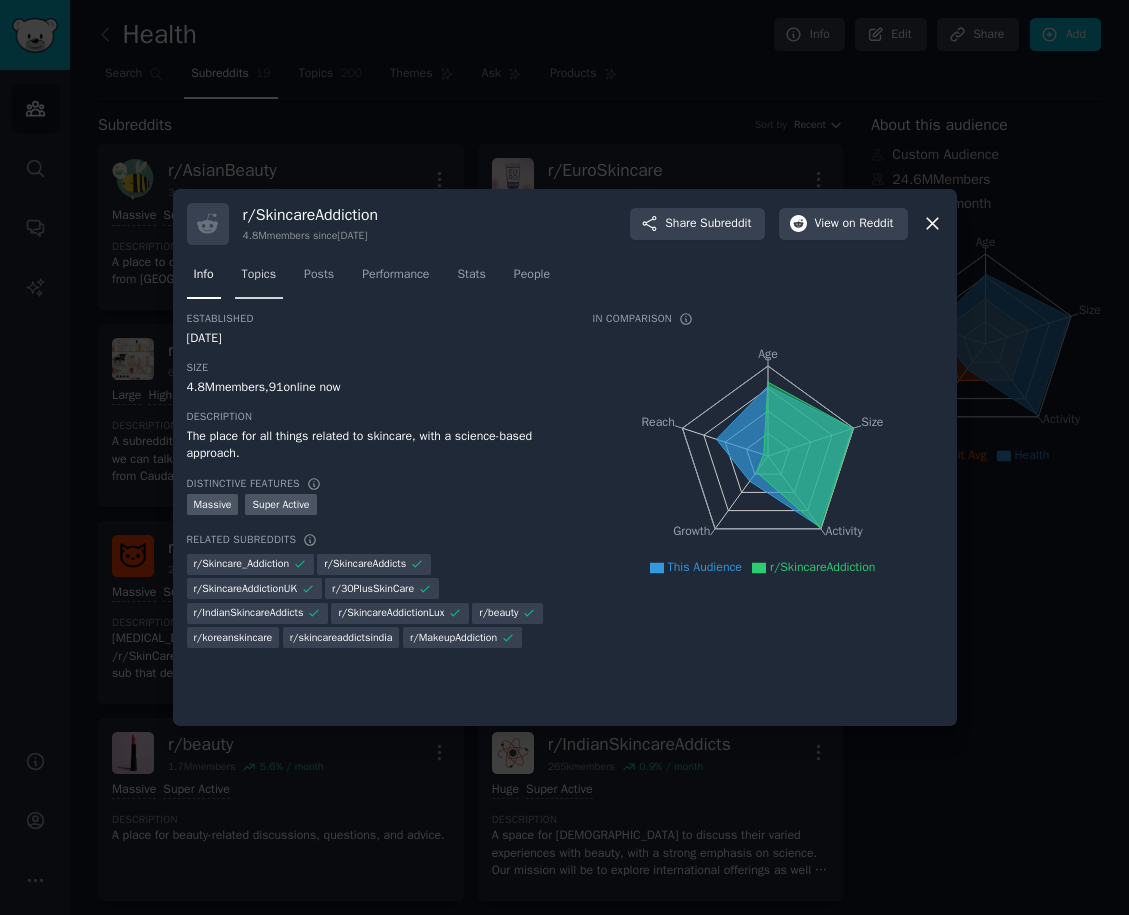 click on "Topics" at bounding box center [259, 275] 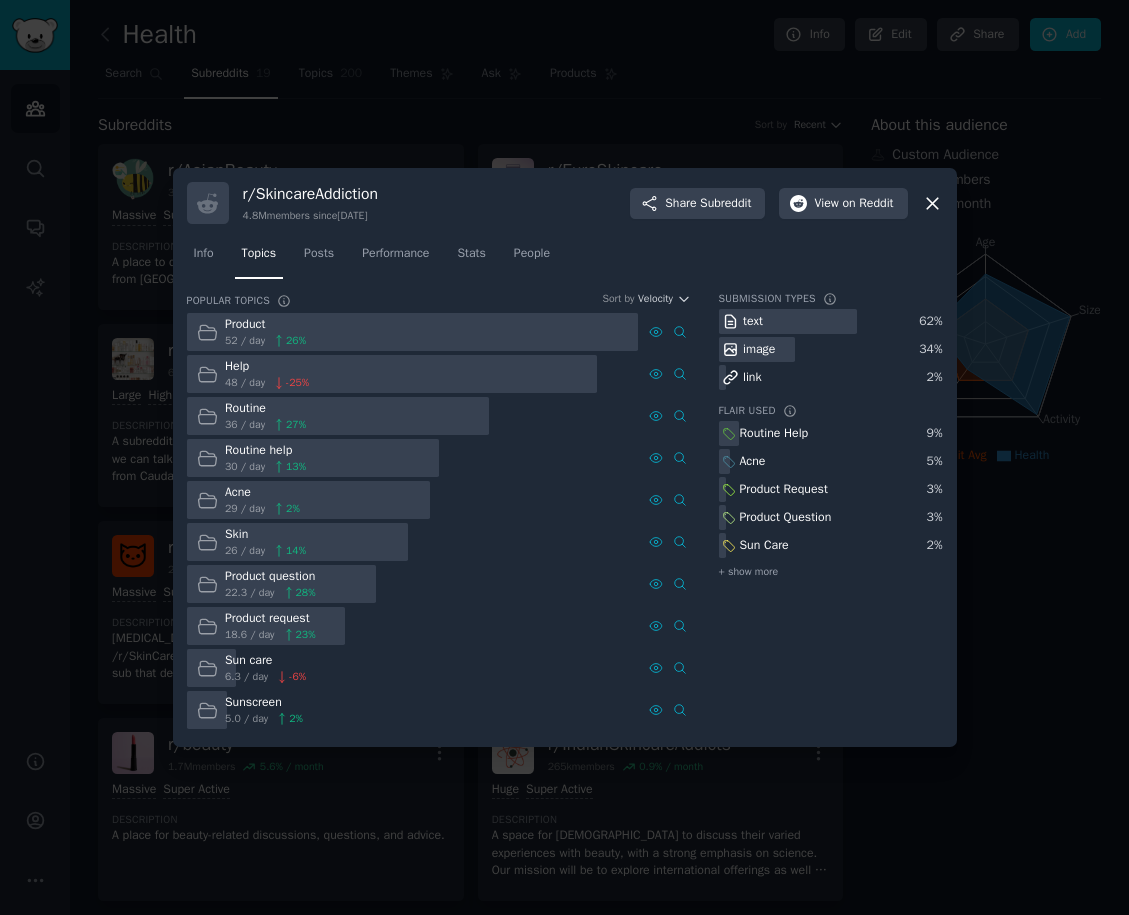 click on "Info Topics Posts Performance Stats People" at bounding box center (565, 258) 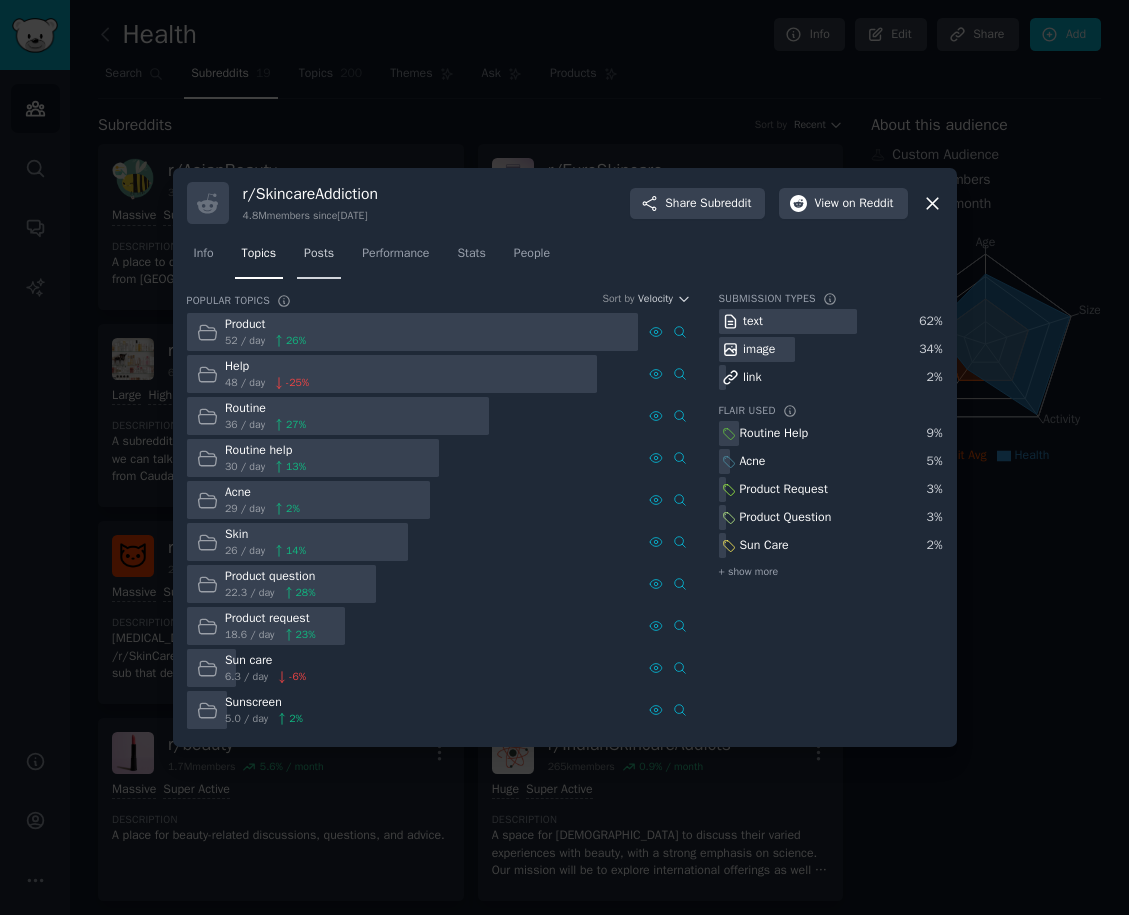 click on "Posts" at bounding box center [319, 254] 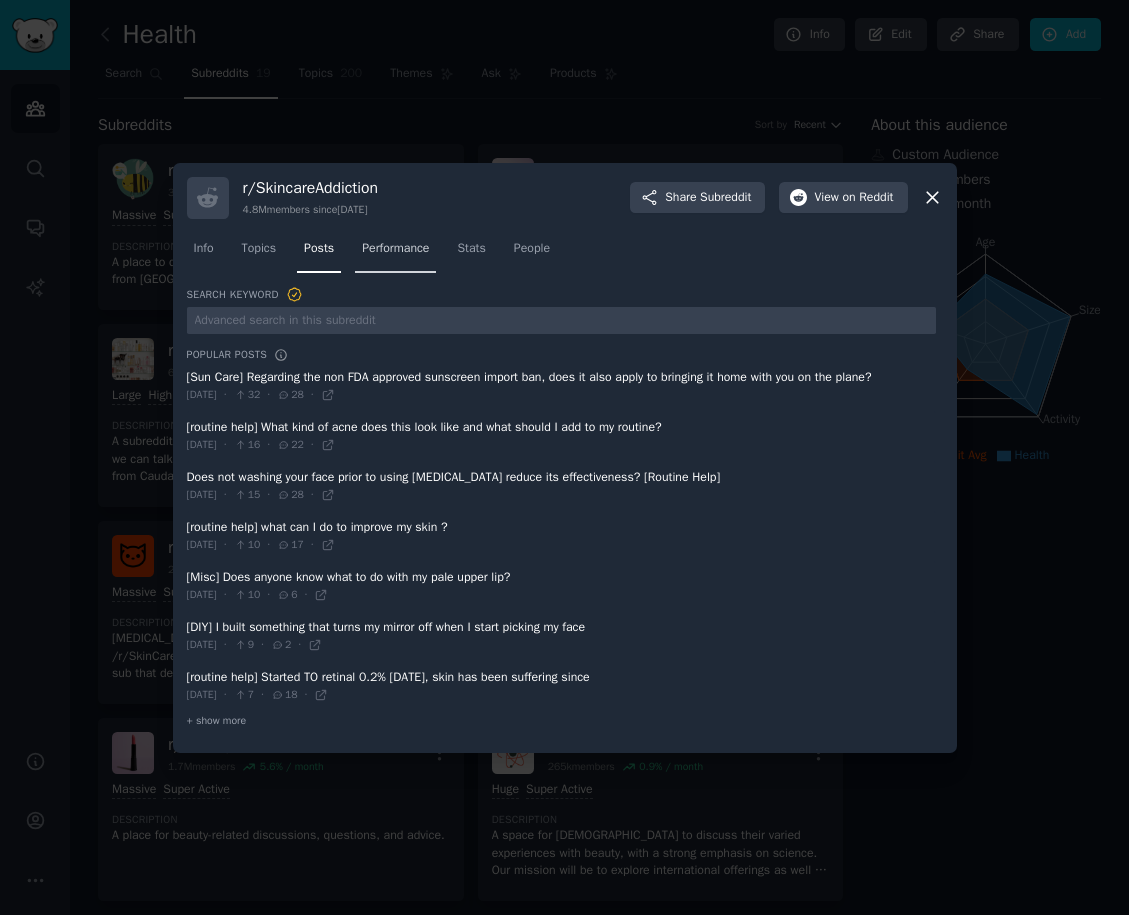 click on "Performance" at bounding box center (395, 249) 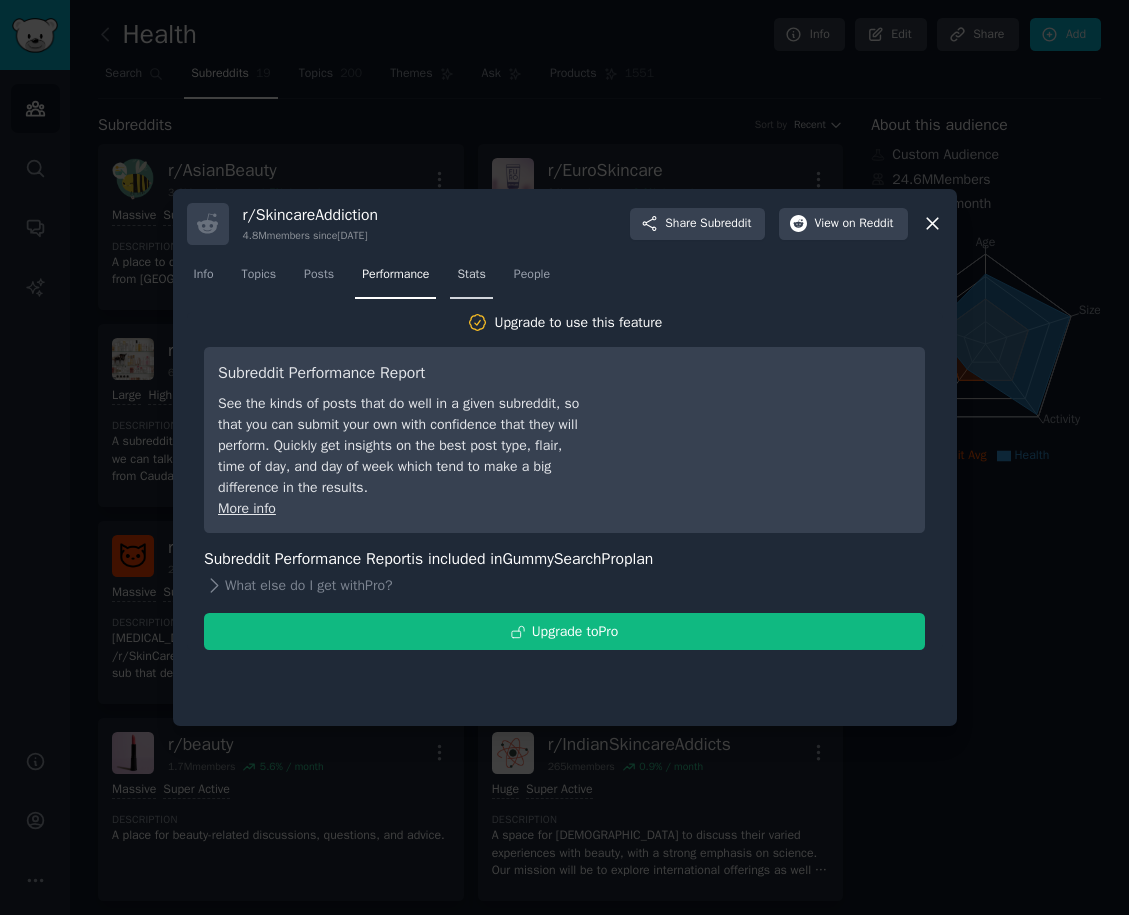 click on "Stats" at bounding box center (471, 279) 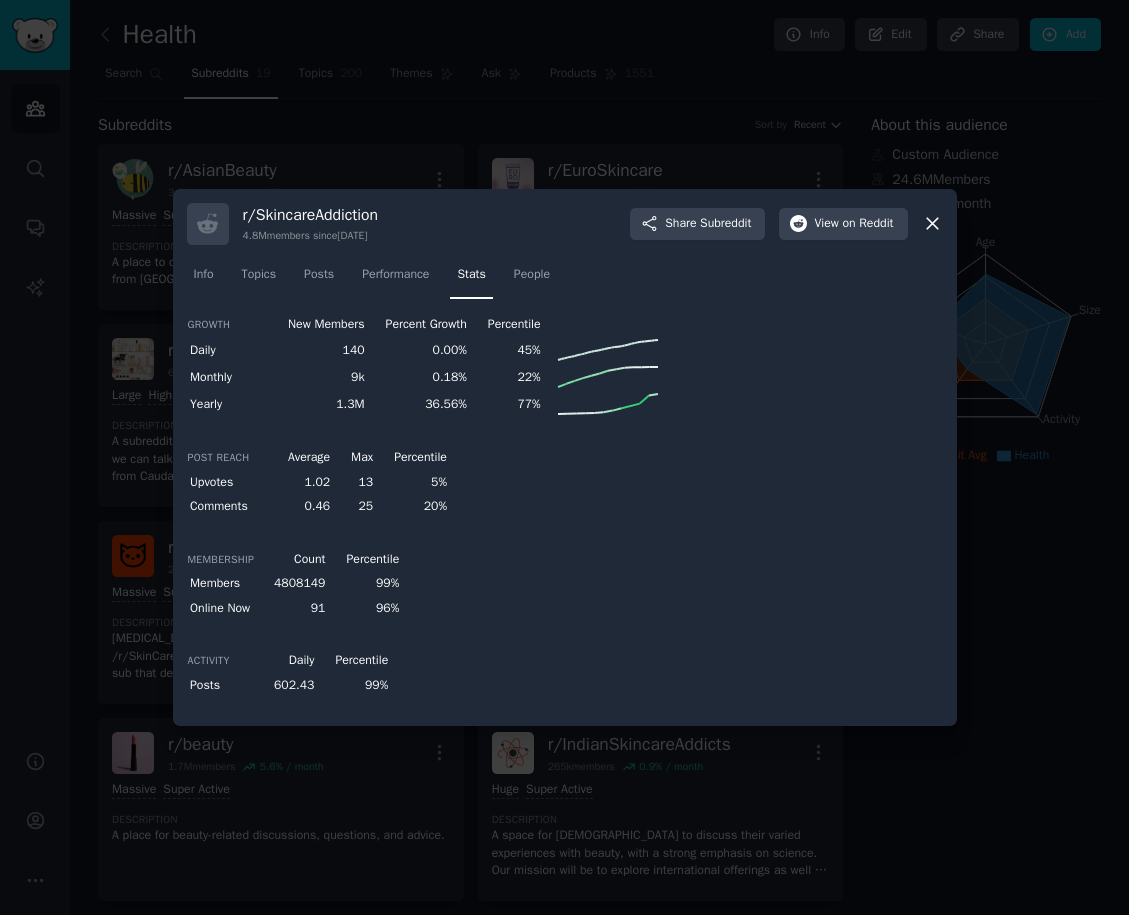 click on "Info Topics Posts Performance Stats People" at bounding box center (565, 279) 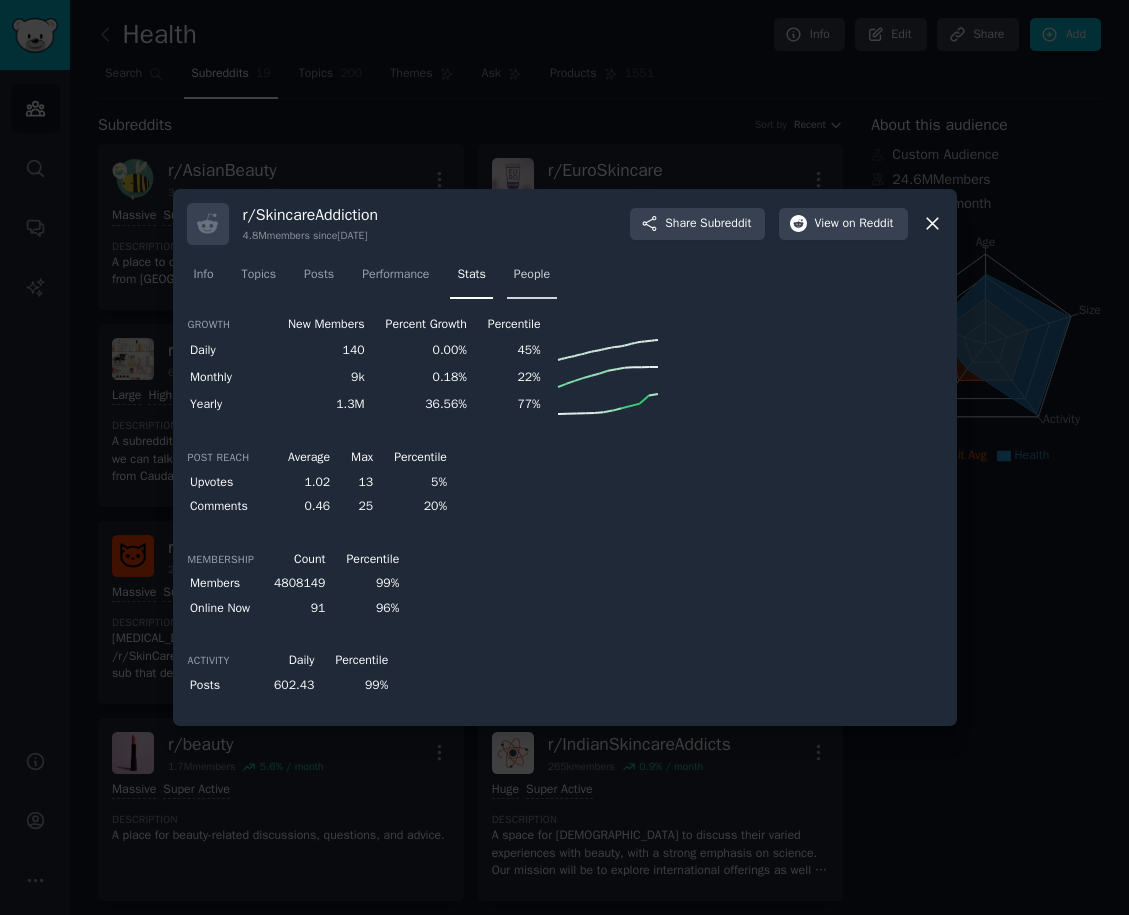 click on "People" at bounding box center [532, 279] 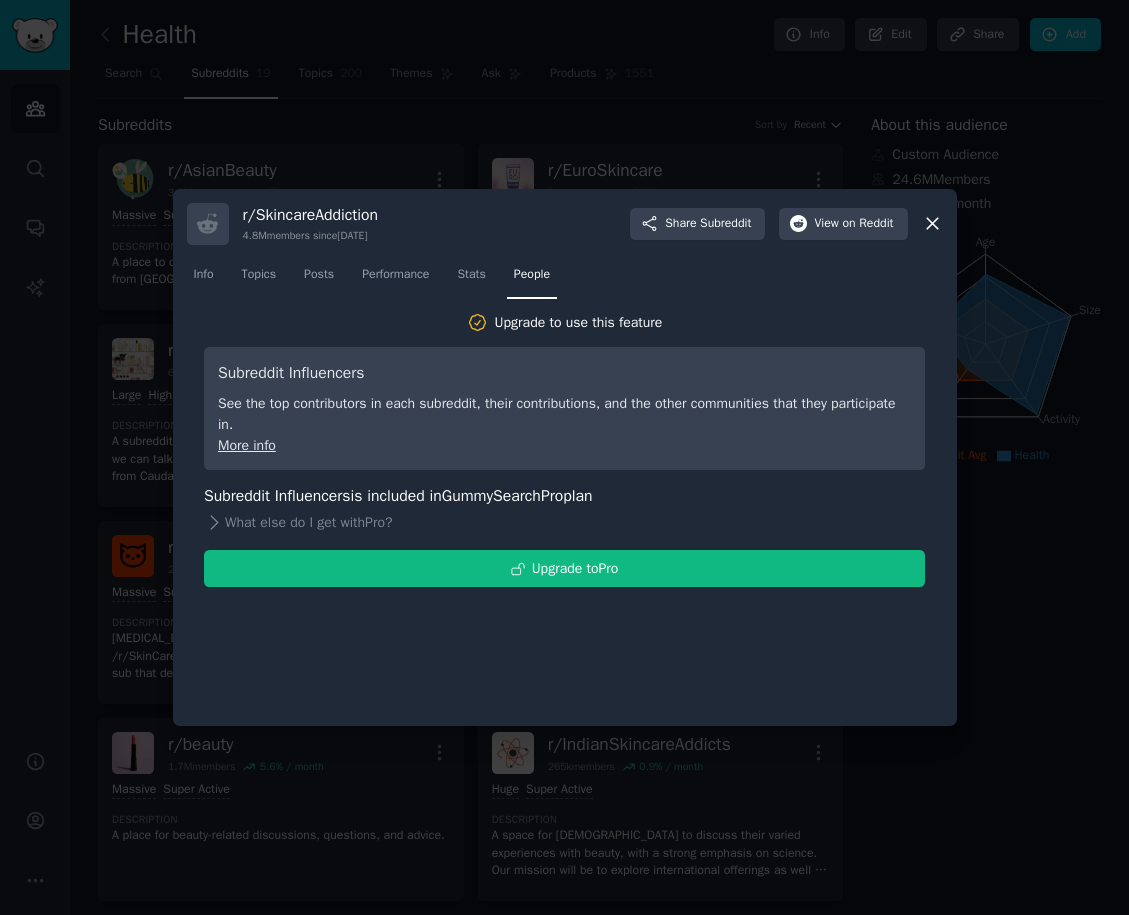 click at bounding box center (564, 457) 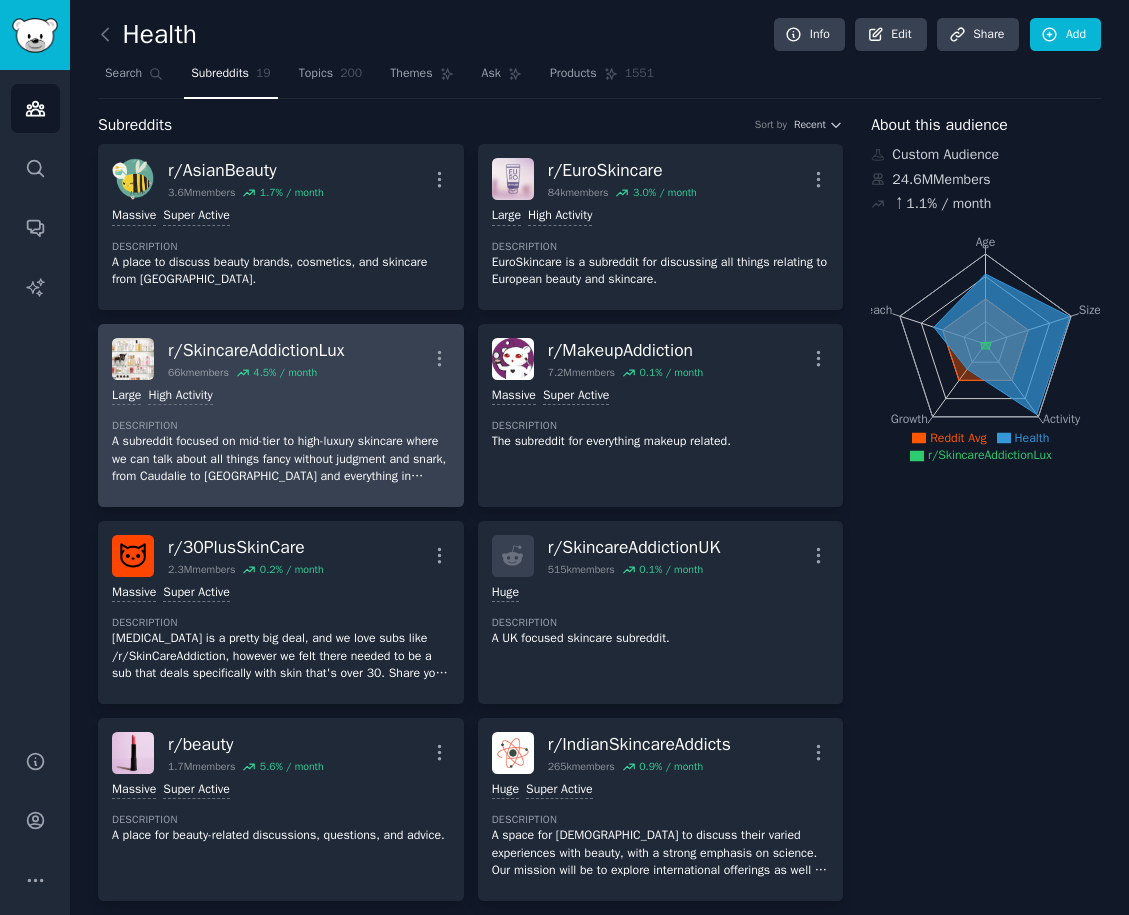 click on "Large High Activity Description A subreddit focused on mid-tier to high-luxury skincare where we can talk about all things fancy without judgment and snark, from Caudalie to [GEOGRAPHIC_DATA] and everything in between. Engage in discussions about what you think of products, tell us about your routine, ask us for recommendations, talk about your favourite beauty tools, and more!" at bounding box center [281, 436] 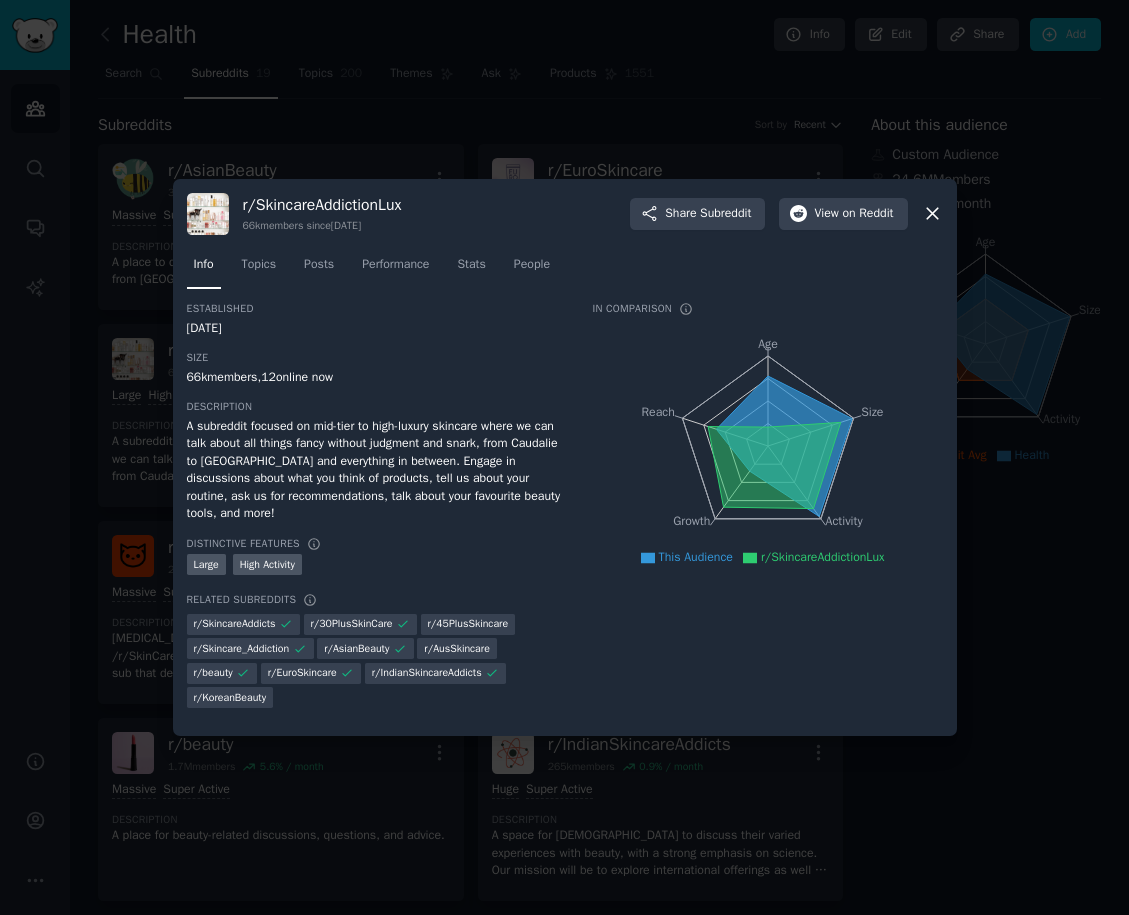 click at bounding box center [564, 457] 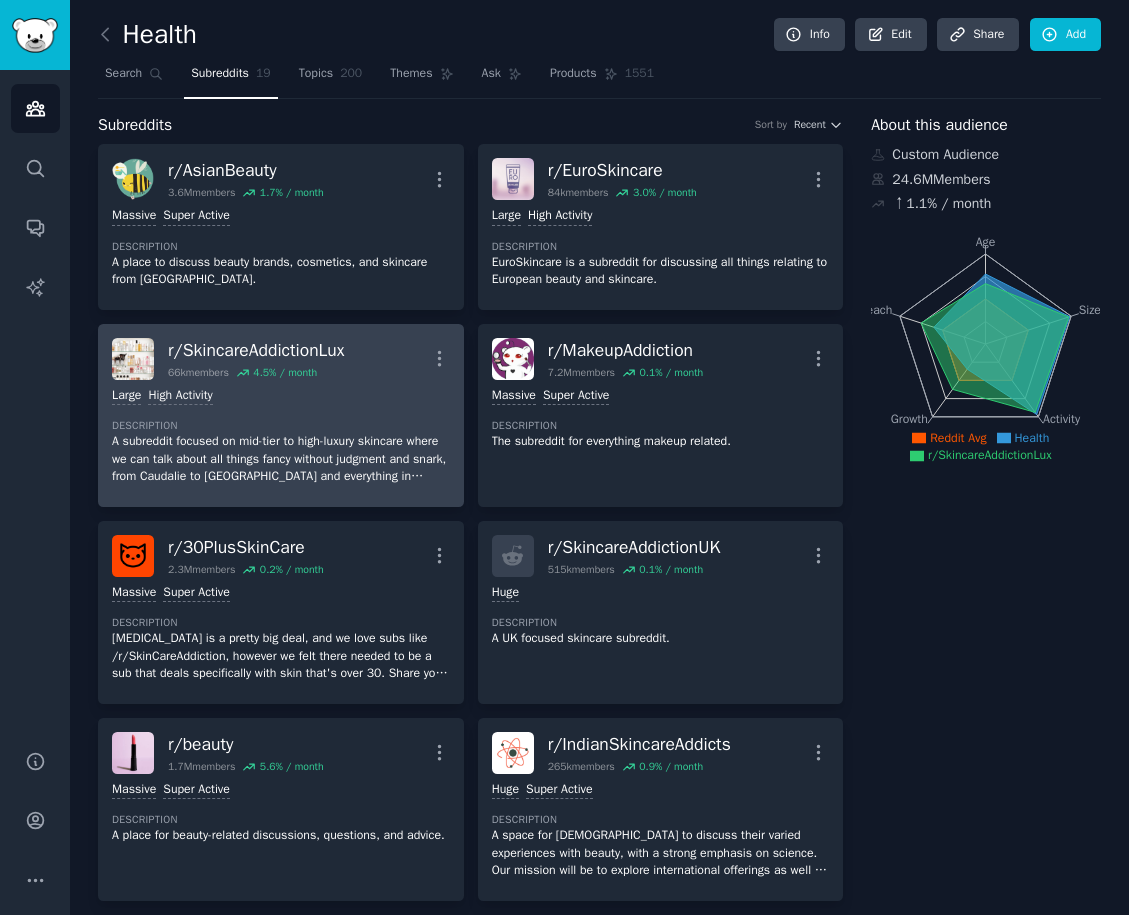 click on "r/ SkincareAddictionLux 66k  members 4.5 % / month More Large High Activity Description A subreddit focused on mid-tier to high-luxury skincare where we can talk about all things fancy without judgment and snark, from Caudalie to [GEOGRAPHIC_DATA] and everything in between. Engage in discussions about what you think of products, tell us about your routine, ask us for recommendations, talk about your favourite beauty tools, and more!" at bounding box center [281, 415] 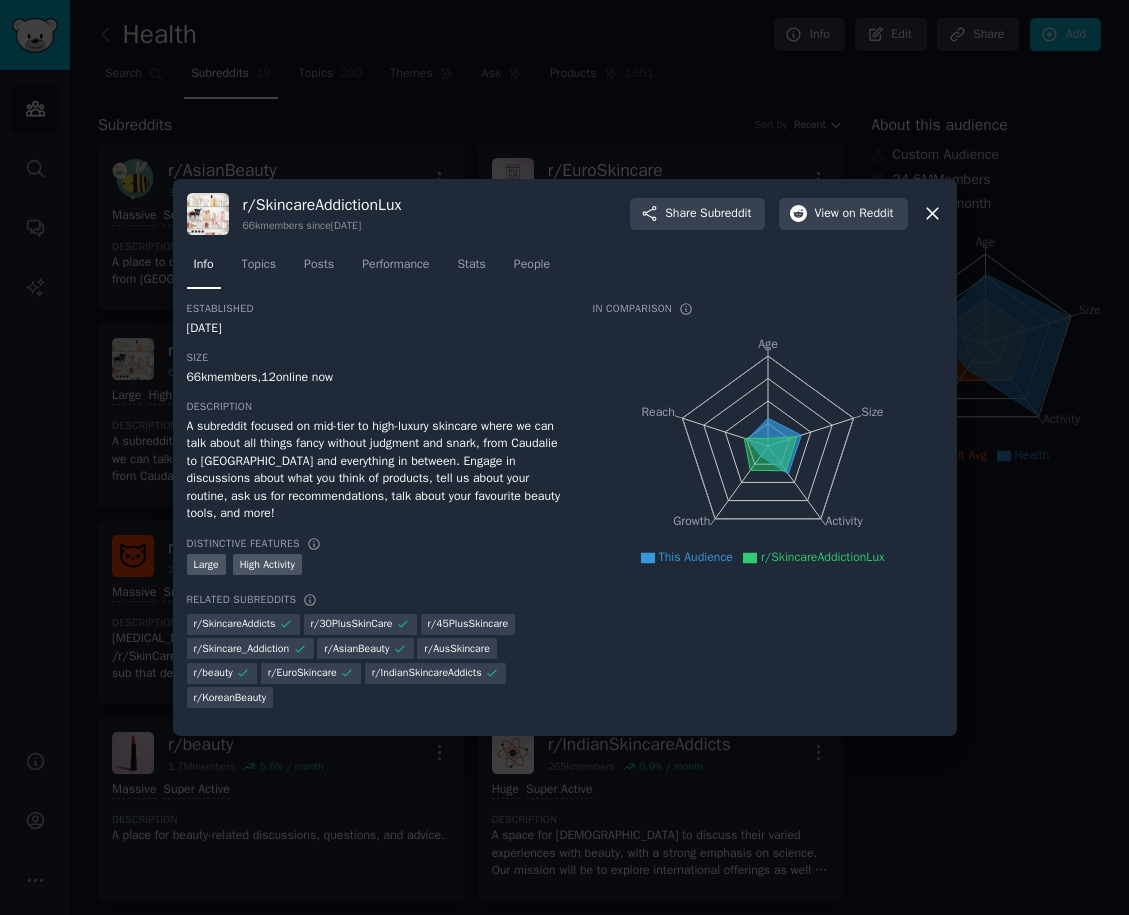 click at bounding box center (564, 457) 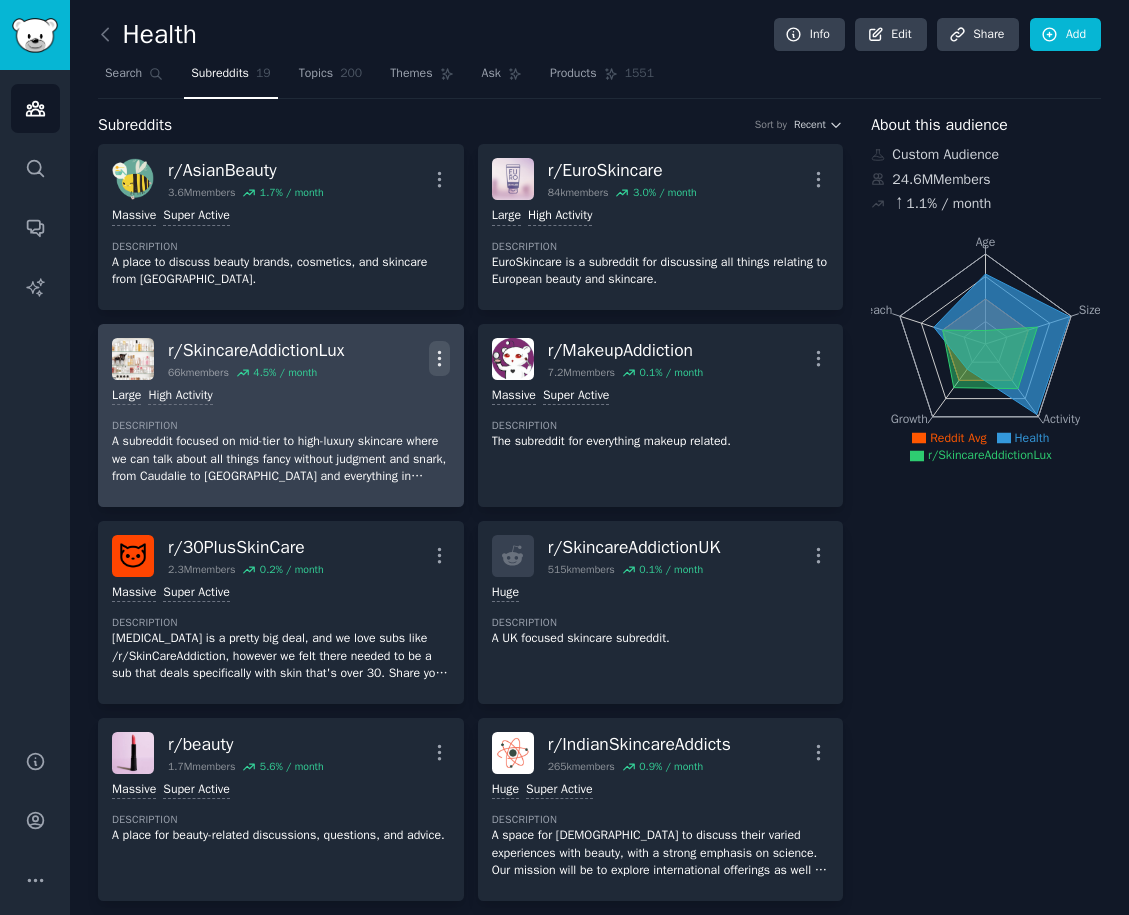 click 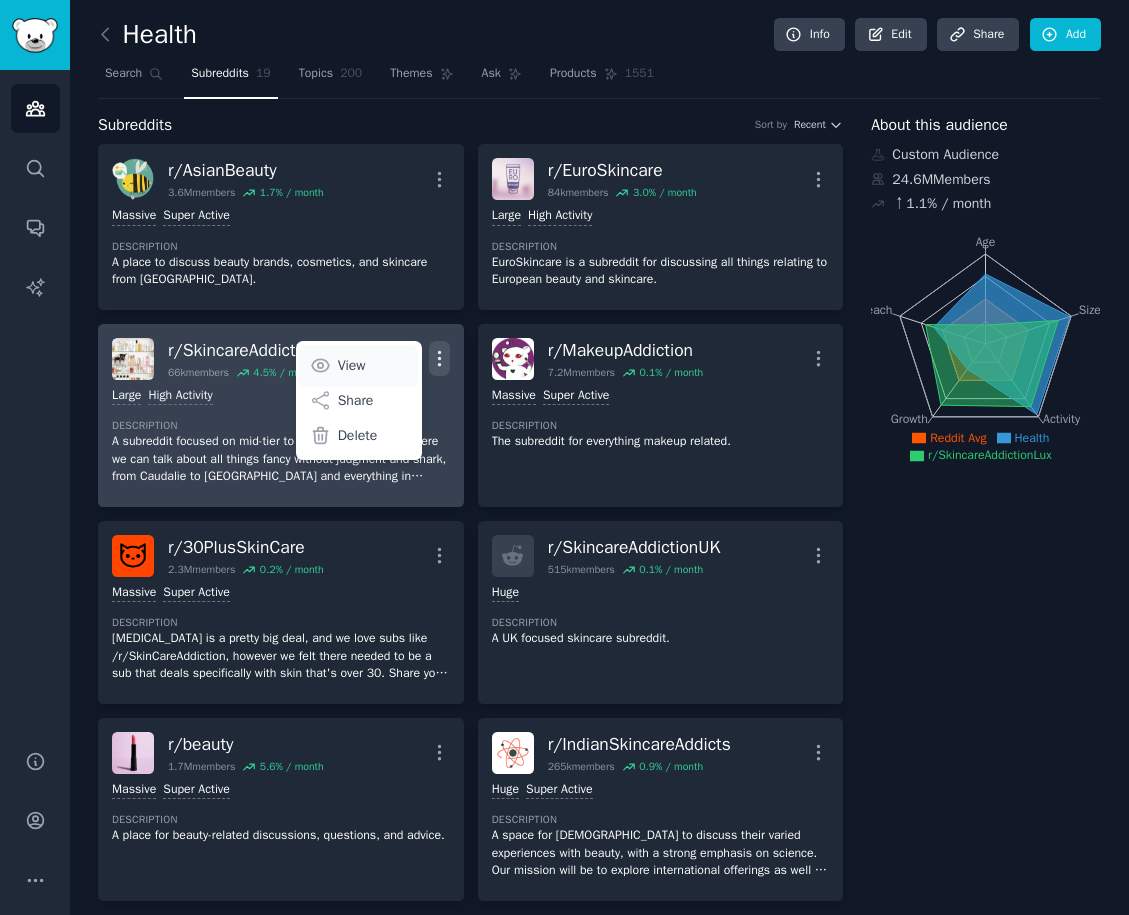 click on "View" at bounding box center [358, 366] 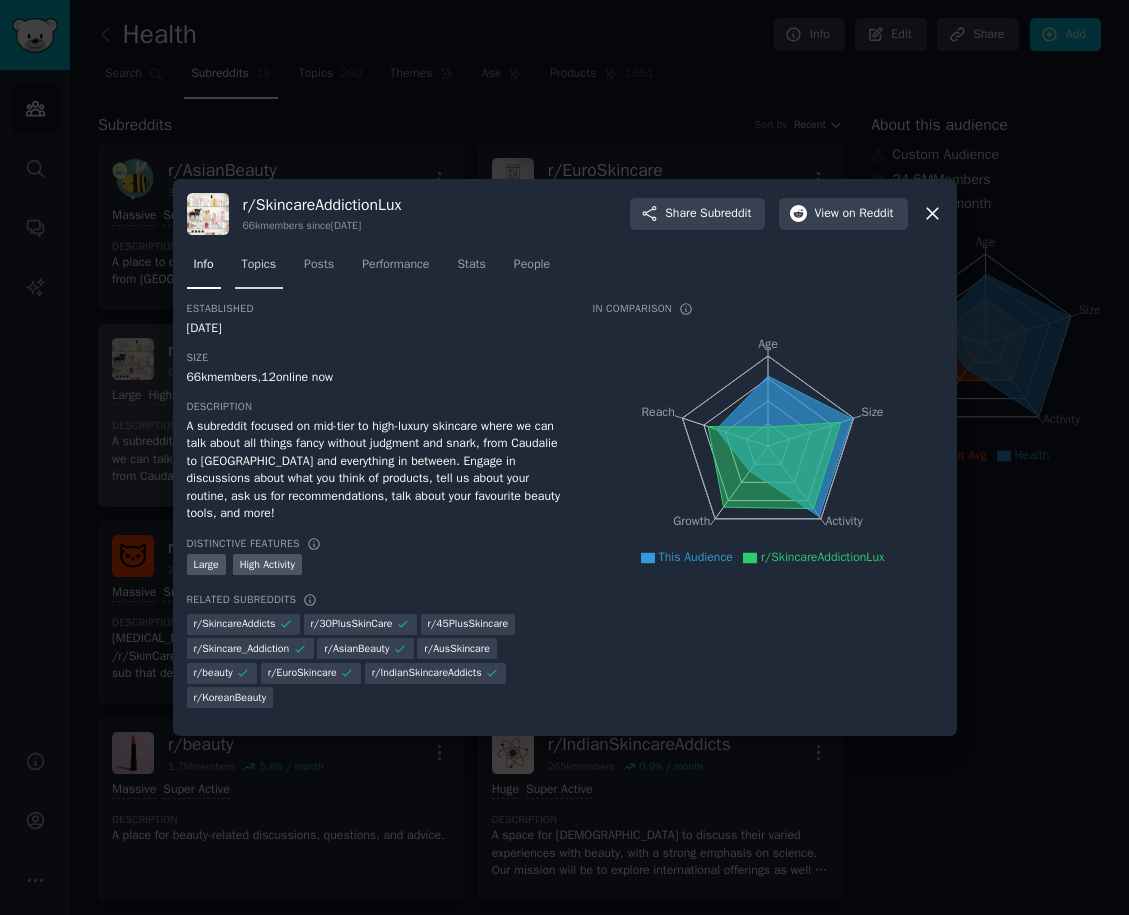 click on "Topics" at bounding box center (259, 265) 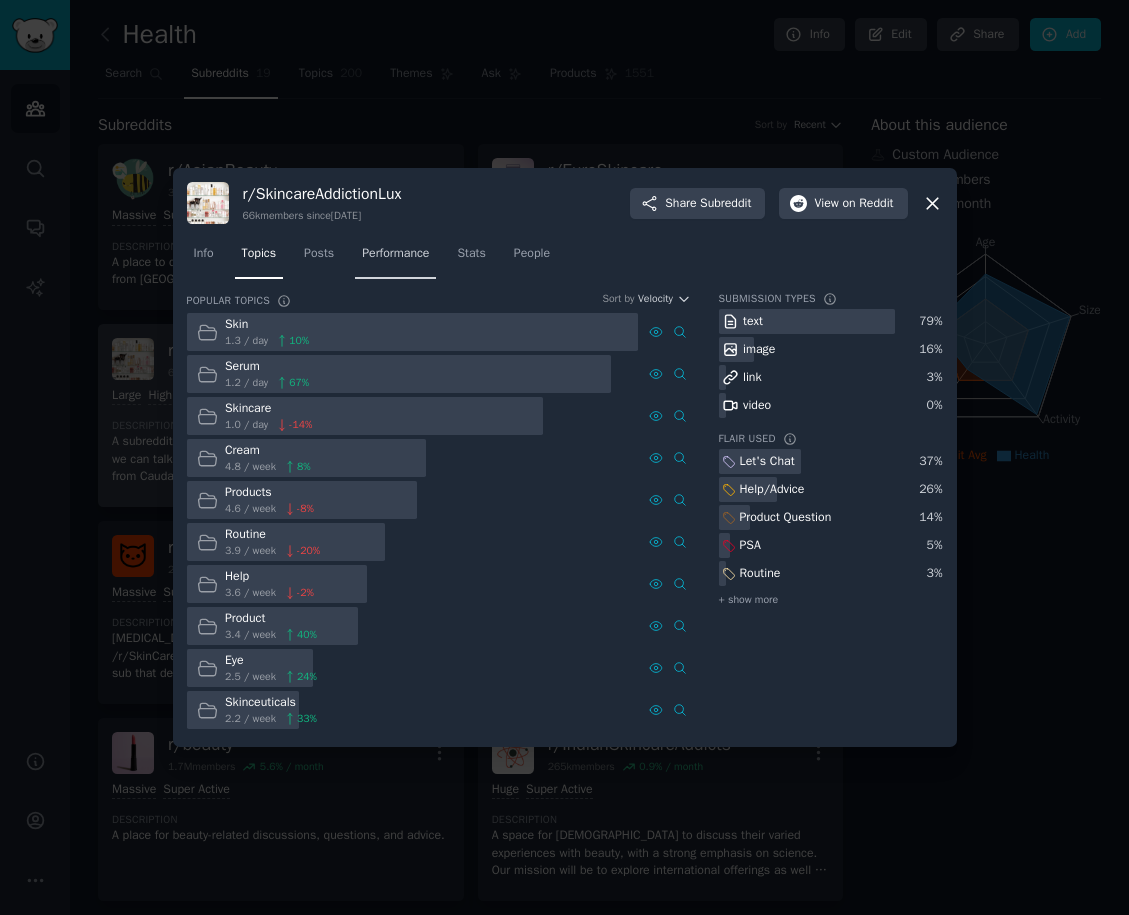 click on "Performance" at bounding box center (395, 258) 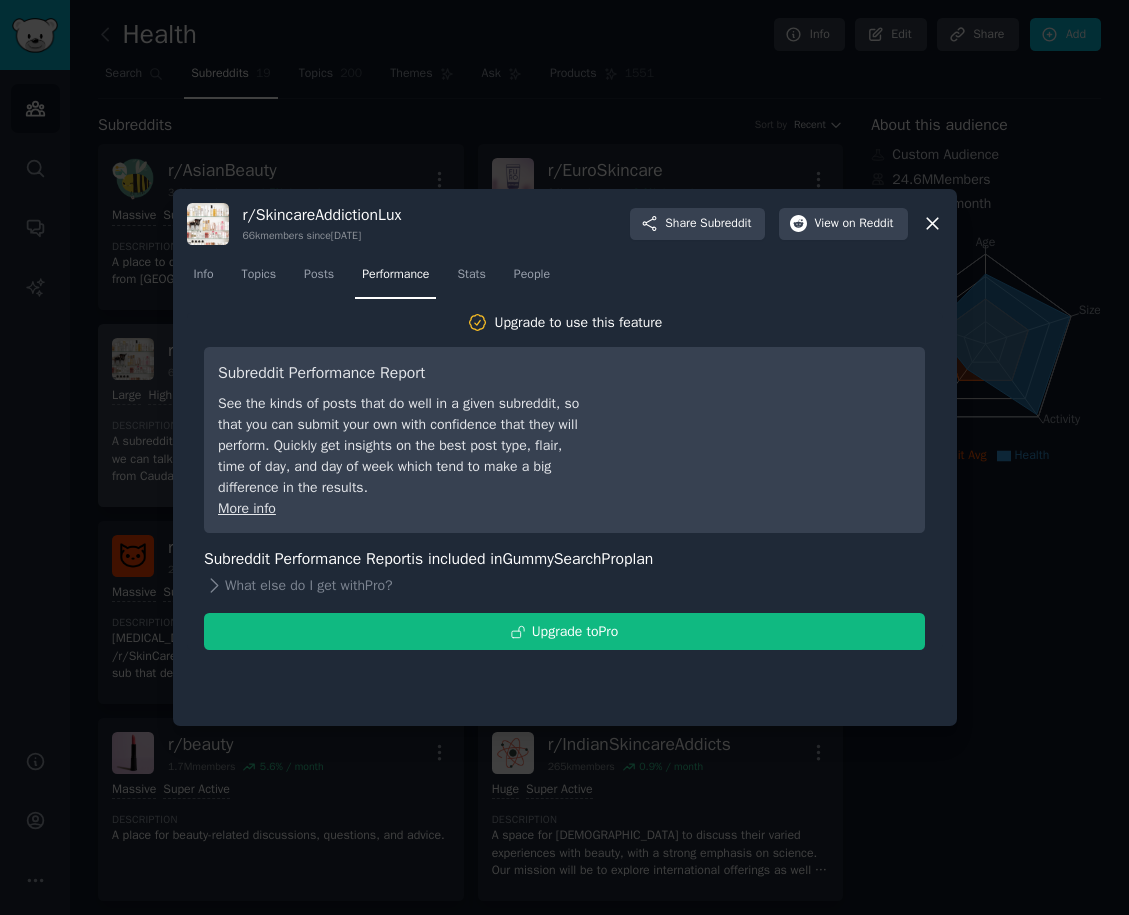 click on "Upgrade to use this feature" at bounding box center (579, 322) 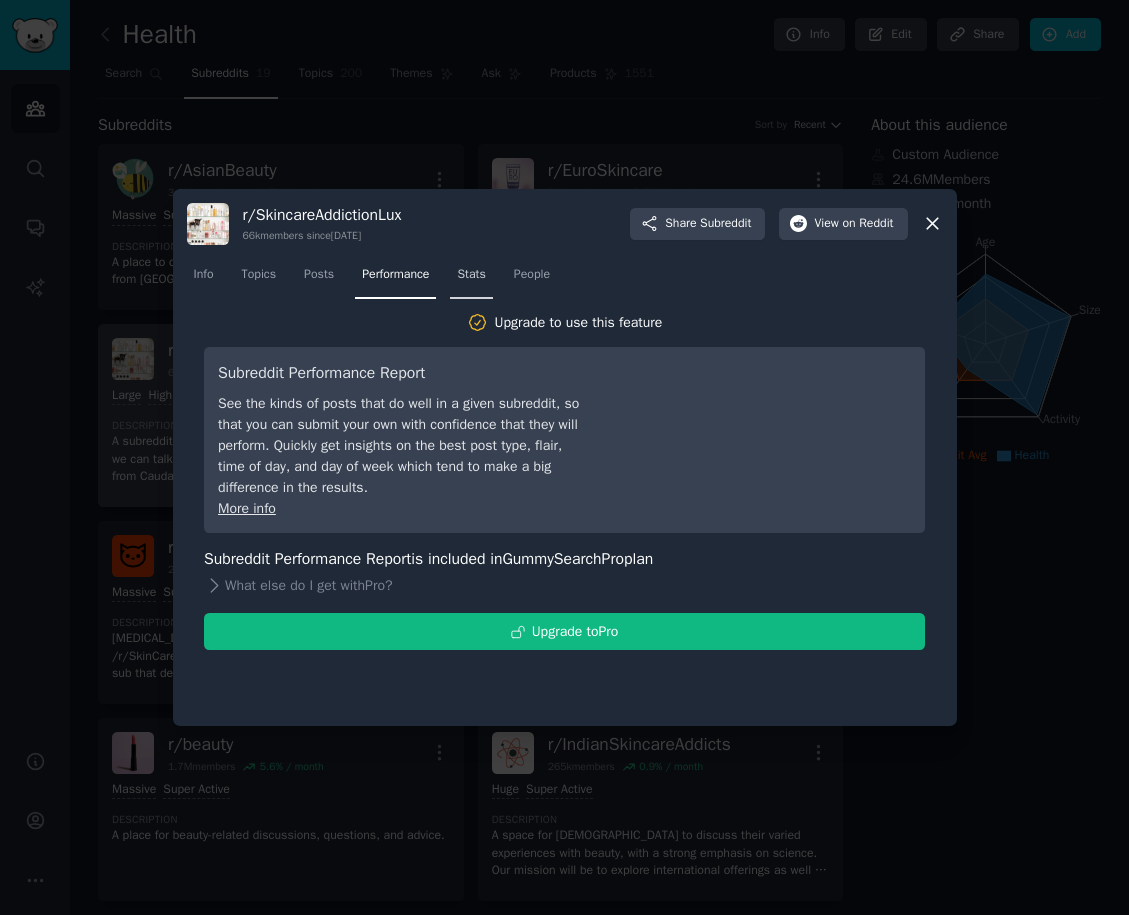 click on "Stats" at bounding box center [471, 279] 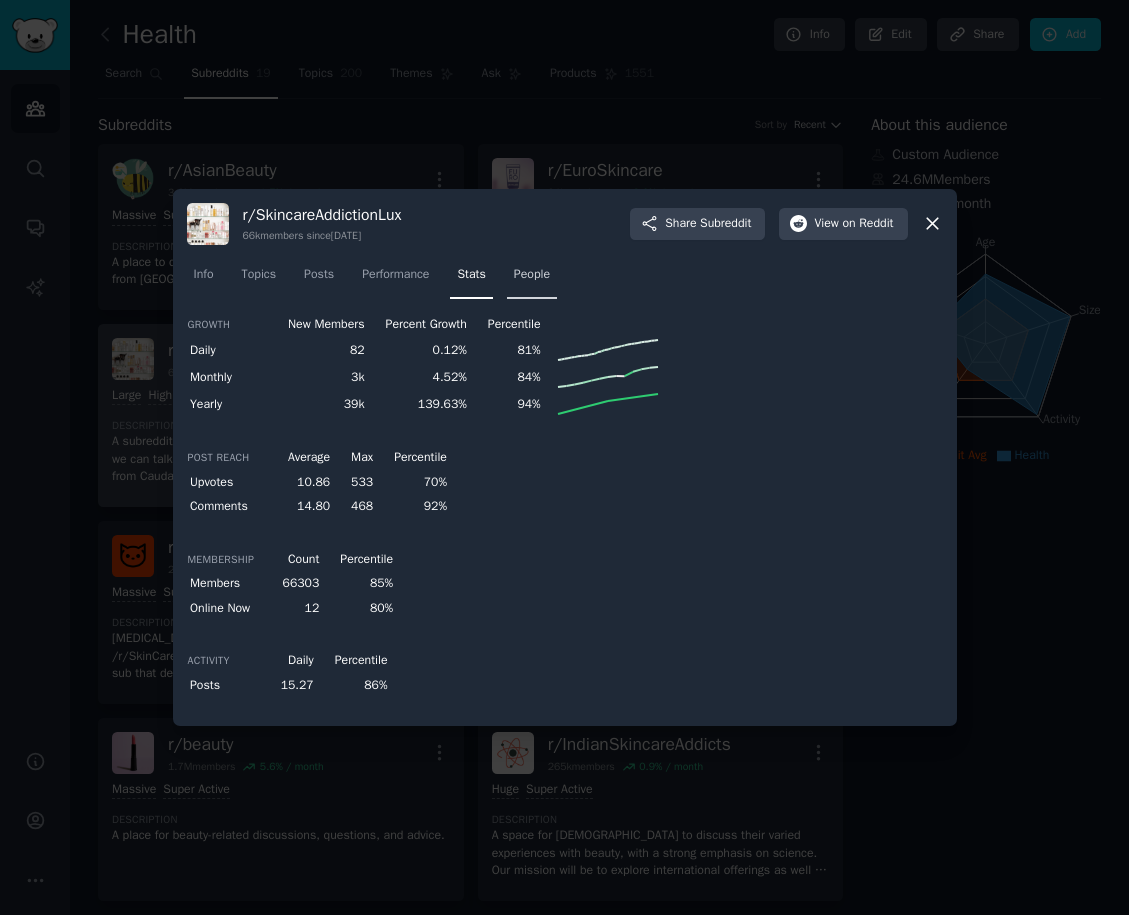 click on "People" at bounding box center [532, 279] 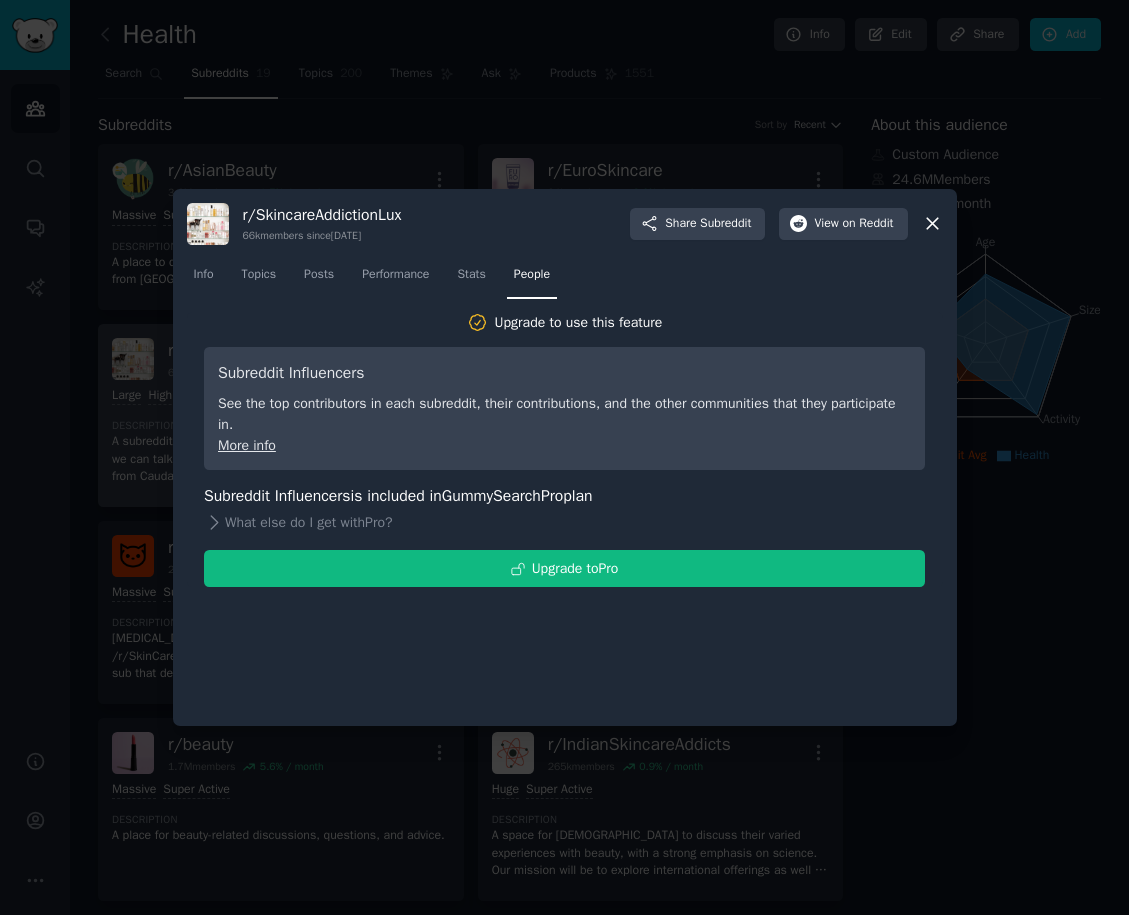 click at bounding box center [564, 457] 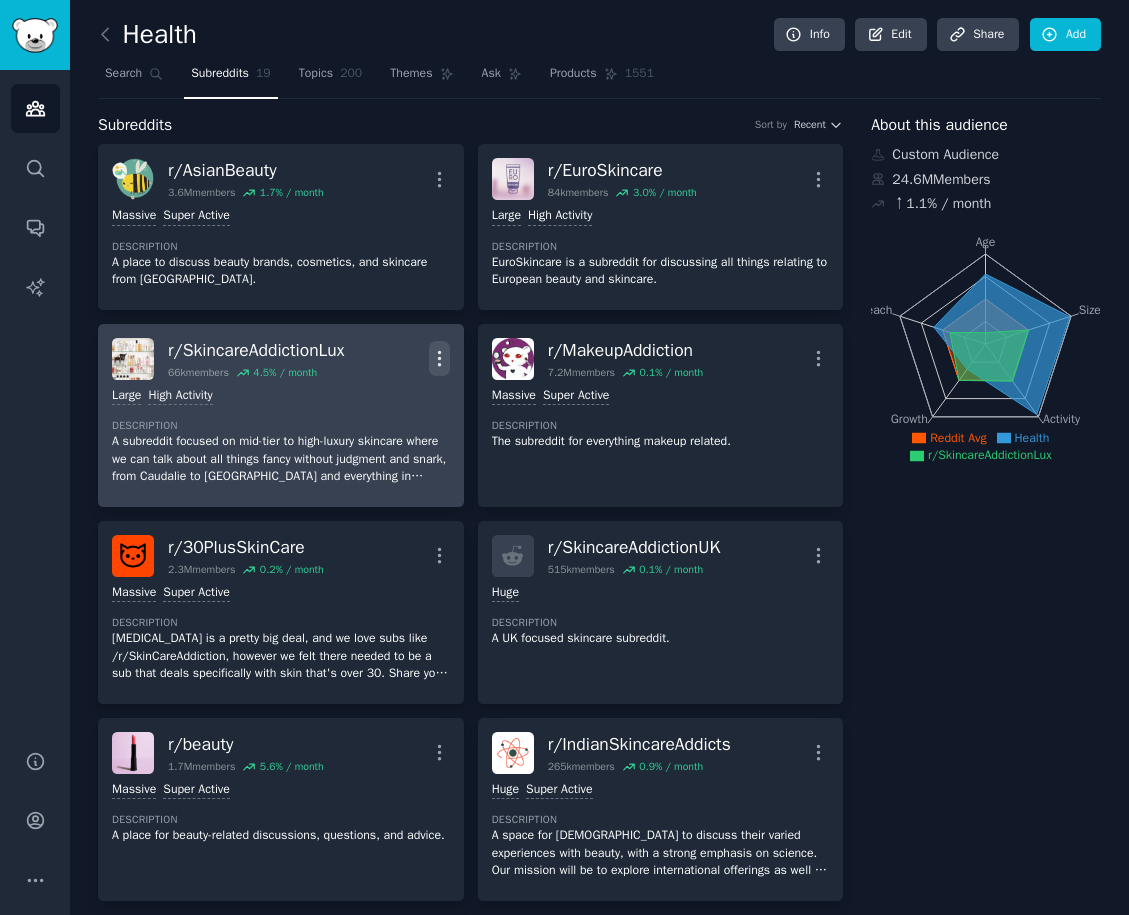 click 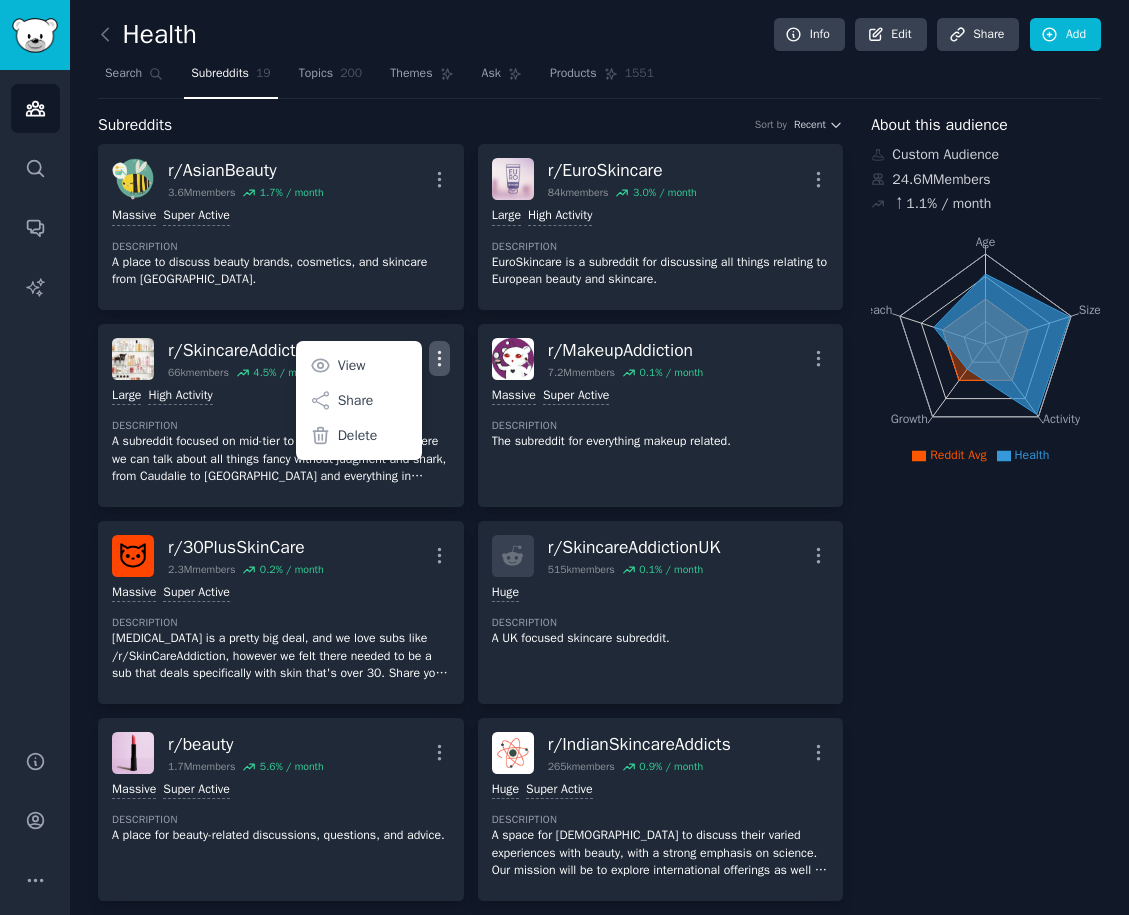 click on "r/ AsianBeauty 3.6M  members 1.7 % / month More Massive Super Active Description A place to discuss beauty brands, cosmetics, and skincare from [GEOGRAPHIC_DATA]. r/ EuroSkincare 84k  members 3.0 % / month More >= 80th percentile for submissions / day Large High Activity Description EuroSkincare is a subreddit for discussing all things relating to European beauty and skincare. r/ SkincareAddictionLux 66k  members 4.5 % / month More View Share Delete Large High Activity Description A subreddit focused on mid-tier to high-luxury skincare where we can talk about all things fancy without judgment and snark, from Caudalie to [GEOGRAPHIC_DATA] and everything in between. Engage in discussions about what you think of products, tell us about your routine, ask us for recommendations, talk about your favourite beauty tools, and more! r/ MakeupAddiction 7.2M  members 0.1 % / month More Massive Super Active Description The subreddit for everything makeup related. r/ 30PlusSkinCare 2.3M  members 0.2 % / month More Massive Super Active r/ 515k" at bounding box center [470, 1104] 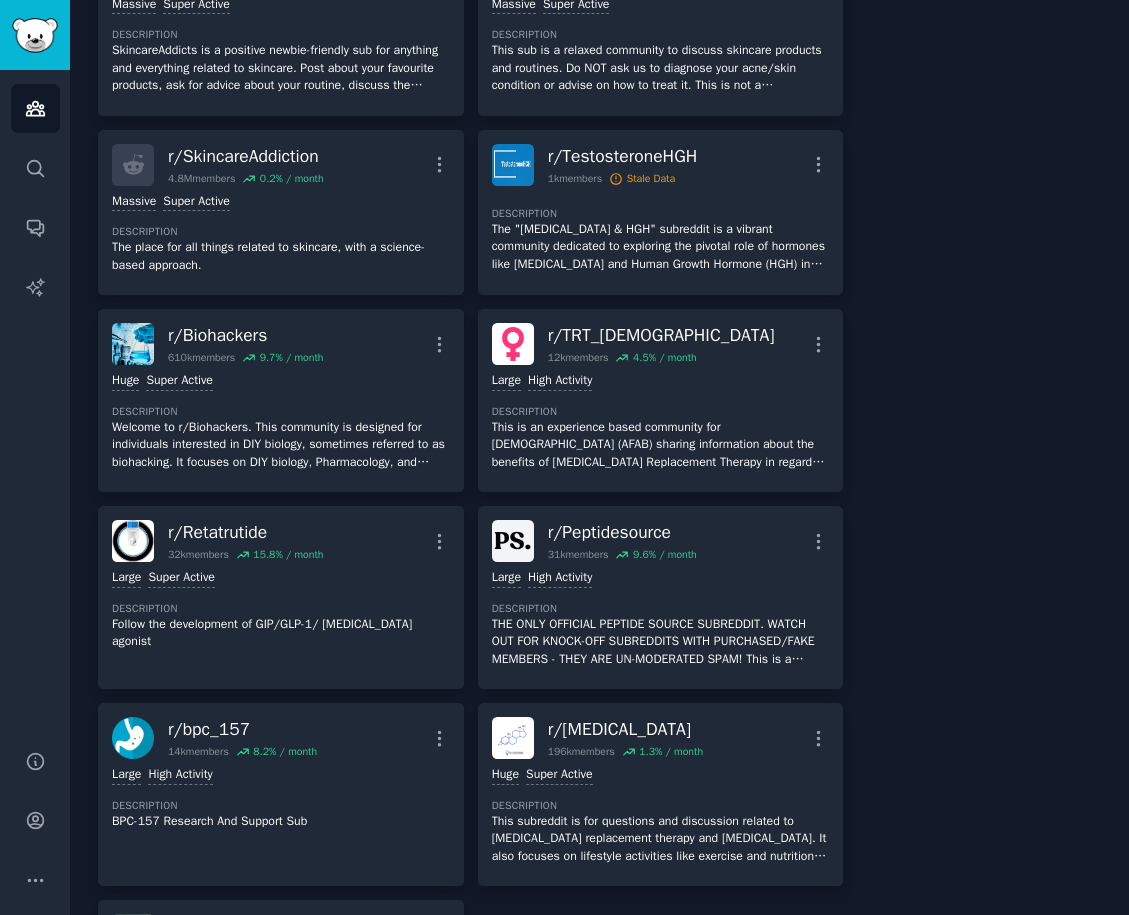 scroll, scrollTop: 0, scrollLeft: 0, axis: both 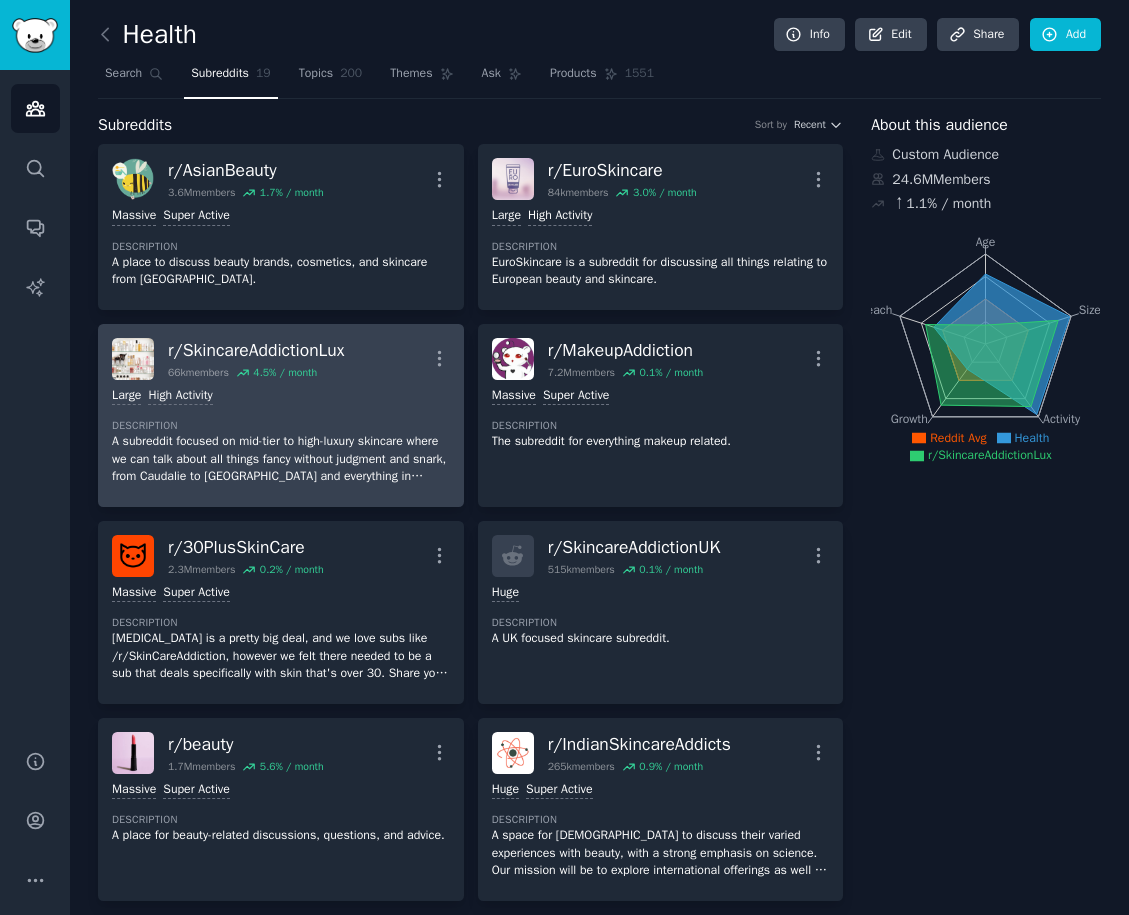 click on "4.5 % / month" at bounding box center [285, 373] 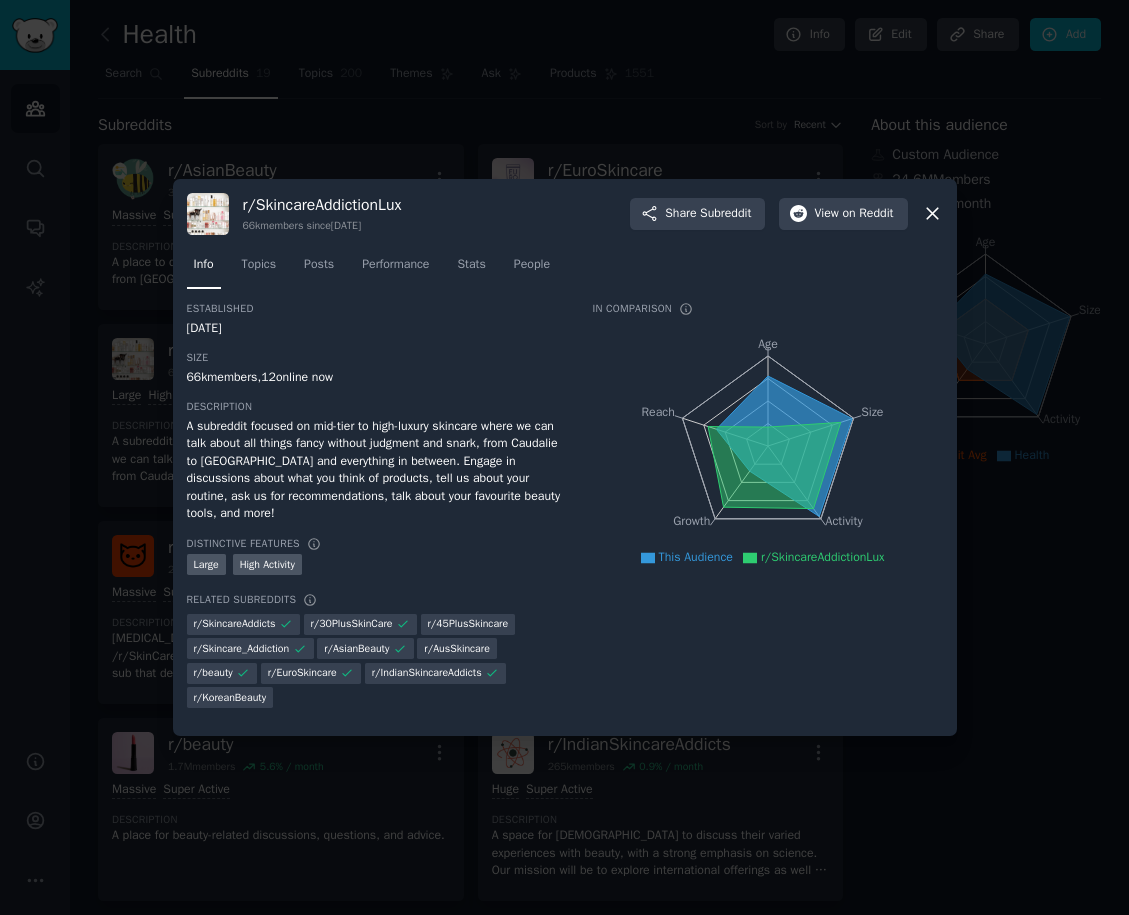 click at bounding box center [564, 457] 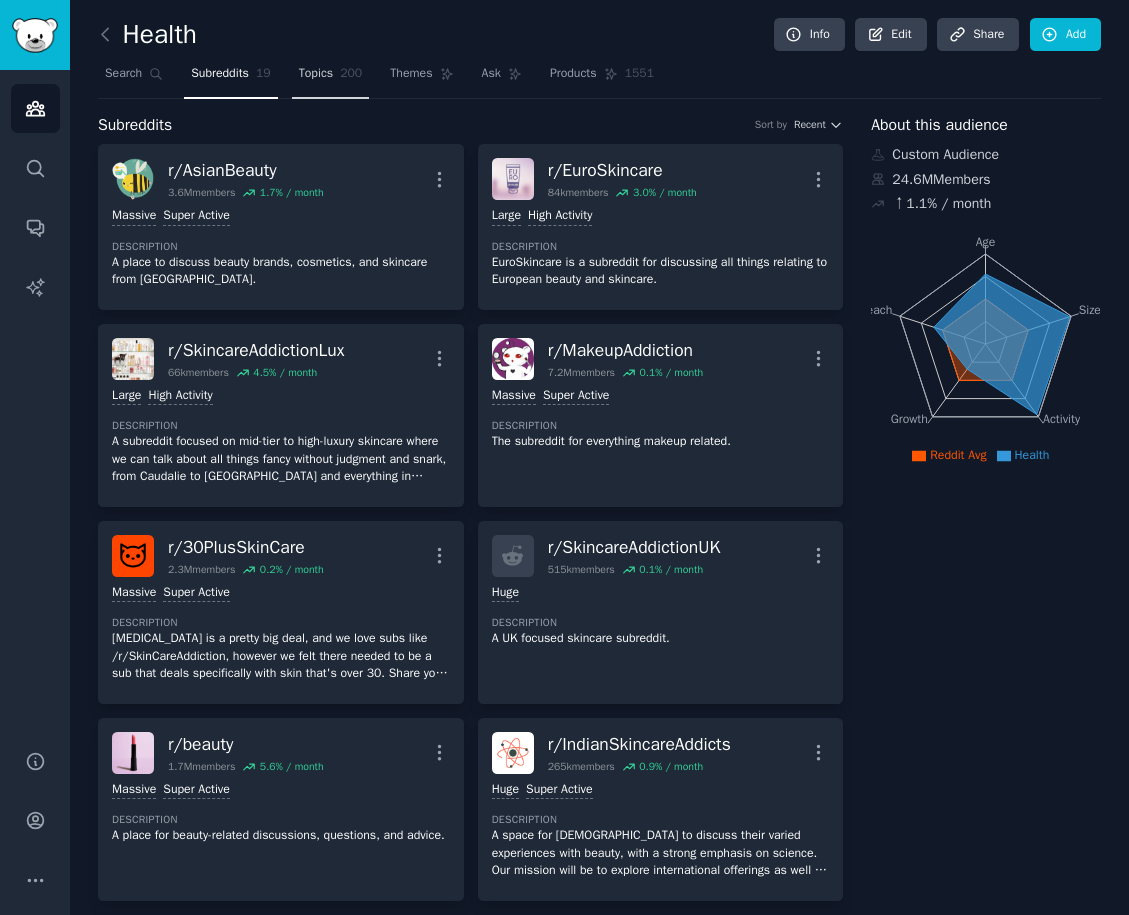 click on "Topics 200" at bounding box center (331, 78) 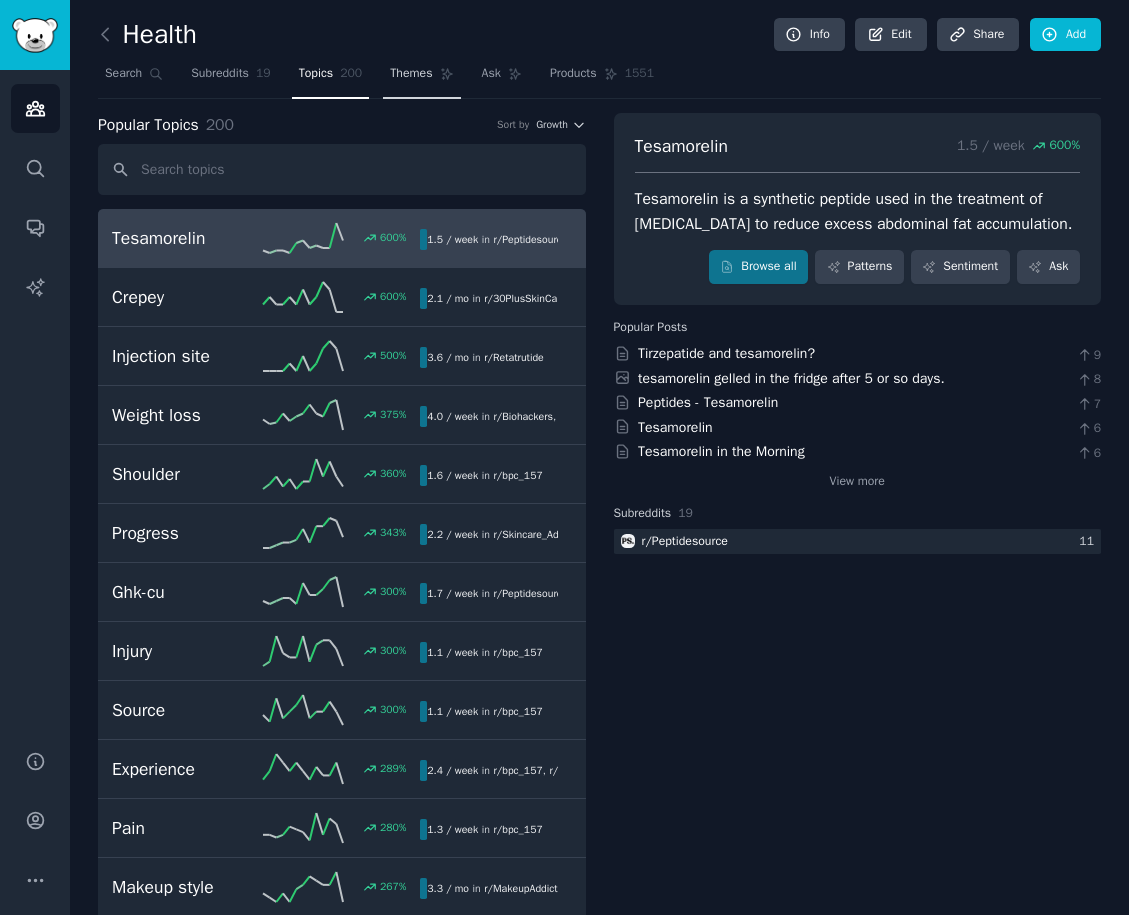 click 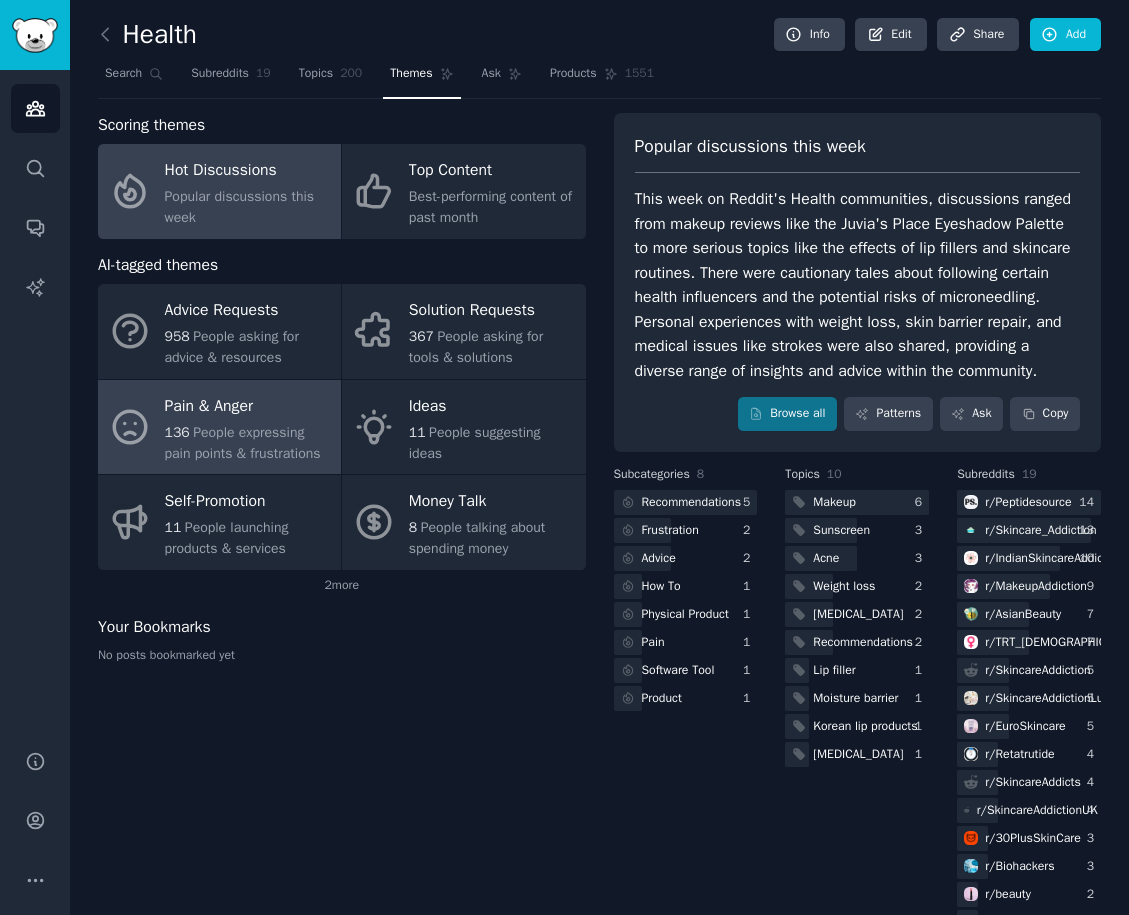 click on "Pain & Anger" at bounding box center [248, 406] 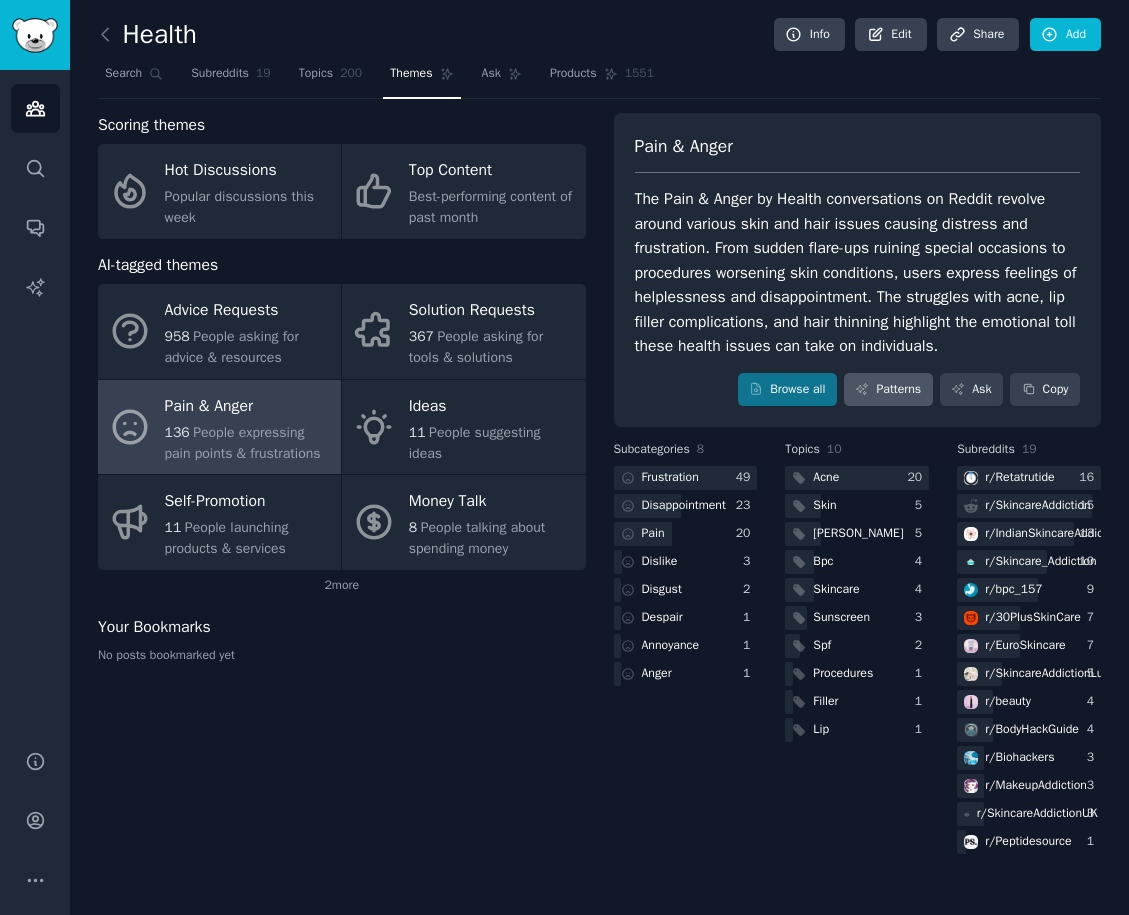 click on "Patterns" at bounding box center (888, 390) 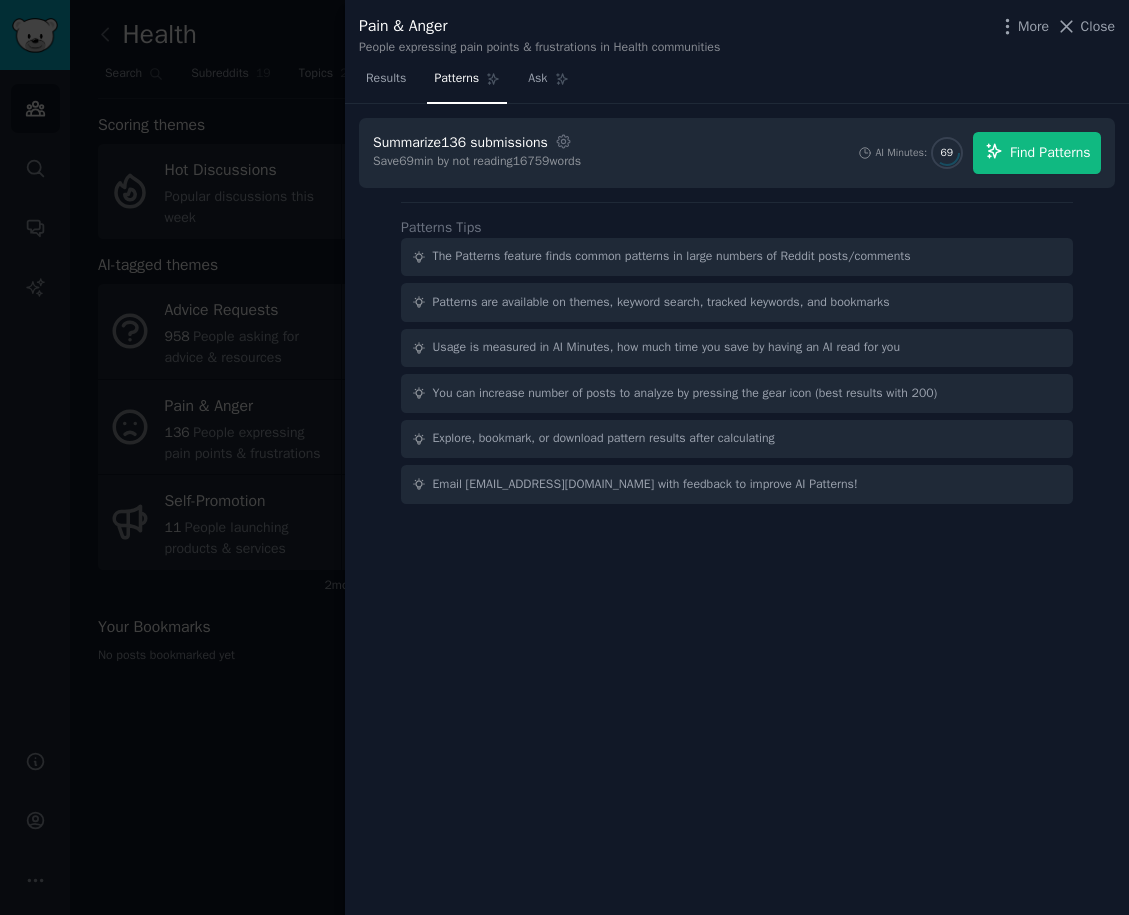 click on "Find Patterns" at bounding box center [1037, 153] 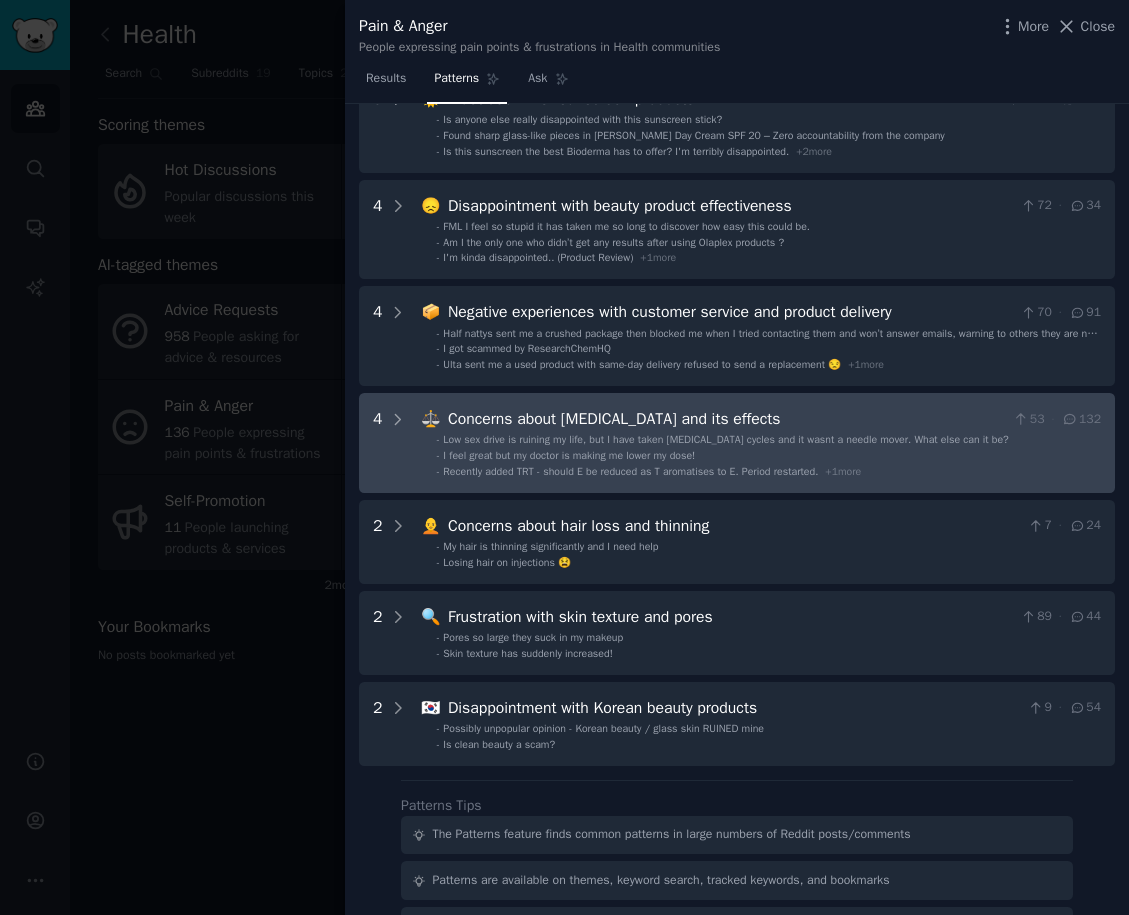 scroll, scrollTop: 528, scrollLeft: 0, axis: vertical 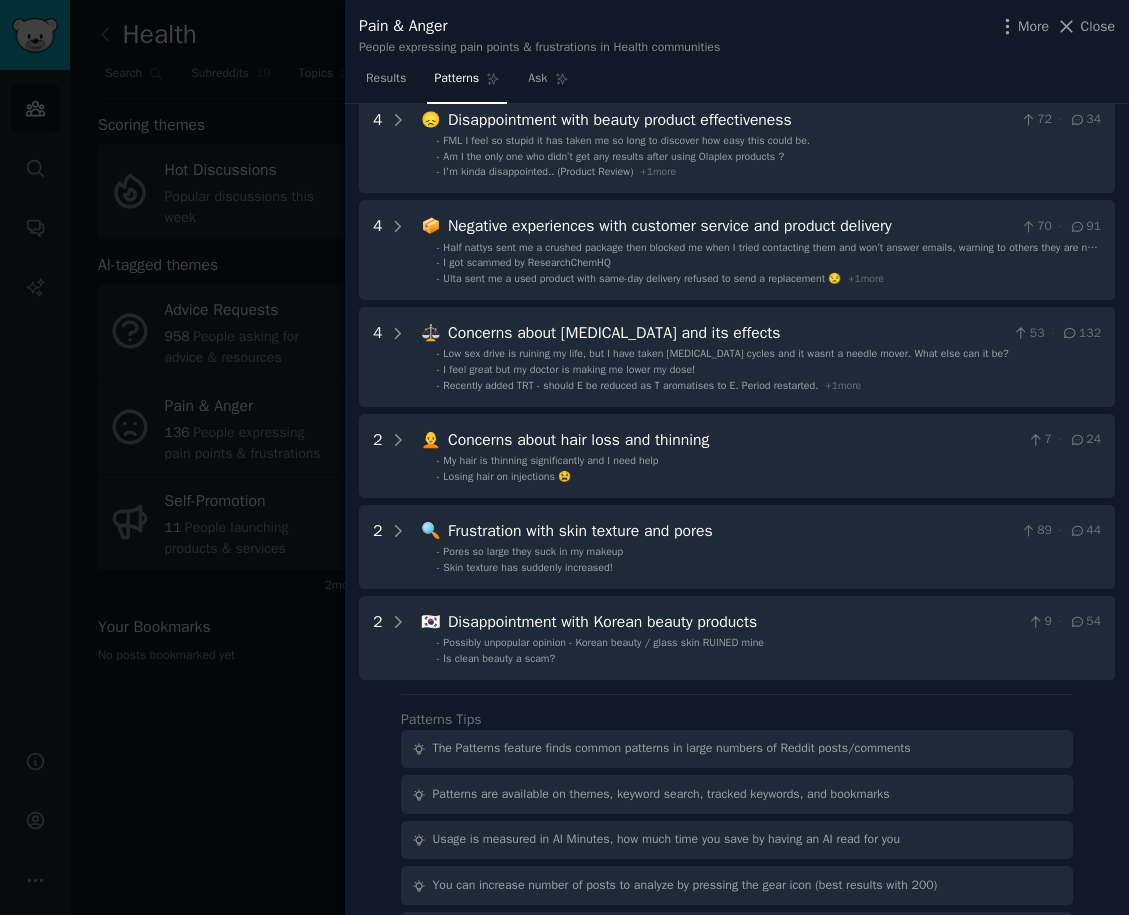 click at bounding box center (564, 457) 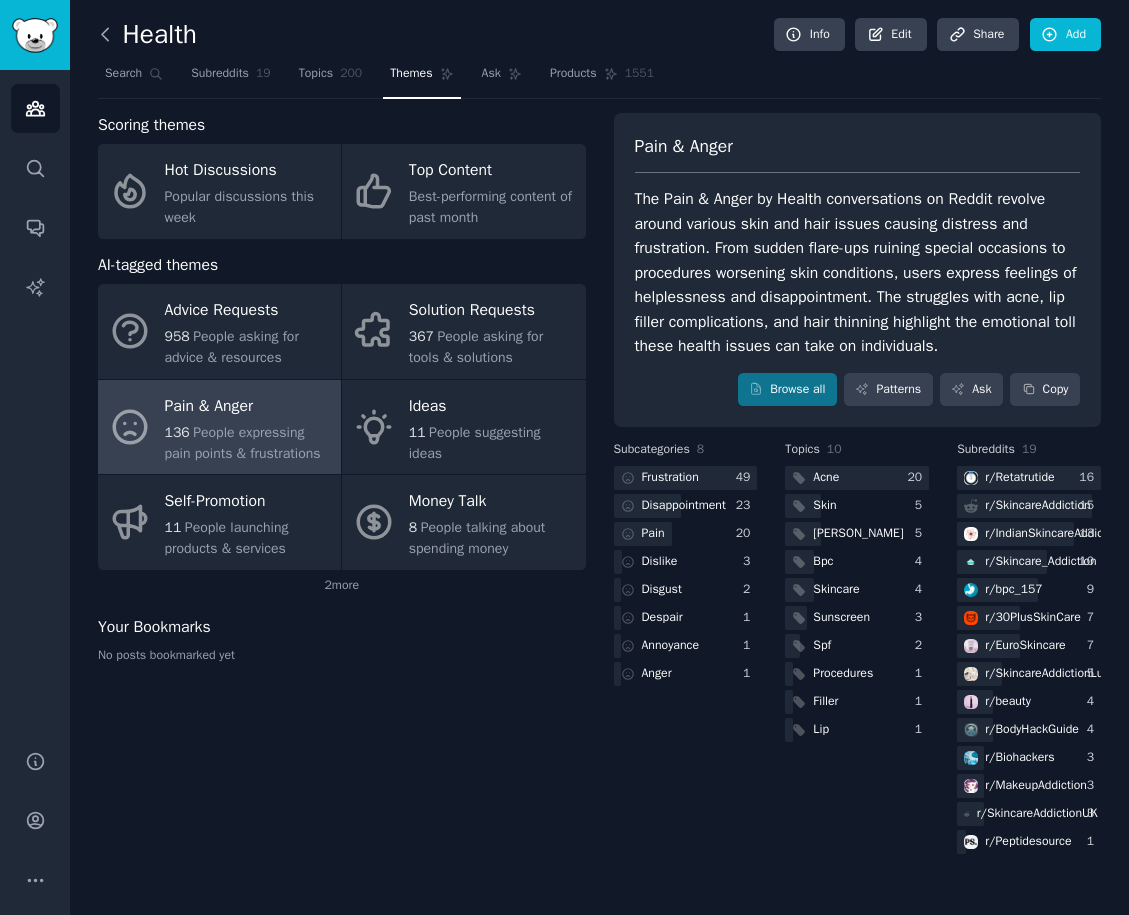 click 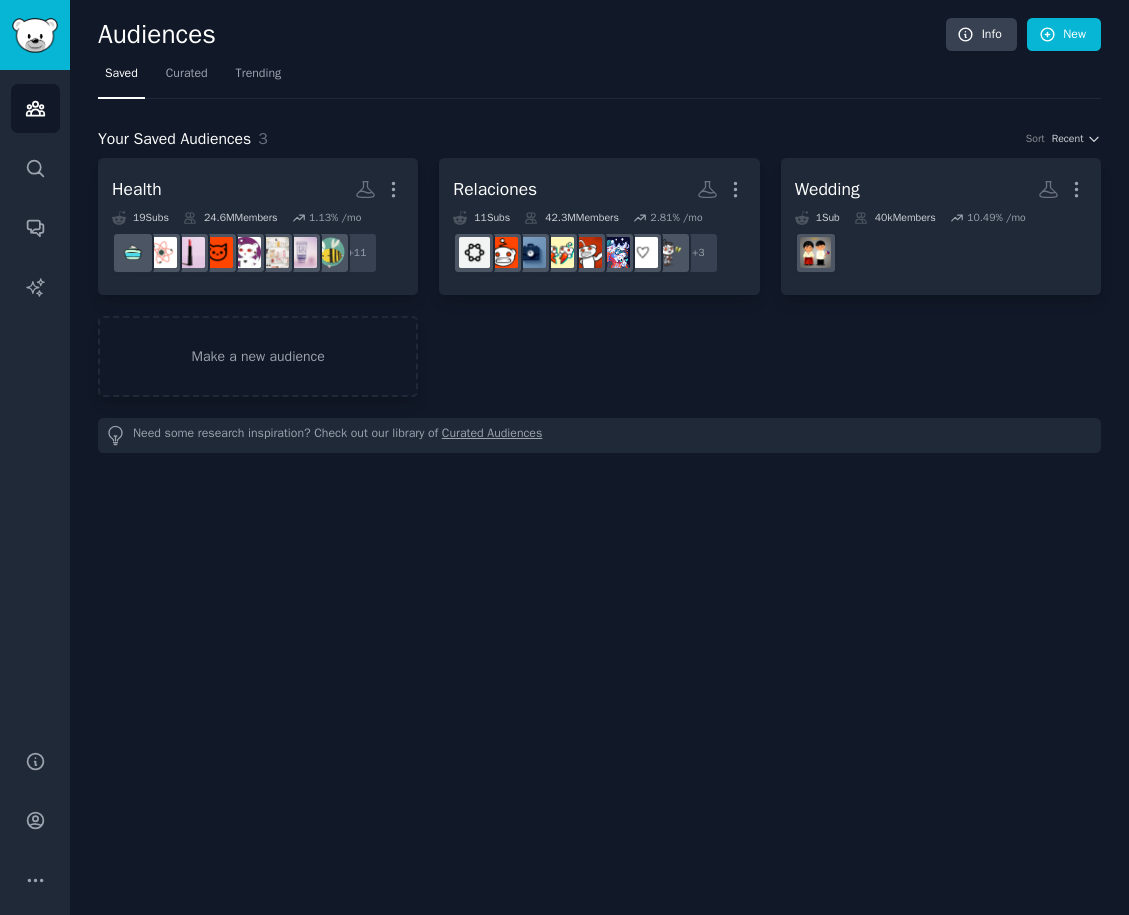 click at bounding box center (35, 35) 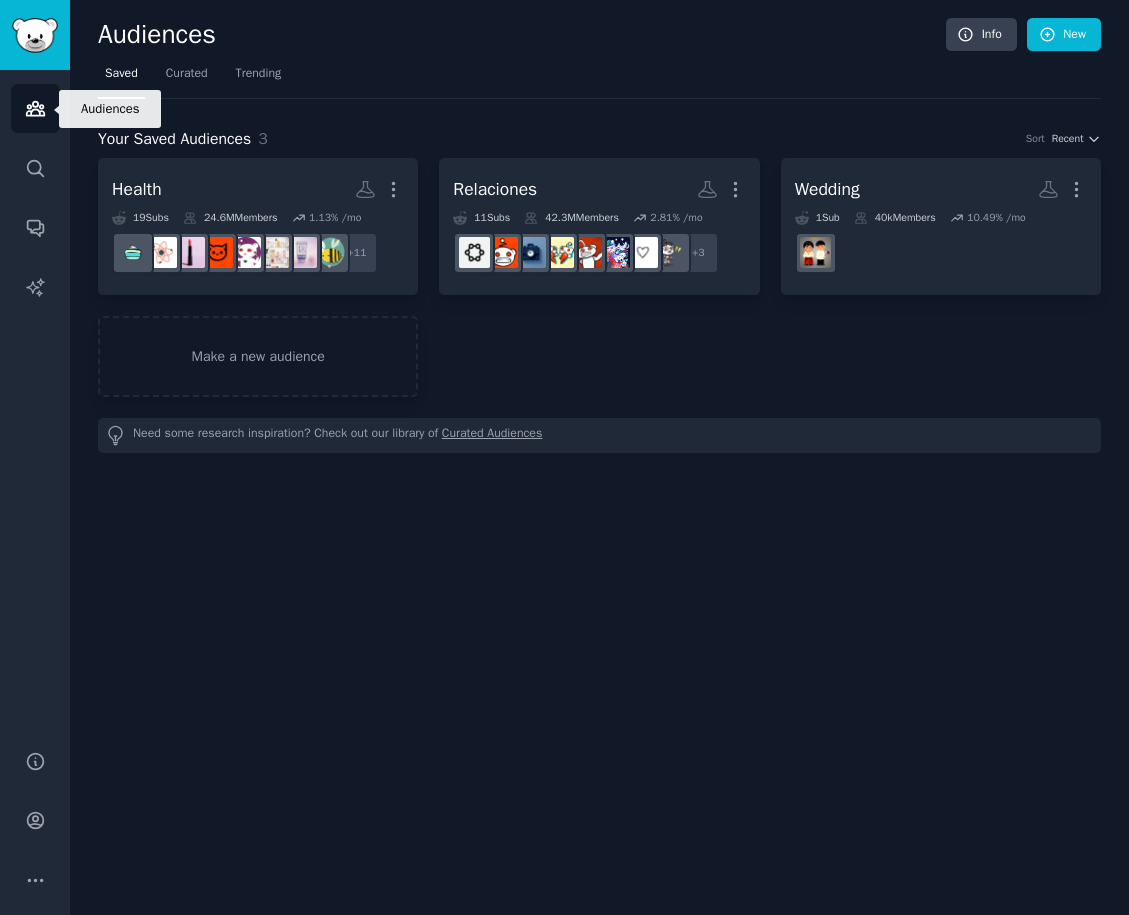 click 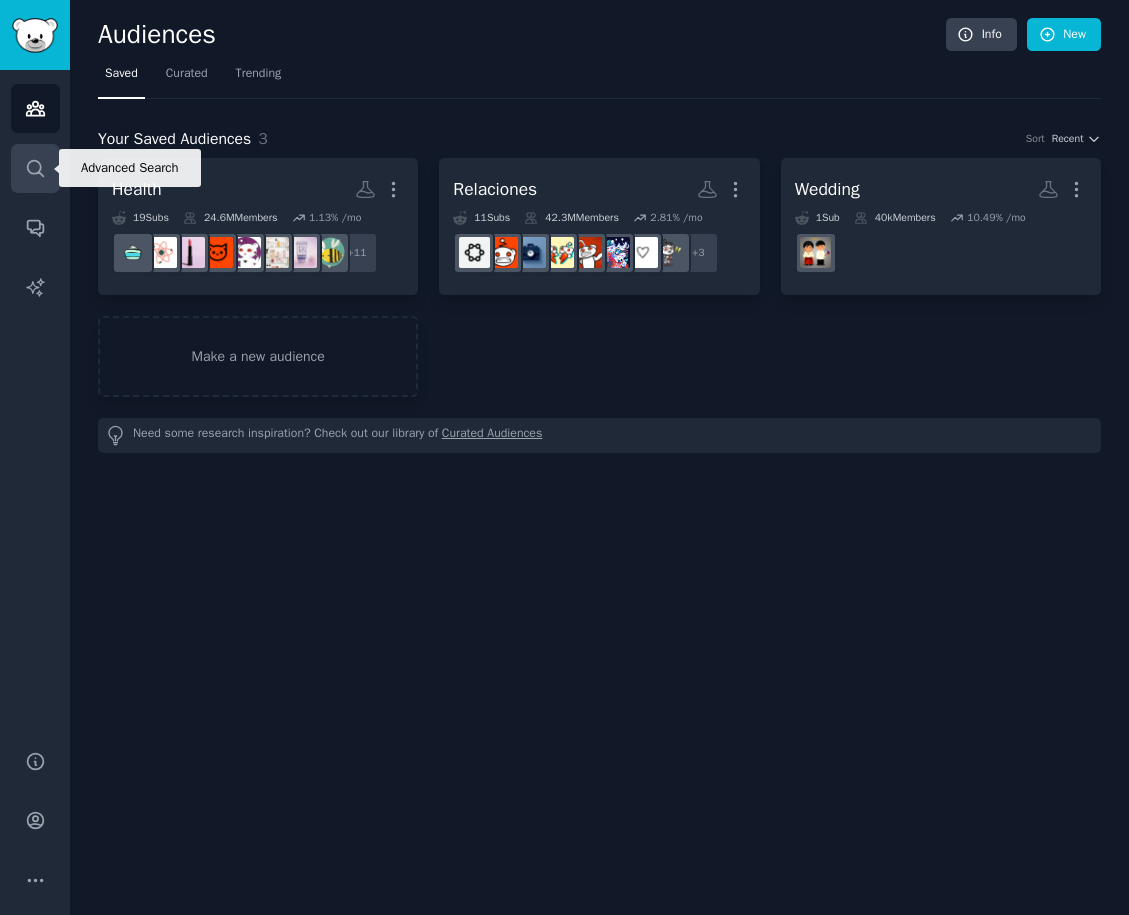 click 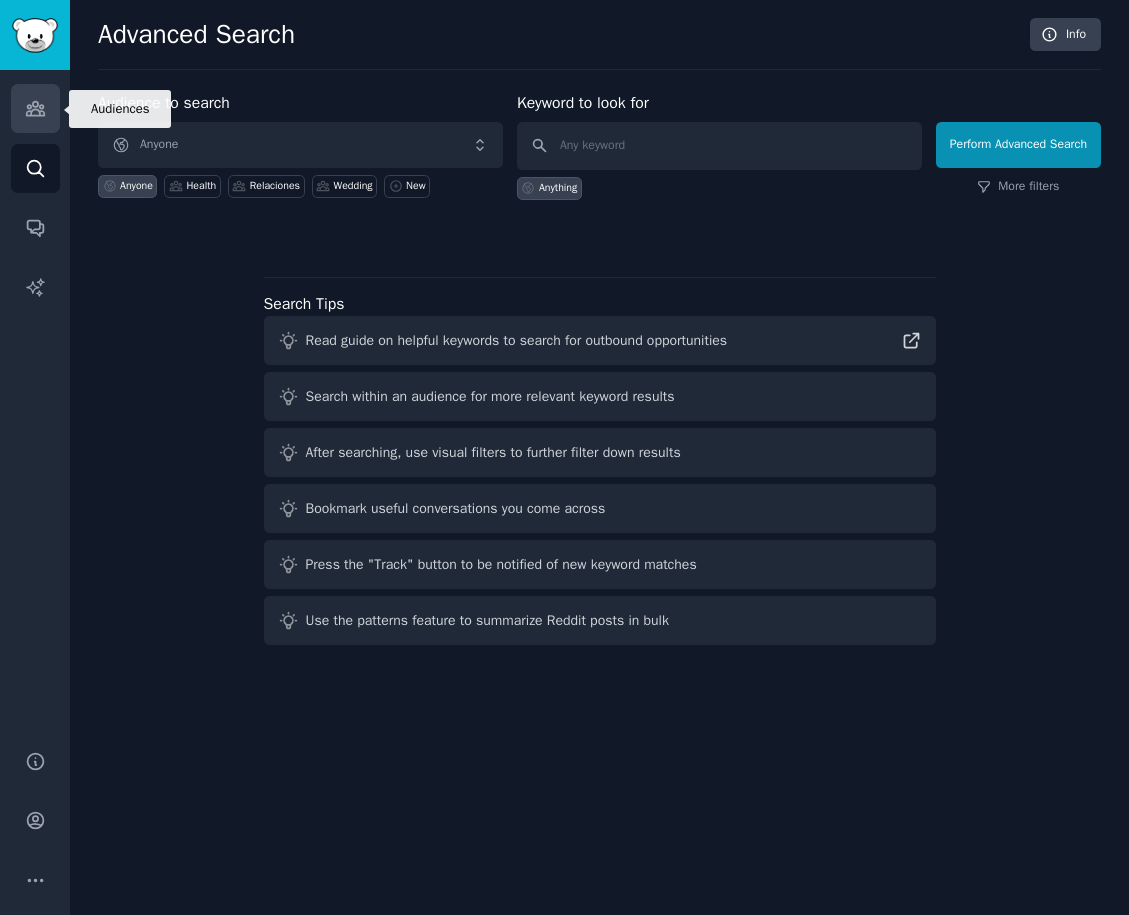 click on "Audiences" at bounding box center (35, 108) 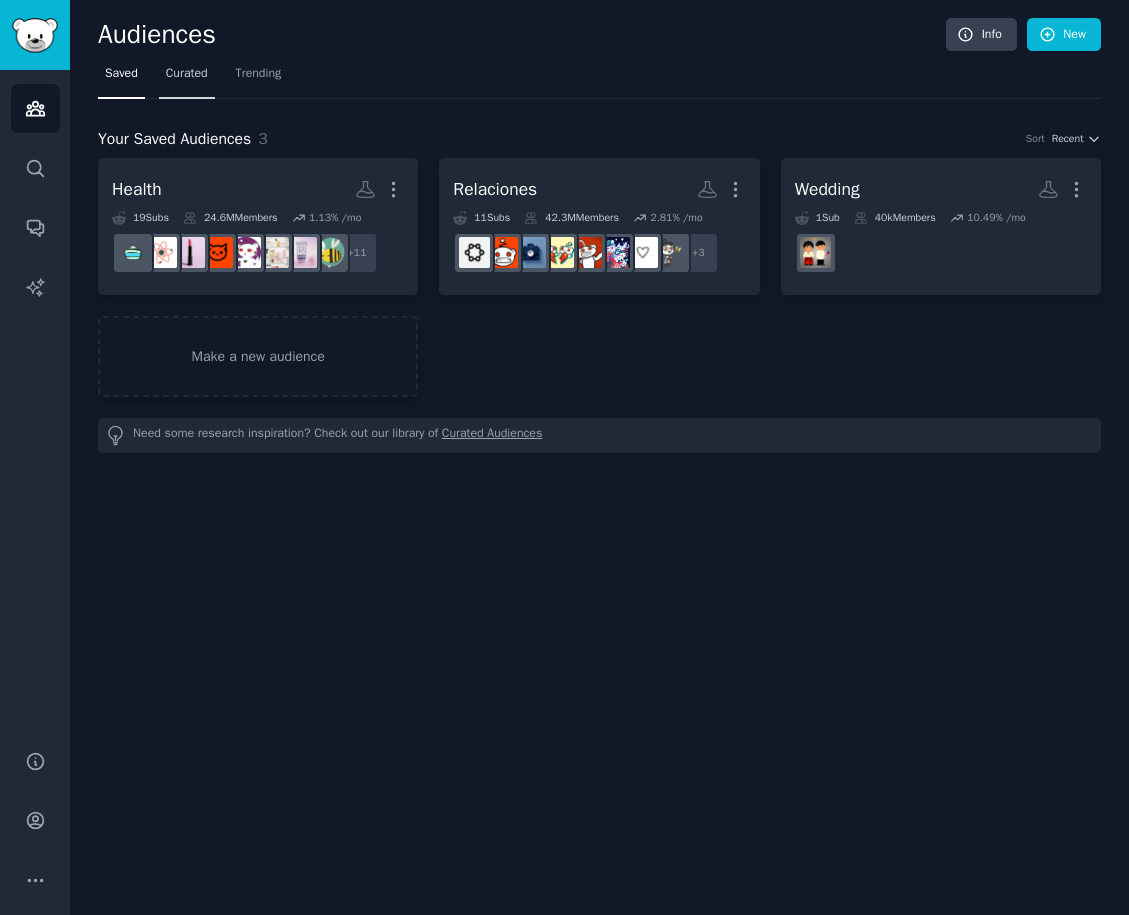 click on "Curated" at bounding box center (187, 74) 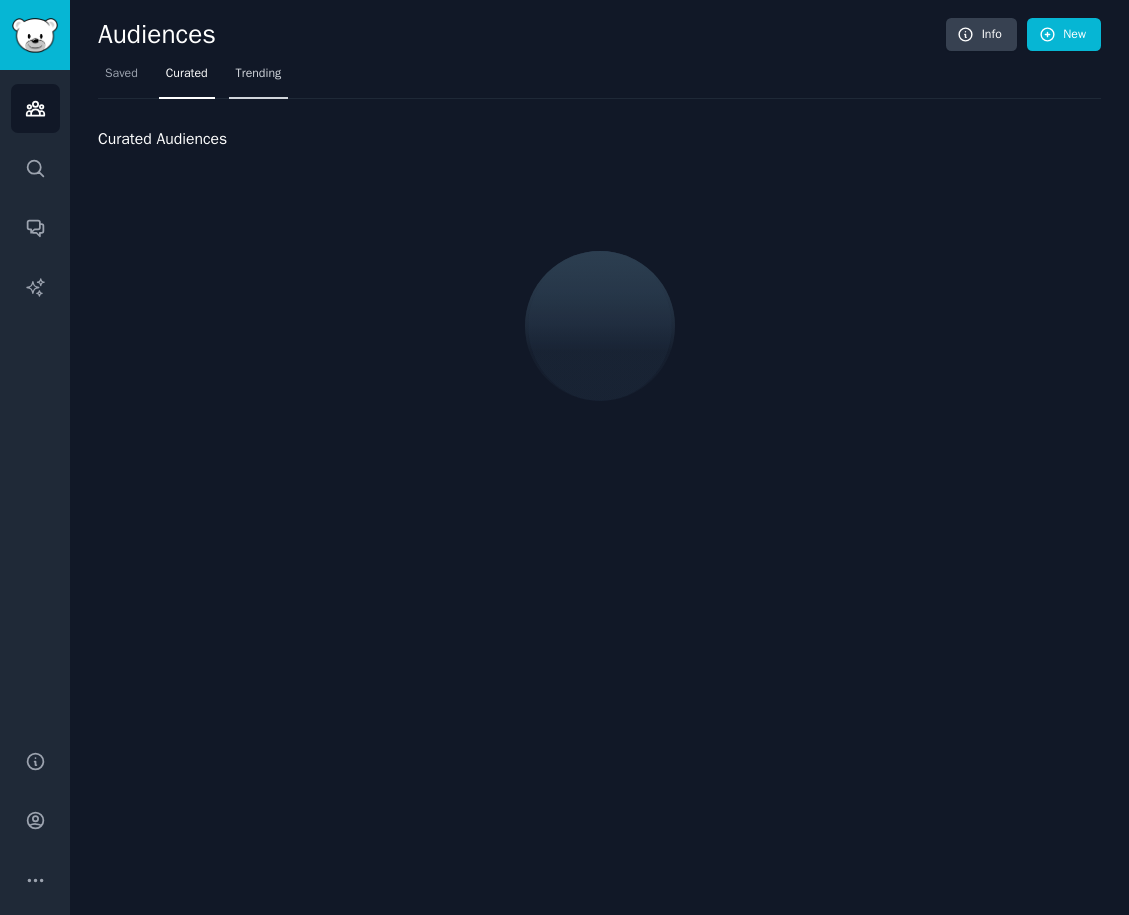 click on "Trending" at bounding box center [259, 78] 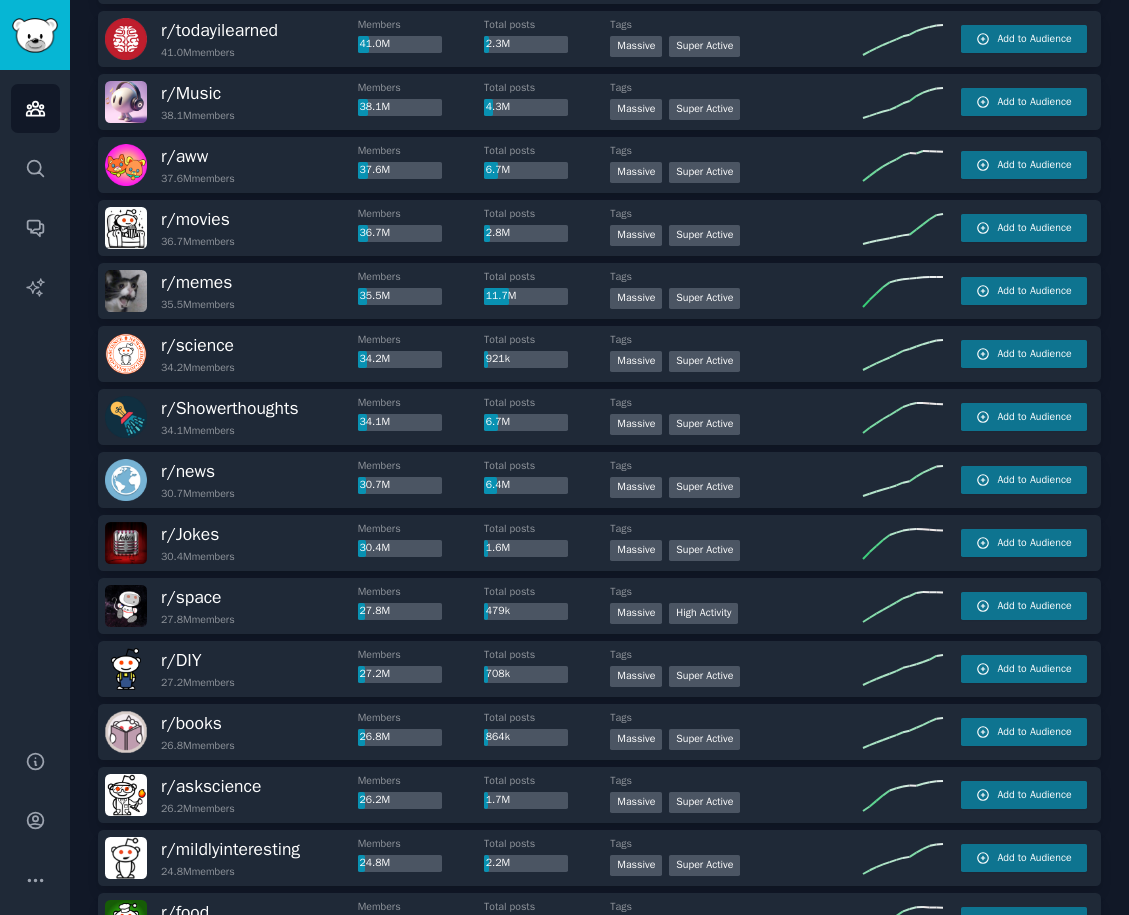 scroll, scrollTop: 841, scrollLeft: 0, axis: vertical 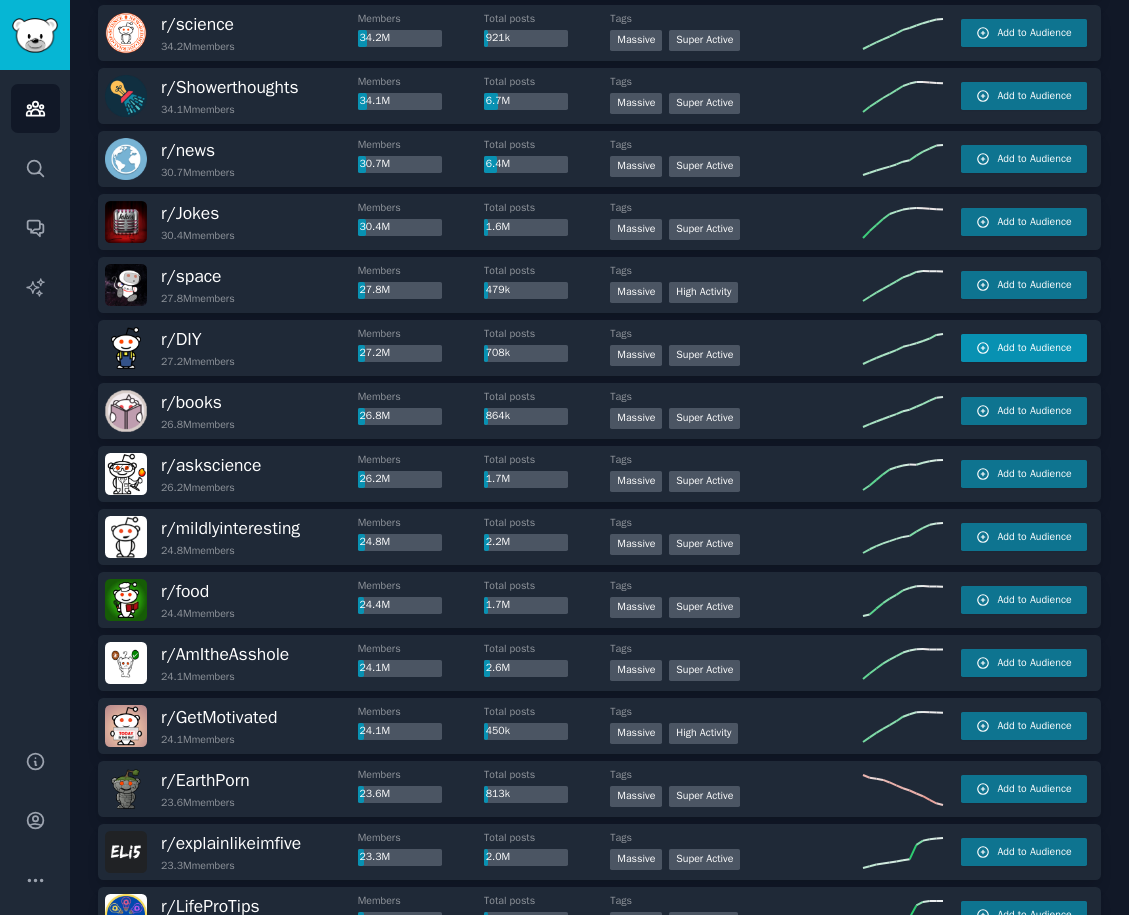 click on "Add to Audience" at bounding box center (1034, 348) 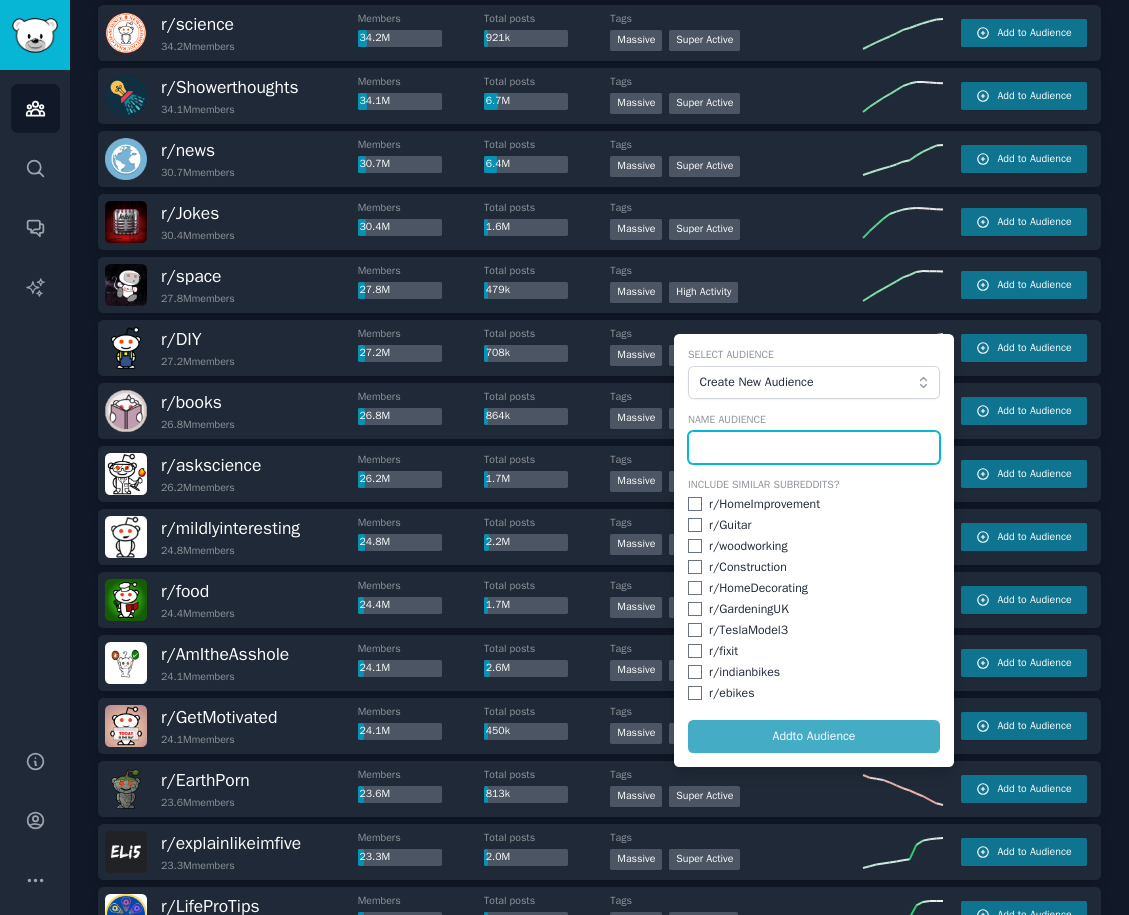 click at bounding box center [814, 448] 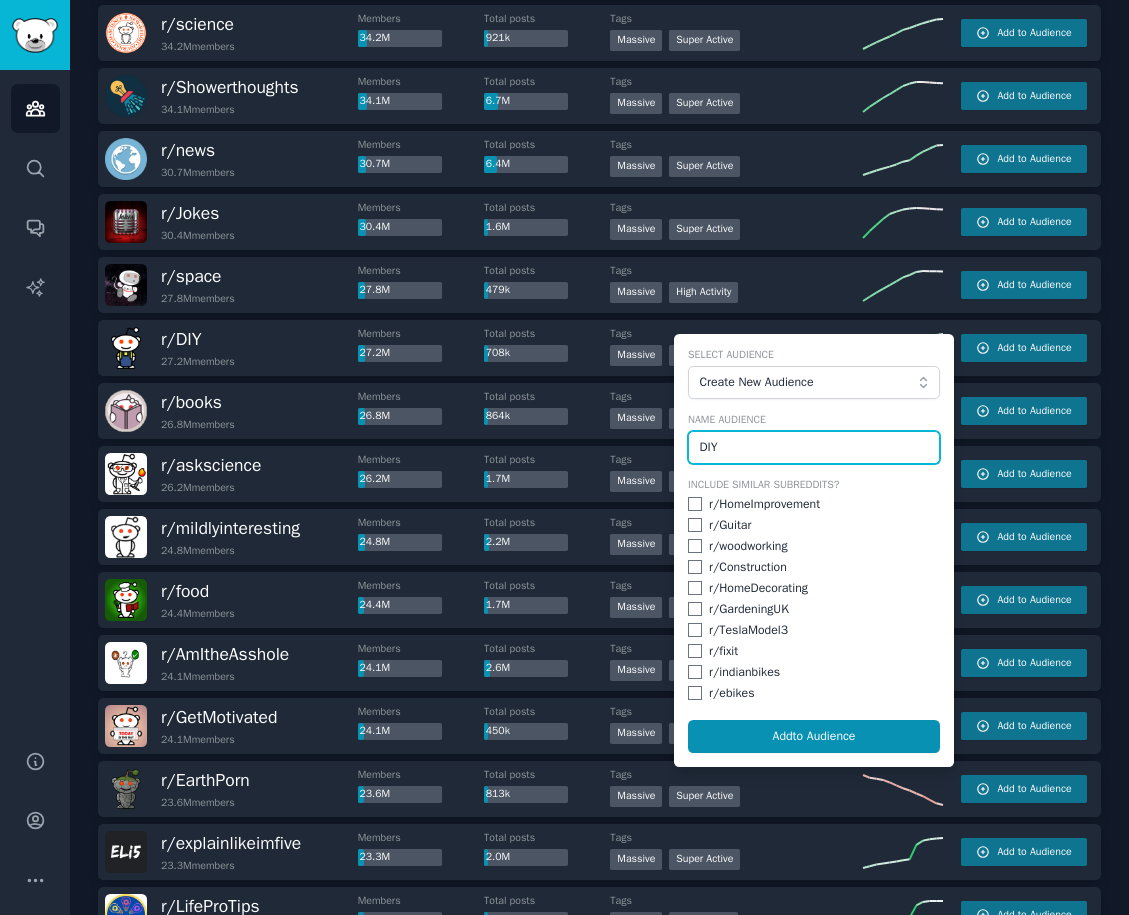 type on "DIY" 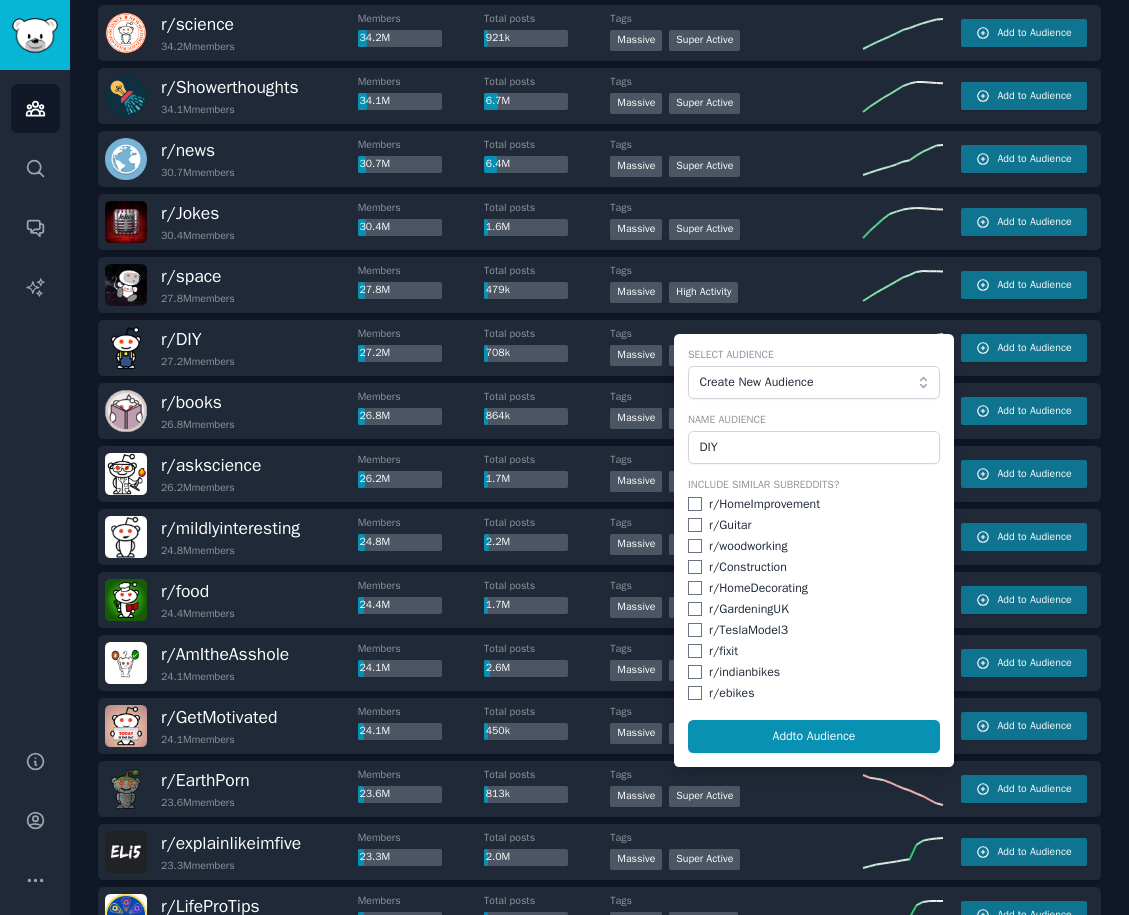 click at bounding box center [695, 504] 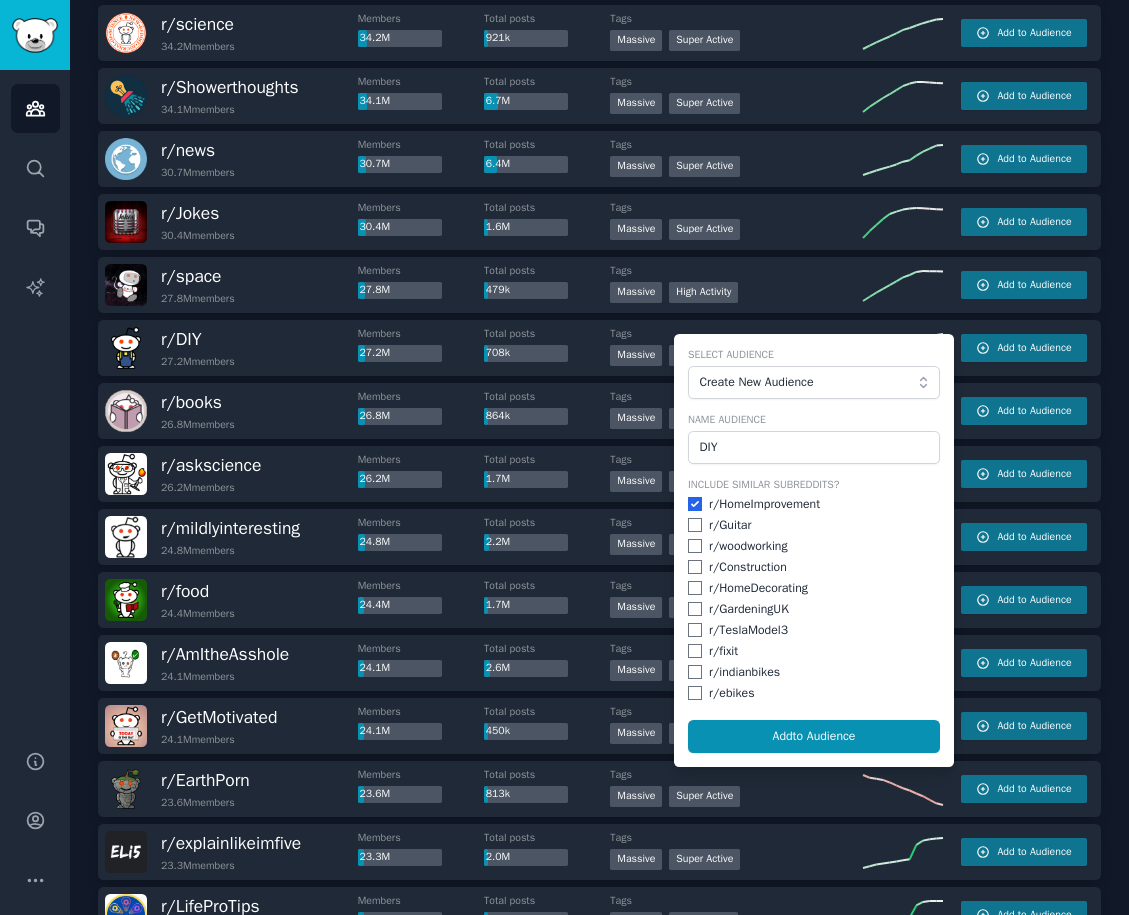 checkbox on "true" 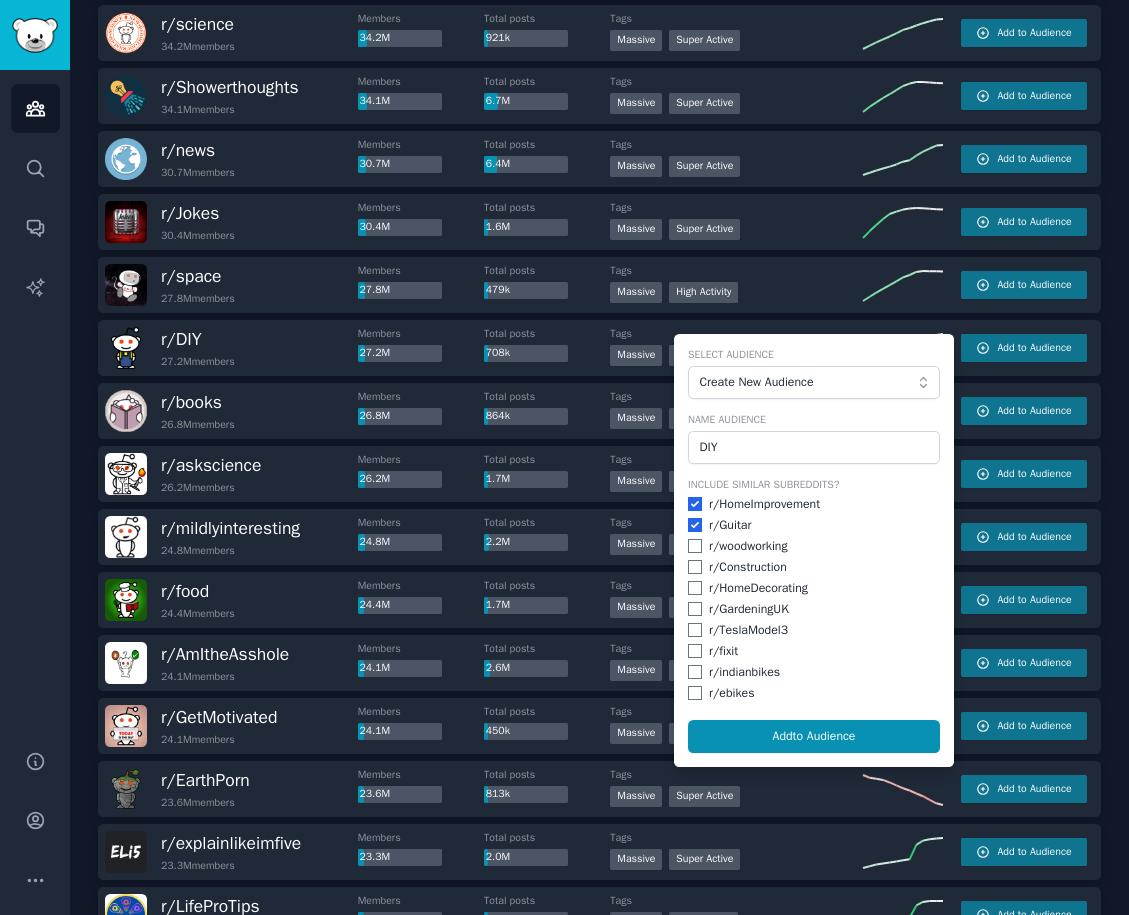 checkbox on "true" 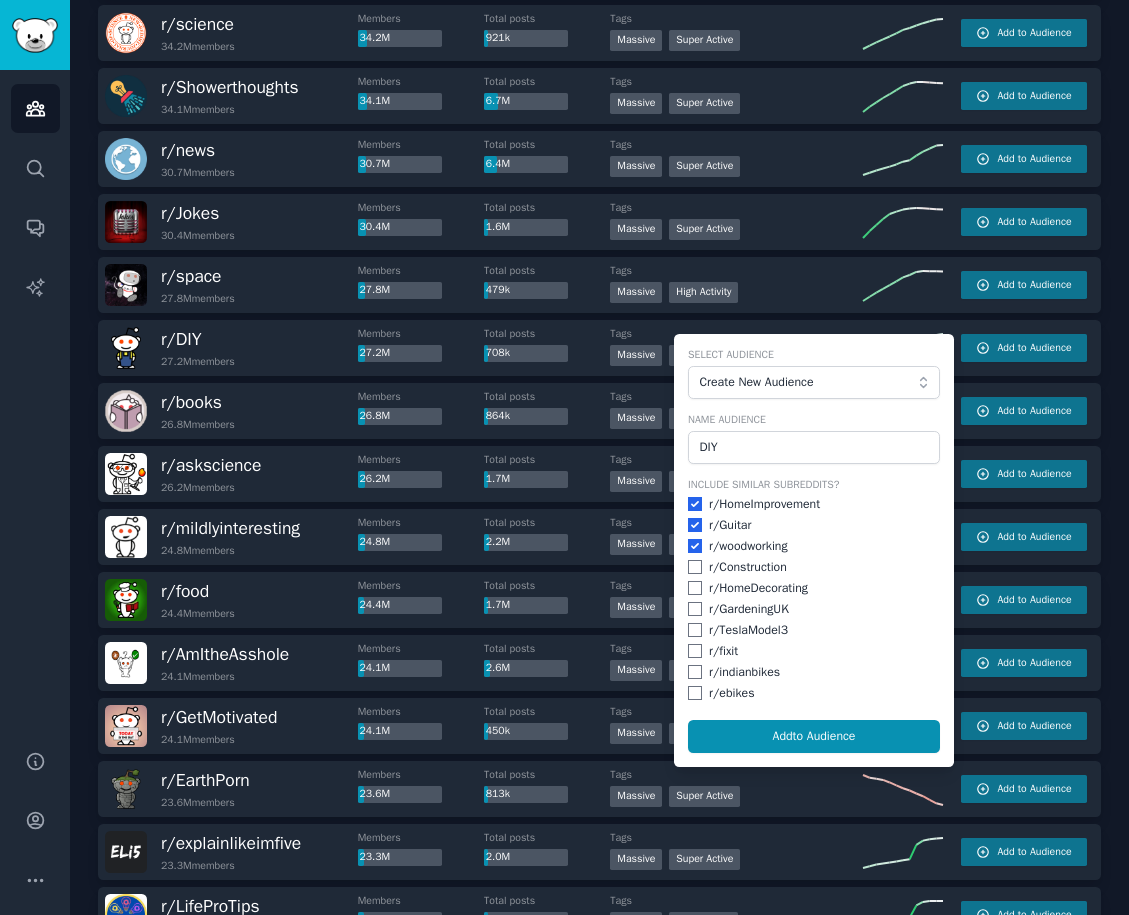 checkbox on "true" 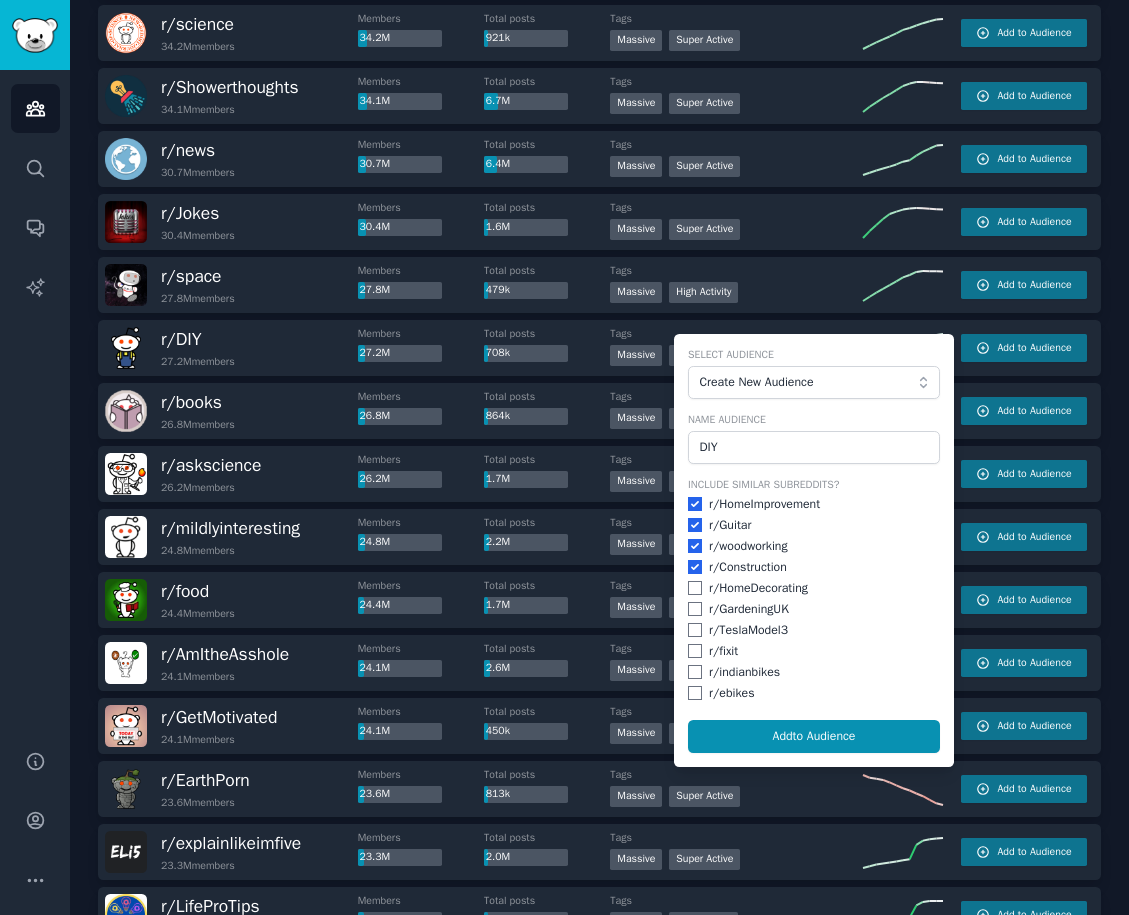 checkbox on "true" 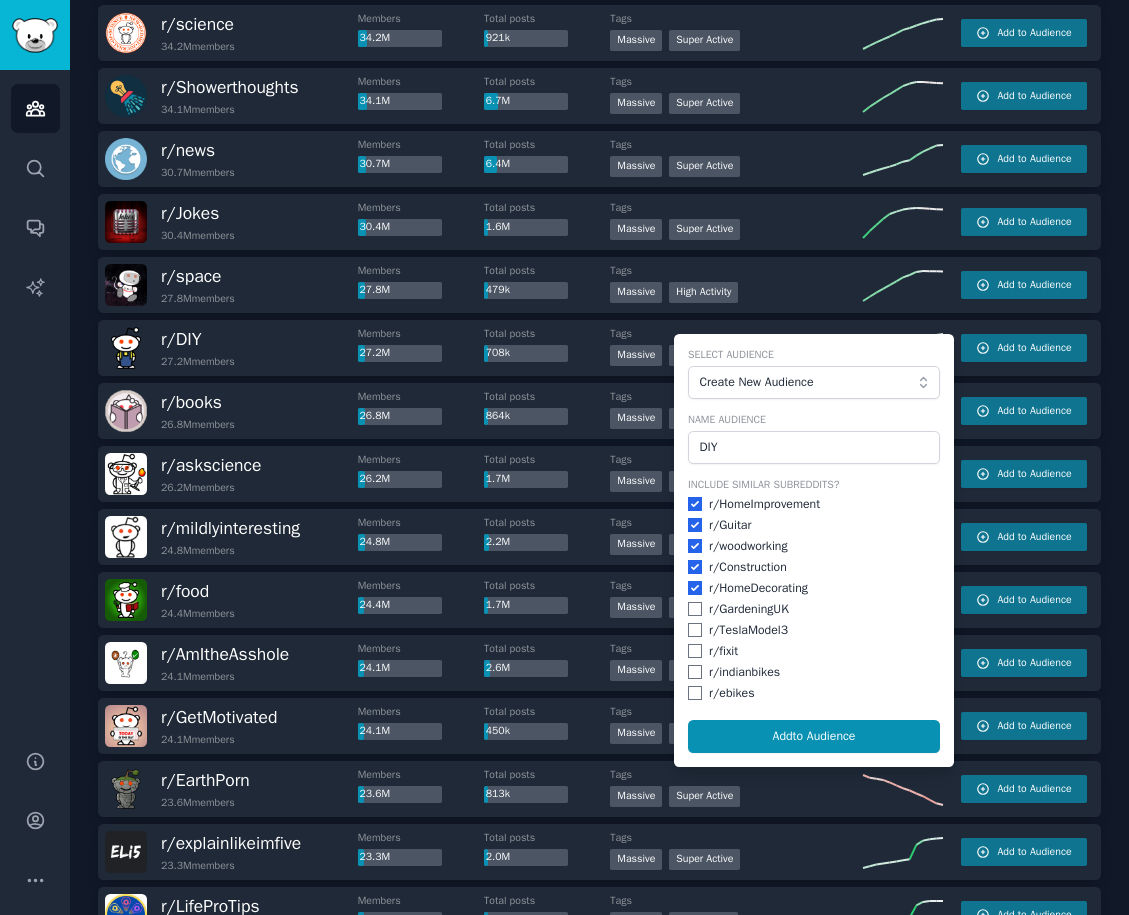 checkbox on "true" 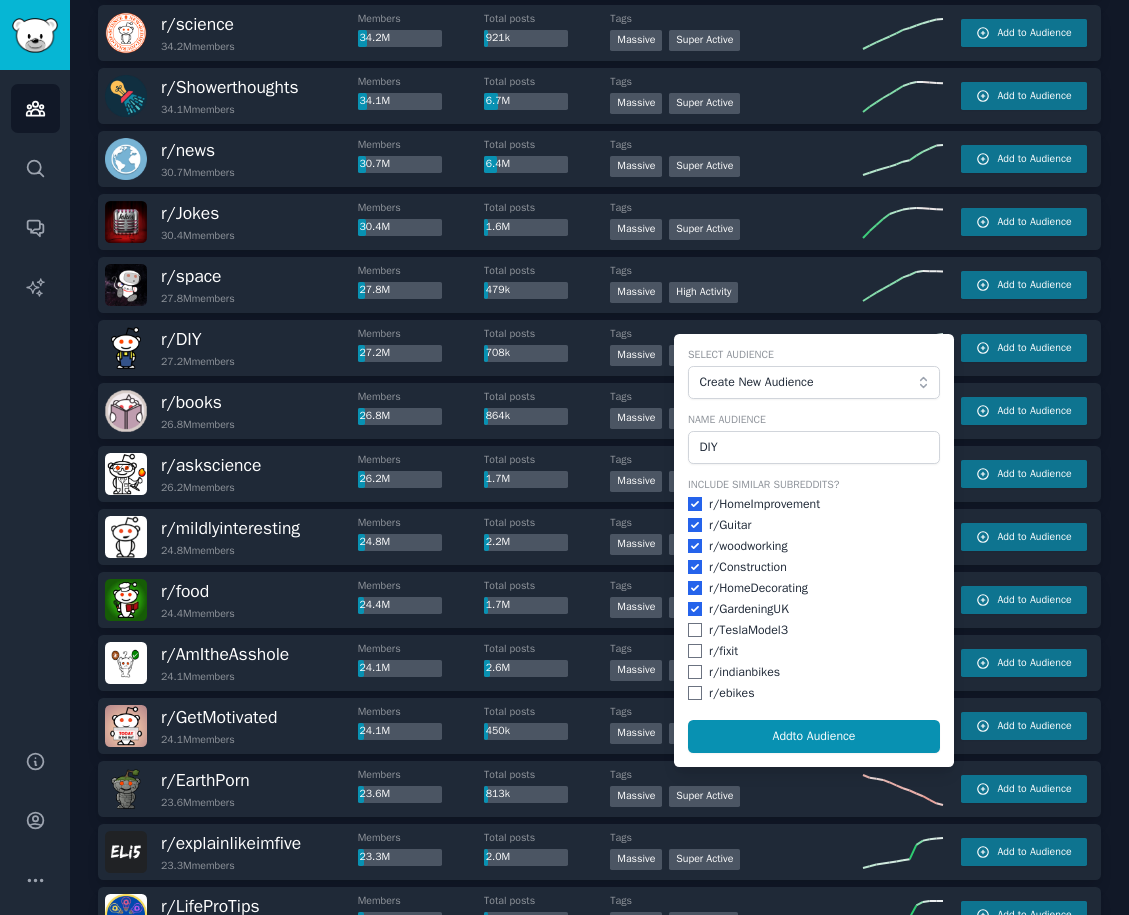 checkbox on "true" 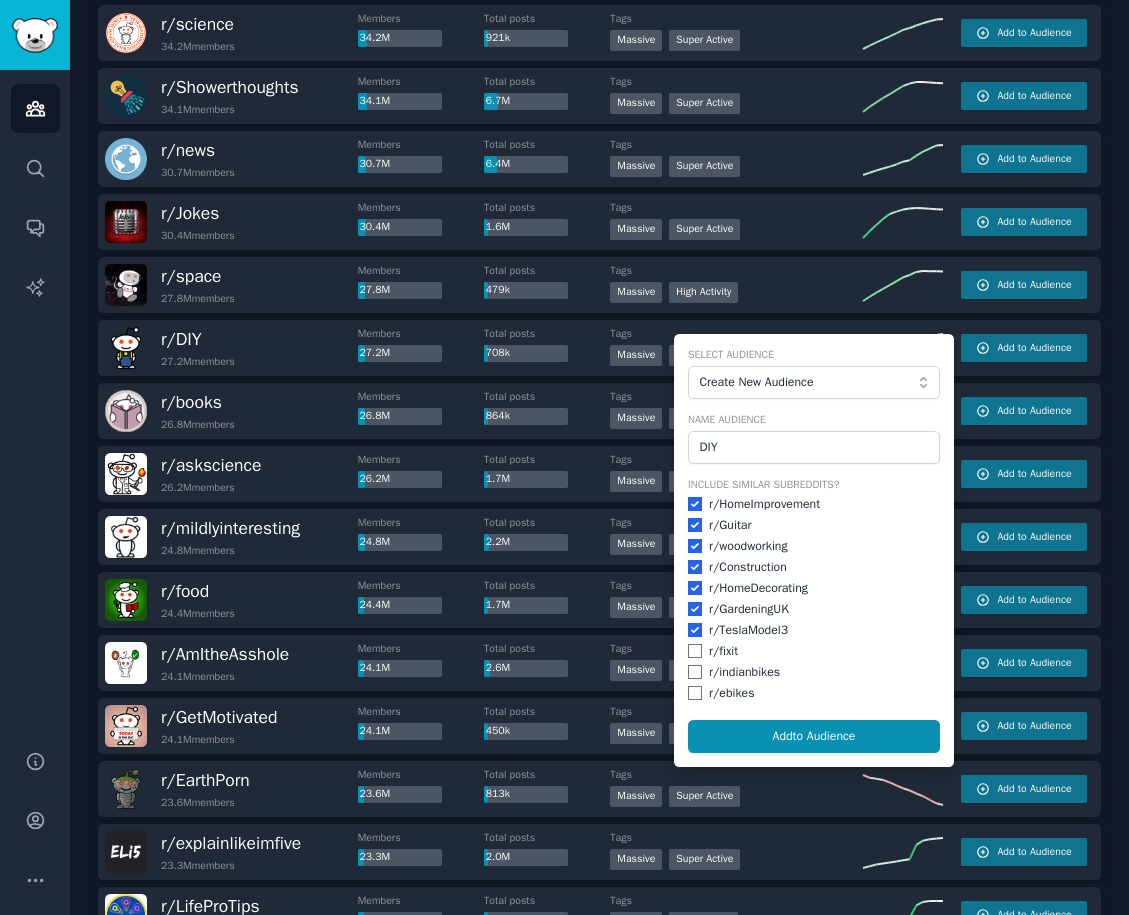 checkbox on "true" 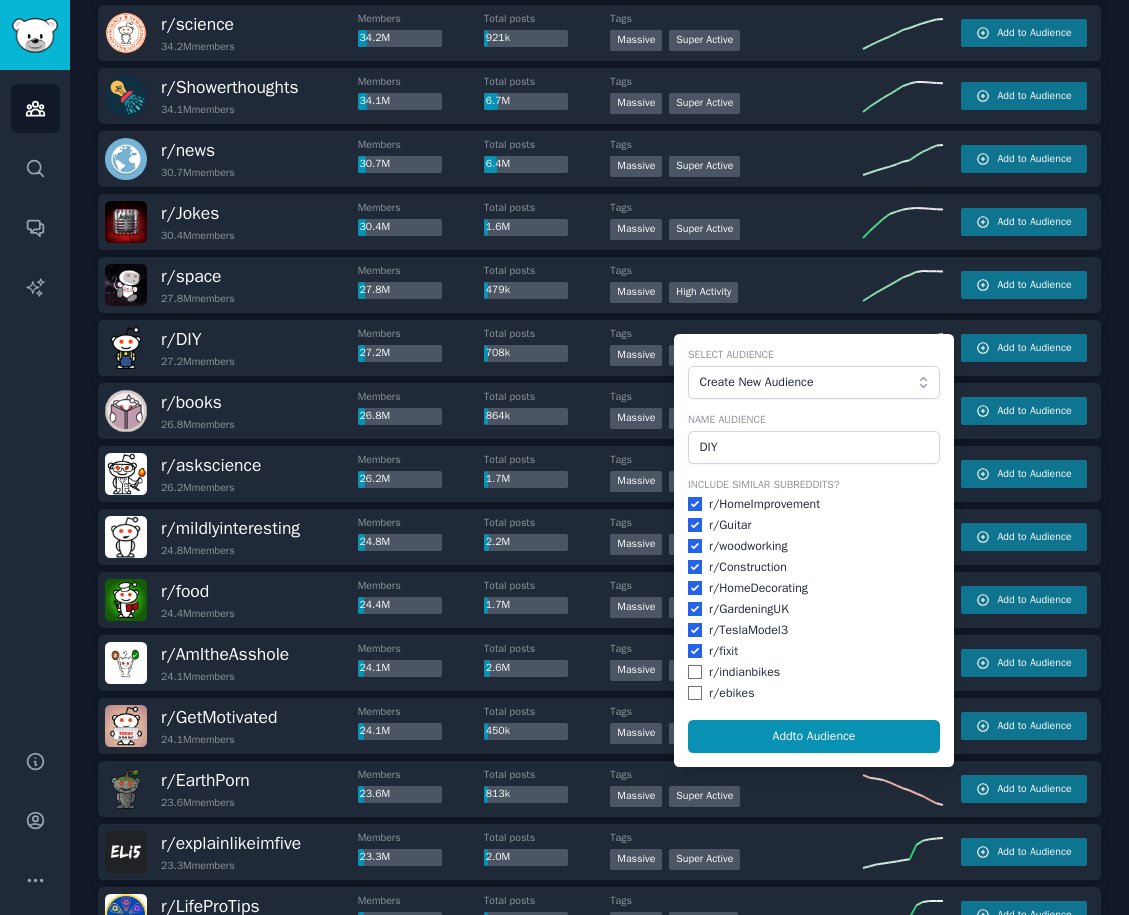 checkbox on "true" 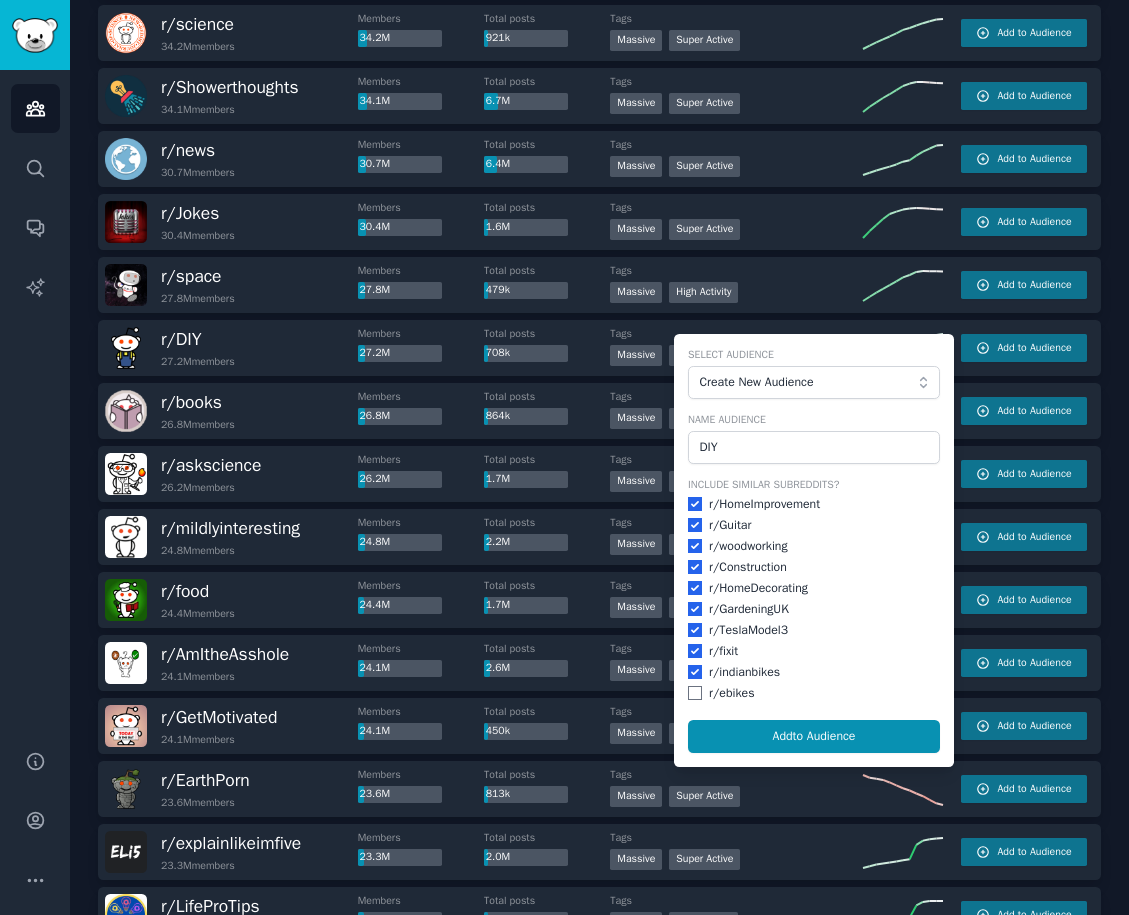 checkbox on "true" 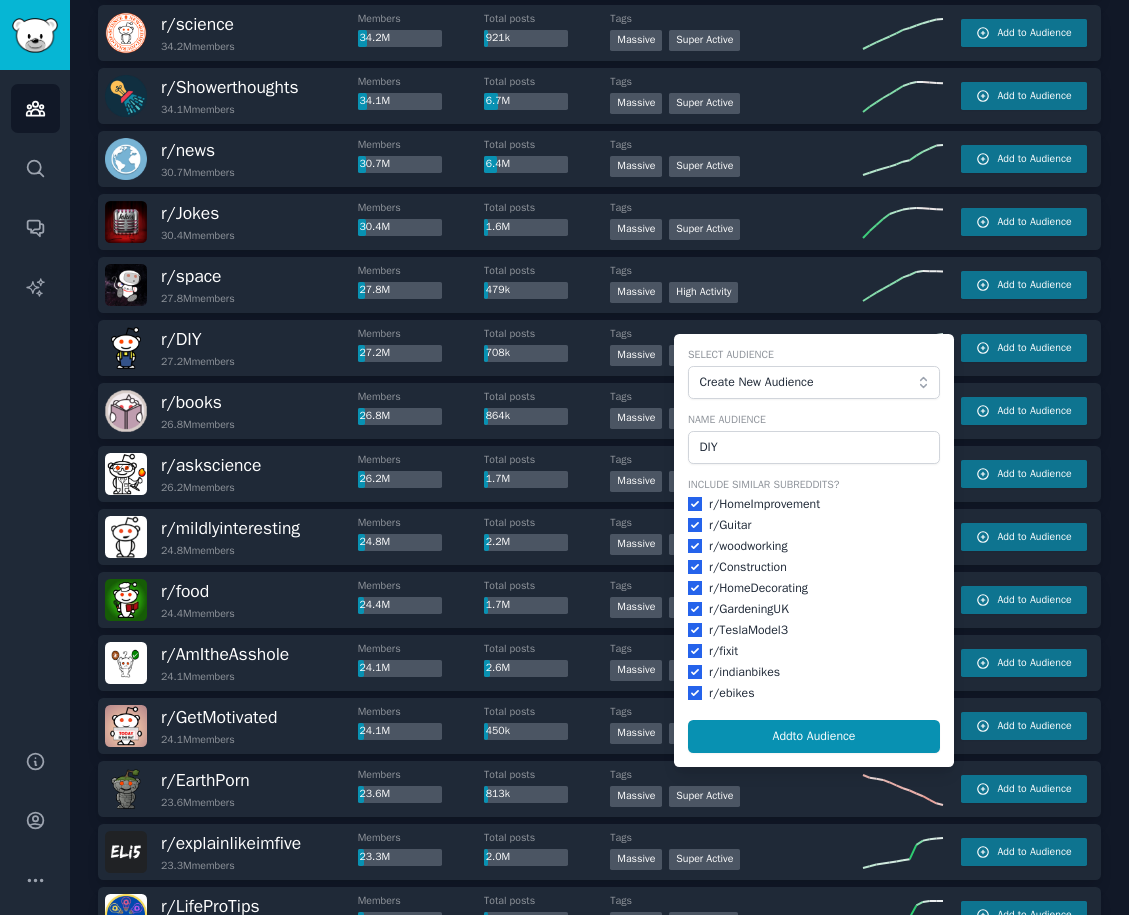 checkbox on "true" 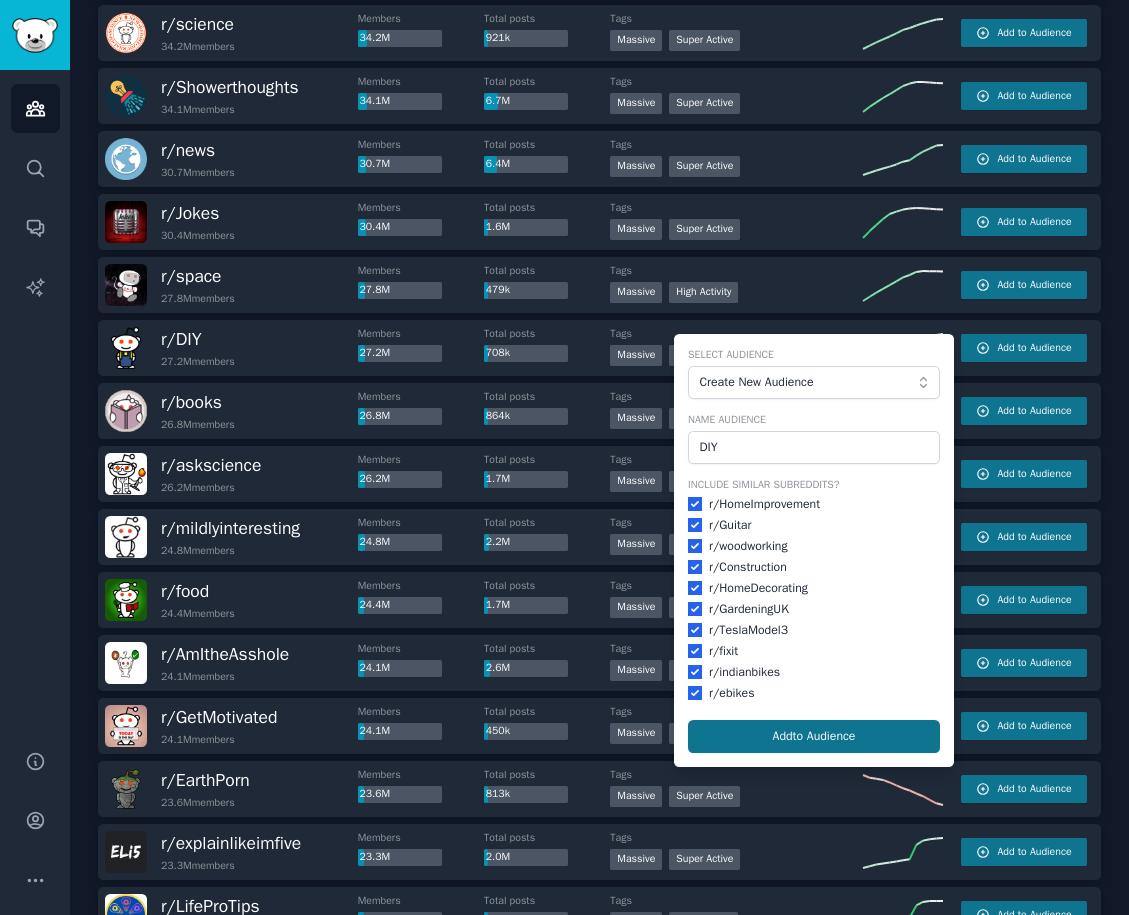 click on "Add  to Audience" at bounding box center [814, 737] 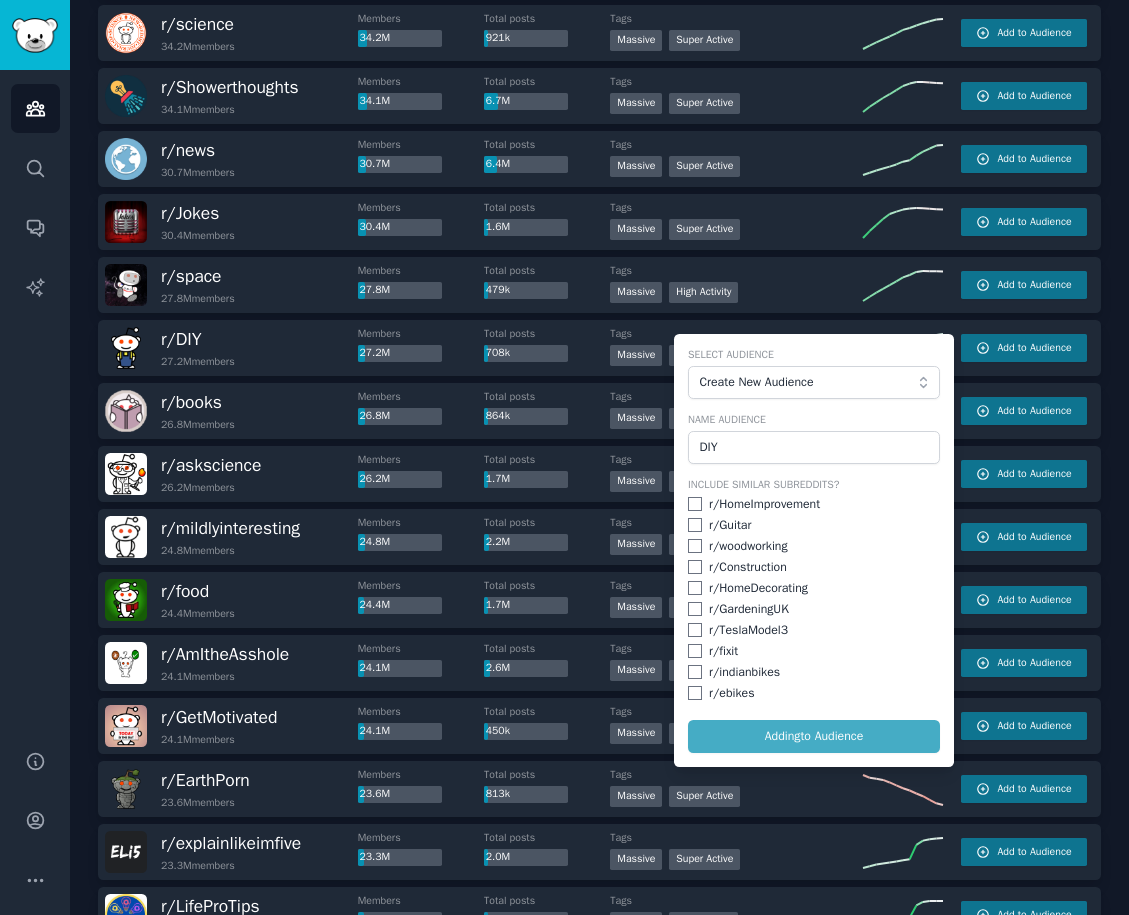 checkbox on "false" 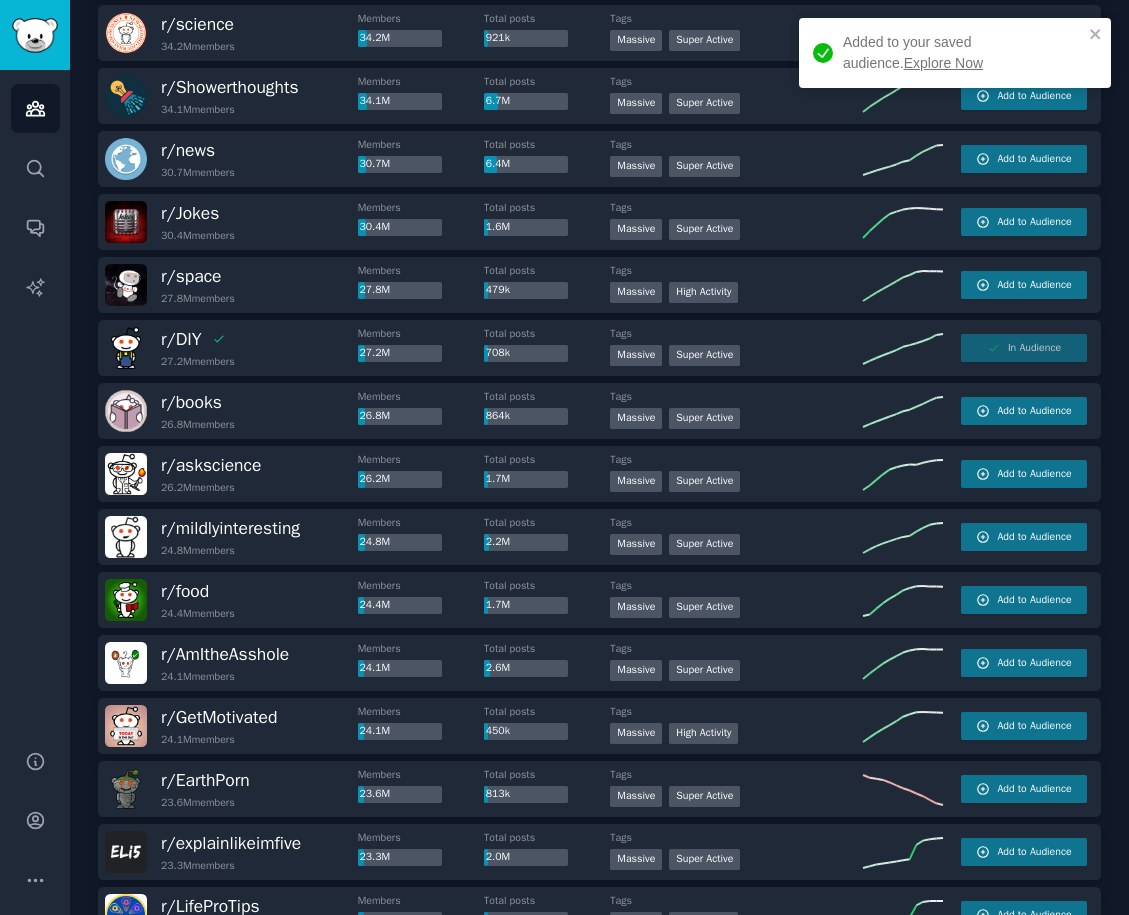 click on "Explore Now" at bounding box center [943, 63] 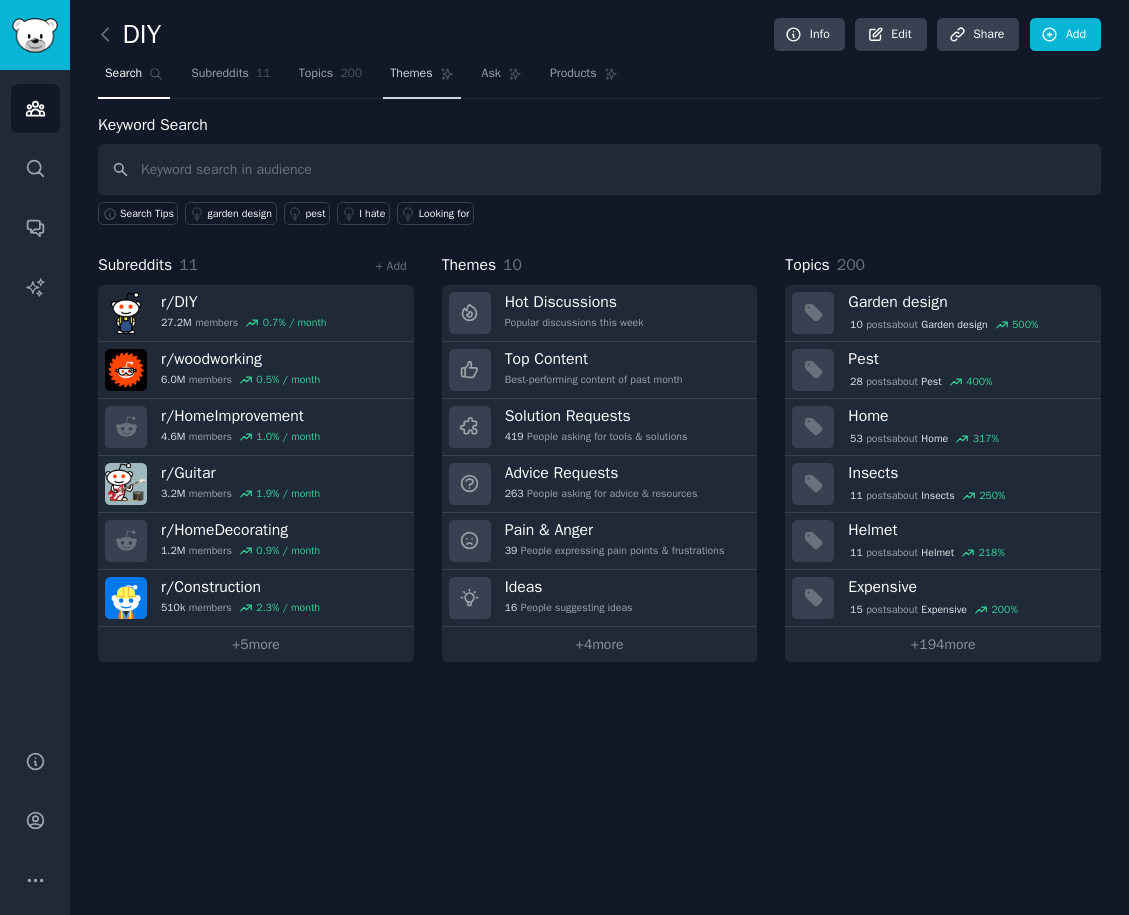 click on "Themes" at bounding box center (411, 74) 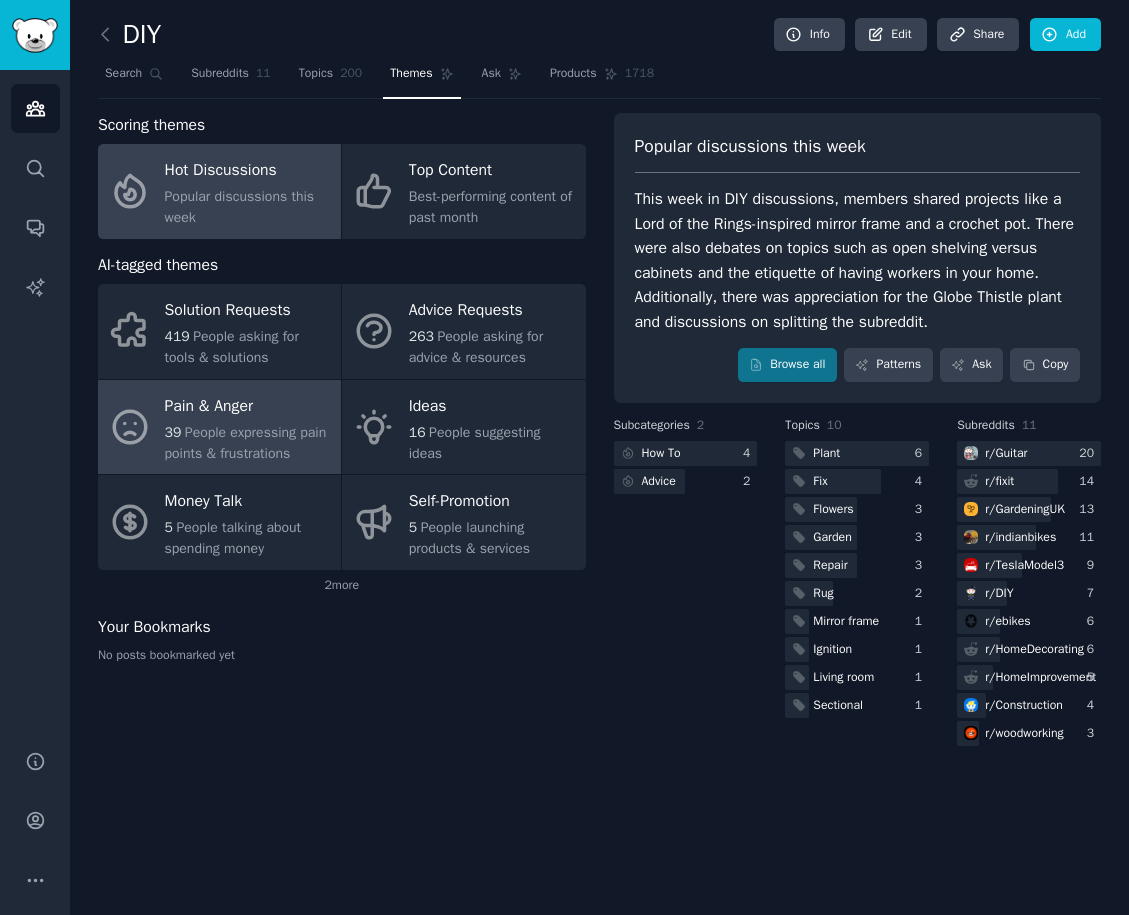 click on "39 People expressing pain points & frustrations" at bounding box center (248, 443) 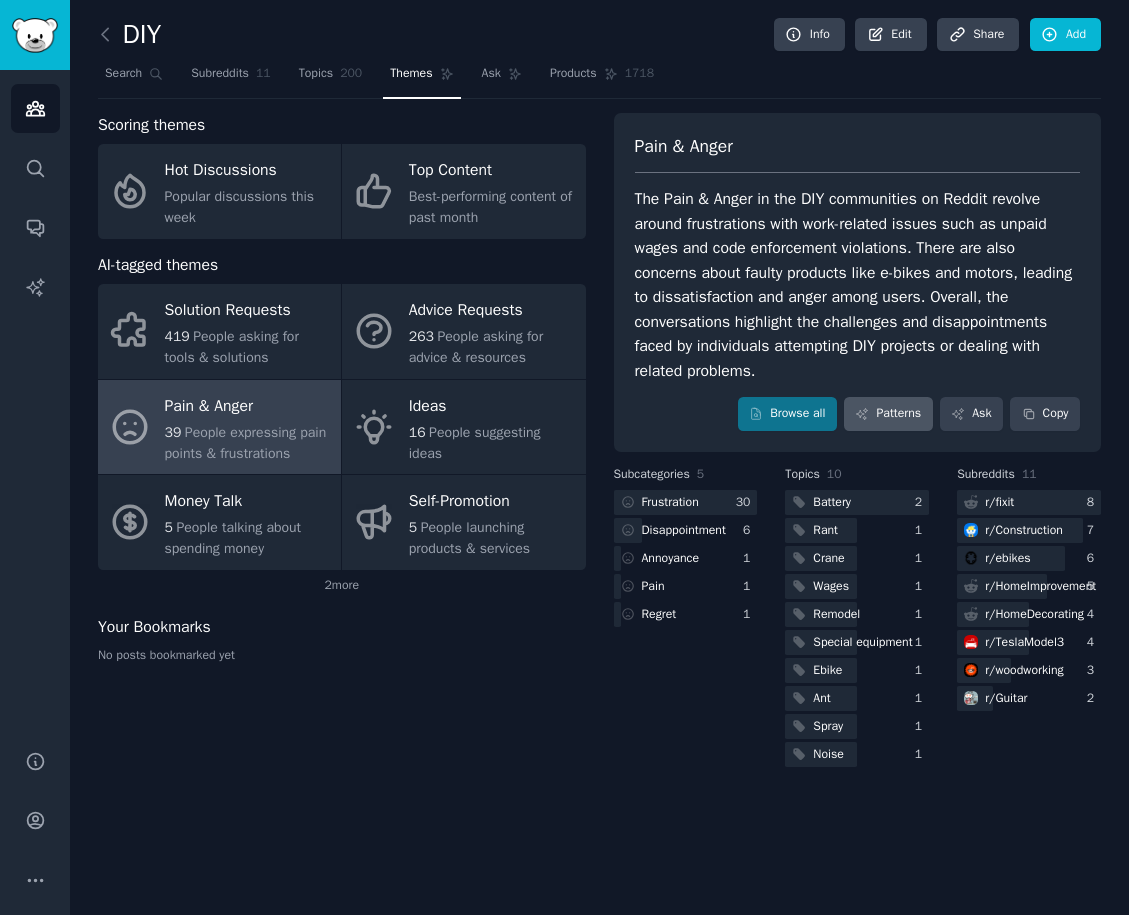 click on "Patterns" at bounding box center [888, 414] 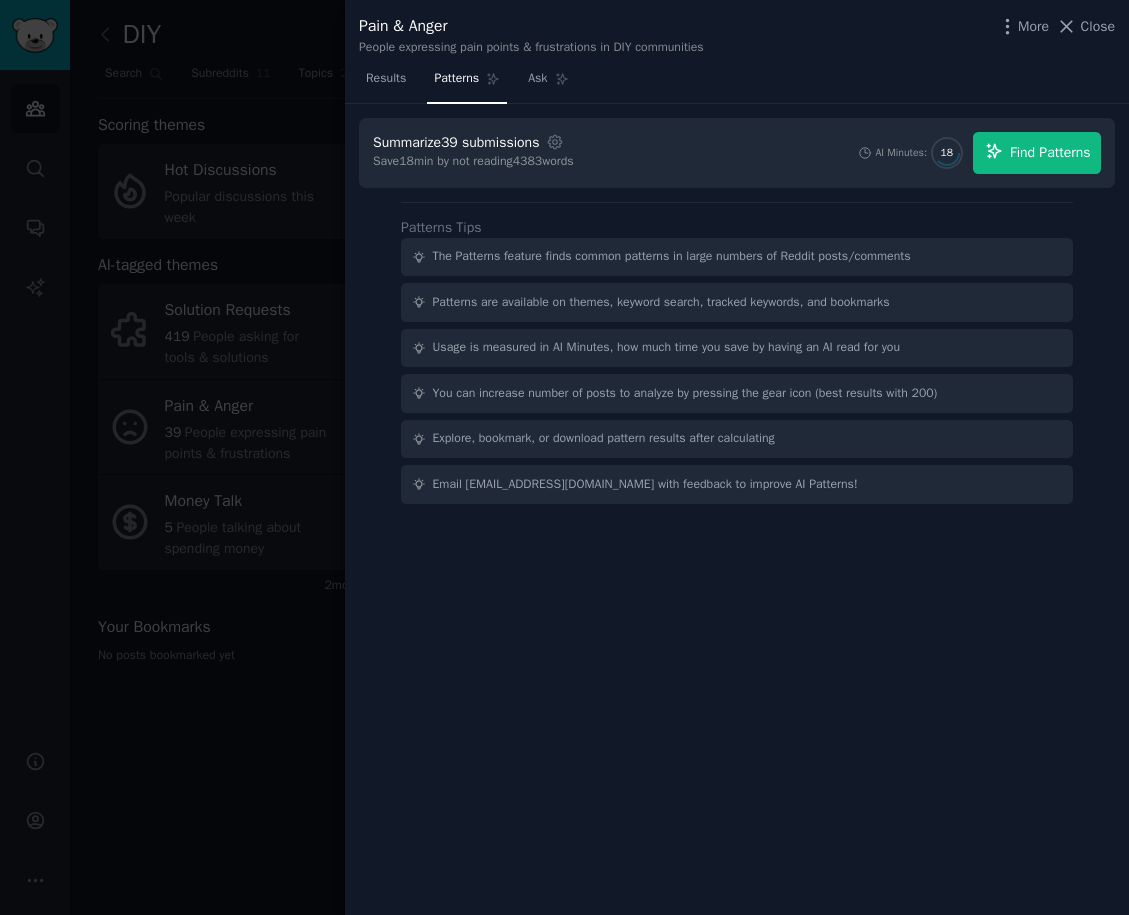 click on "Find Patterns" at bounding box center (1050, 152) 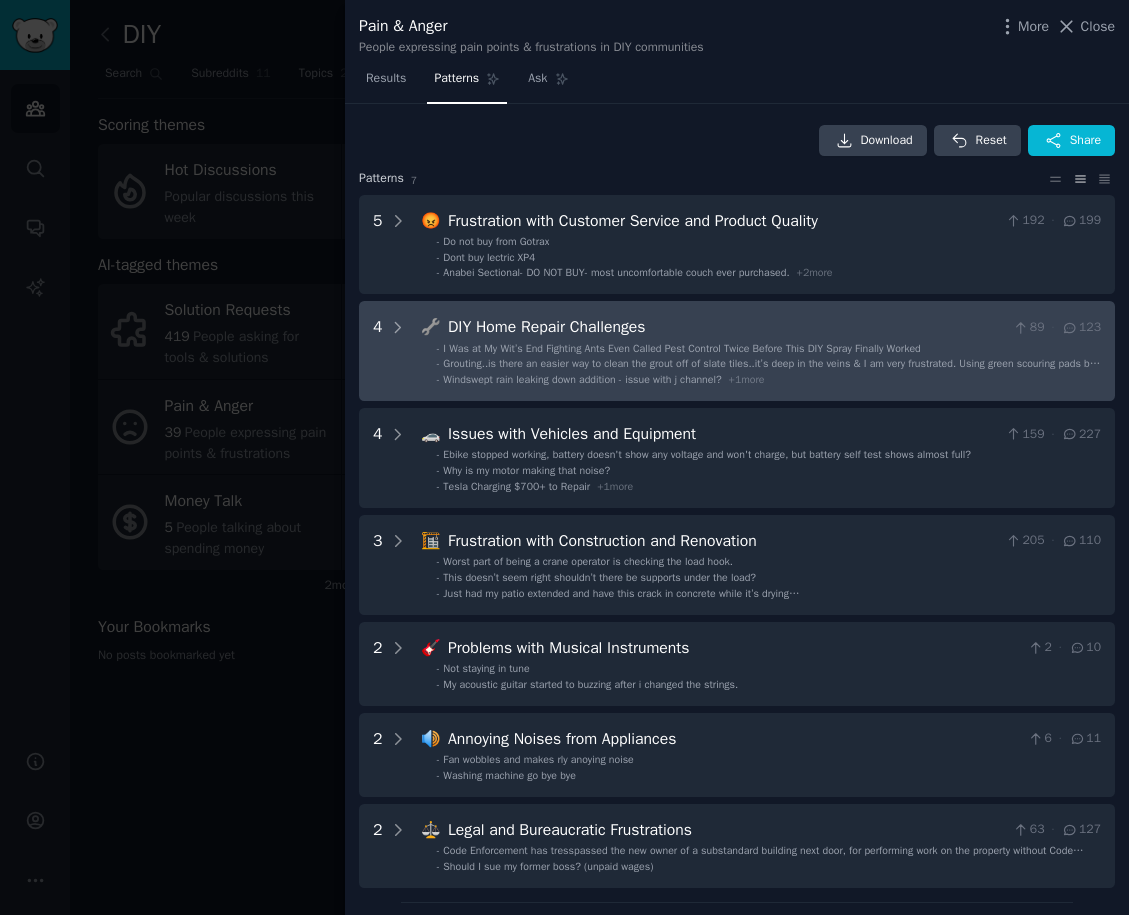 click on "DIY Home Repair Challenges" at bounding box center [726, 327] 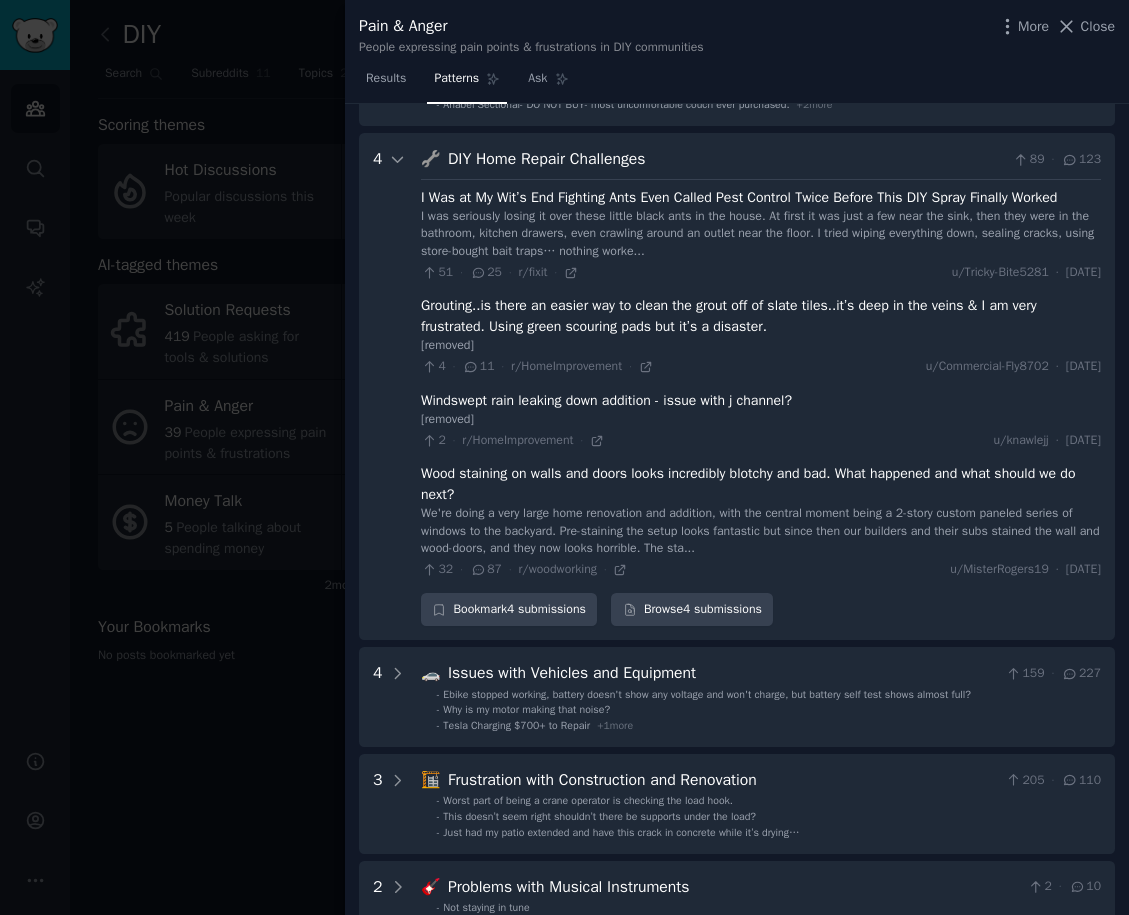 scroll, scrollTop: 197, scrollLeft: 0, axis: vertical 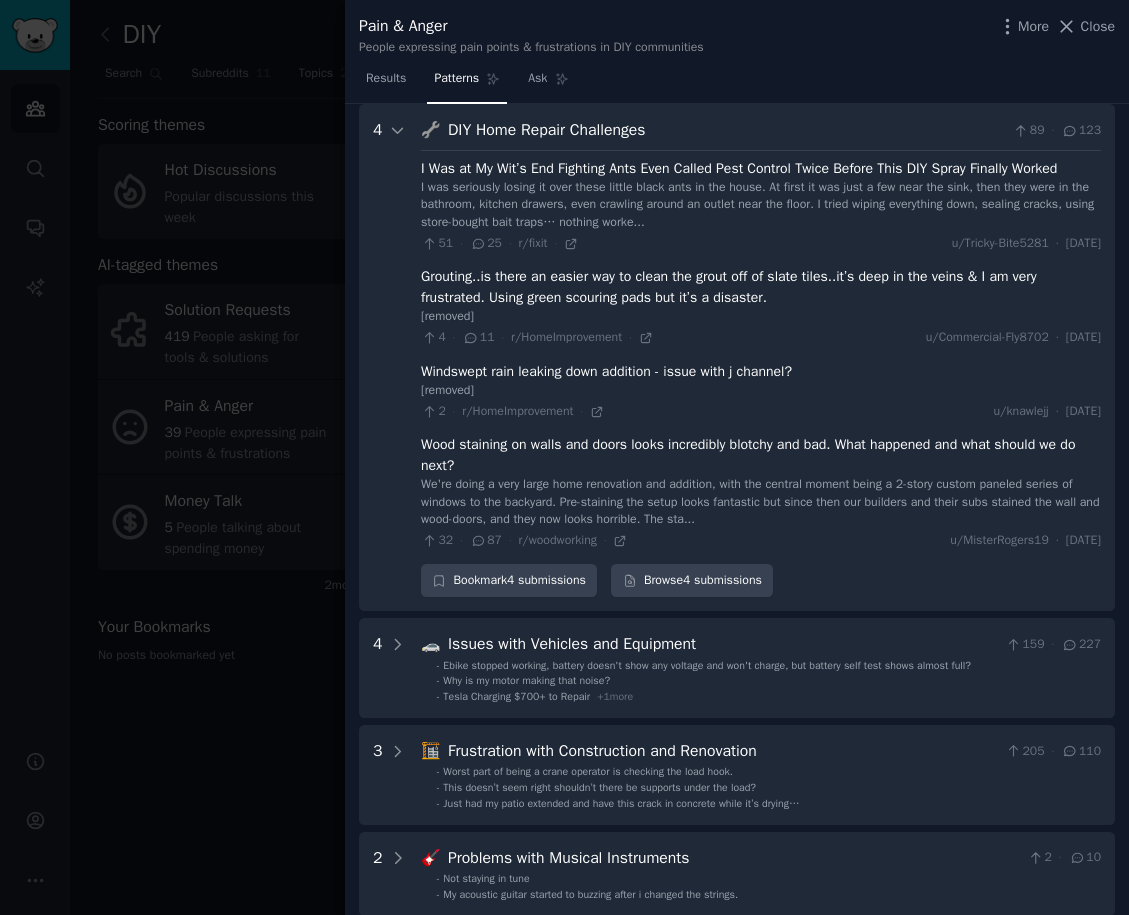 click on "DIY Home Repair Challenges" at bounding box center [726, 130] 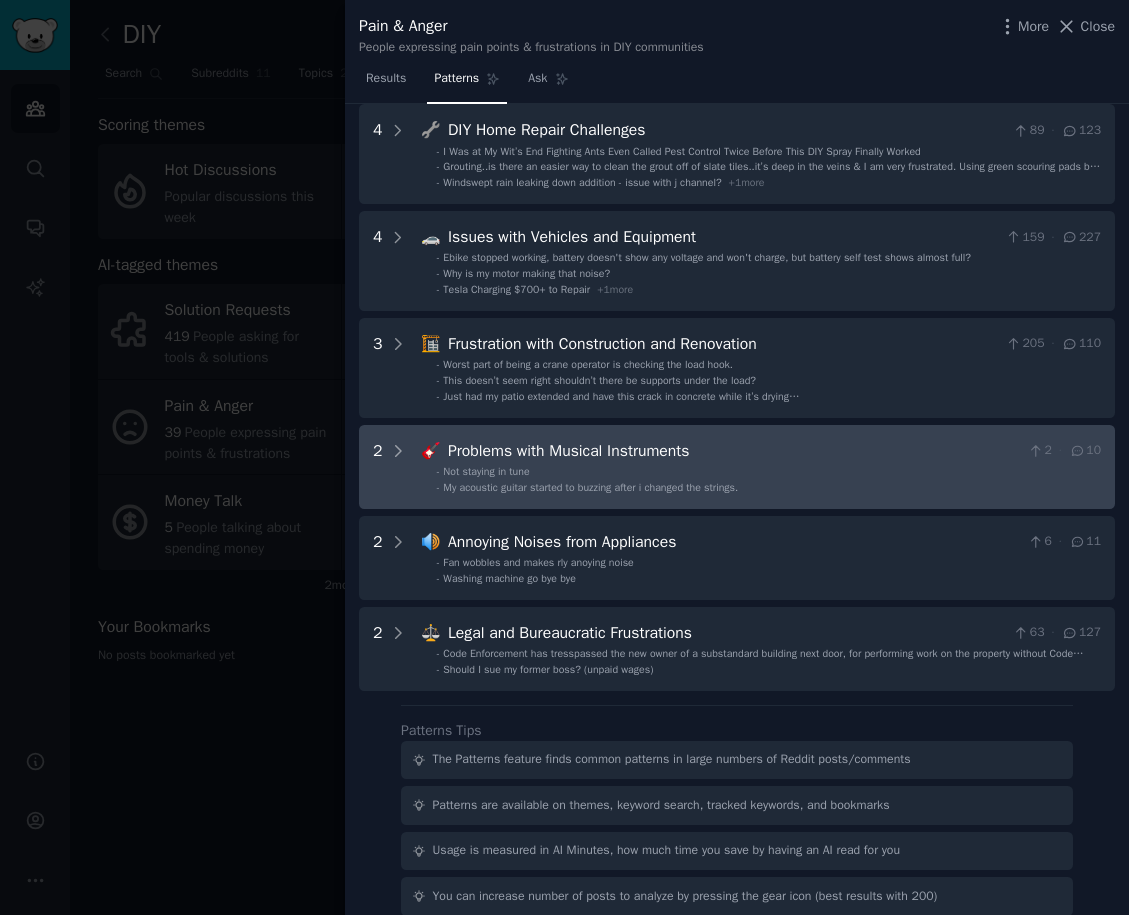 click on "- Not staying in tune" at bounding box center [769, 472] 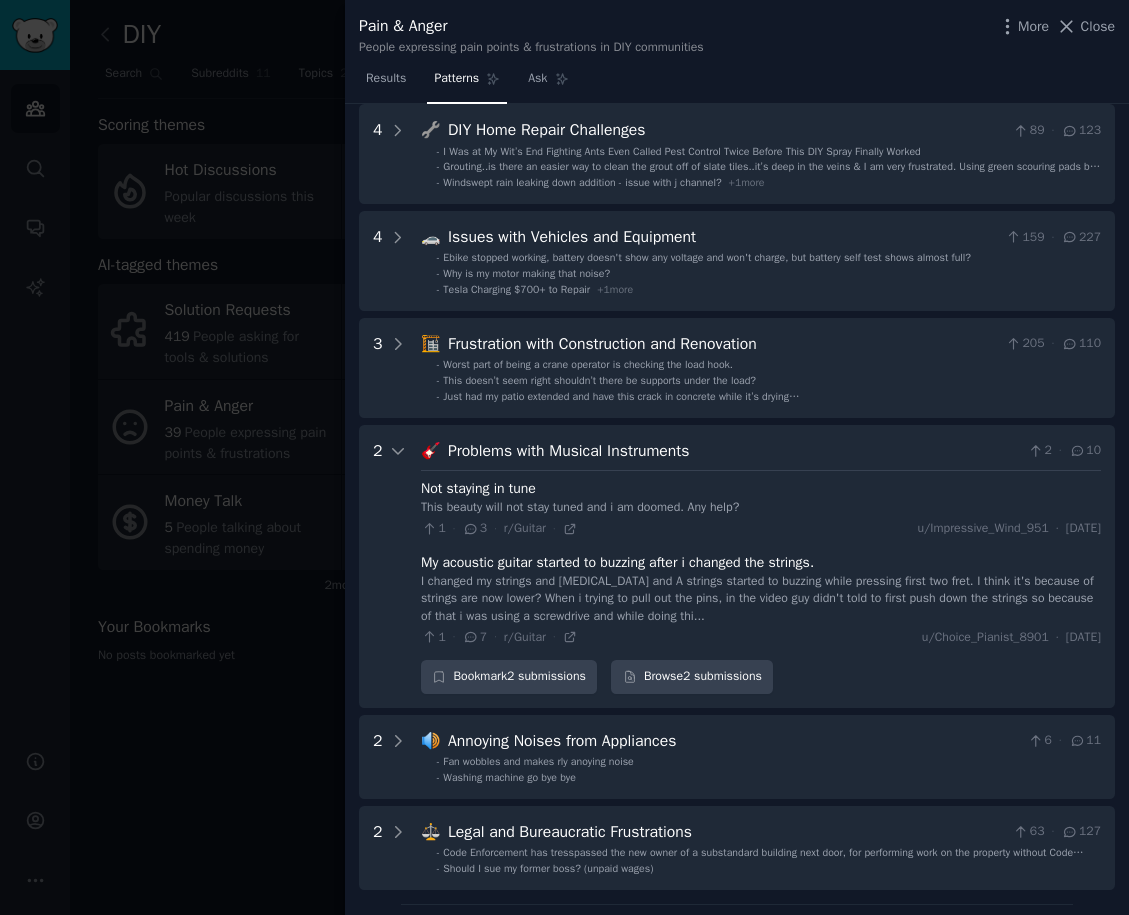 scroll, scrollTop: 497, scrollLeft: 0, axis: vertical 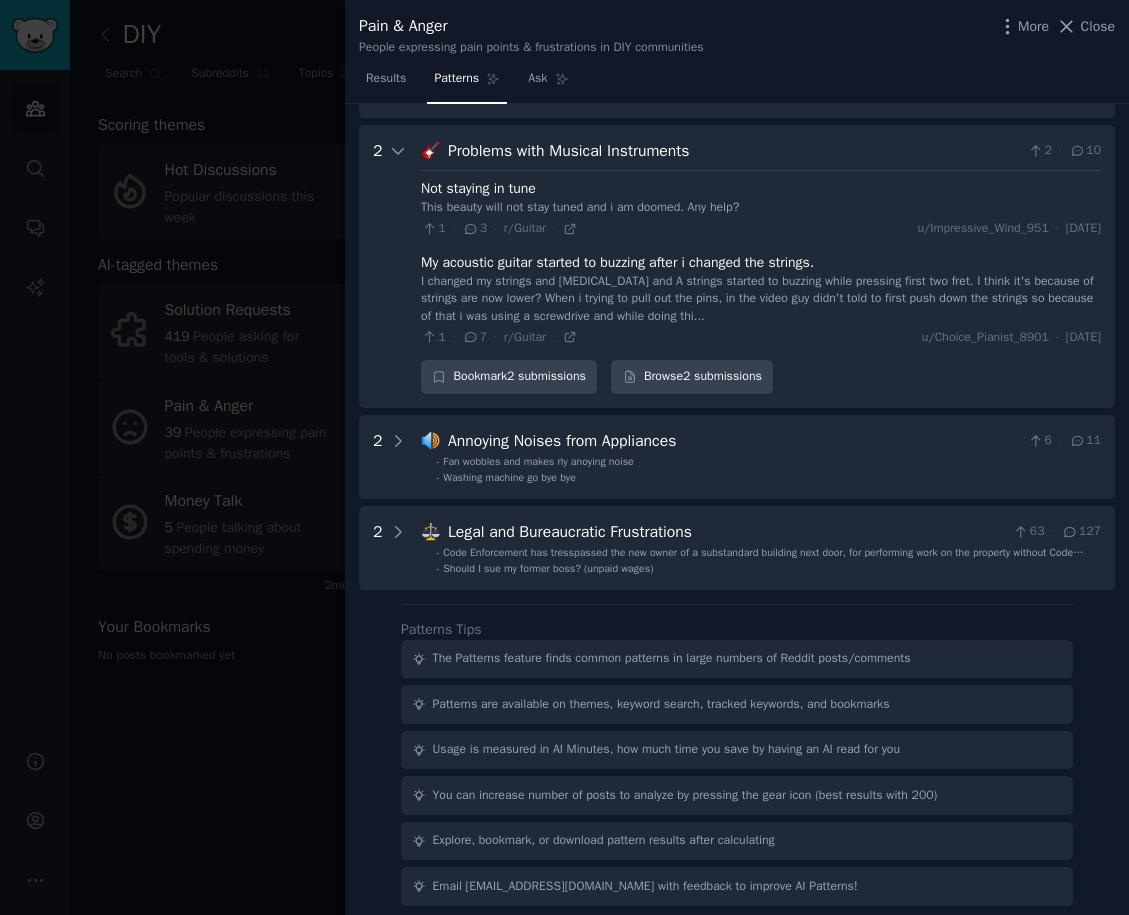 click on "Problems with Musical Instruments" at bounding box center (734, 151) 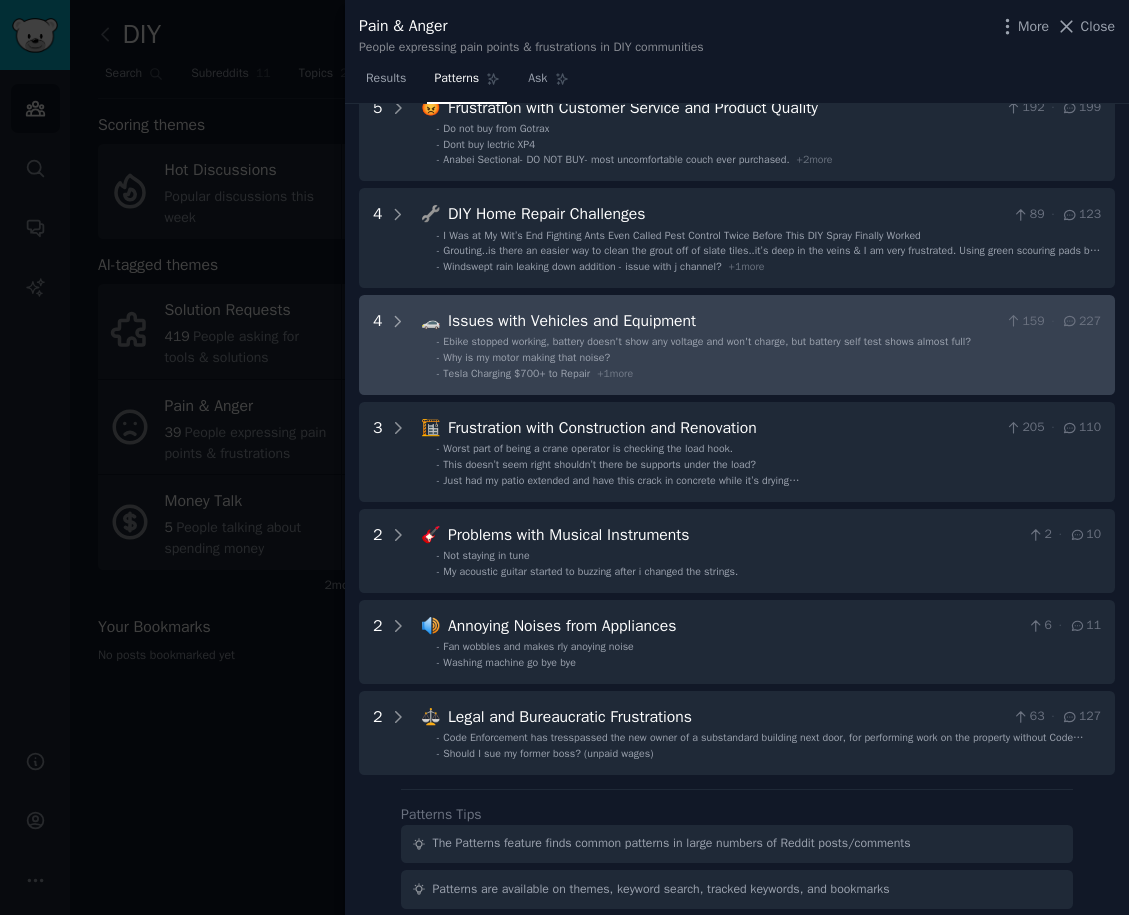 scroll, scrollTop: 86, scrollLeft: 0, axis: vertical 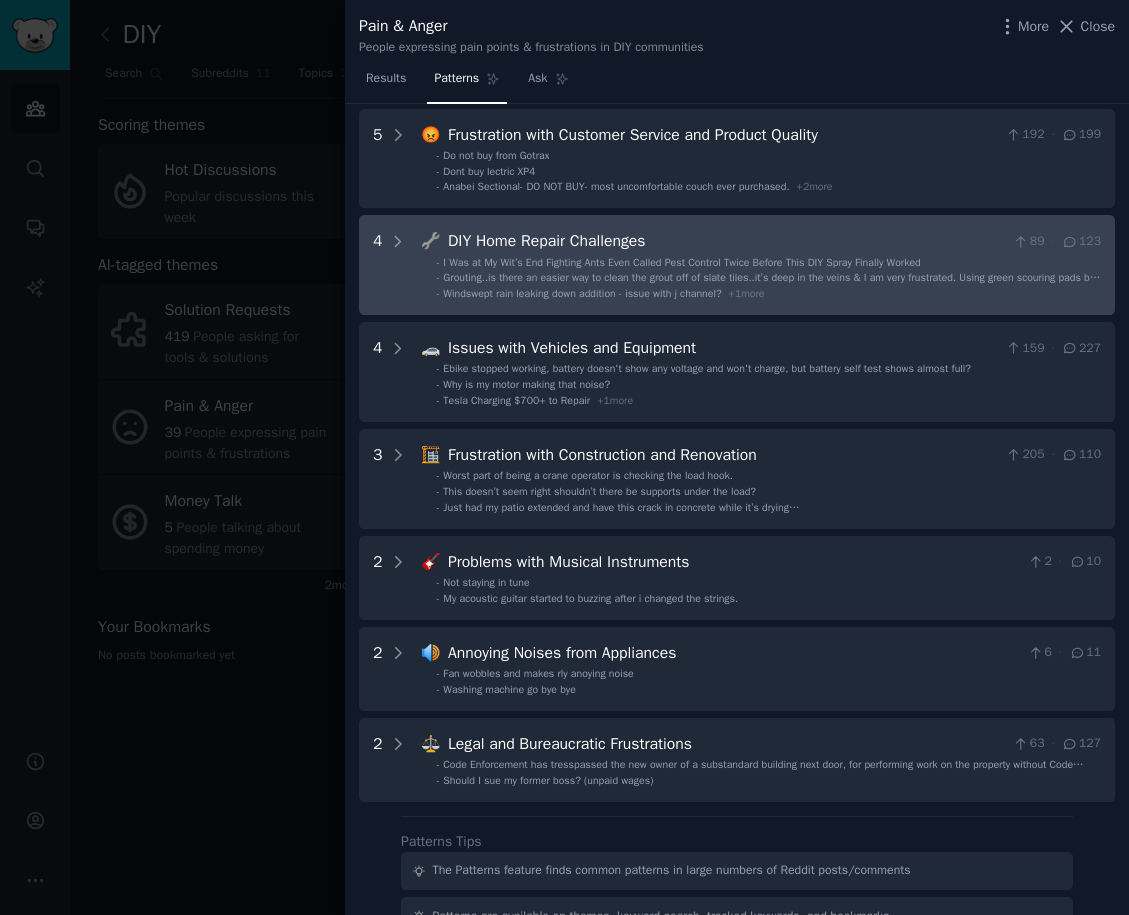click on "DIY Home Repair Challenges" at bounding box center [726, 241] 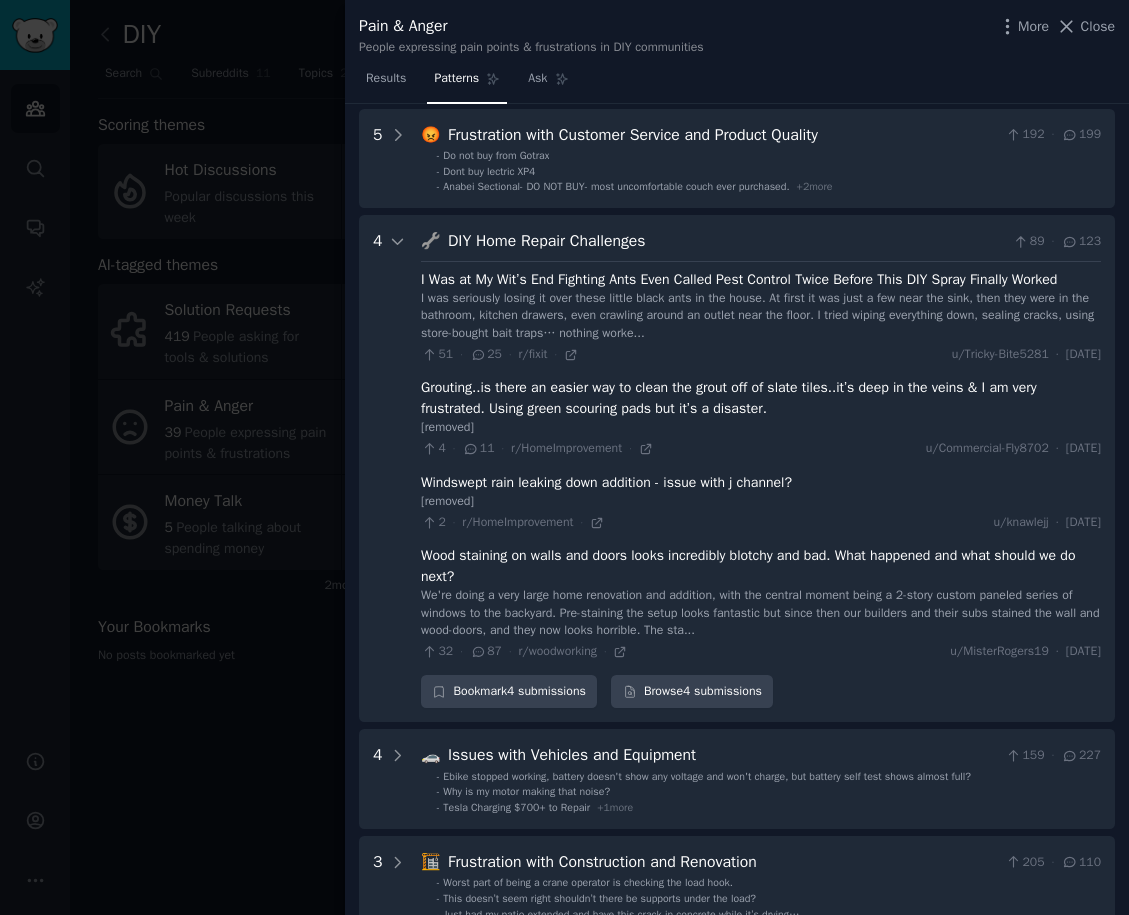 scroll, scrollTop: 197, scrollLeft: 0, axis: vertical 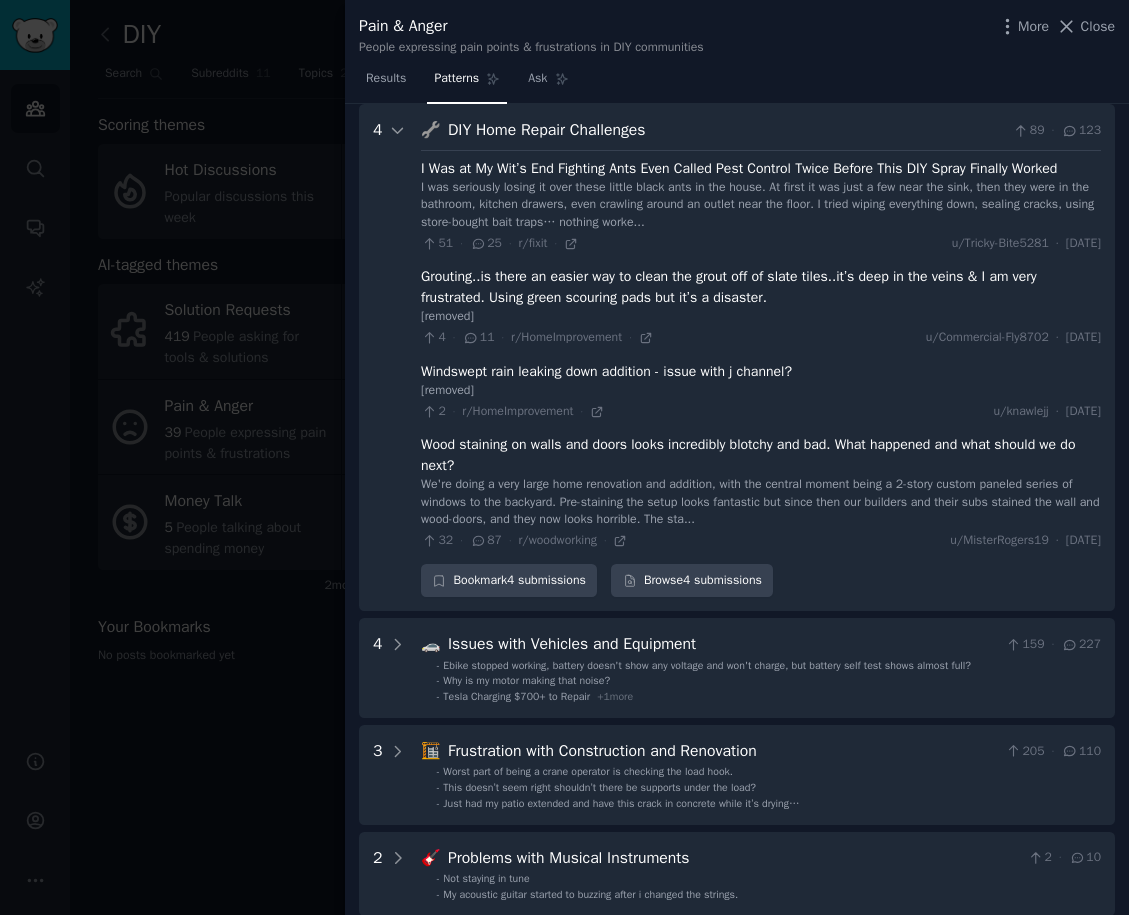 click at bounding box center [564, 457] 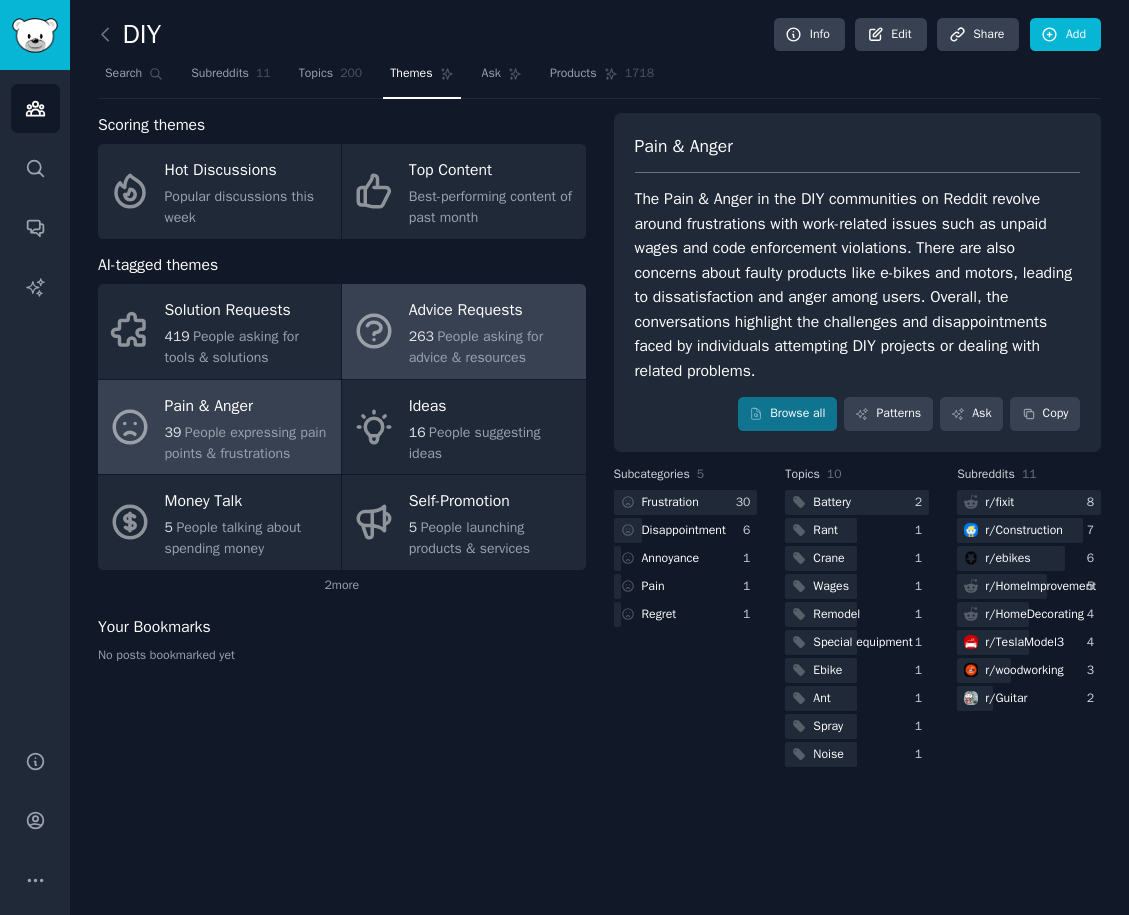 click on "Advice Requests" at bounding box center [492, 311] 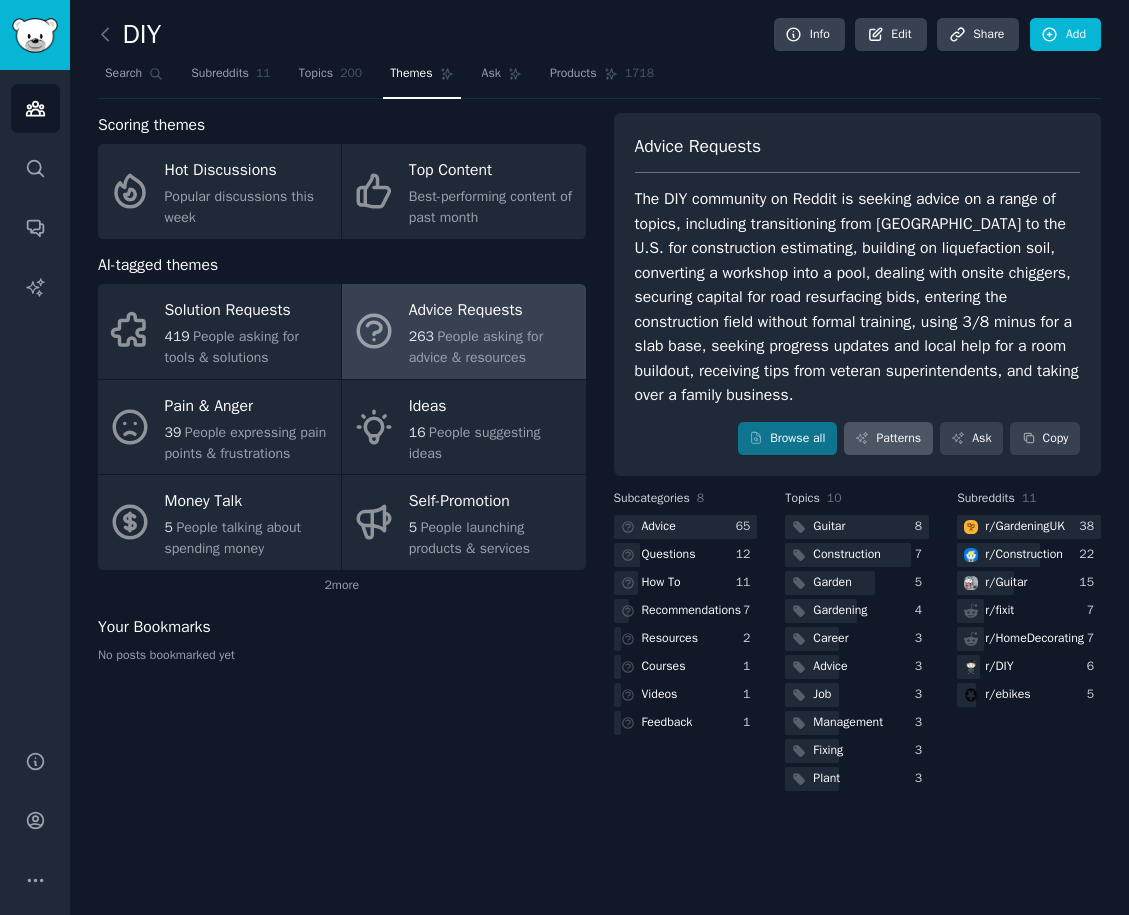 click on "Patterns" at bounding box center (888, 439) 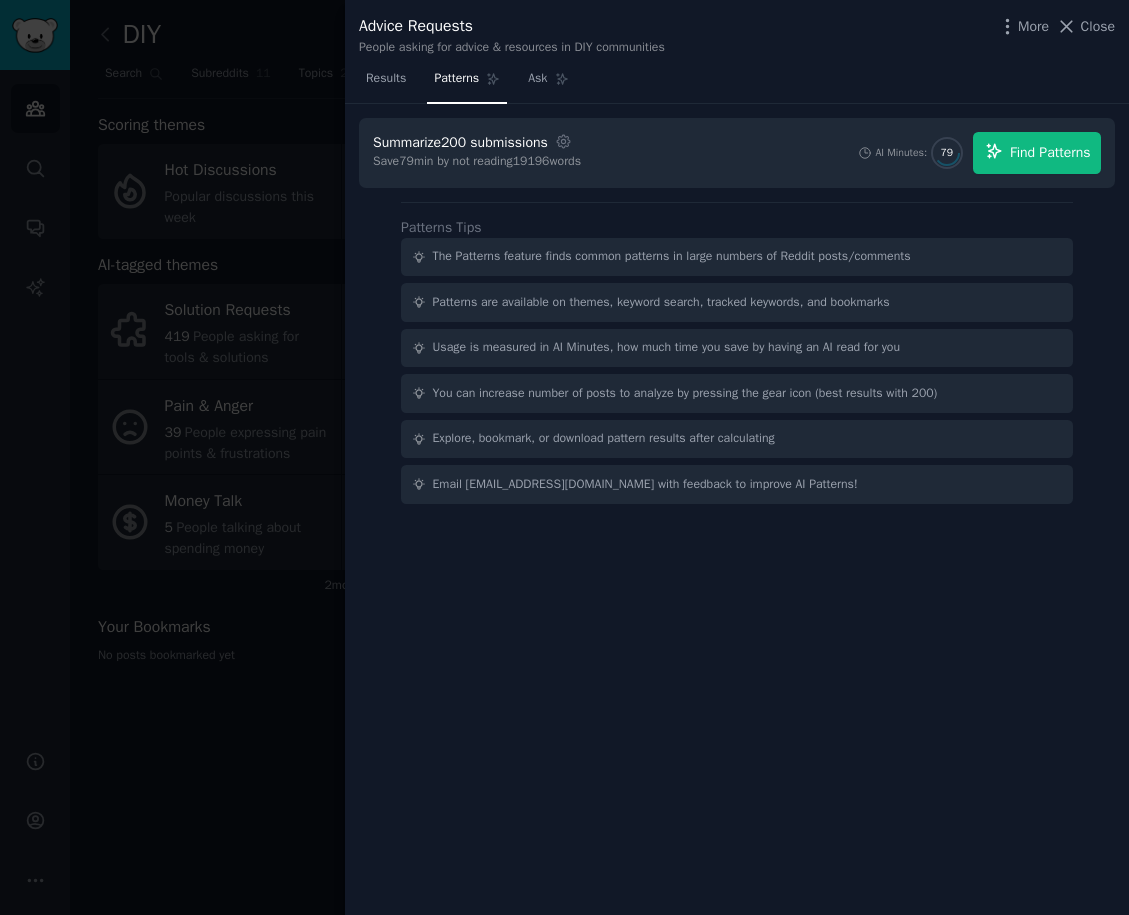 click on "Find Patterns" at bounding box center [1037, 153] 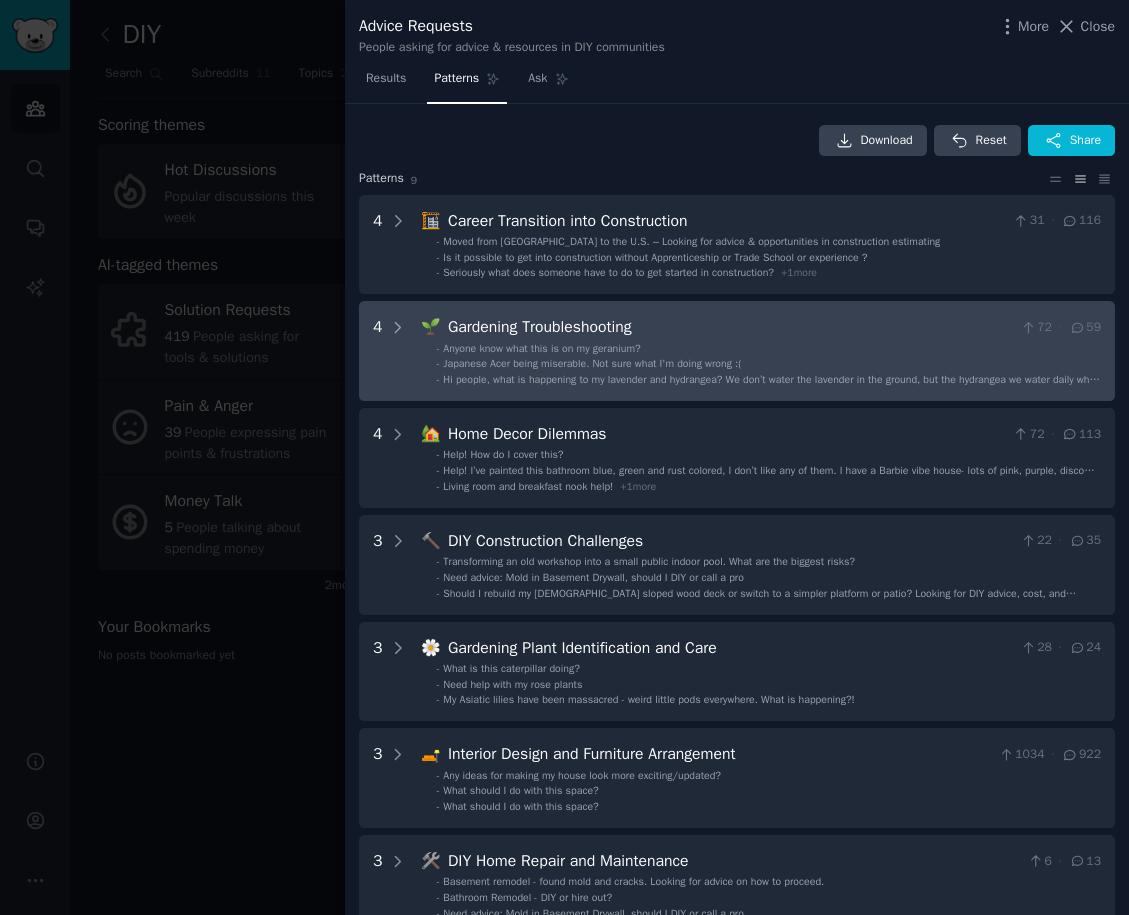 click on "Gardening Troubleshooting" at bounding box center [730, 327] 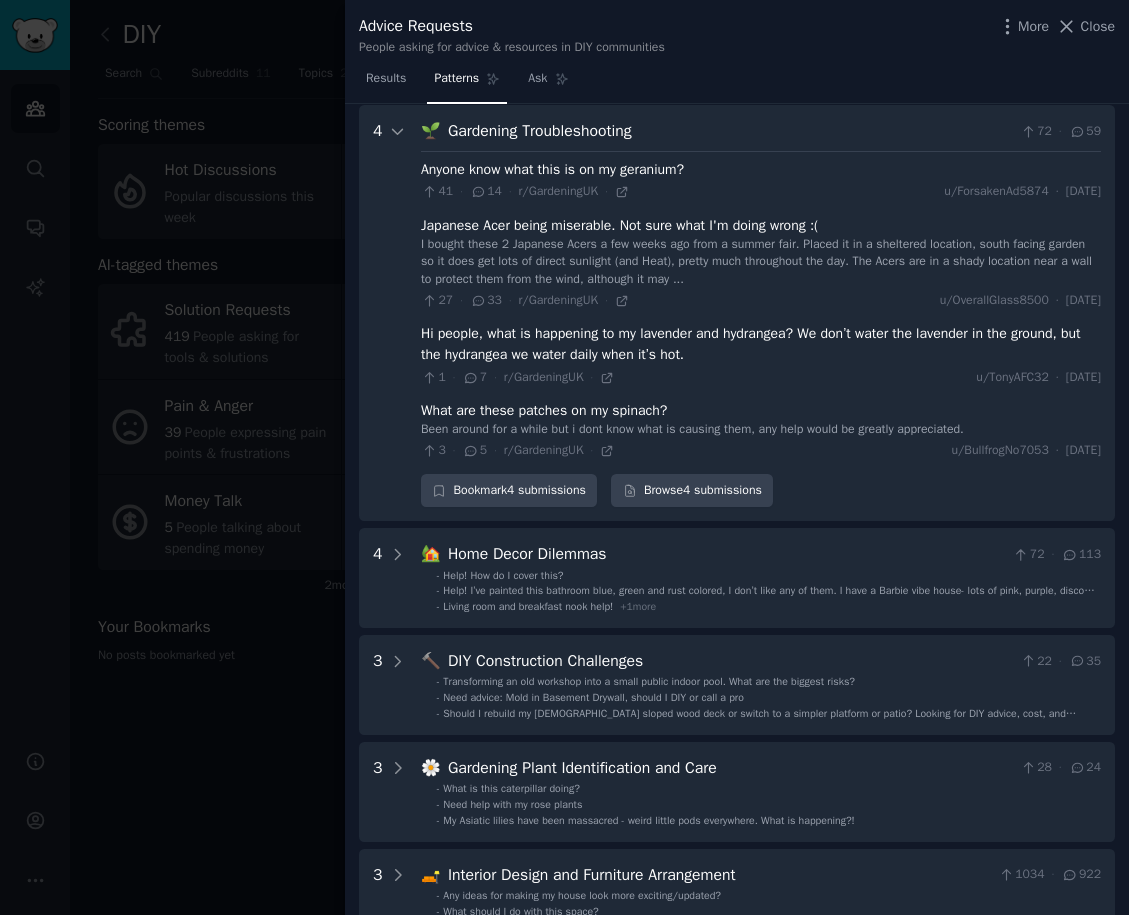 scroll, scrollTop: 197, scrollLeft: 0, axis: vertical 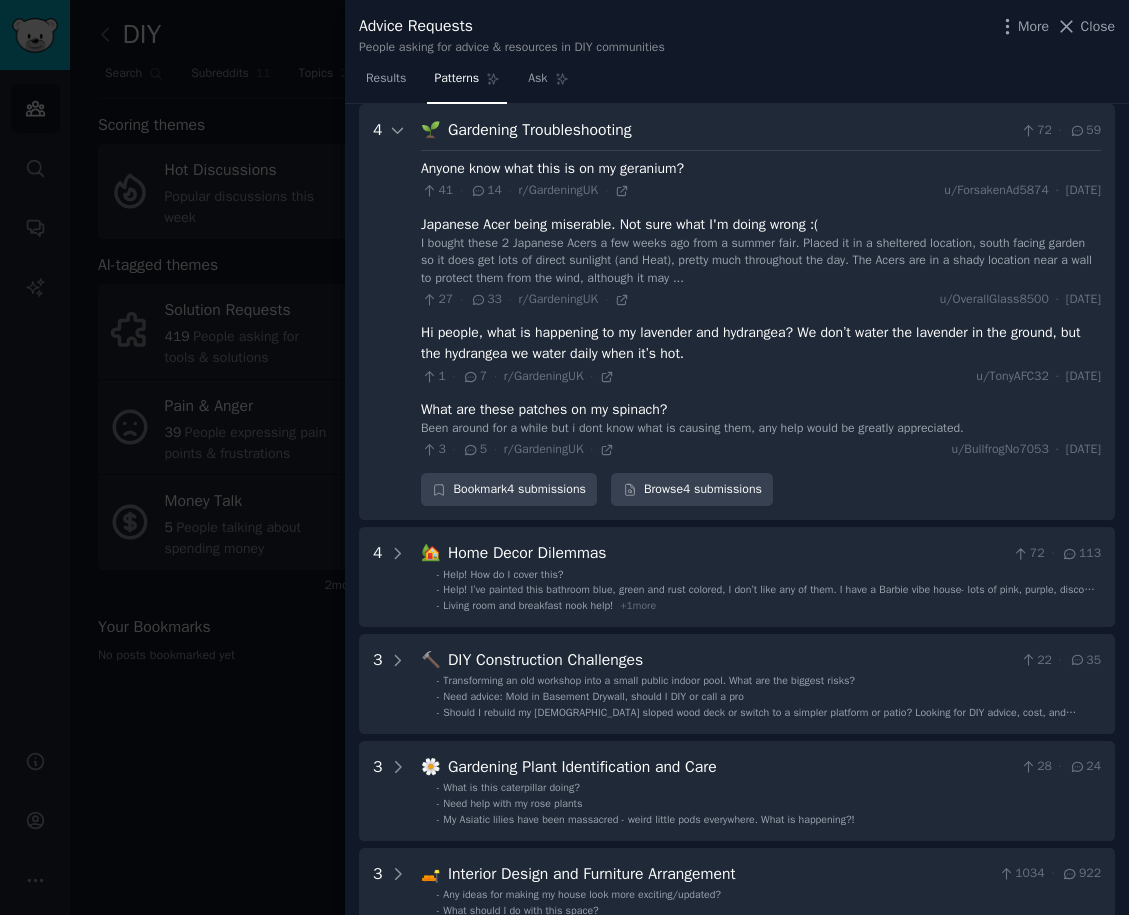 click on "Gardening Troubleshooting" at bounding box center (730, 130) 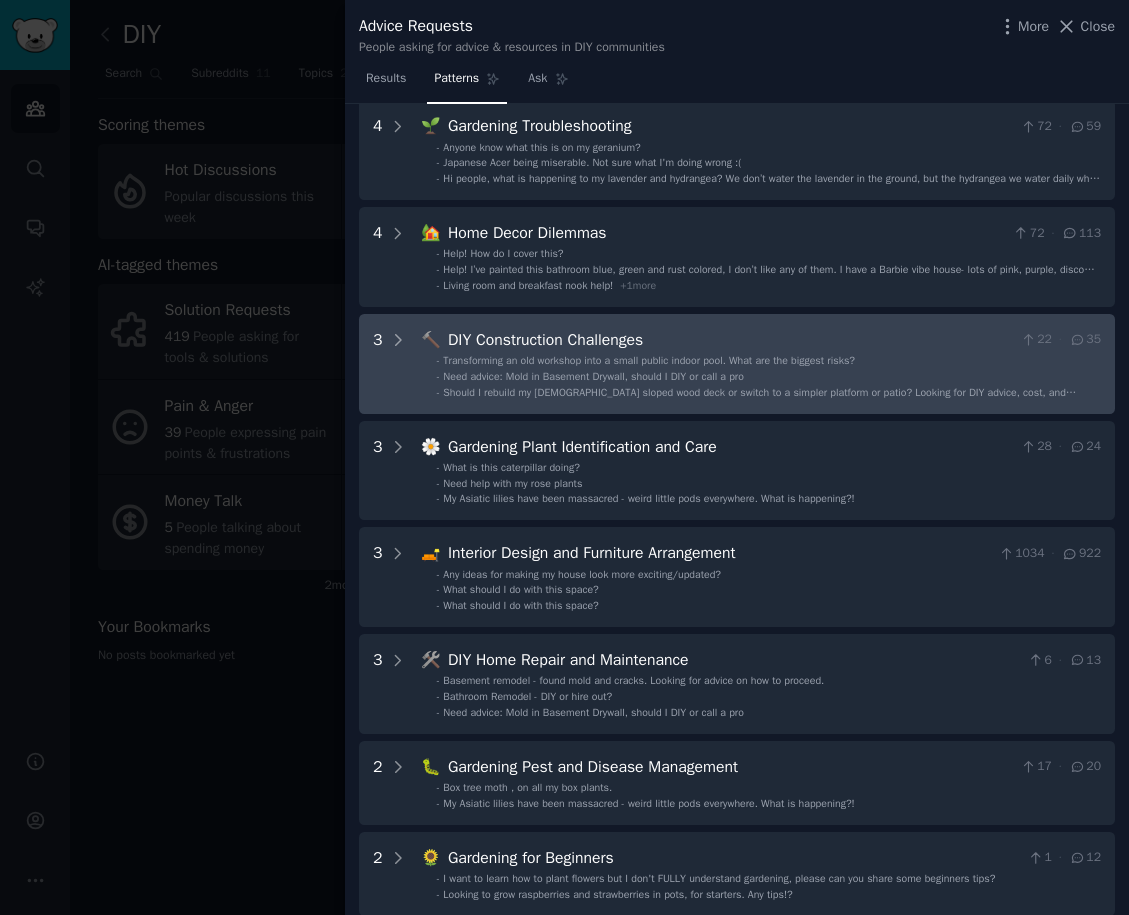 scroll, scrollTop: 207, scrollLeft: 0, axis: vertical 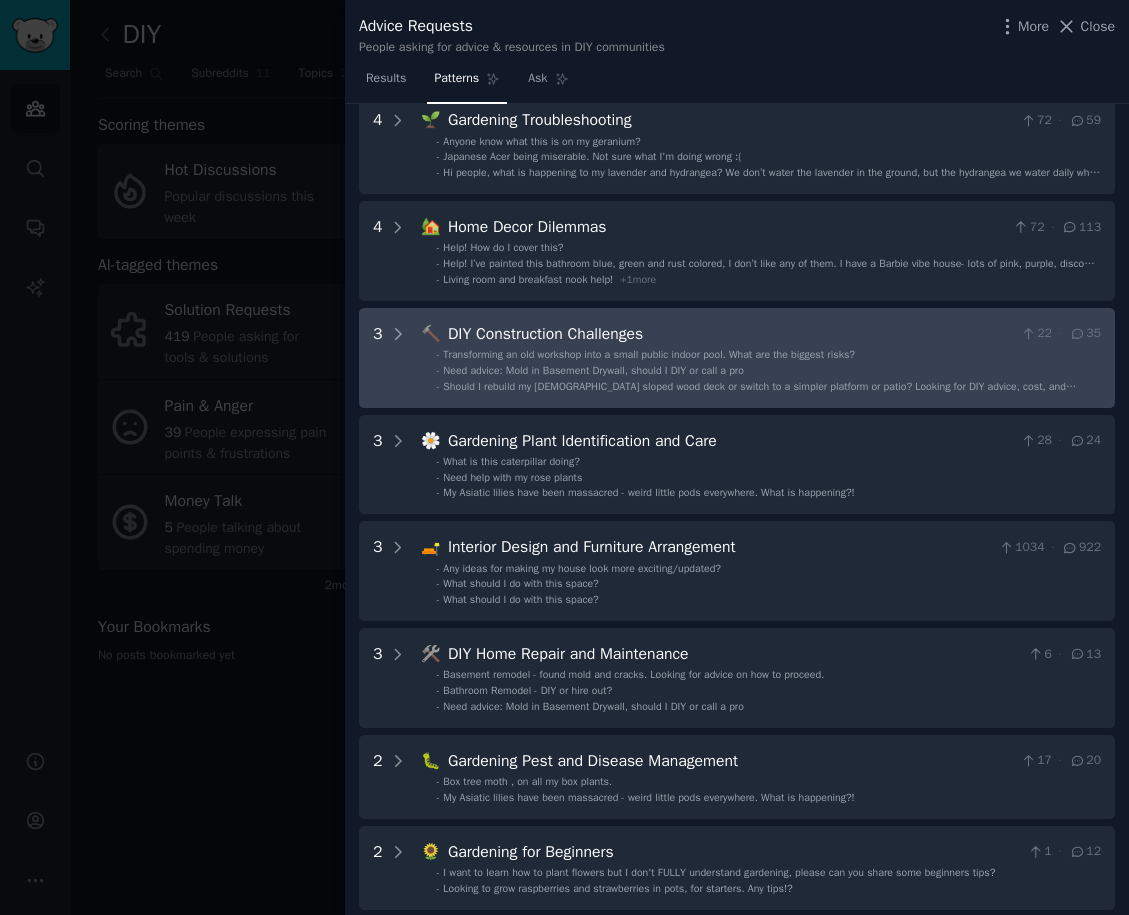 click on "DIY Construction Challenges" at bounding box center (730, 334) 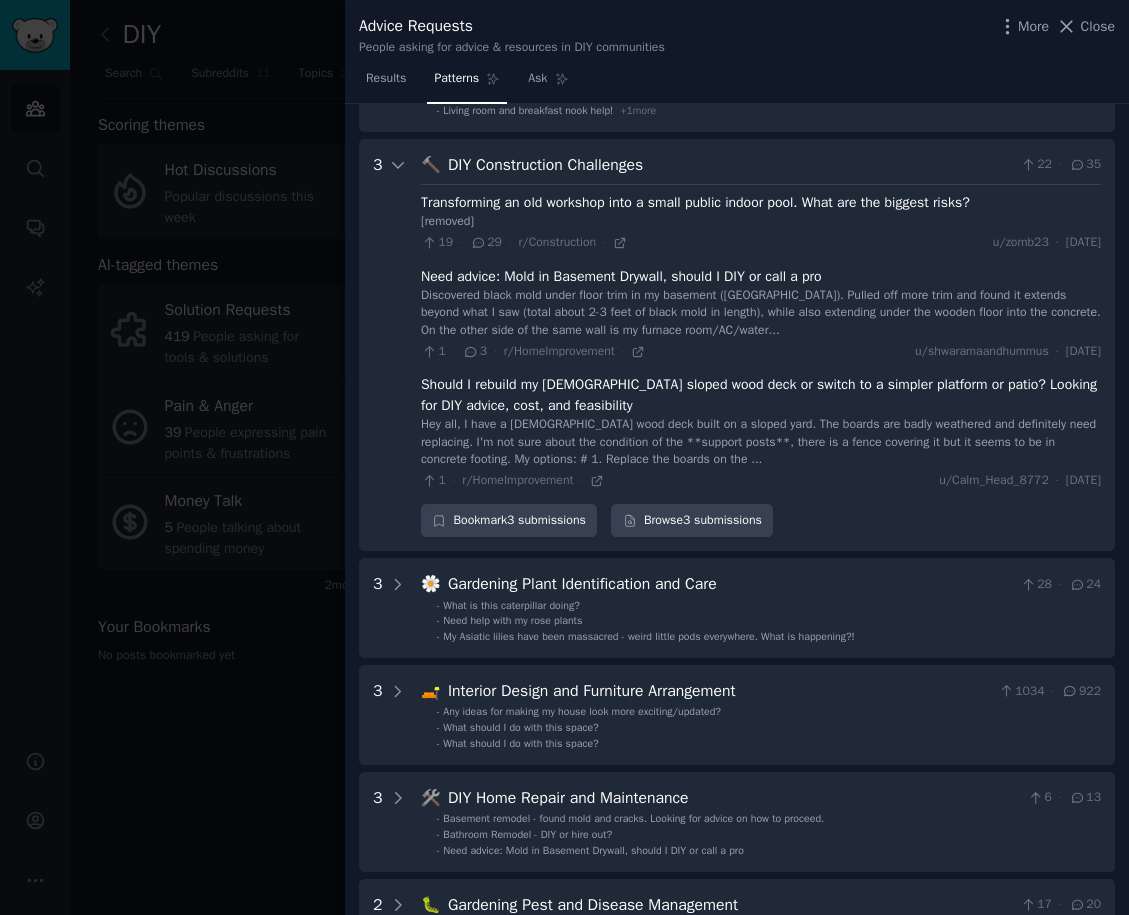 scroll, scrollTop: 410, scrollLeft: 0, axis: vertical 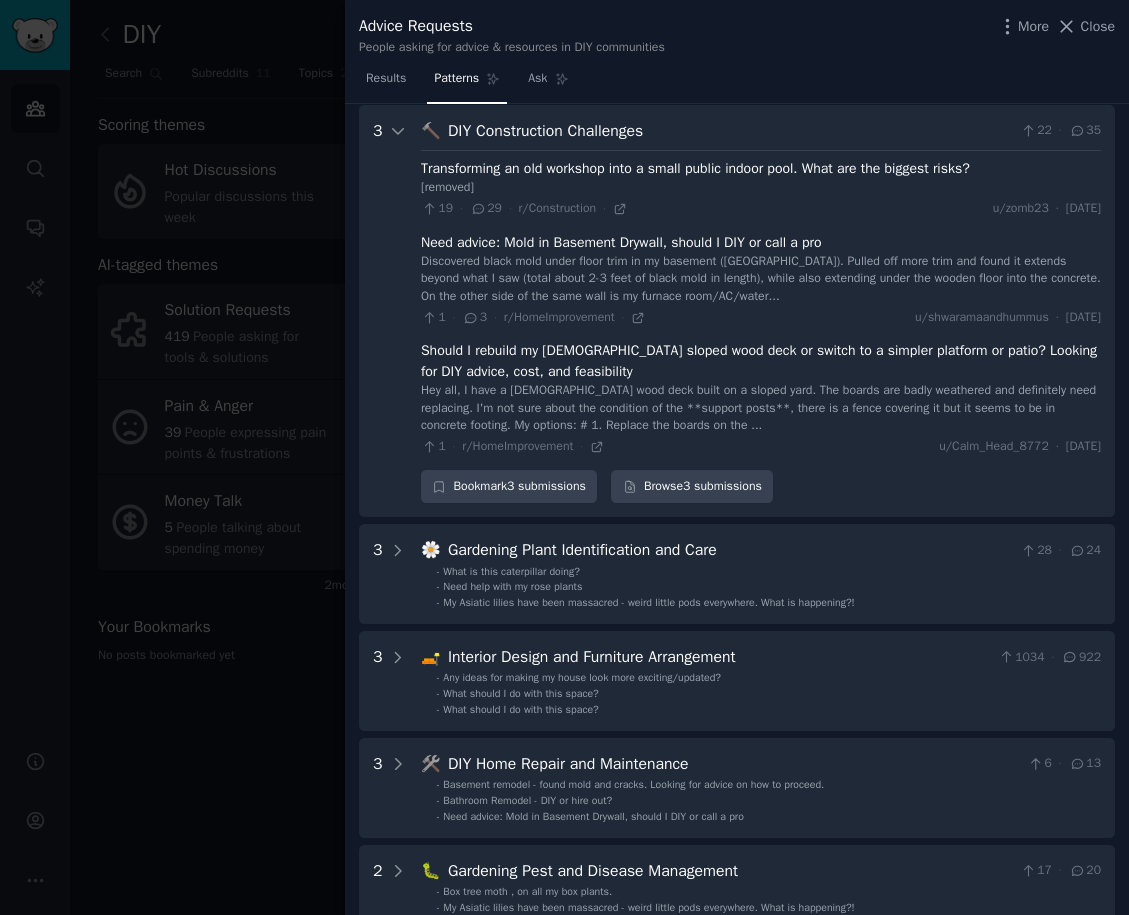 click on "DIY Construction Challenges" at bounding box center [730, 131] 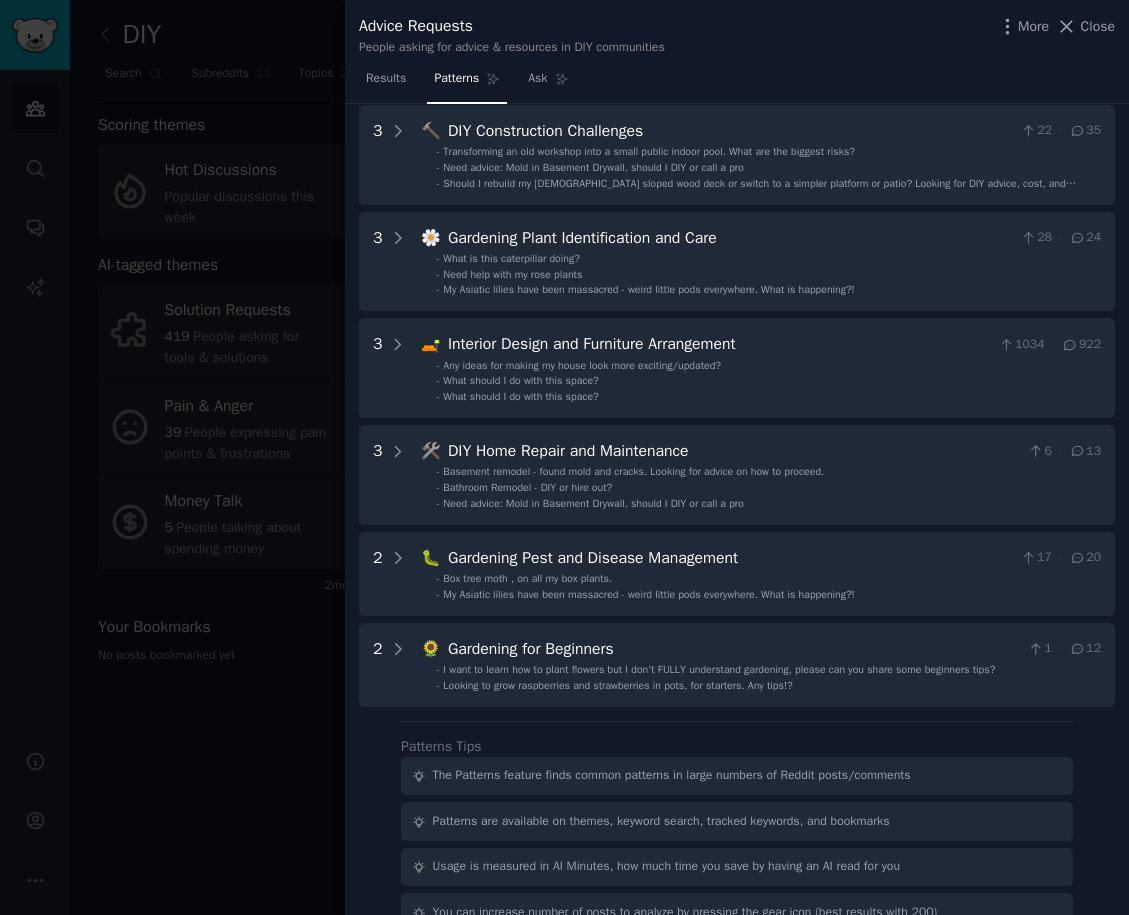 click on "Download Reset Share Pattern s 9 4 🏗️ Career Transition into Construction 31 · 116 - Moved from [GEOGRAPHIC_DATA] to the U.S. – Looking for advice & opportunities in construction estimating - Is it possible to get into construction without Apprenticeship or Trade School or experience ? - Seriously what does someone have to do to get started in construction? +  1  more 4 🌱 Gardening Troubleshooting 72 · 59 - Anyone know what this is on my geranium? - Japanese Acer being miserable. Not sure what I'm doing wrong :( - Hi people, what is happening to my lavender and hydrangea? We don’t water the lavender in the ground, but the hydrangea we water daily when it’s hot. +  1  more 4 🏡 Home Decor Dilemmas 72 · 113 - Help! How do I cover this? - Help! I’ve painted this bathroom blue, green and rust colored, I don’t like any of them. I have a Barbie vibe house- lots of pink, purple, disco balls, daisies. Plz help me with paint and decorating. I’m at a loss 😪 - Living room and breakfast nook help! +  1 3" at bounding box center (737, 510) 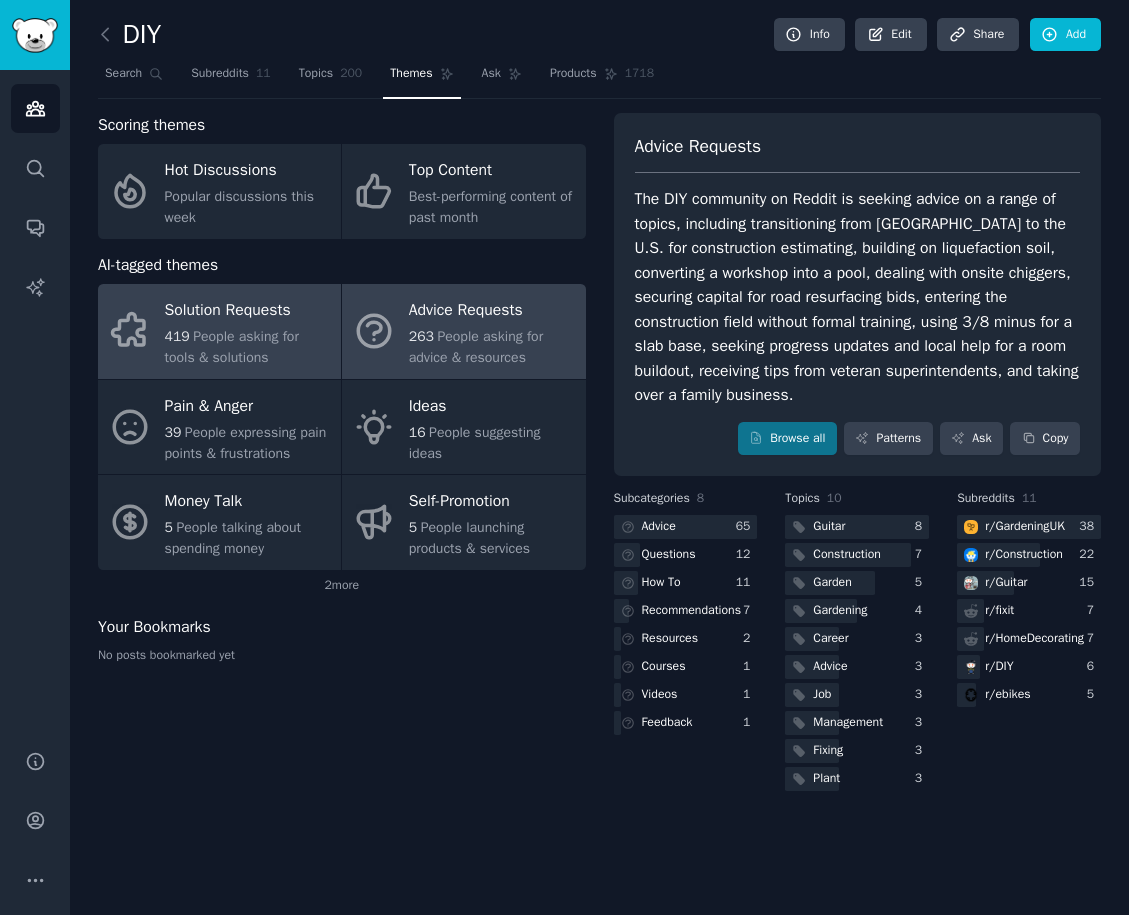click on "Solution Requests" at bounding box center [248, 311] 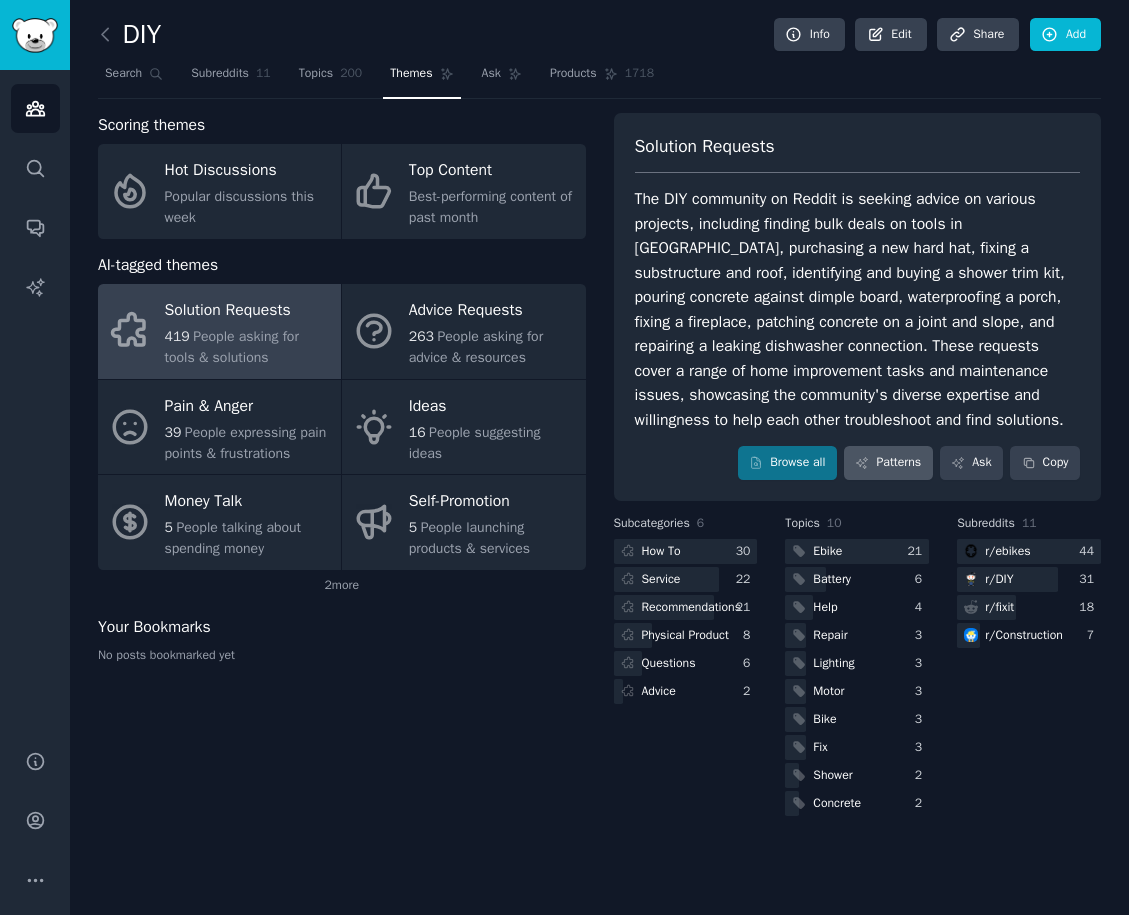 click on "Patterns" at bounding box center [888, 463] 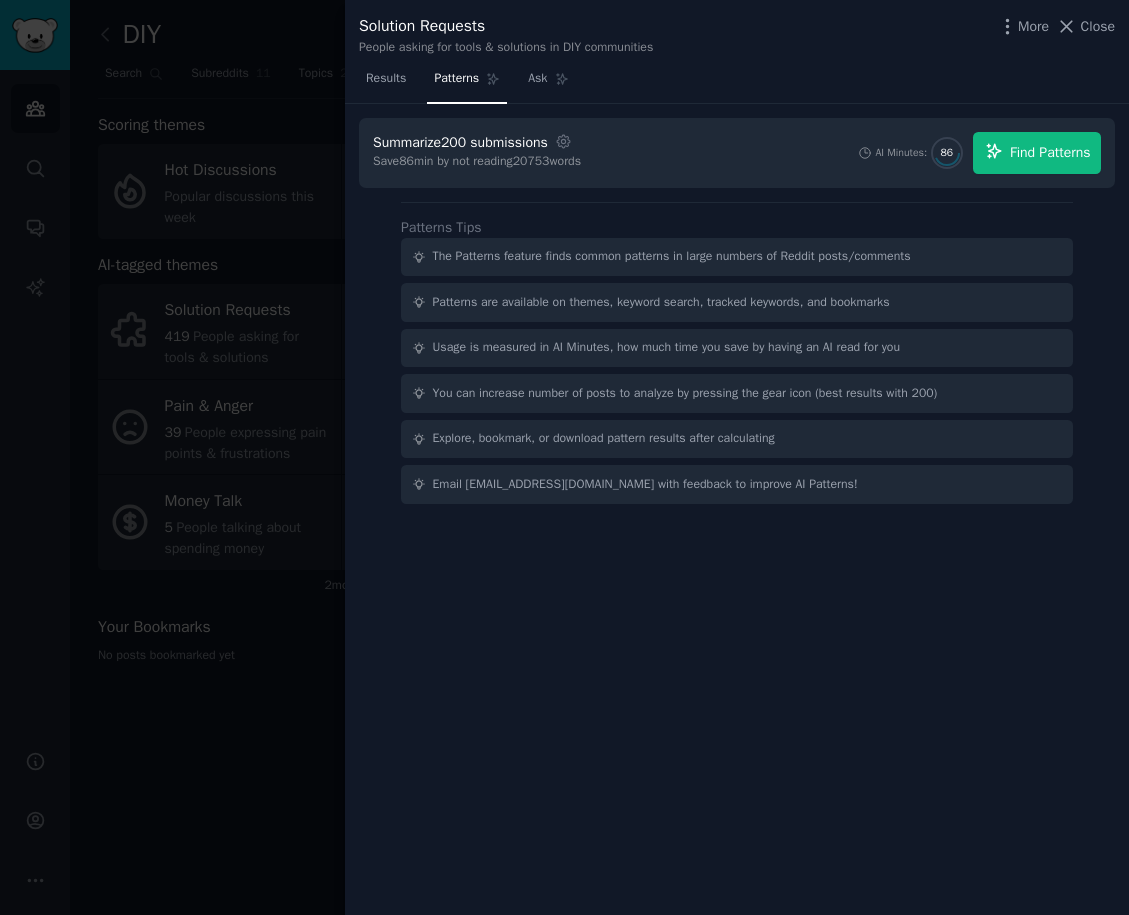 click on "Find Patterns" at bounding box center (1037, 153) 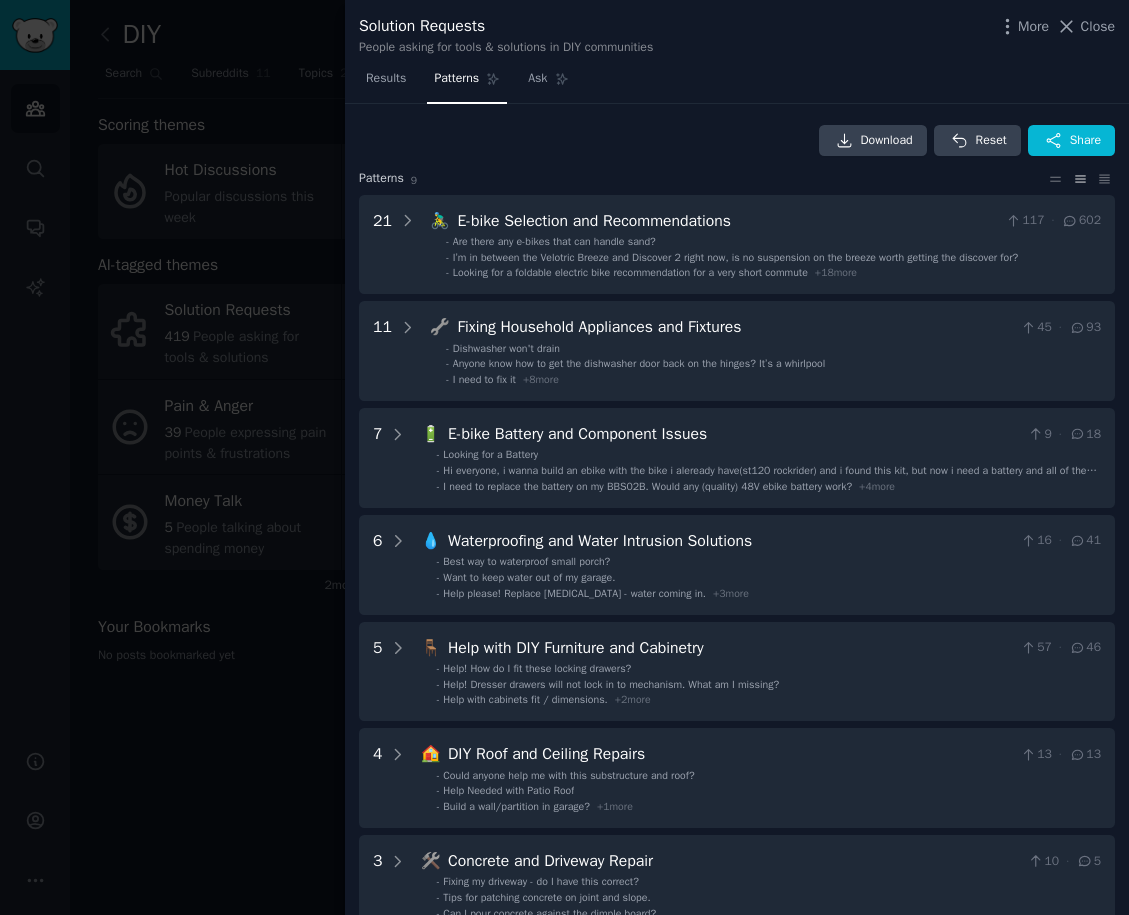 click on "21 🚴‍♂️ E-bike Selection and Recommendations 117 · 602 - Are there any e-bikes that can handle sand? - I’m in between the Velotric Breeze and Discover 2 right now, is no suspension on the breeze worth getting the discover for? - Looking for a foldable electric bike recommendation for a very short commute +  18  more 11 🔧 Fixing Household Appliances and Fixtures 45 · 93 - Dishwasher won't drain - Anyone know how to get the dishwasher door back on the hinges? It’s a whirlpool - I need to fix it +  8  more 7 🔋 E-bike Battery and Component Issues 9 · 18 - Looking for a Battery - Hi everyone, i wanna build an ebike with the bike i aleready have(st120 rockrider) and i found this kit, but now i need a battery and all of them look like scams, like 72v 60 ah costing 400 euros wich i think its a scam so i need help finding a legit battery on aliexpress - I need to replace the battery on my BBS02B. Would any (quality) 48V ebike battery work? +  4  more 6 💧 16 · 41 - - - +  3  more 5 🪑 57 ·" at bounding box center [737, 672] 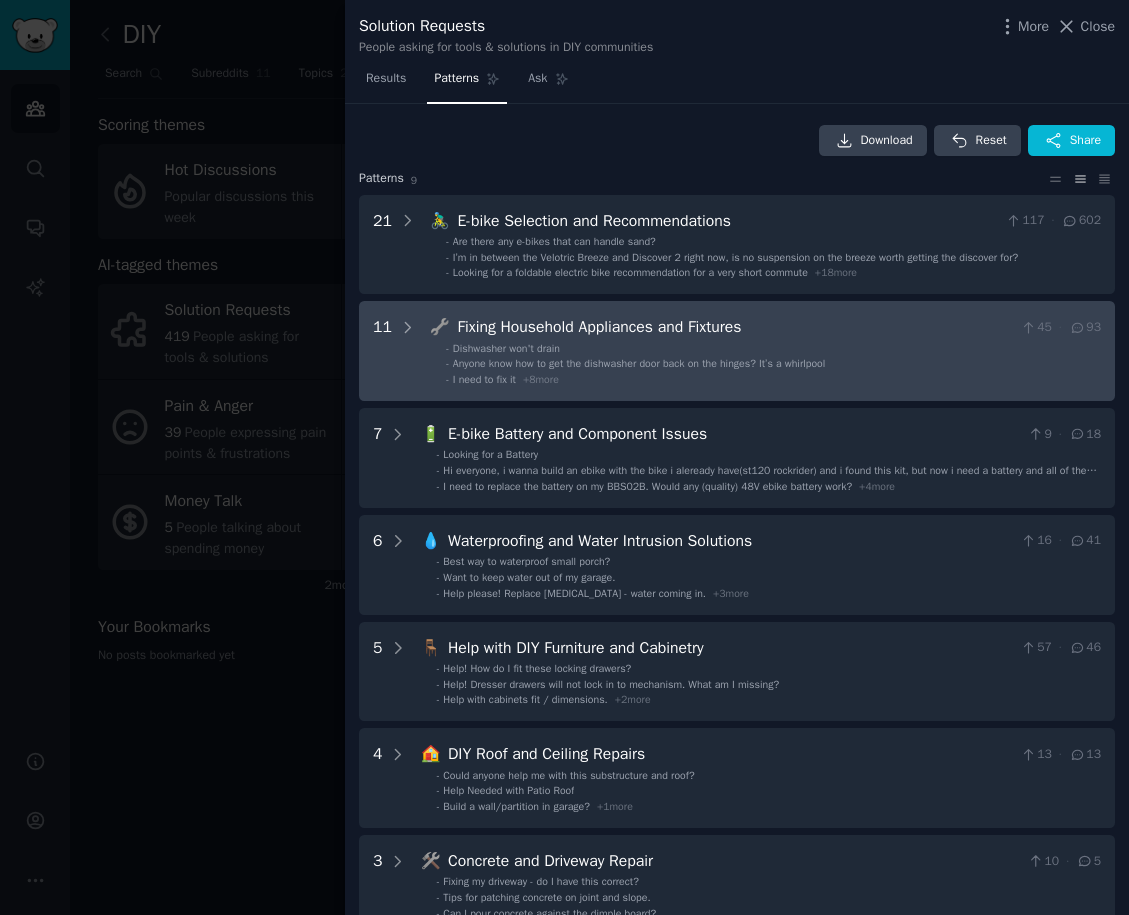 click on "- Anyone know how to get the dishwasher door back on the hinges? It’s a whirlpool" at bounding box center [773, 364] 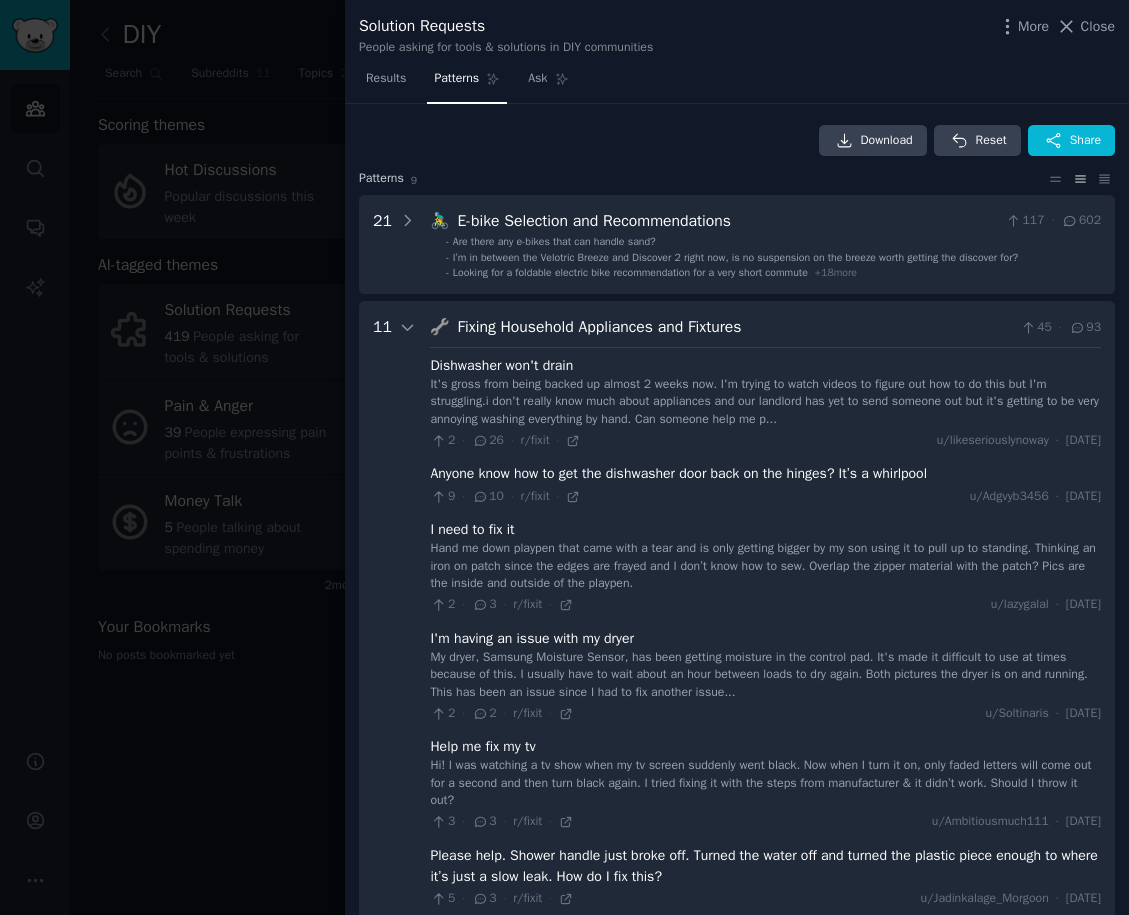 scroll, scrollTop: 197, scrollLeft: 0, axis: vertical 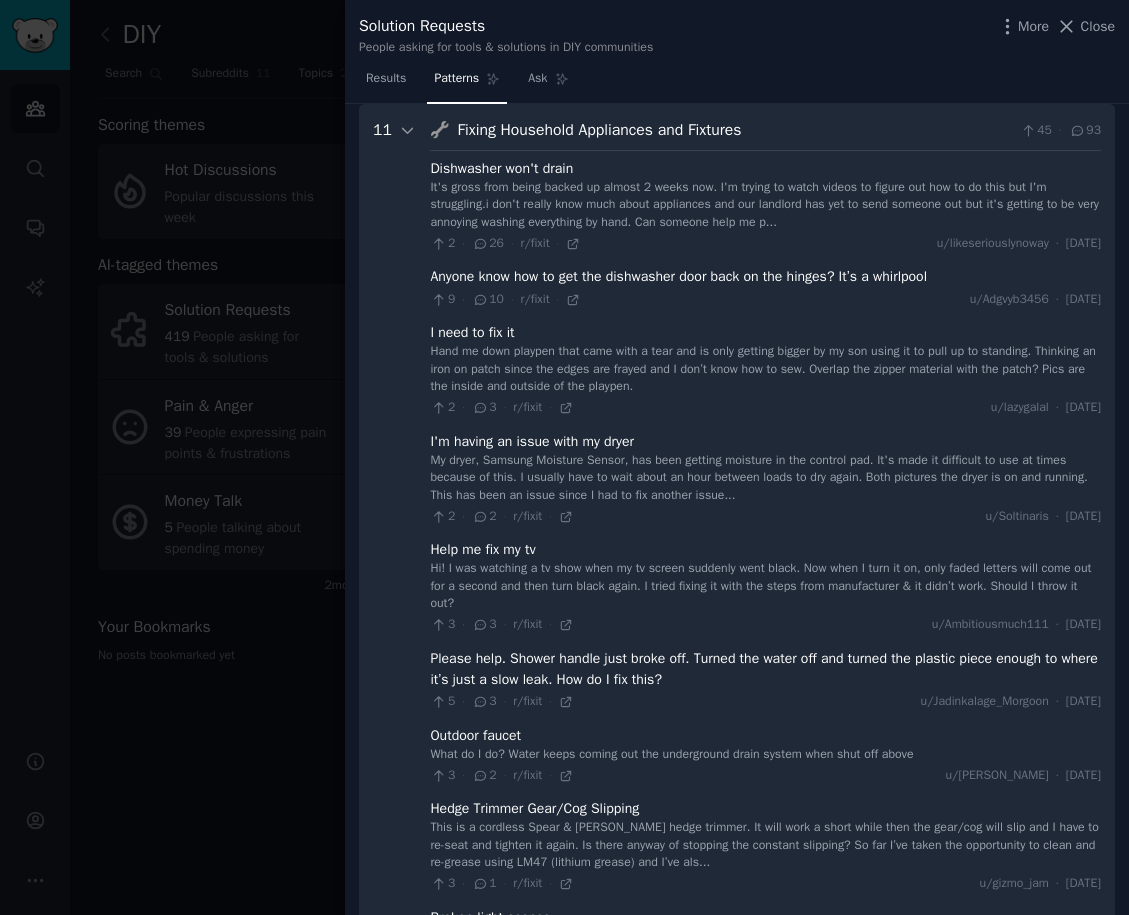 click on "Fixing Household Appliances and Fixtures" at bounding box center [734, 130] 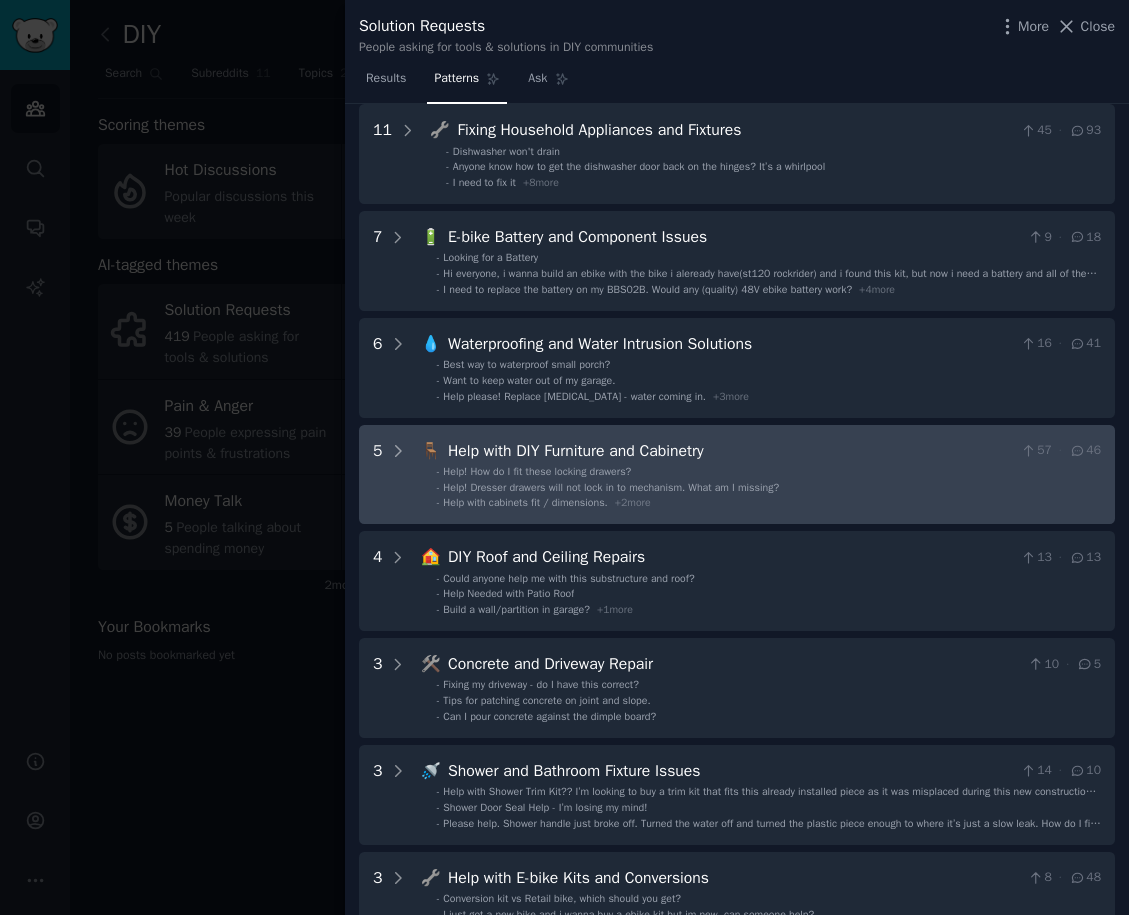 click on "- Help! How do I fit these locking drawers? - Help! Dresser drawers will not lock in to mechanism. What am I missing? - Help with cabinets fit / dimensions. +  2  more" at bounding box center [762, 488] 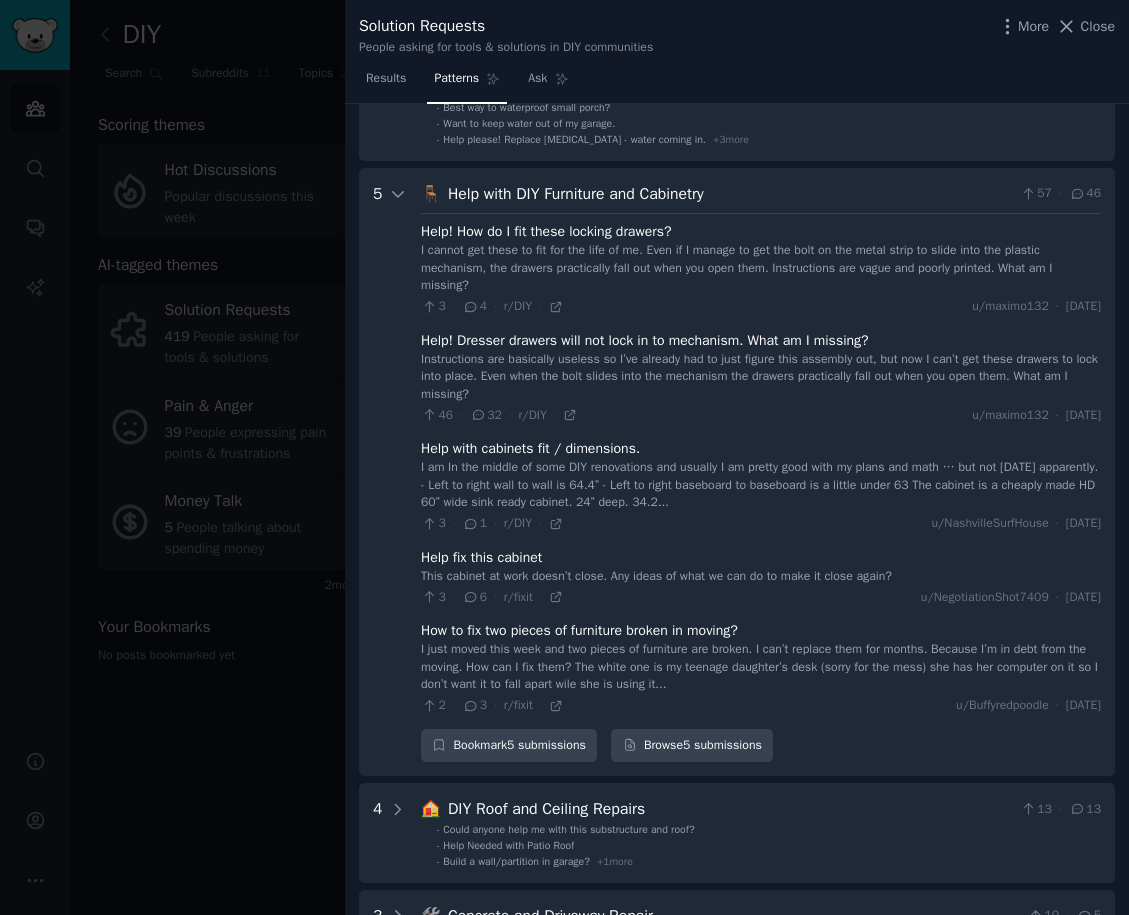 scroll, scrollTop: 516, scrollLeft: 0, axis: vertical 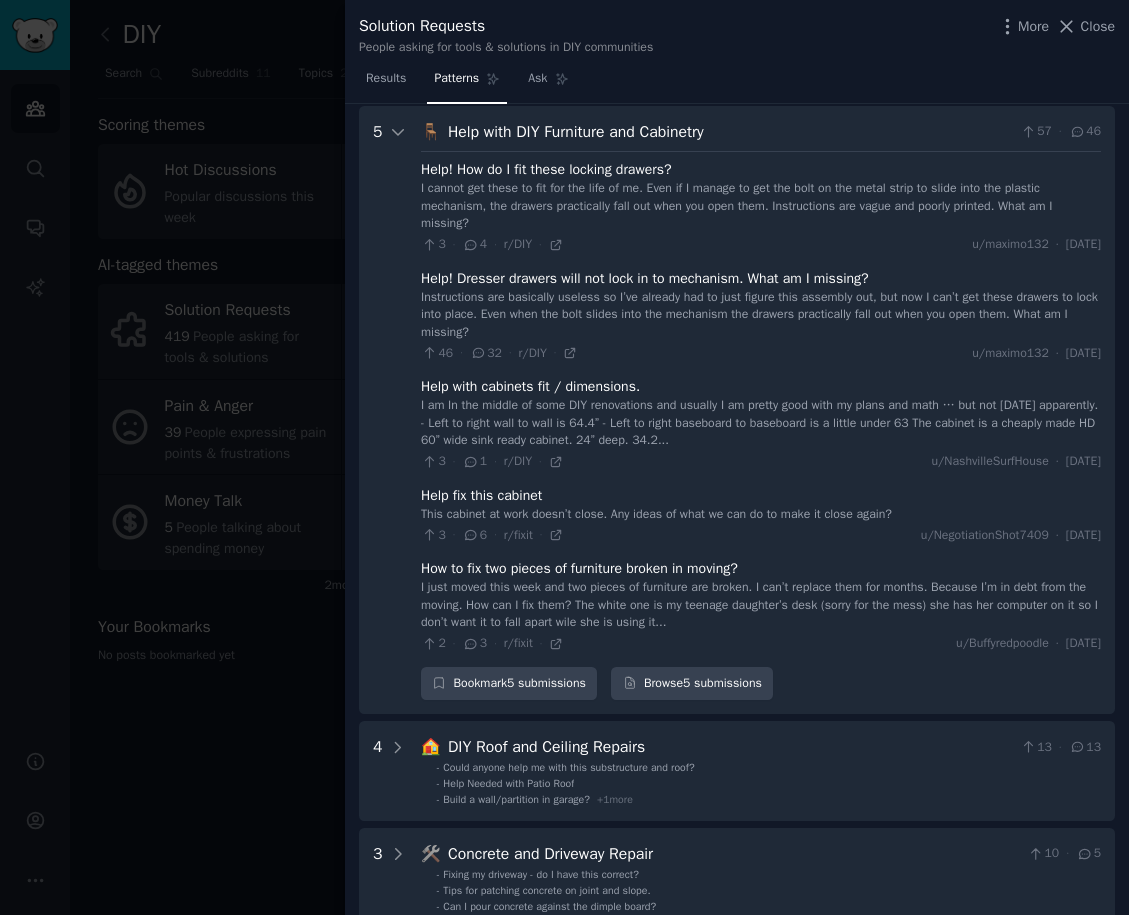 click on "Help with DIY Furniture and Cabinetry" at bounding box center (730, 132) 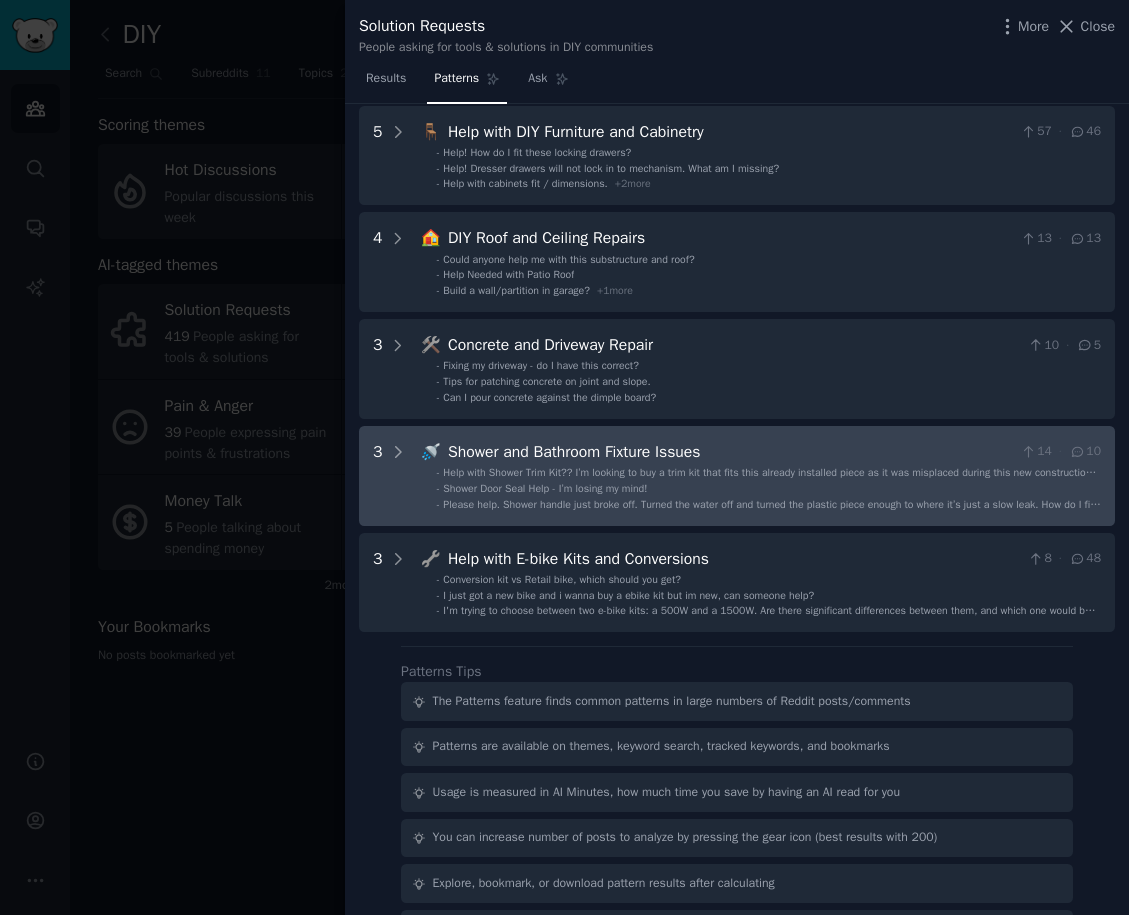 click on "Help with Shower Trim Kit?? I’m looking to buy a trim kit that fits this already installed piece as it was misplaced during this new construction. (Middle plate) Confused on what to buy have no clue what brand shower head this is? Pls help" at bounding box center (769, 479) 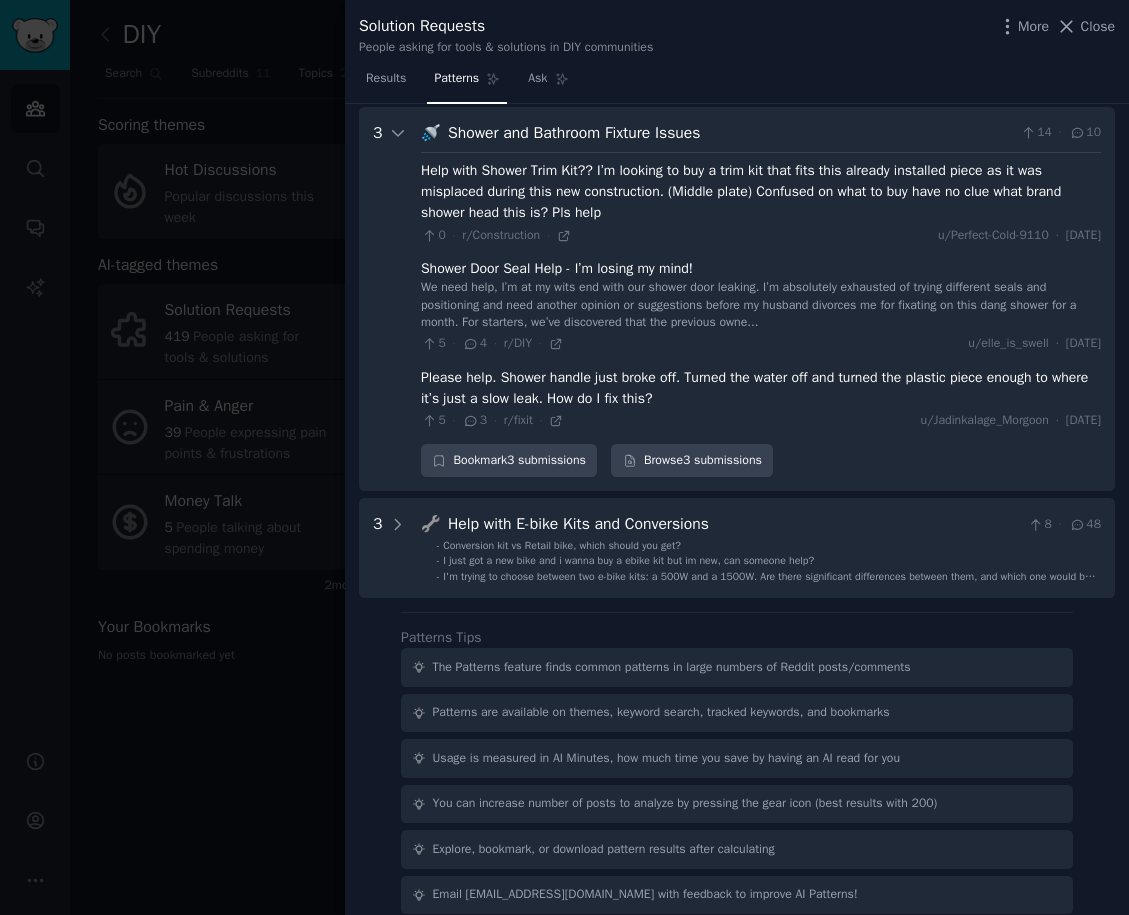 scroll, scrollTop: 777, scrollLeft: 0, axis: vertical 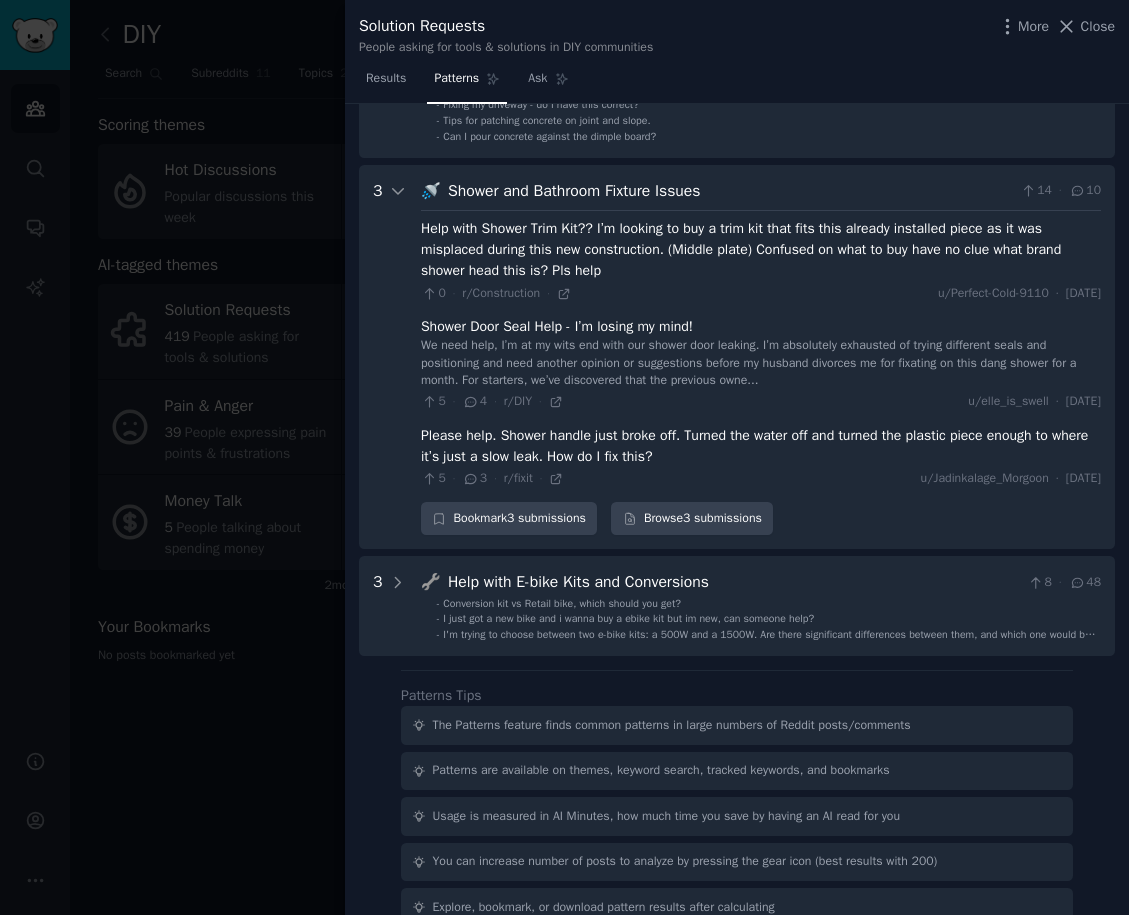 click on "Shower and Bathroom Fixture Issues" at bounding box center [730, 191] 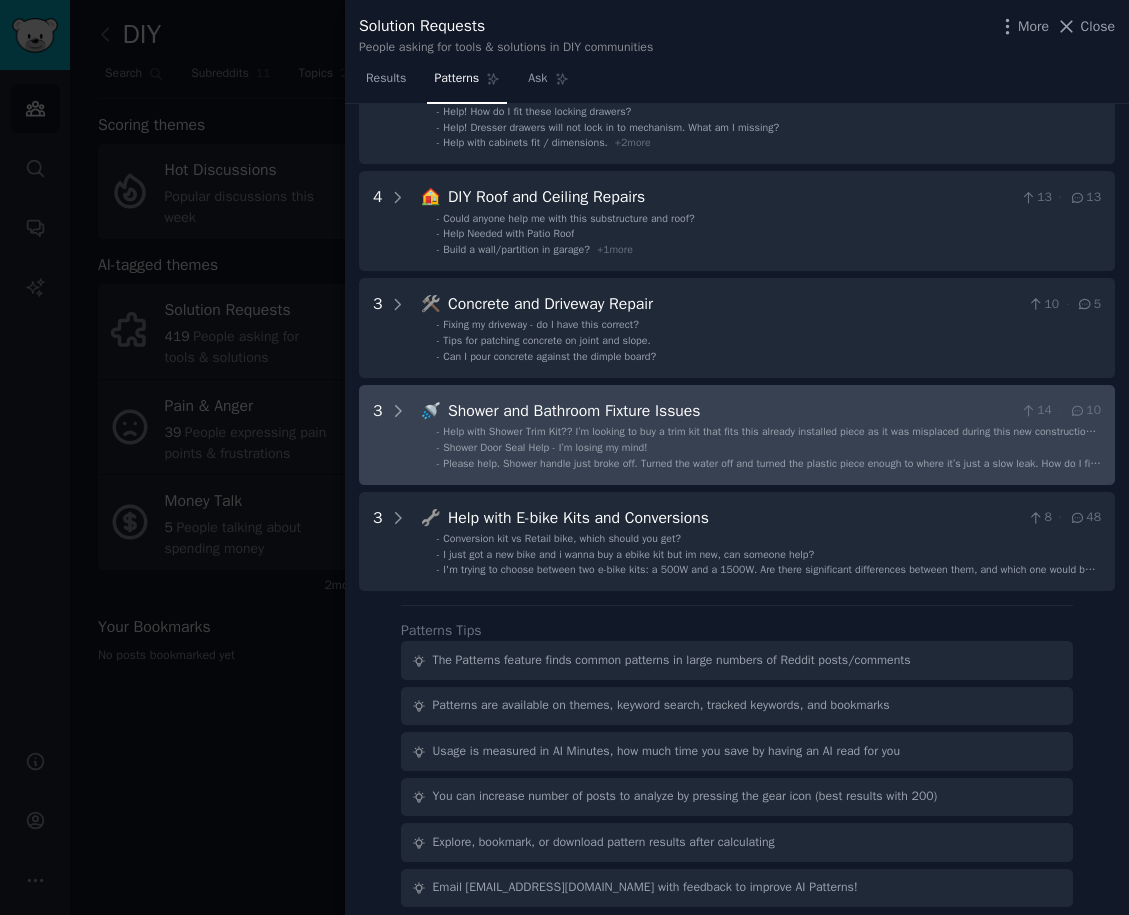 scroll, scrollTop: 561, scrollLeft: 0, axis: vertical 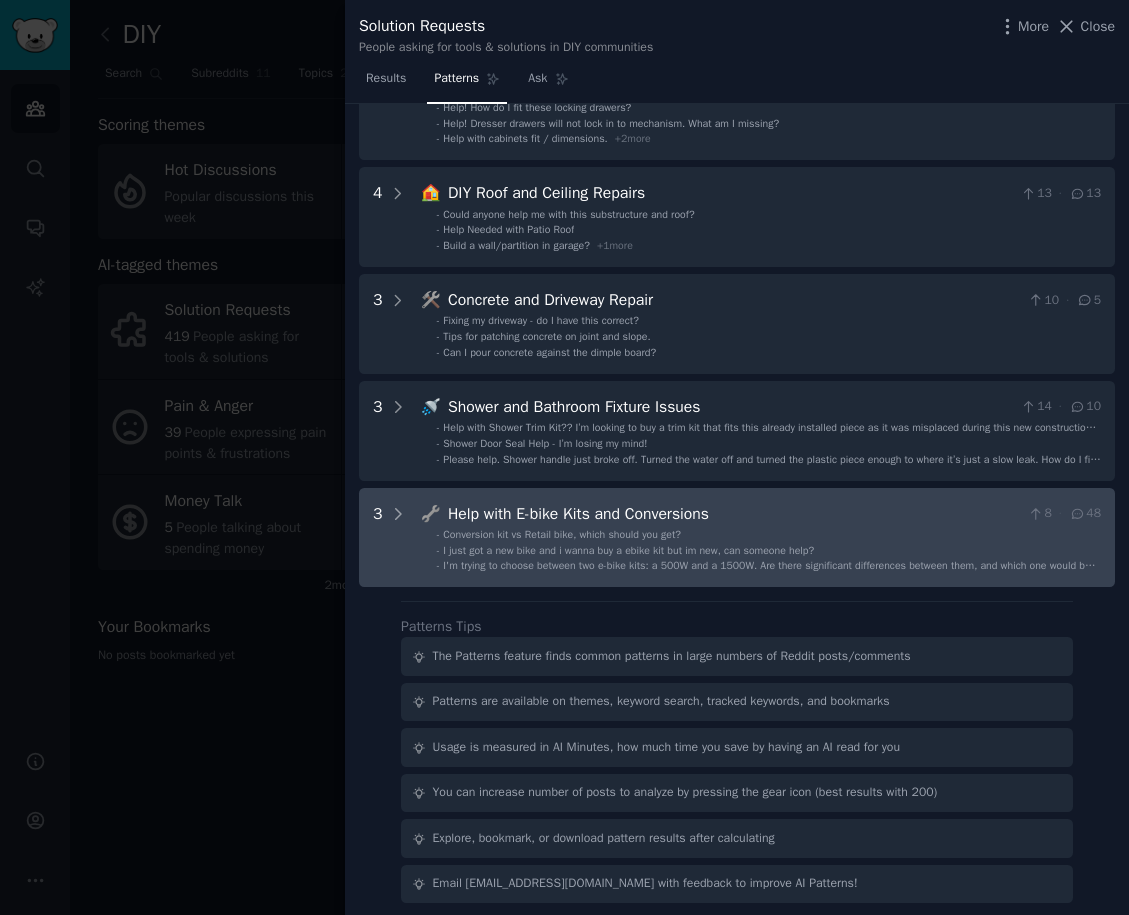 click on "- Conversion kit vs Retail bike, which should you get?" at bounding box center [769, 535] 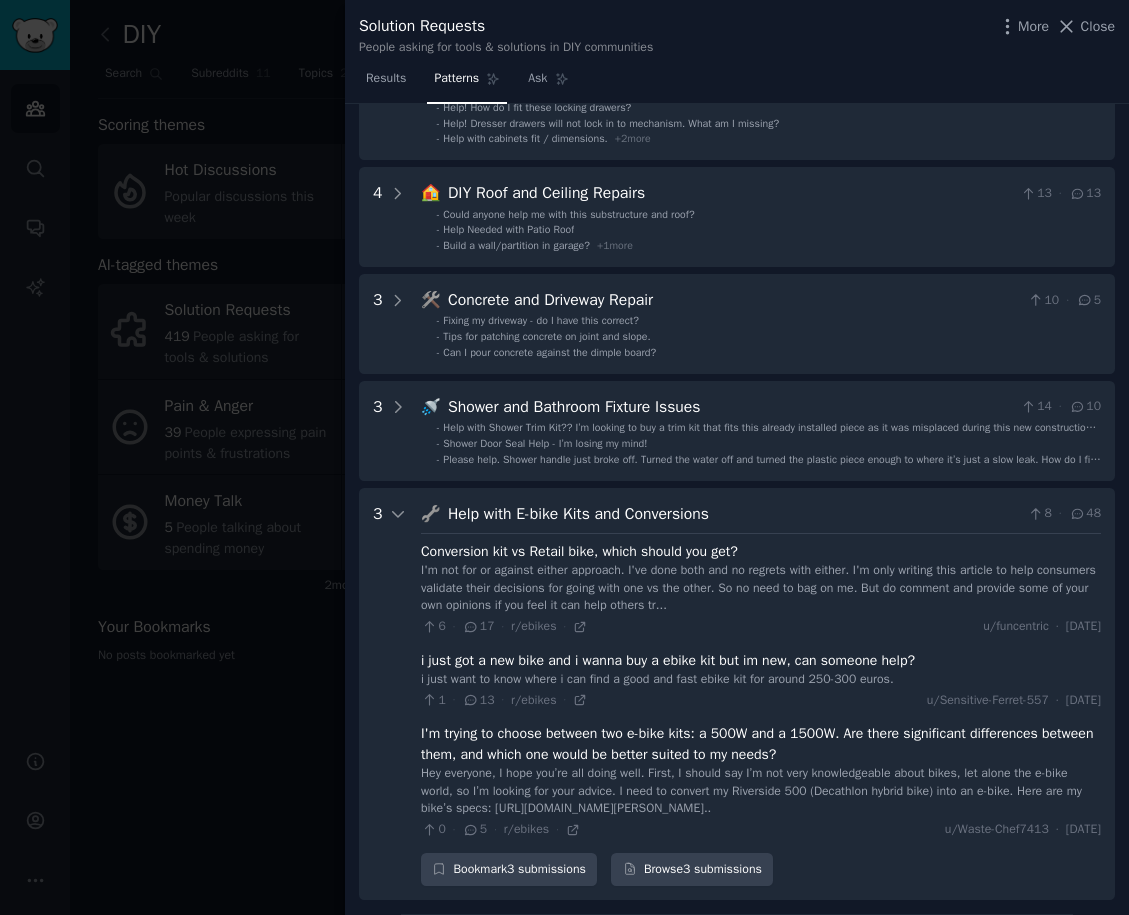 scroll, scrollTop: 869, scrollLeft: 0, axis: vertical 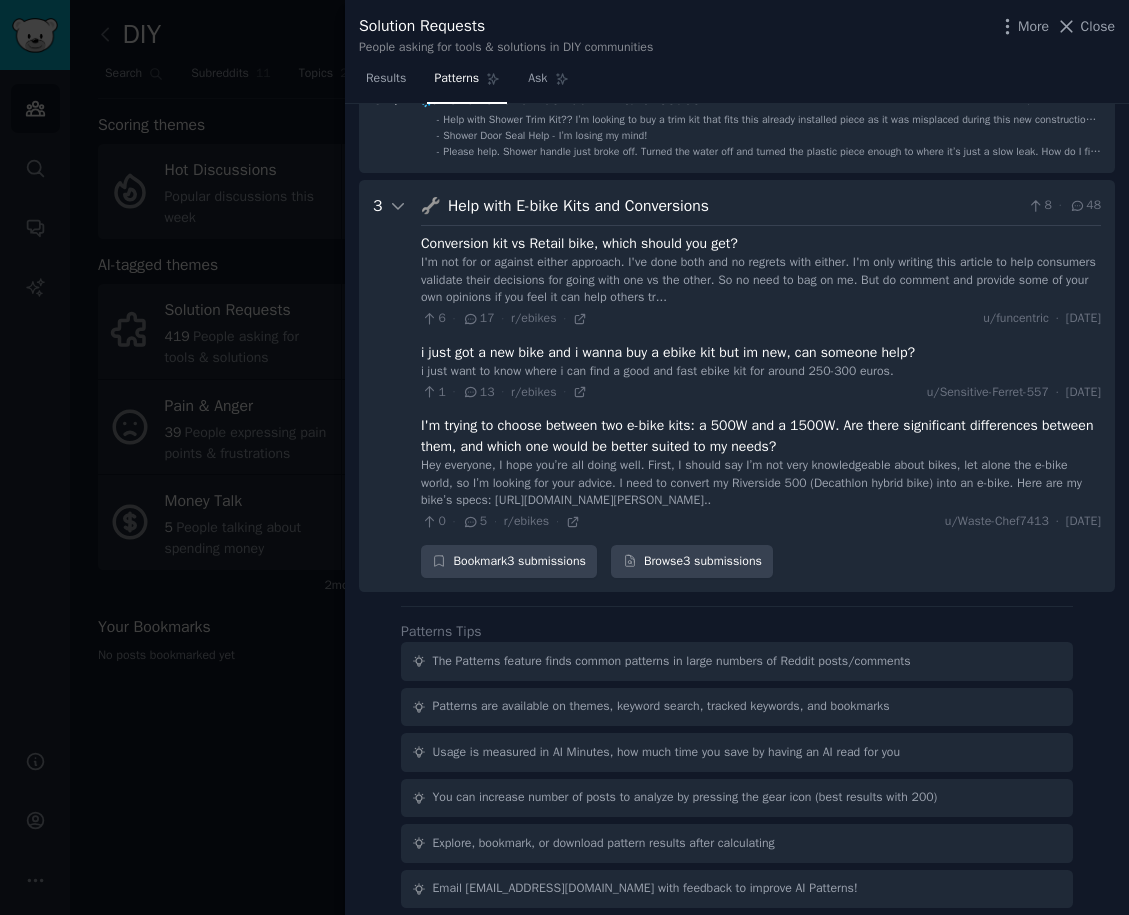 click at bounding box center (564, 457) 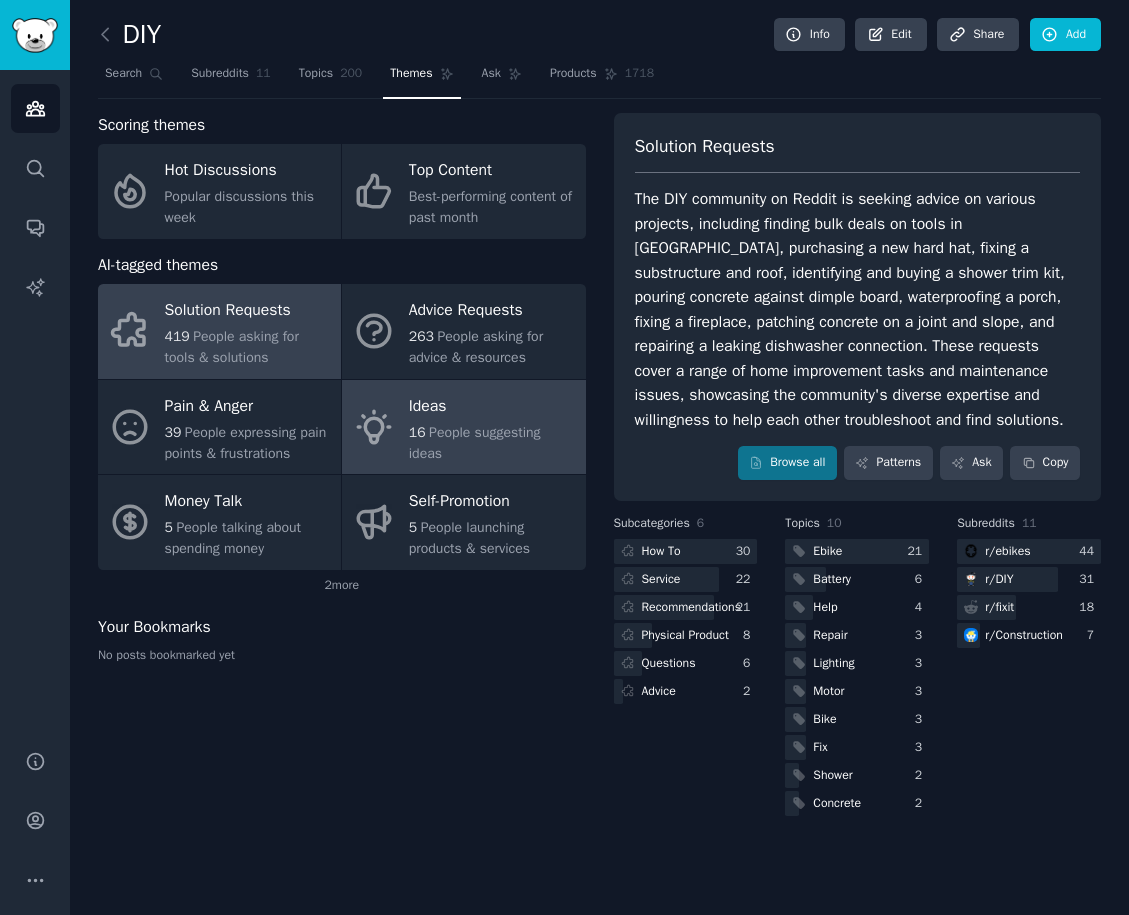 click on "Ideas" at bounding box center [492, 406] 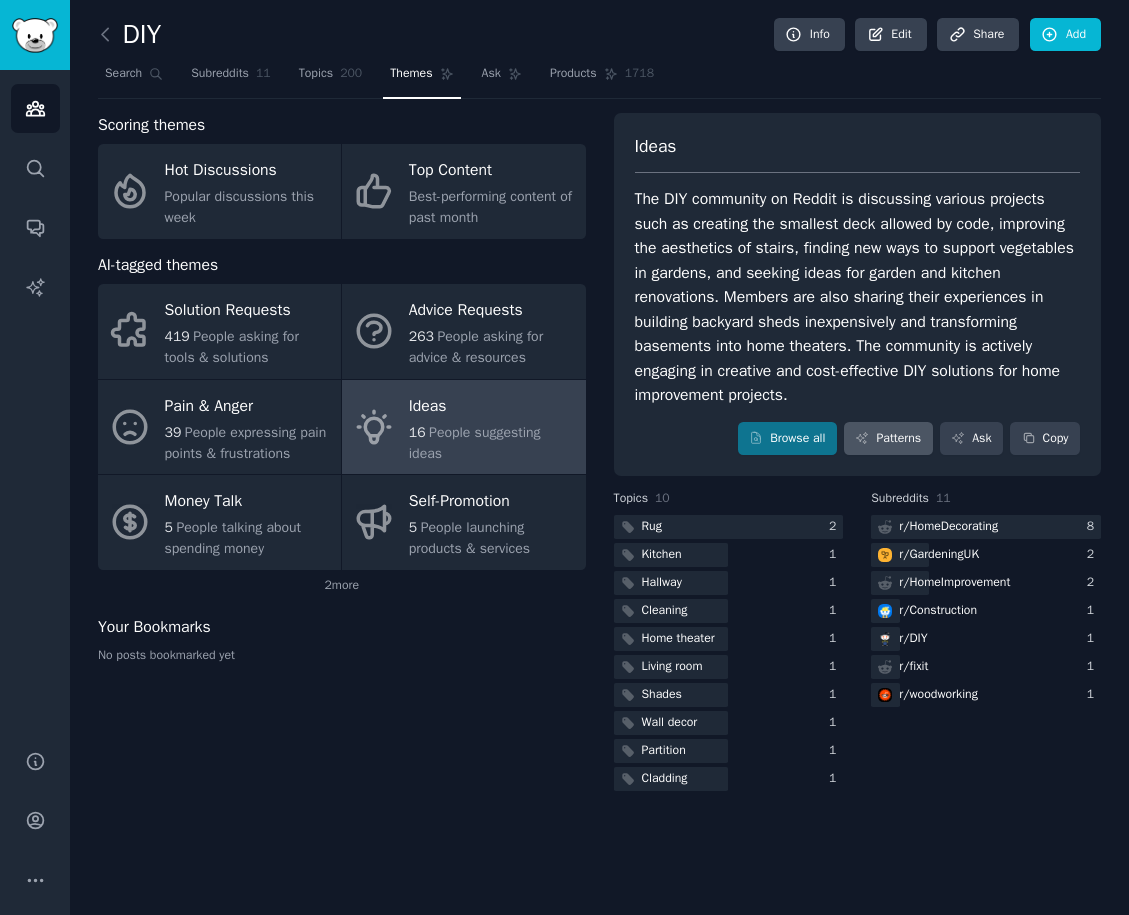 click on "Patterns" at bounding box center [888, 439] 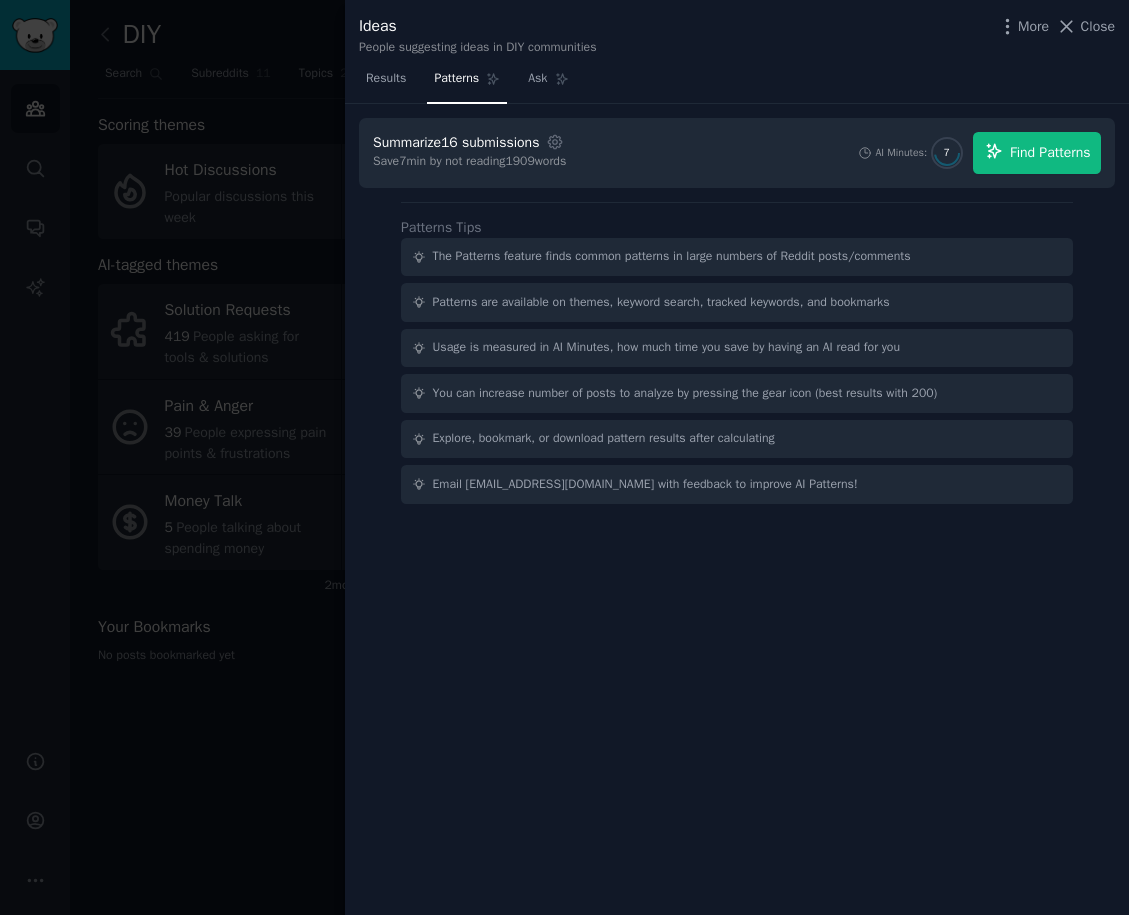 click on "Find Patterns" at bounding box center [1050, 152] 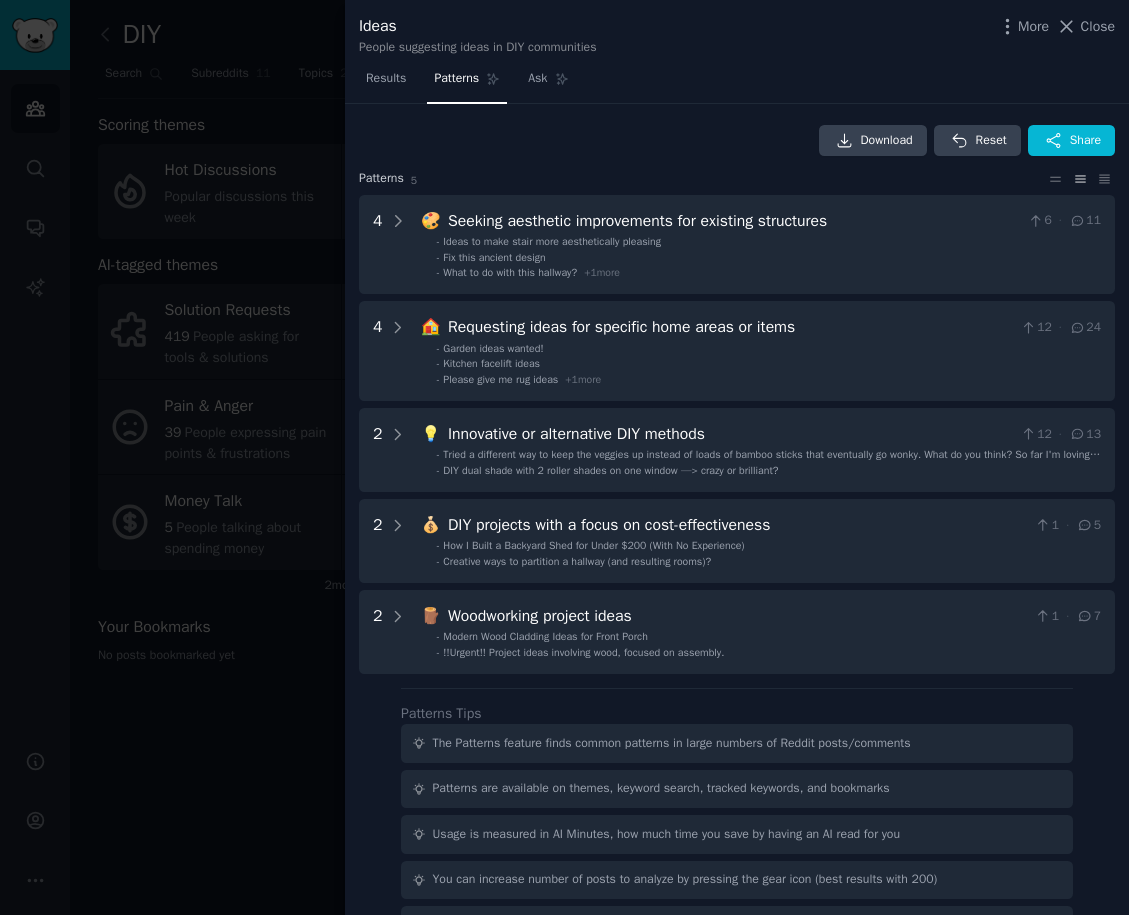 click at bounding box center (564, 457) 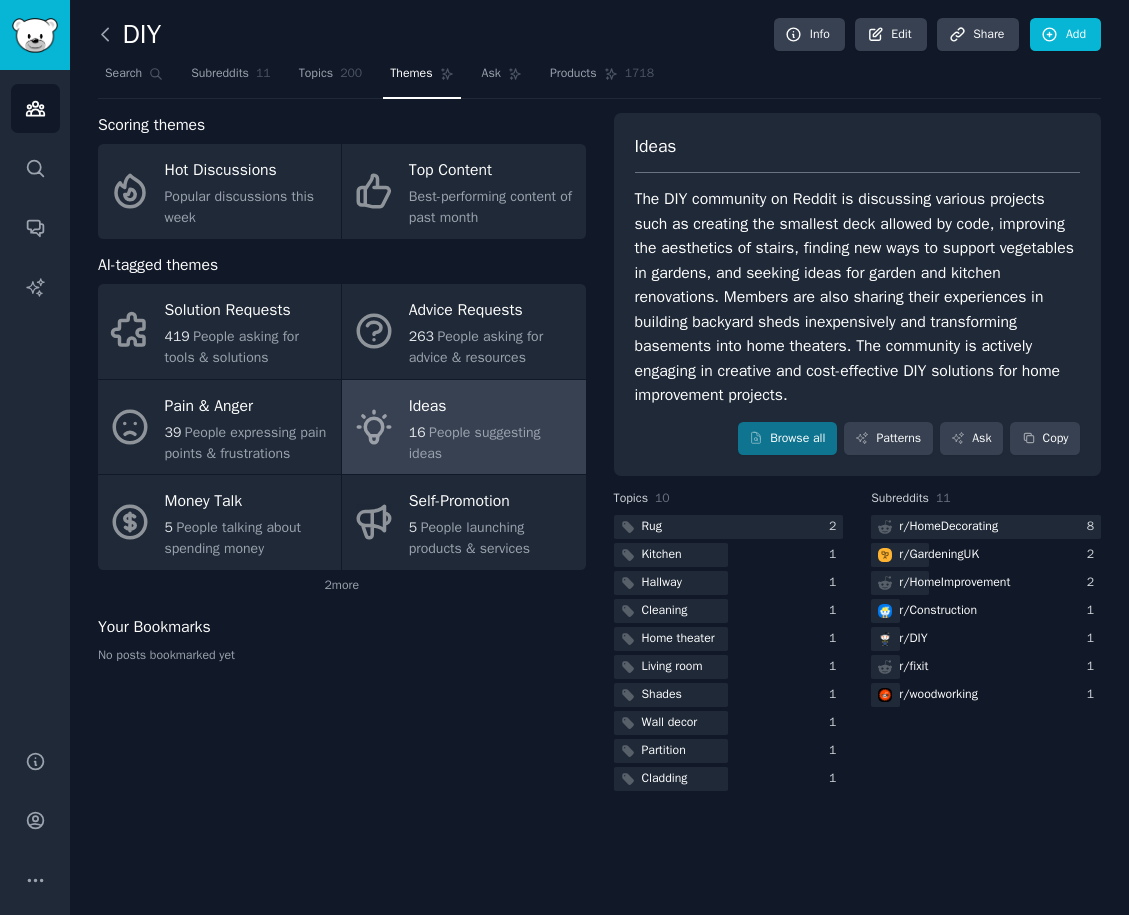 click 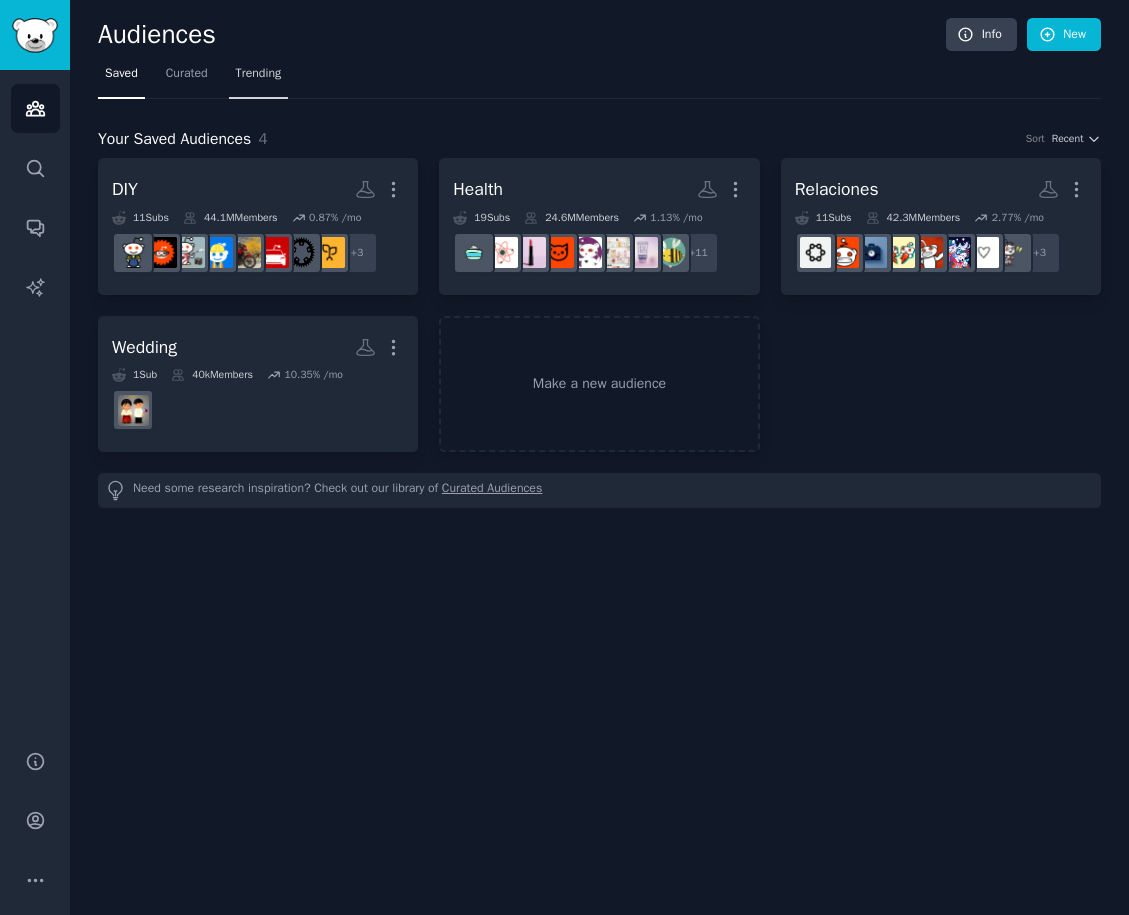 click on "Trending" at bounding box center (259, 74) 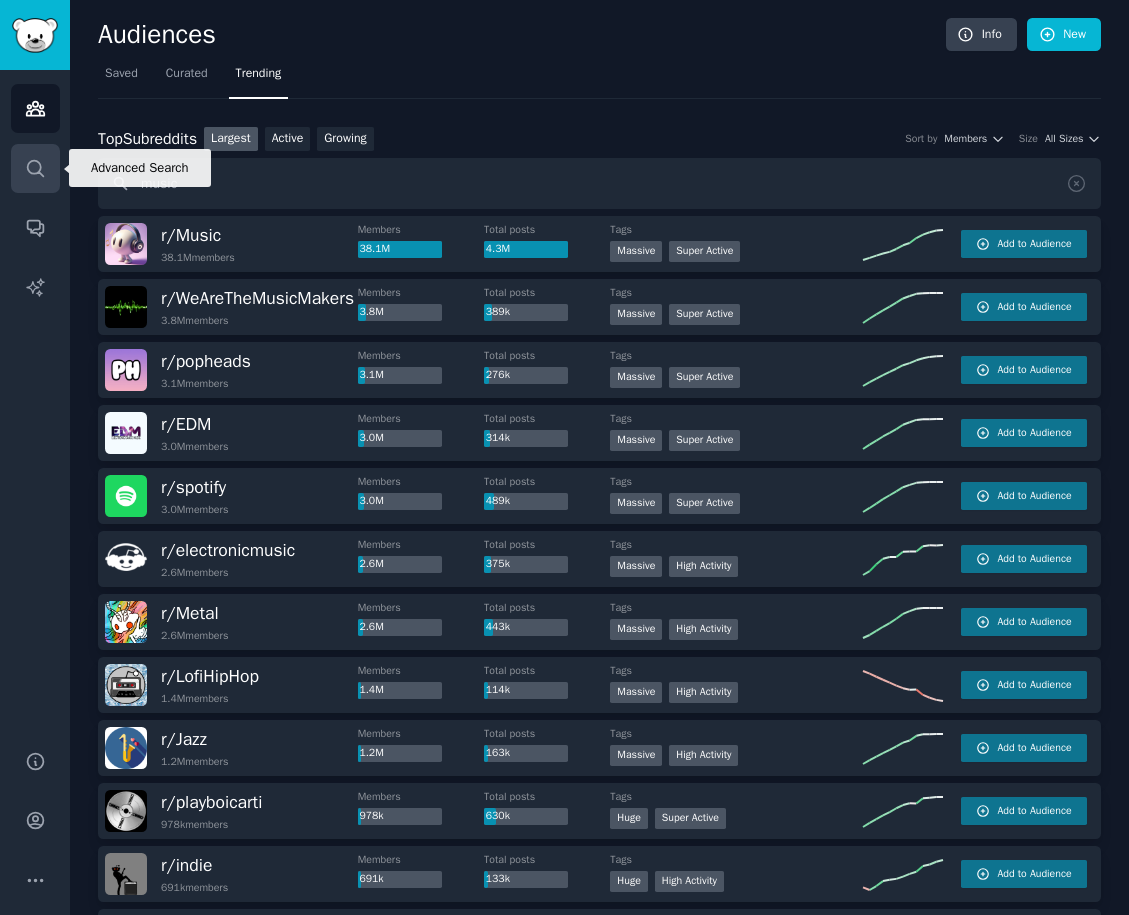 drag, startPoint x: 229, startPoint y: 176, endPoint x: 14, endPoint y: 156, distance: 215.92822 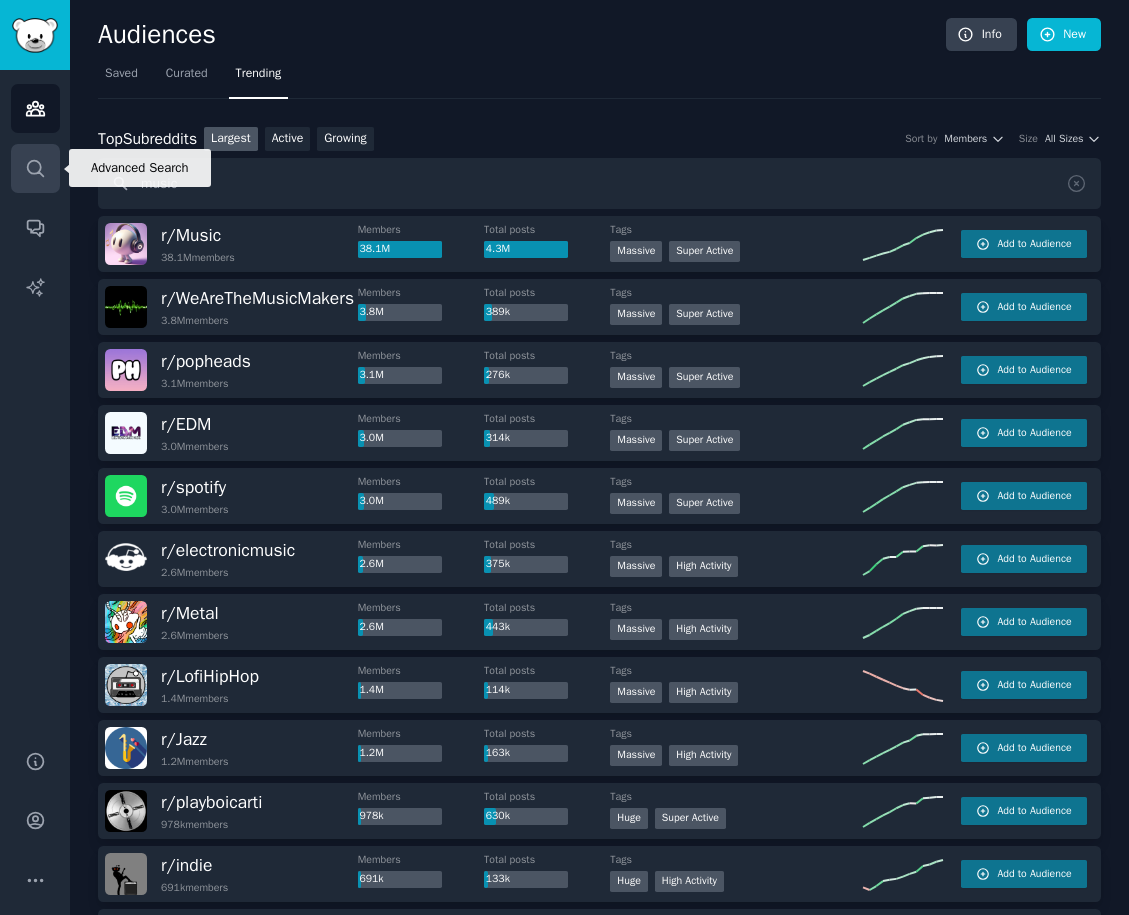 click on "Advanced Search Audiences Search Conversations AI Reports Help Account More Audiences Info New Saved Curated Trending Top   Subreddits Top Subreddits Largest Active Growing Sort by Members Size All Sizes music r/ Music 38.1M  members Members 38.1M Total posts 4.3M Tags Massive Super Active Add to Audience r/ WeAreTheMusicMakers 3.8M  members Members 3.8M Total posts 389k Tags Massive Super Active Add to Audience r/ popheads 3.1M  members Members 3.1M Total posts 276k Tags Massive Super Active Add to Audience r/ EDM 3.0M  members Members 3.0M Total posts 314k Tags Massive Super Active Add to Audience r/ spotify 3.0M  members Members 3.0M Total posts 489k Tags Massive Super Active Add to Audience r/ electronicmusic 2.6M  members Members 2.6M Total posts 375k Tags Massive High Activity Add to Audience r/ Metal 2.6M  members Members 2.6M Total posts 443k Tags Massive High Activity Add to Audience r/ LofiHipHop 1.4M  members Members 1.4M Total posts 114k Tags Massive High Activity Add to Audience r/ Jazz 1.2M 1.2M" at bounding box center (564, 457) 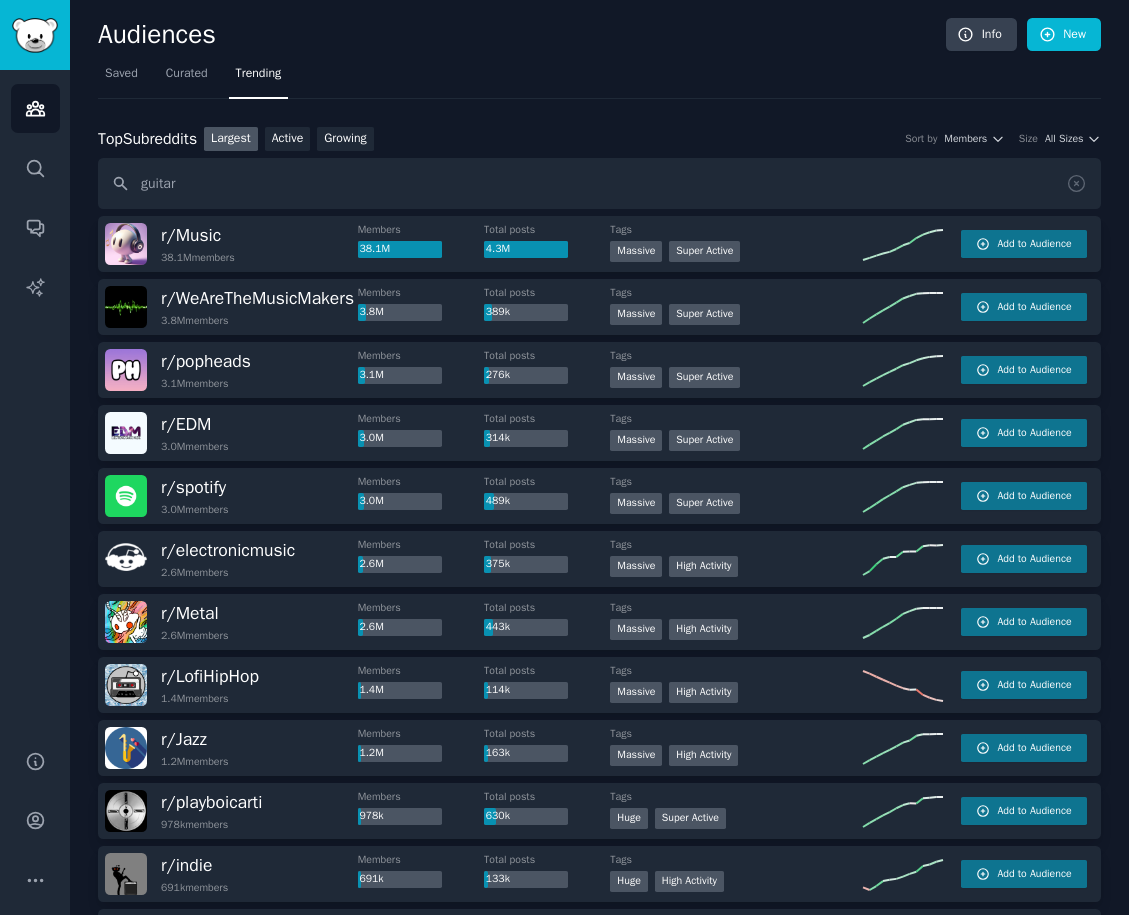 type on "guitar" 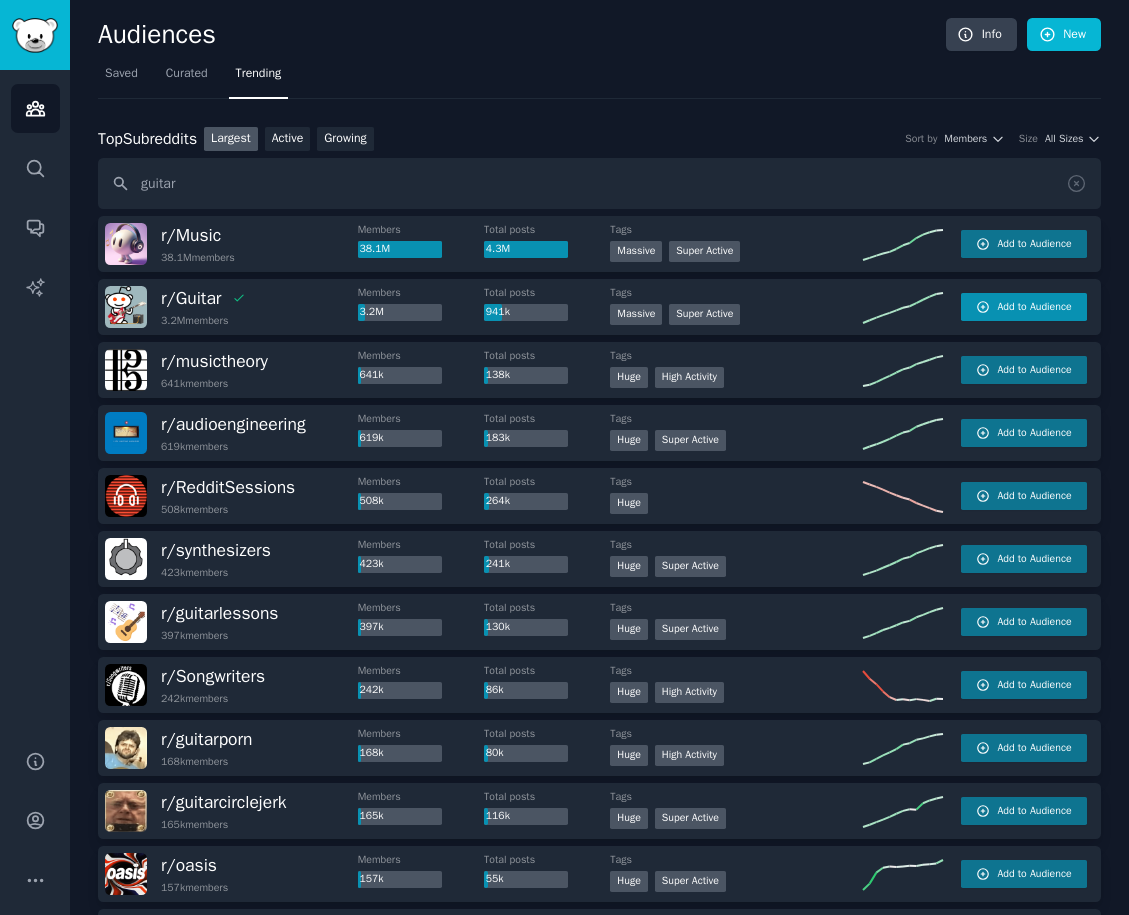 click on "Add to Audience" at bounding box center (1034, 307) 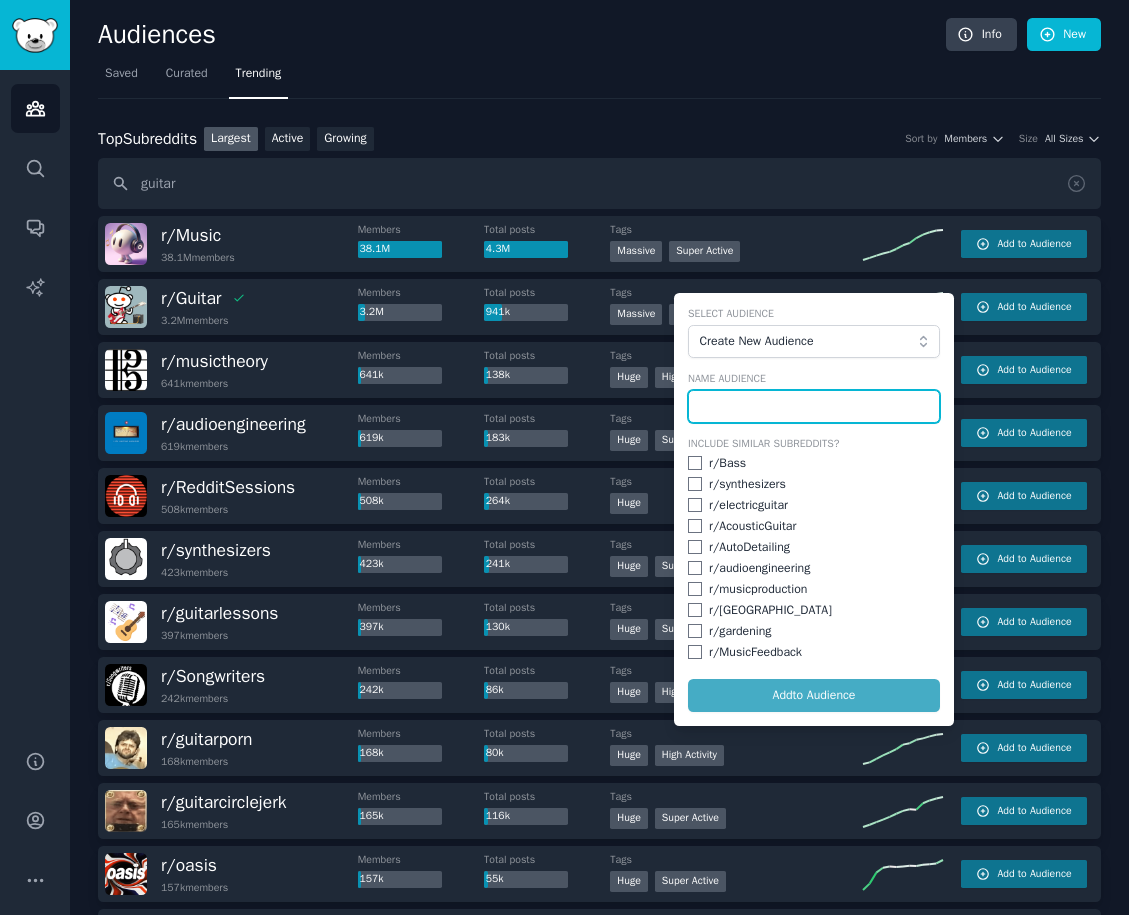 click at bounding box center (814, 407) 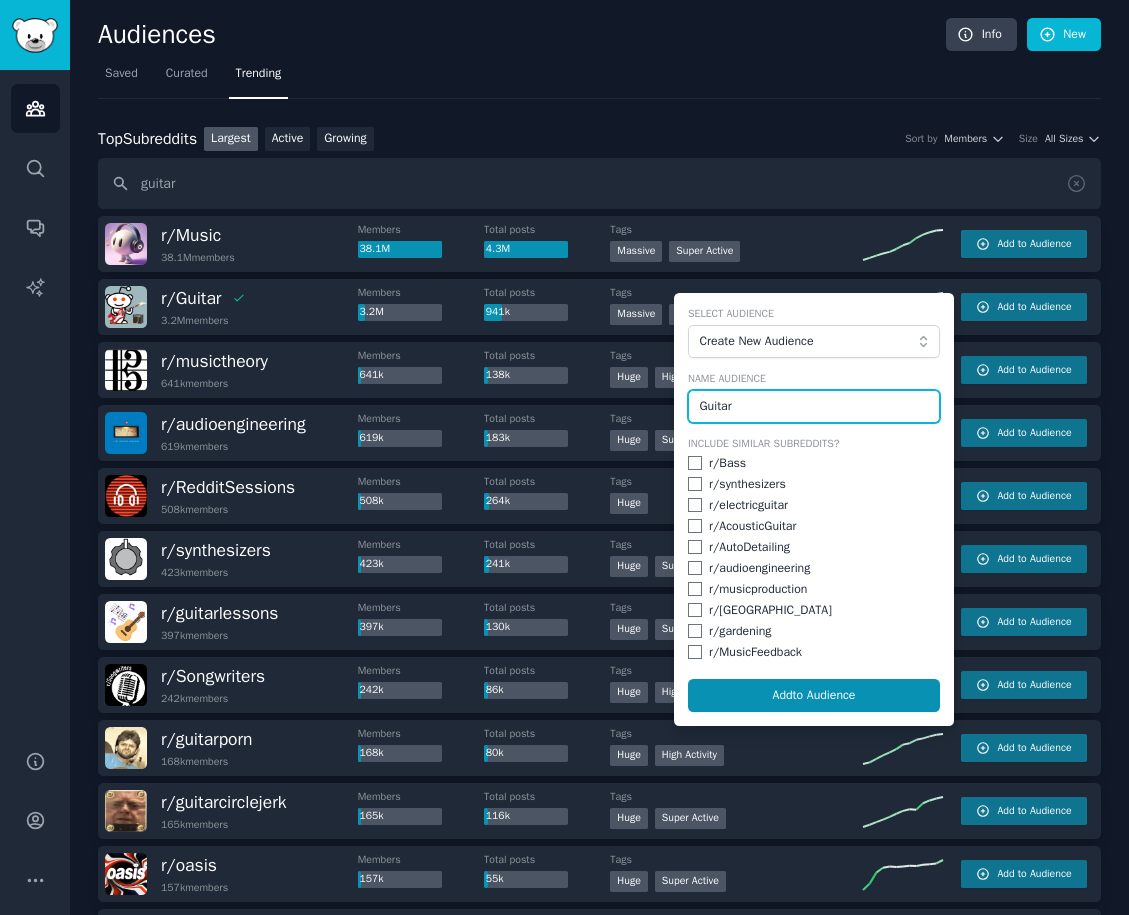type on "Guitar" 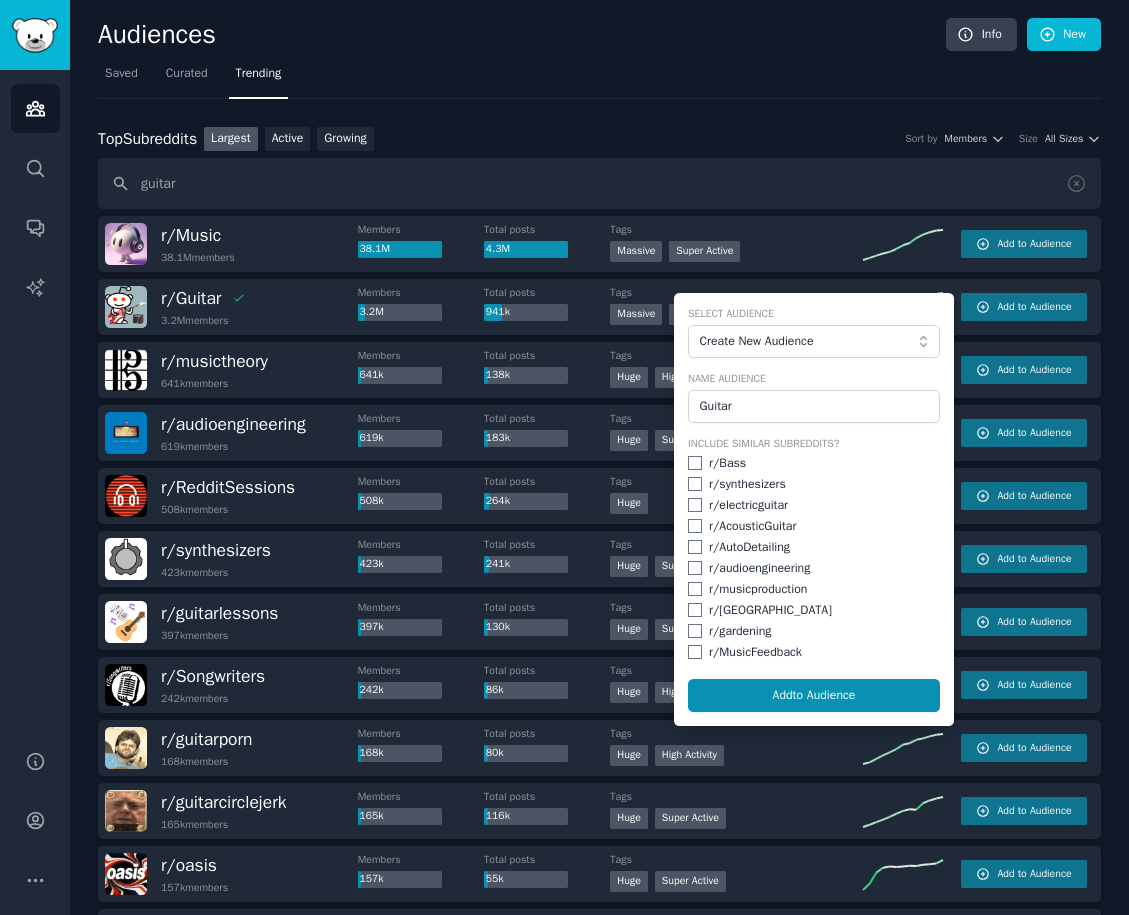 click at bounding box center [695, 463] 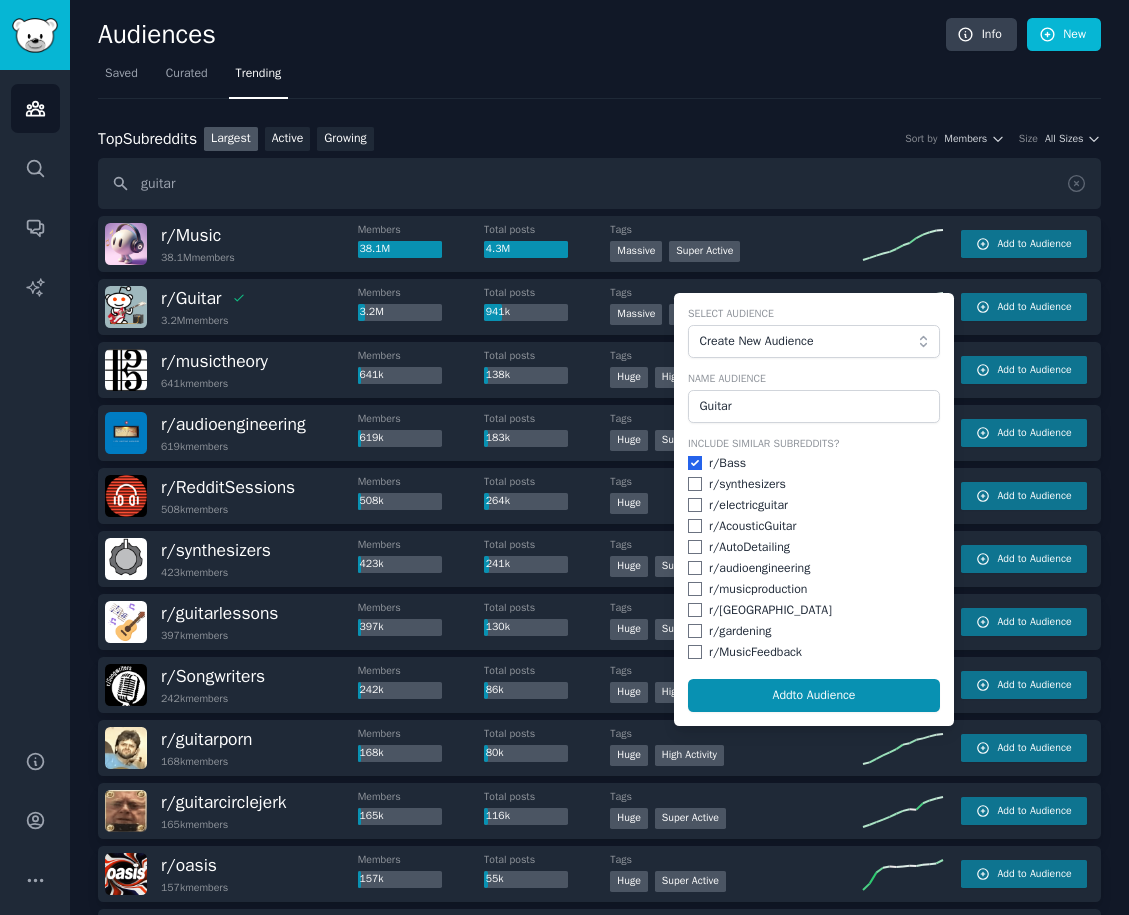 checkbox on "true" 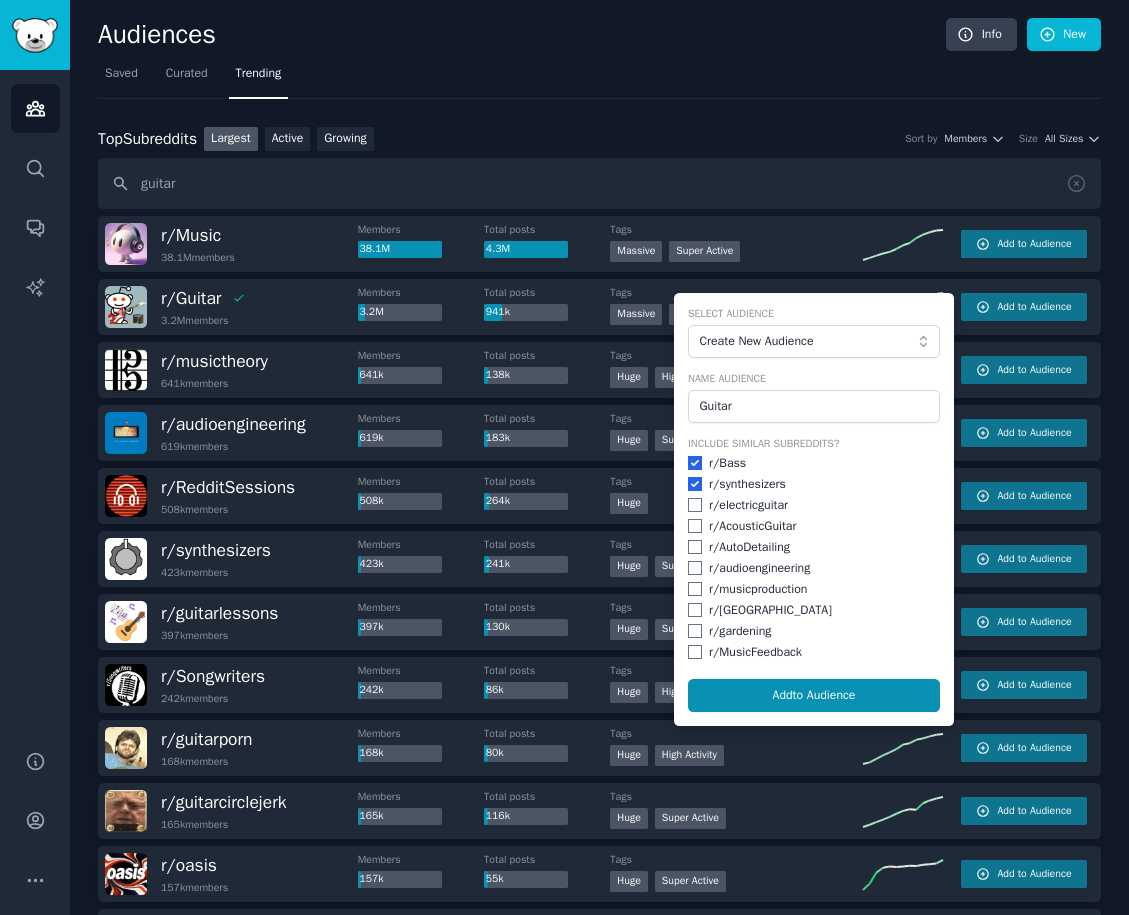 checkbox on "true" 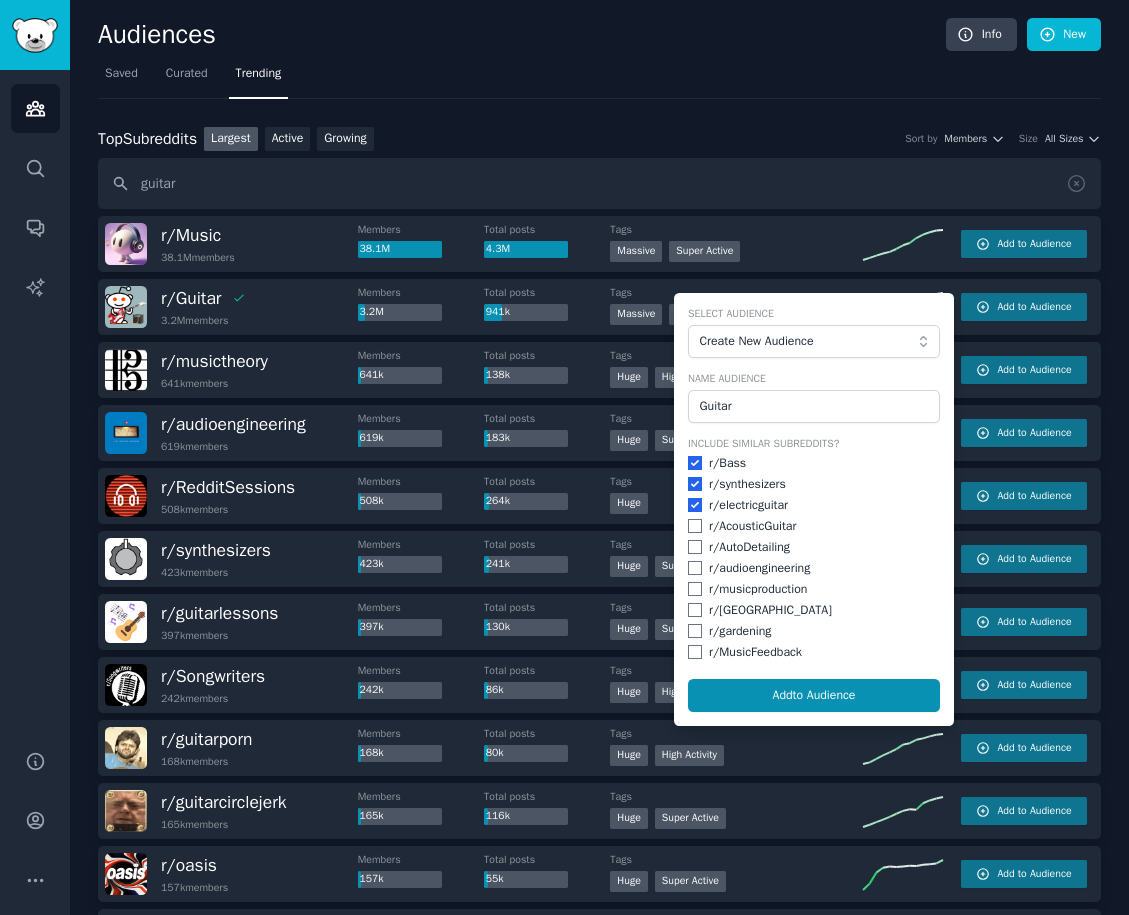 checkbox on "true" 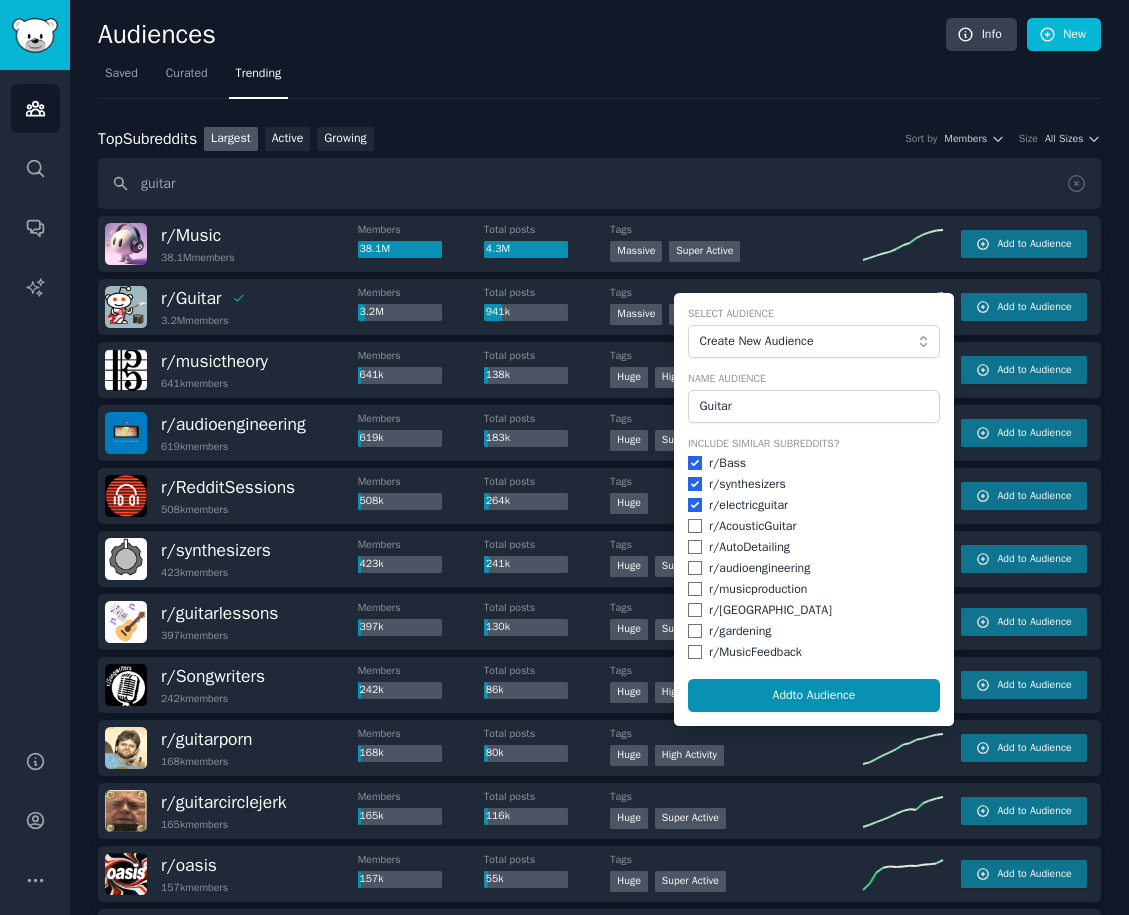 click at bounding box center [695, 526] 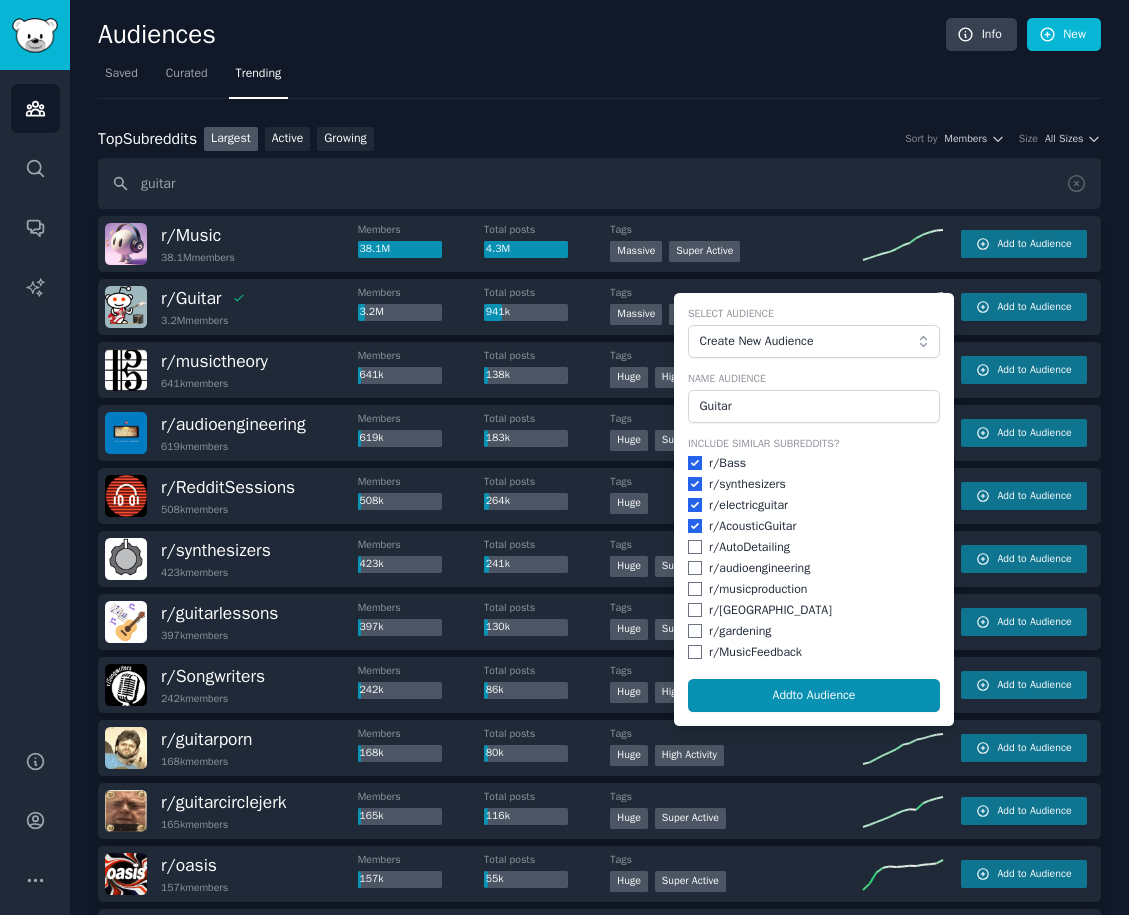 checkbox on "true" 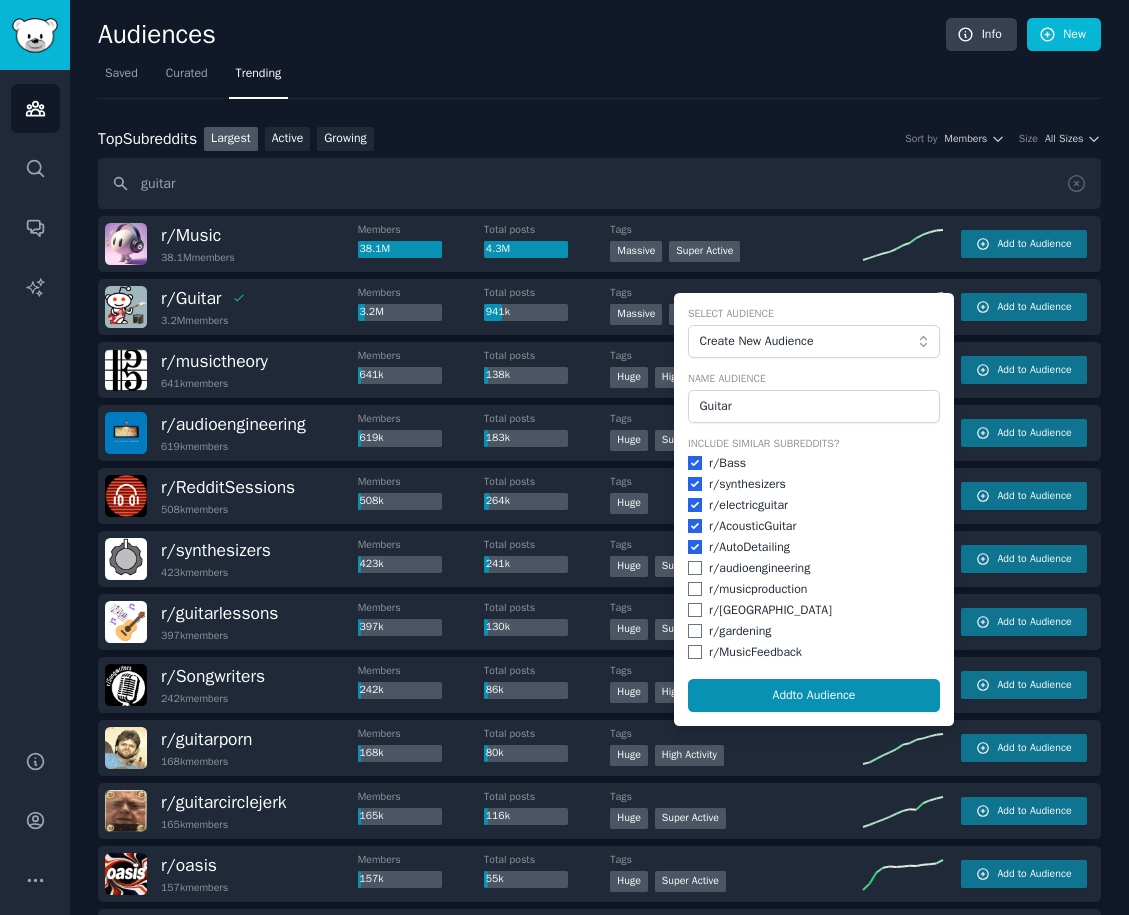 checkbox on "true" 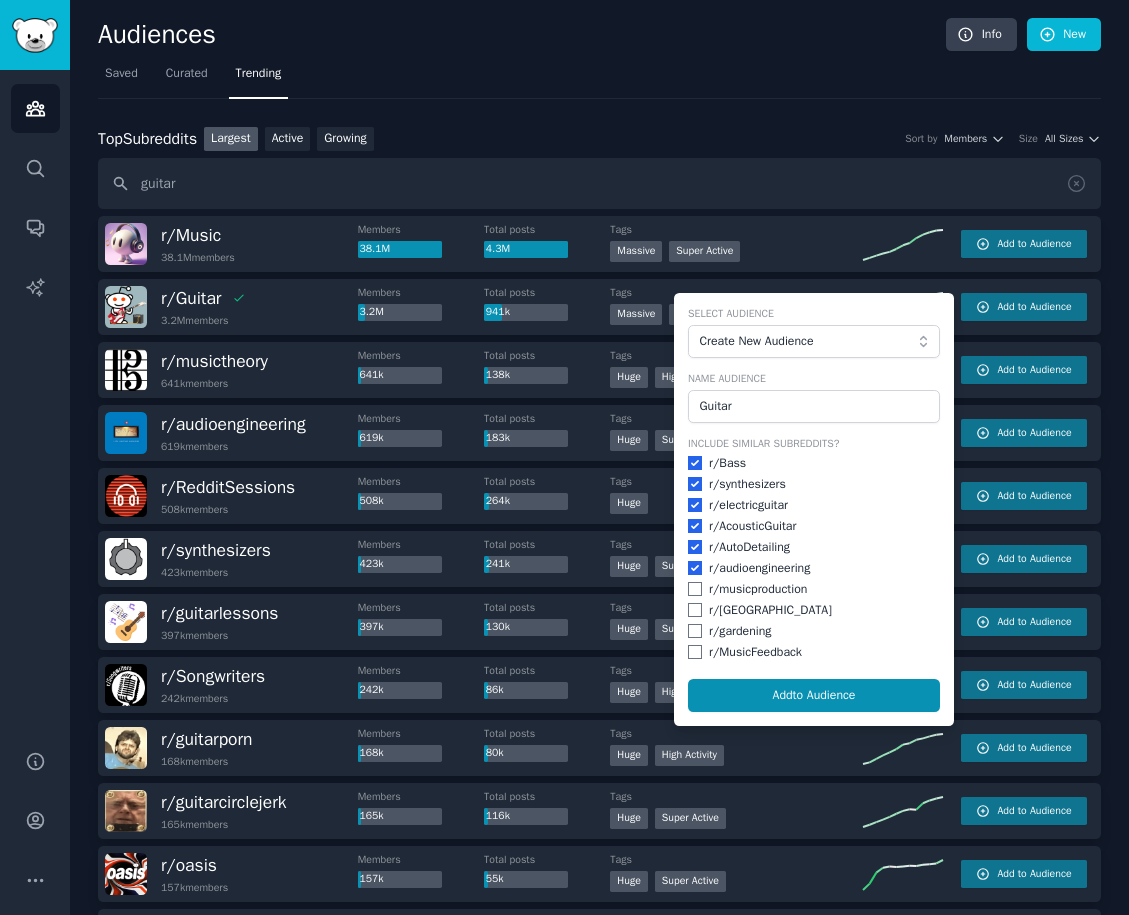 checkbox on "true" 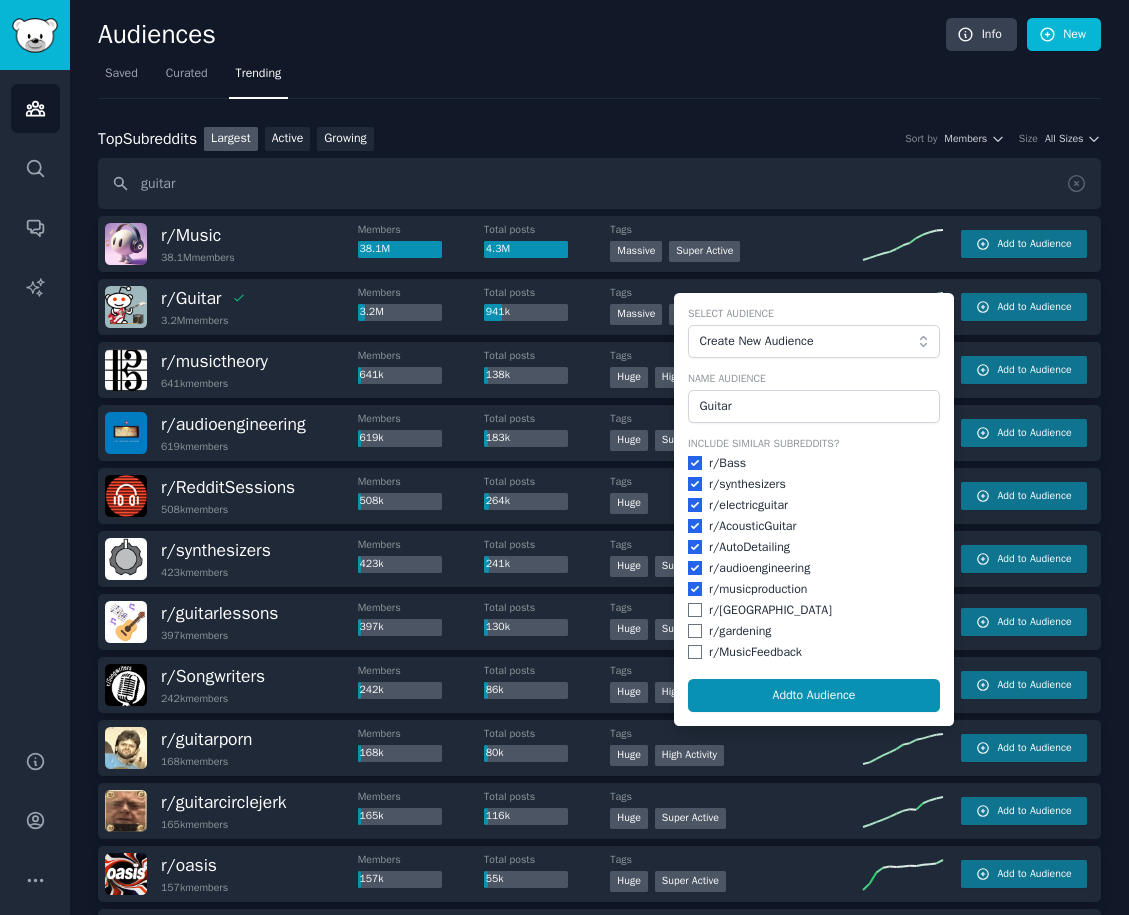 checkbox on "true" 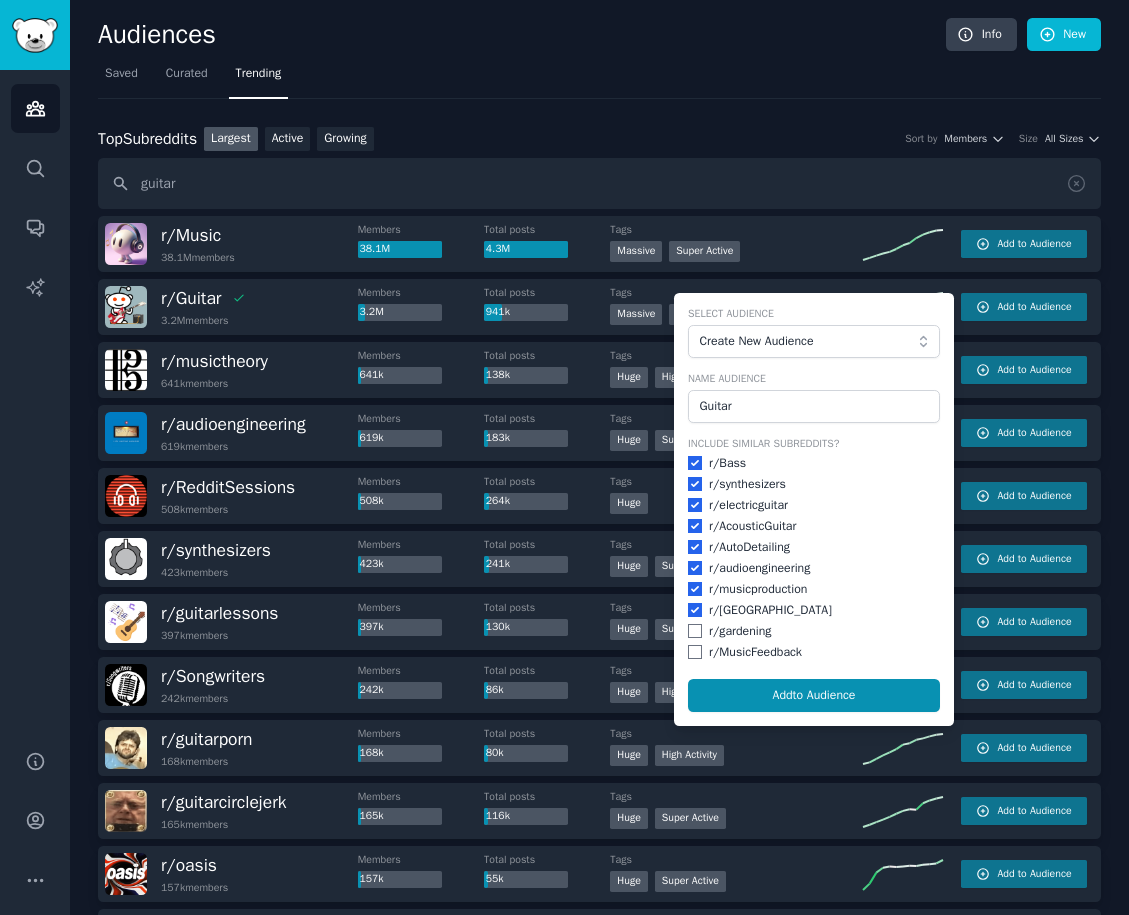 checkbox on "true" 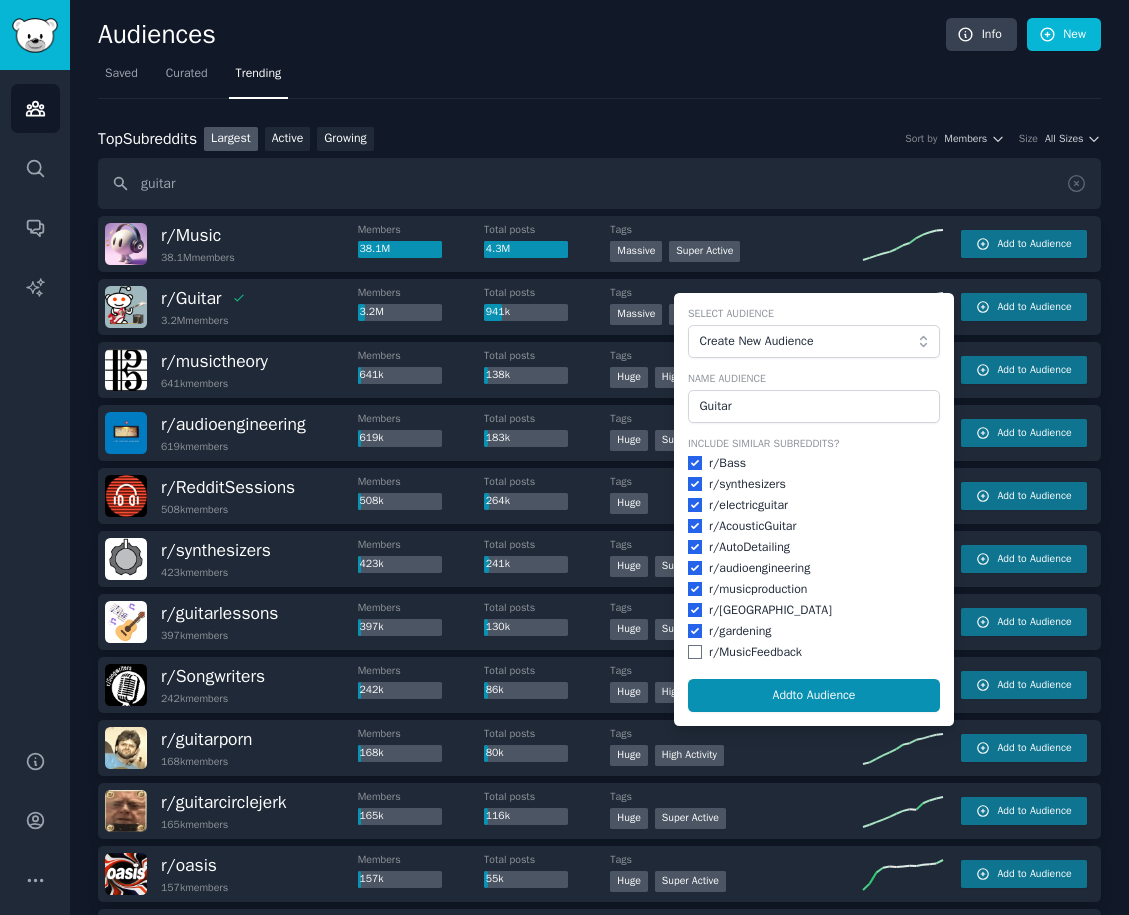 checkbox on "true" 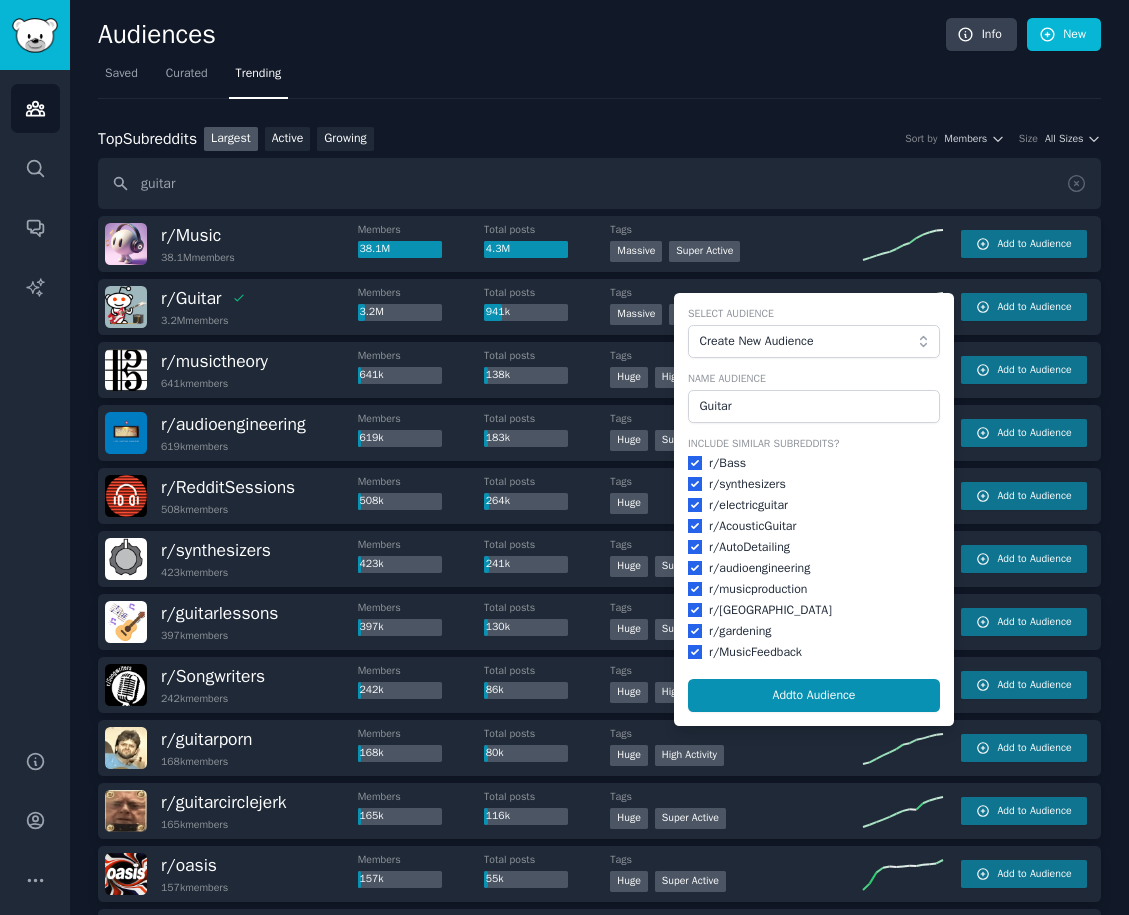 checkbox on "true" 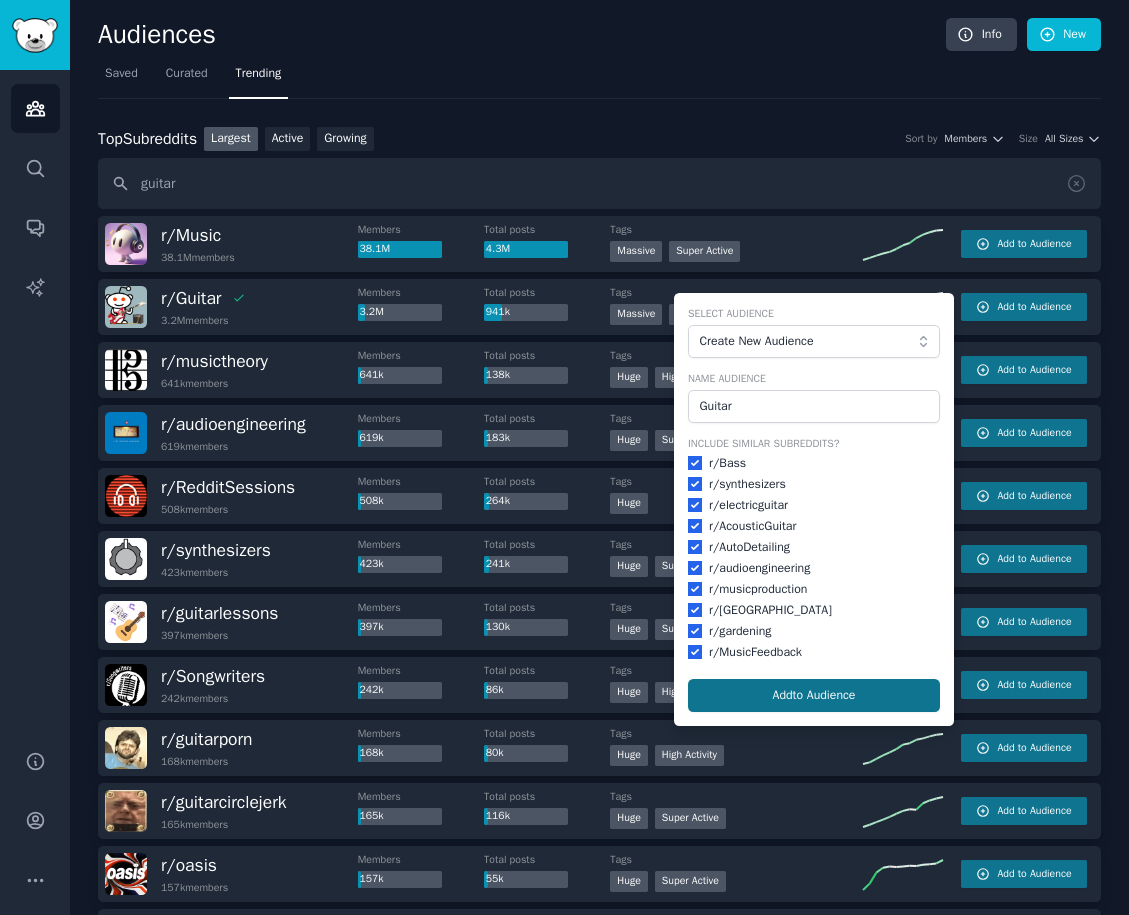 click on "Add  to Audience" at bounding box center (814, 696) 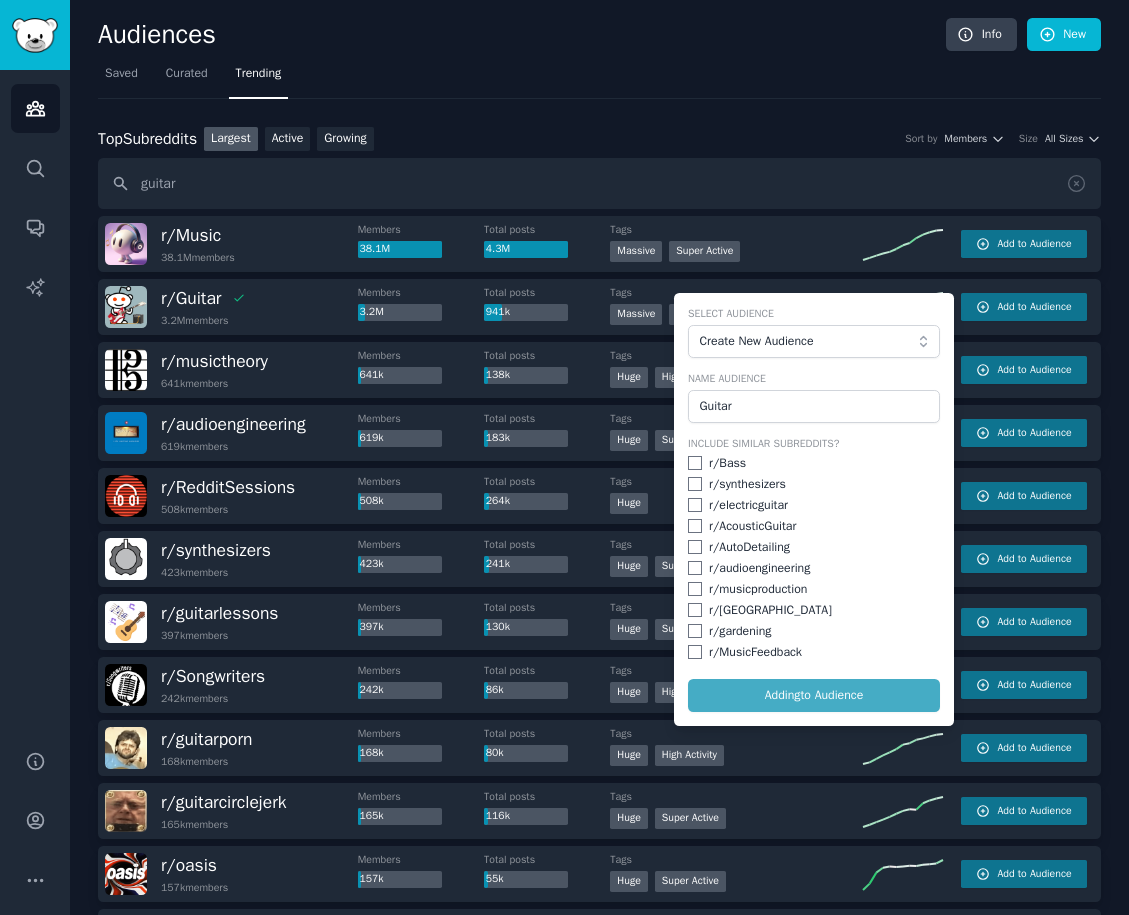 checkbox on "false" 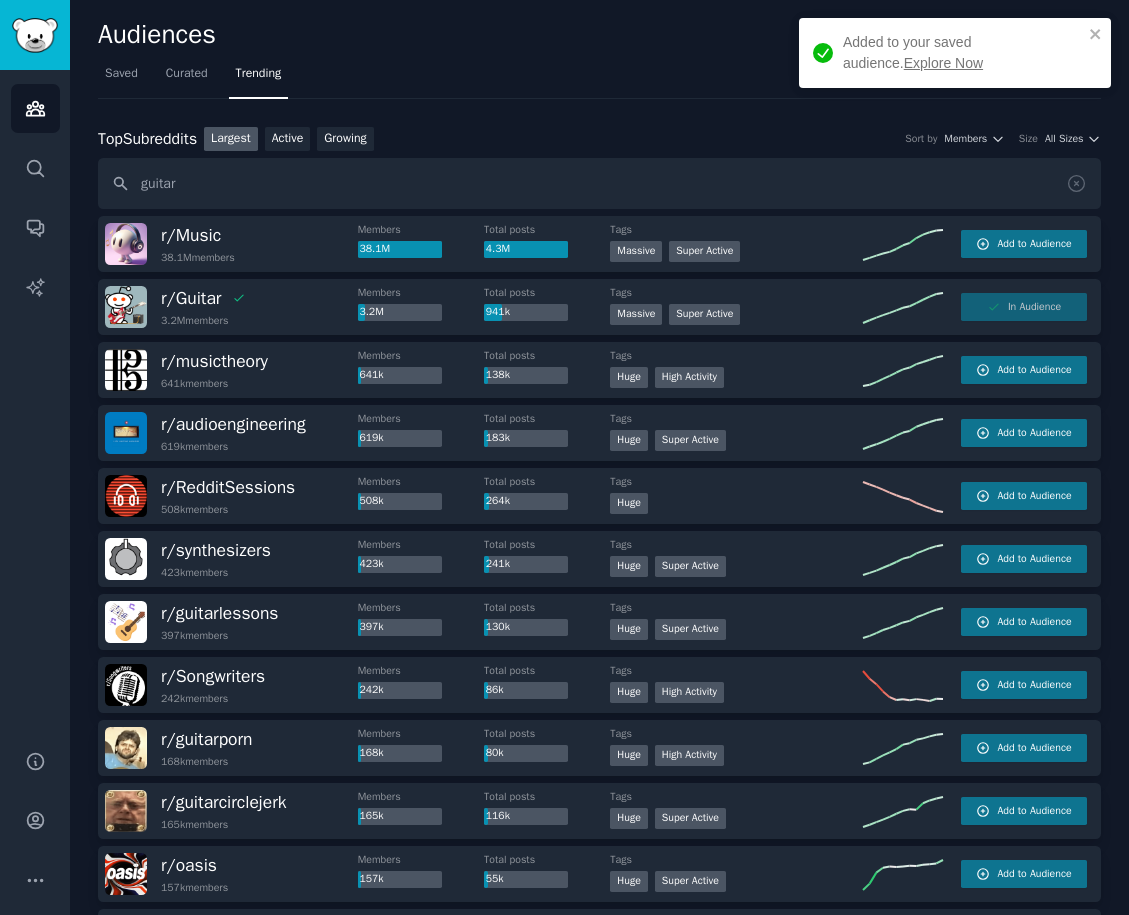 click on "Added to your saved audience.  Explore Now" at bounding box center [963, 53] 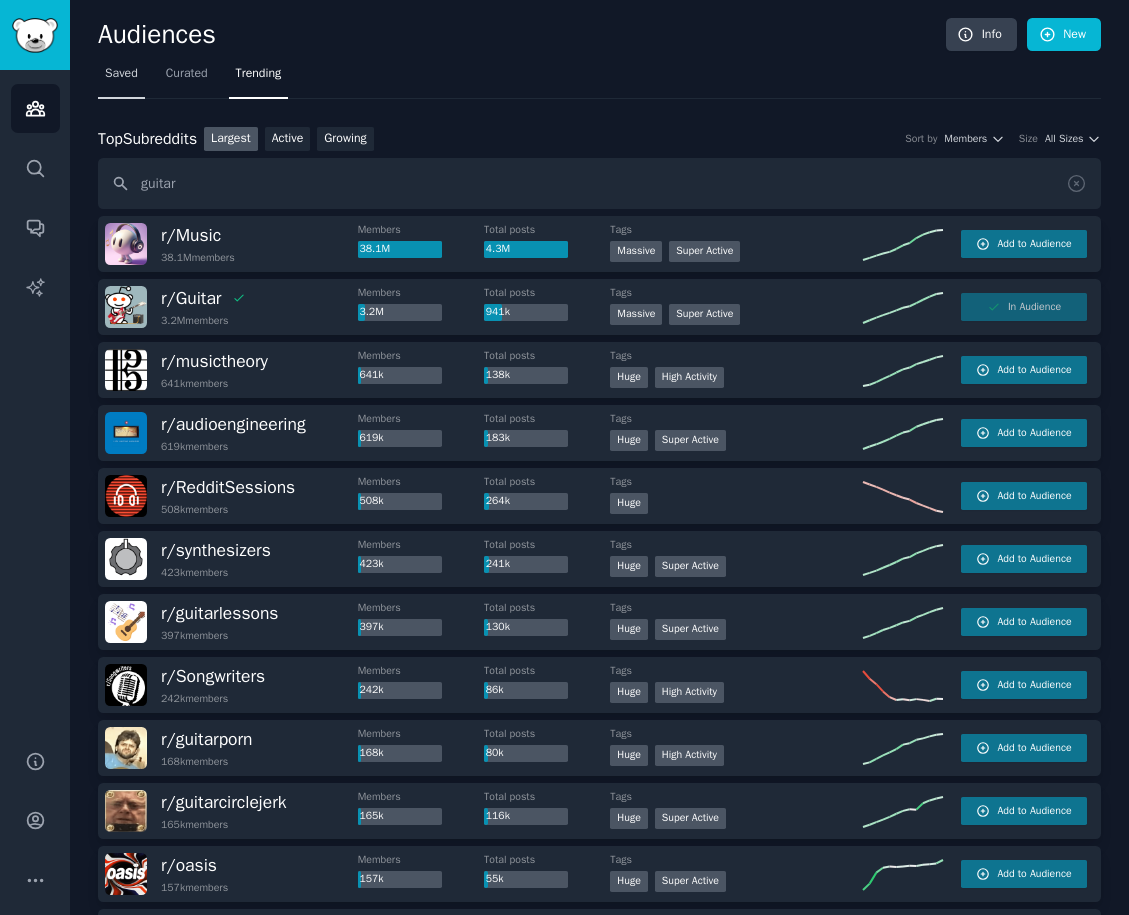 click on "Saved" at bounding box center [121, 78] 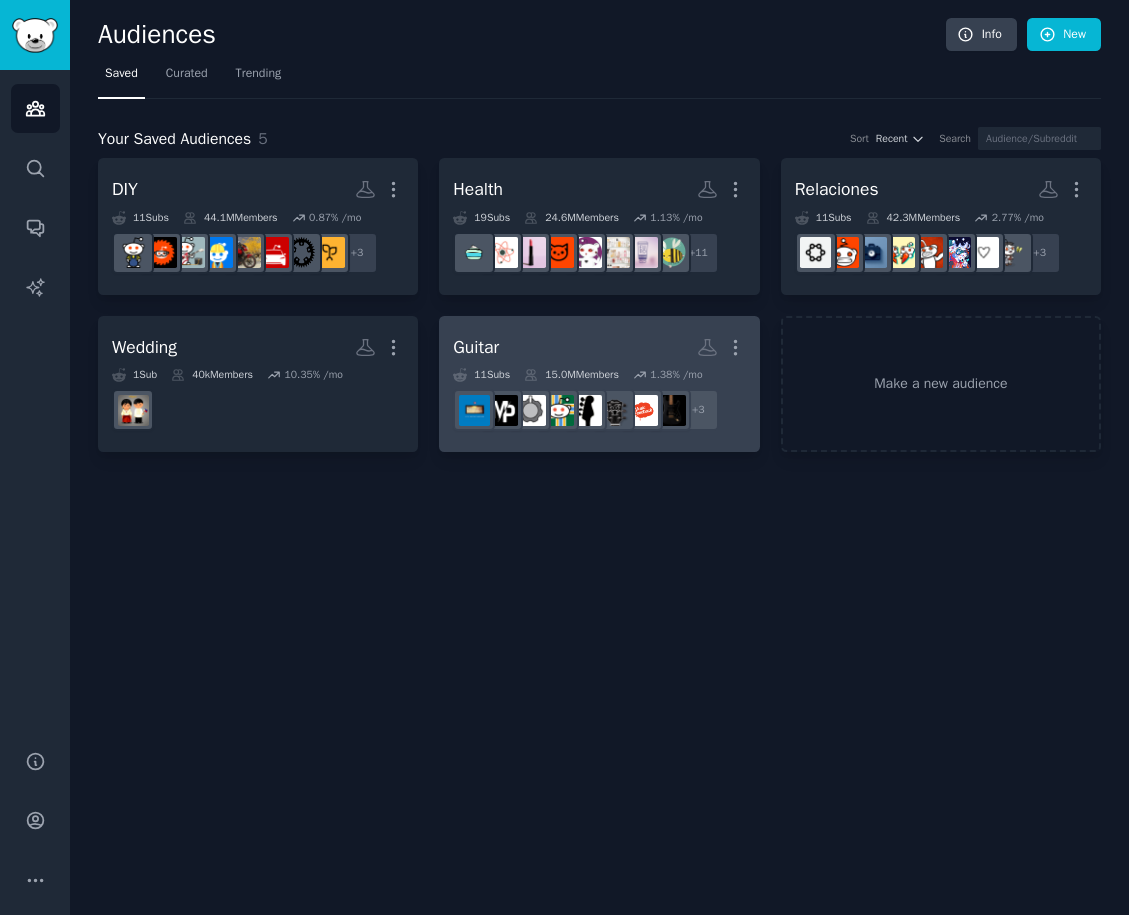 click on "Guitar More" at bounding box center [599, 347] 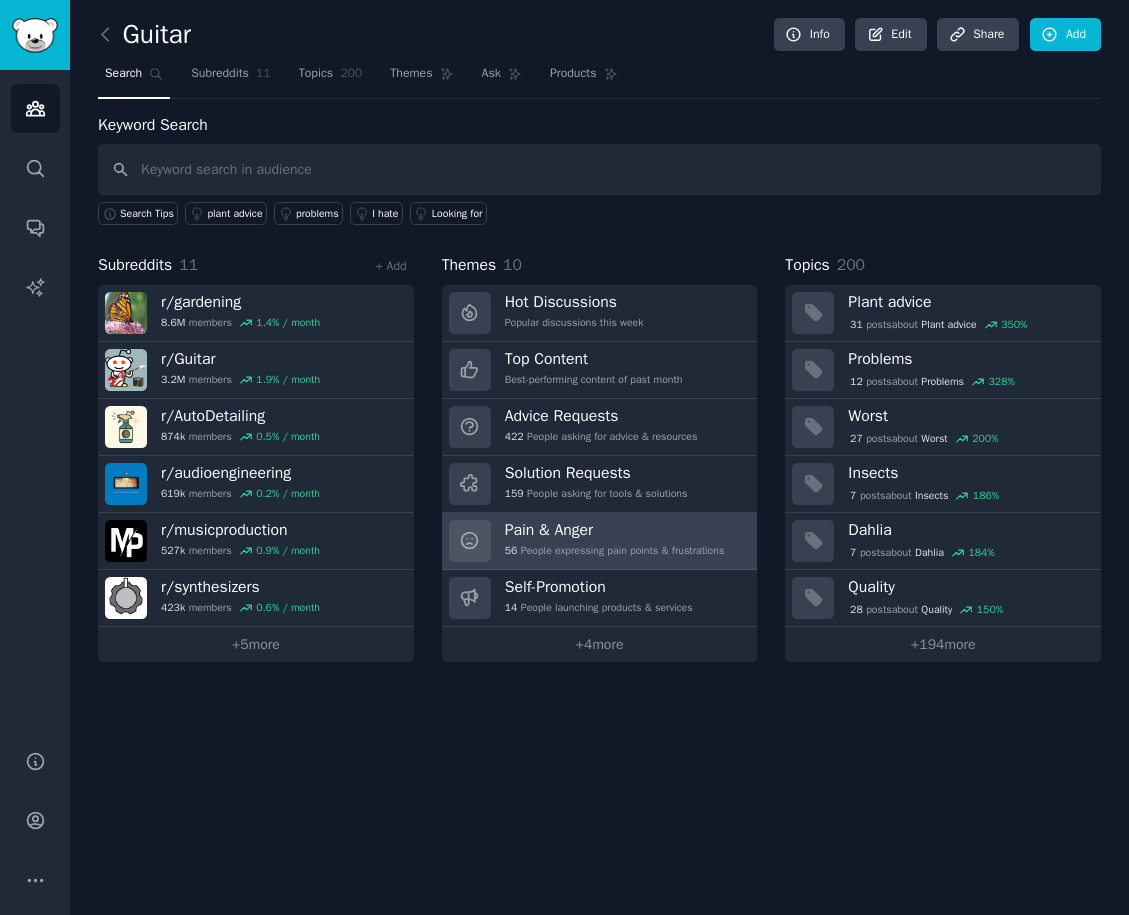 click on "56 People expressing pain points & frustrations" at bounding box center [615, 551] 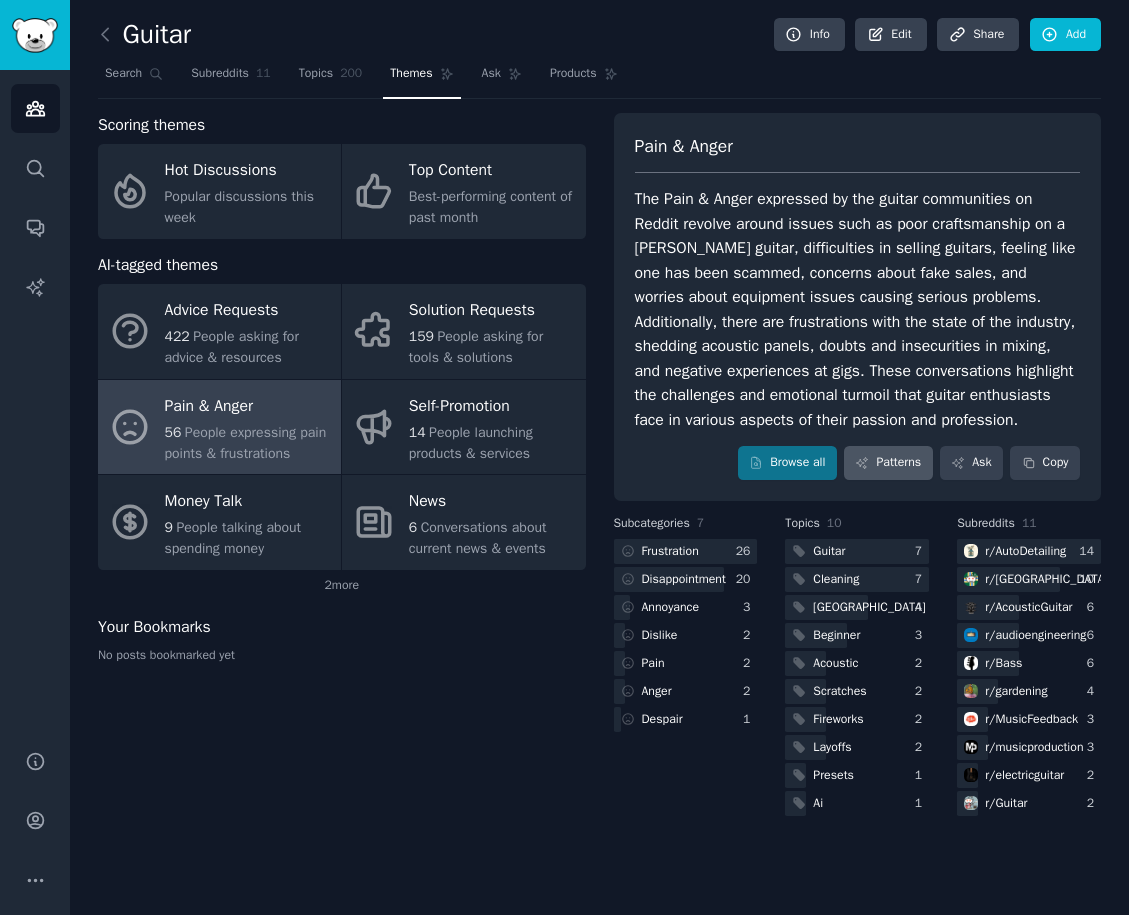 click on "Patterns" at bounding box center (888, 463) 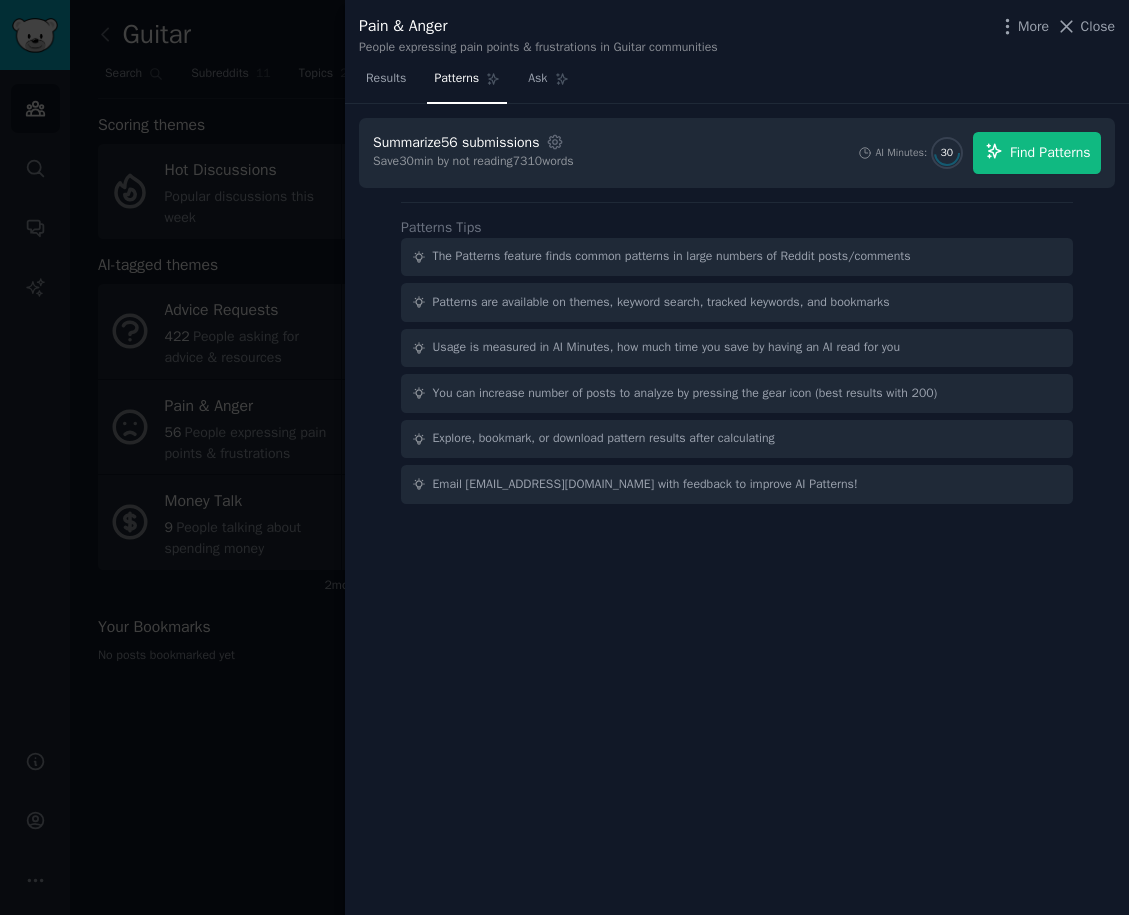click on "Find Patterns" at bounding box center [1050, 152] 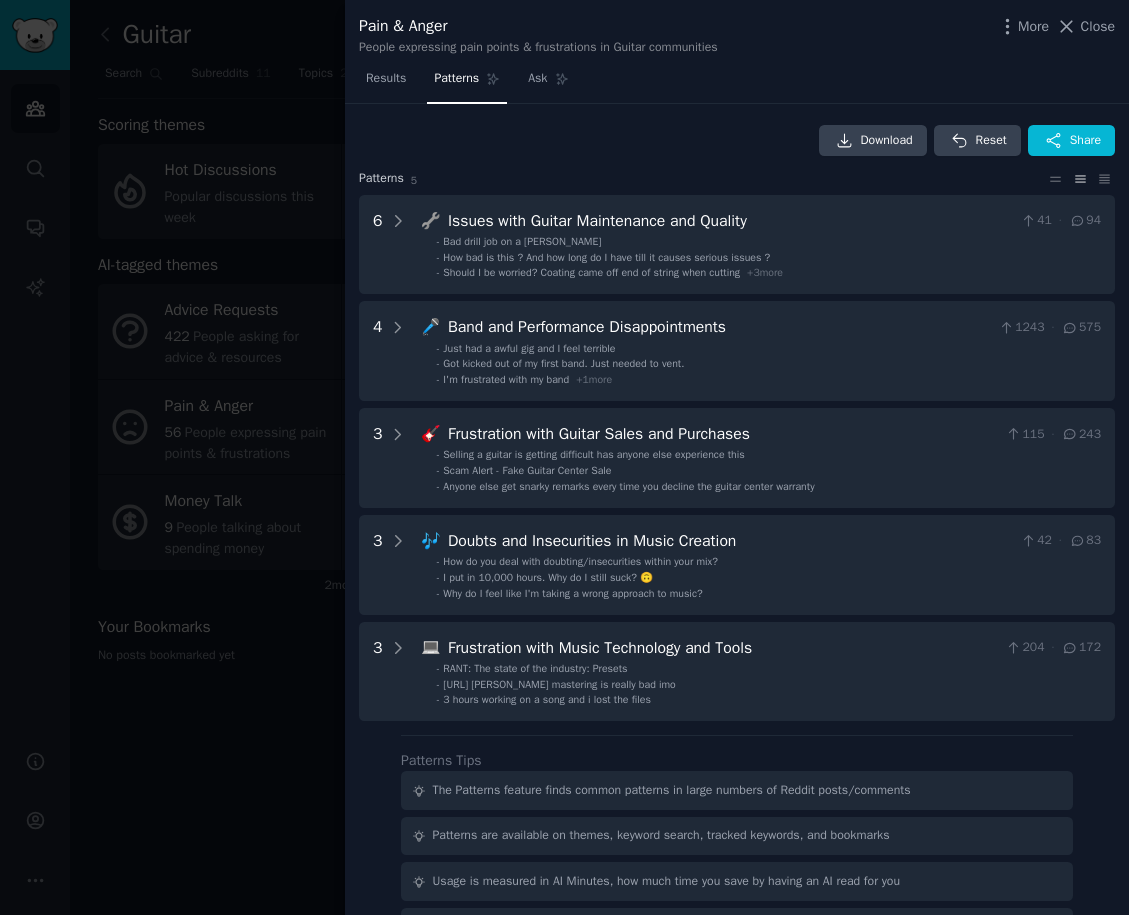 click at bounding box center (564, 457) 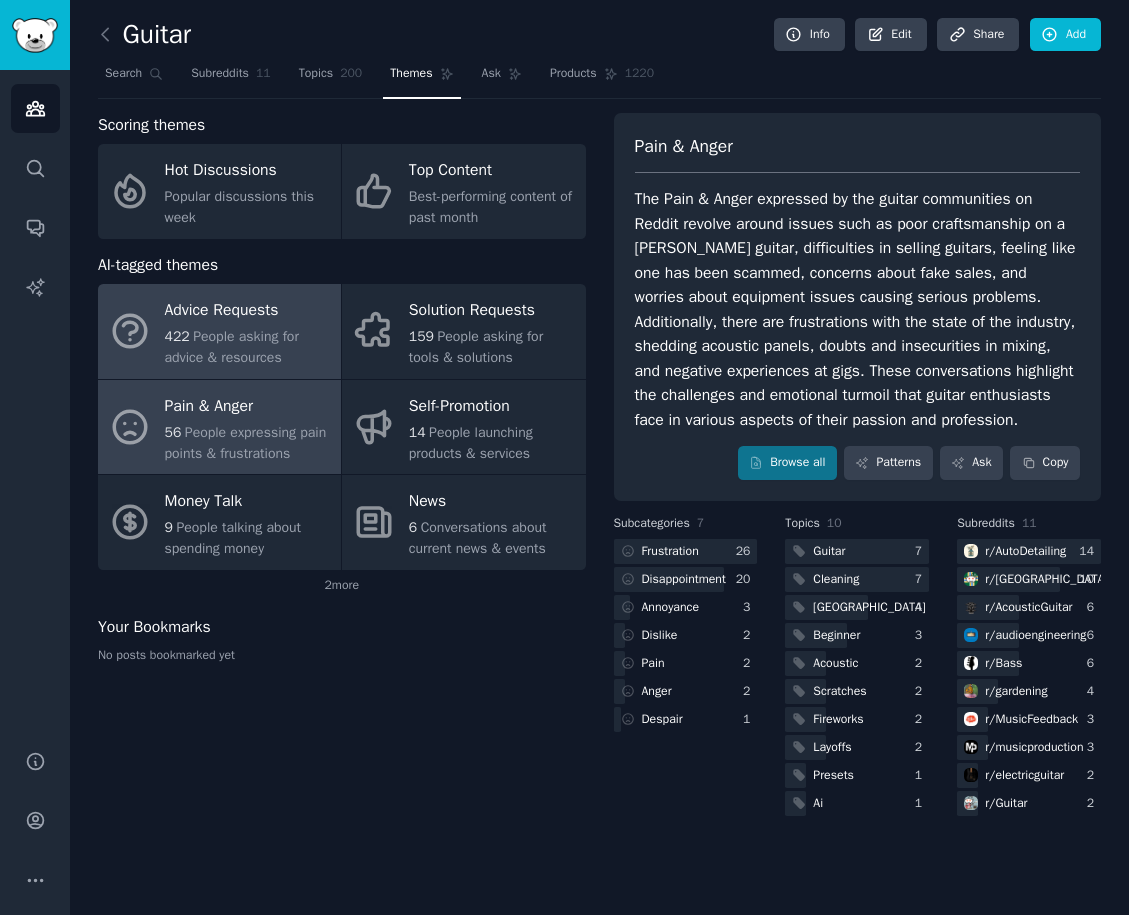 click on "Advice Requests" at bounding box center (248, 311) 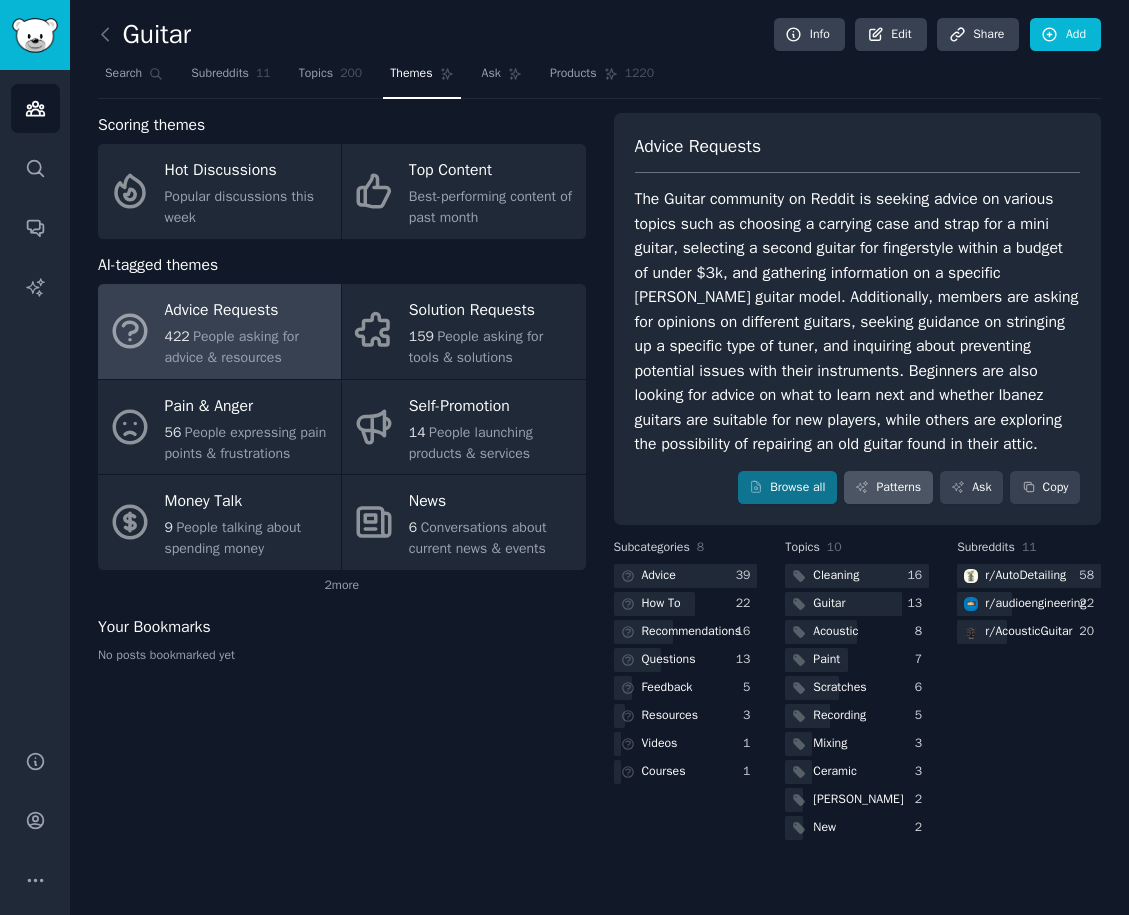 click on "Patterns" at bounding box center (888, 488) 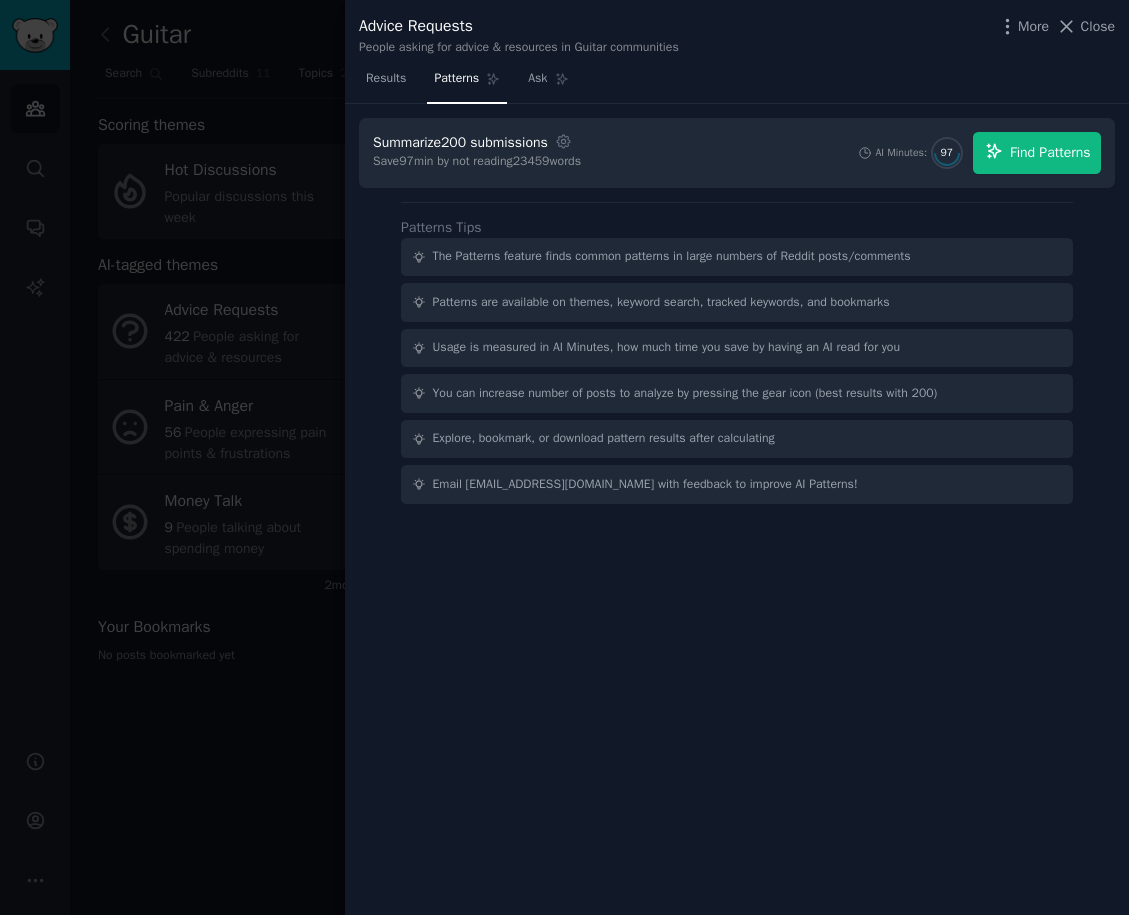 click on "Find Patterns" at bounding box center [1037, 153] 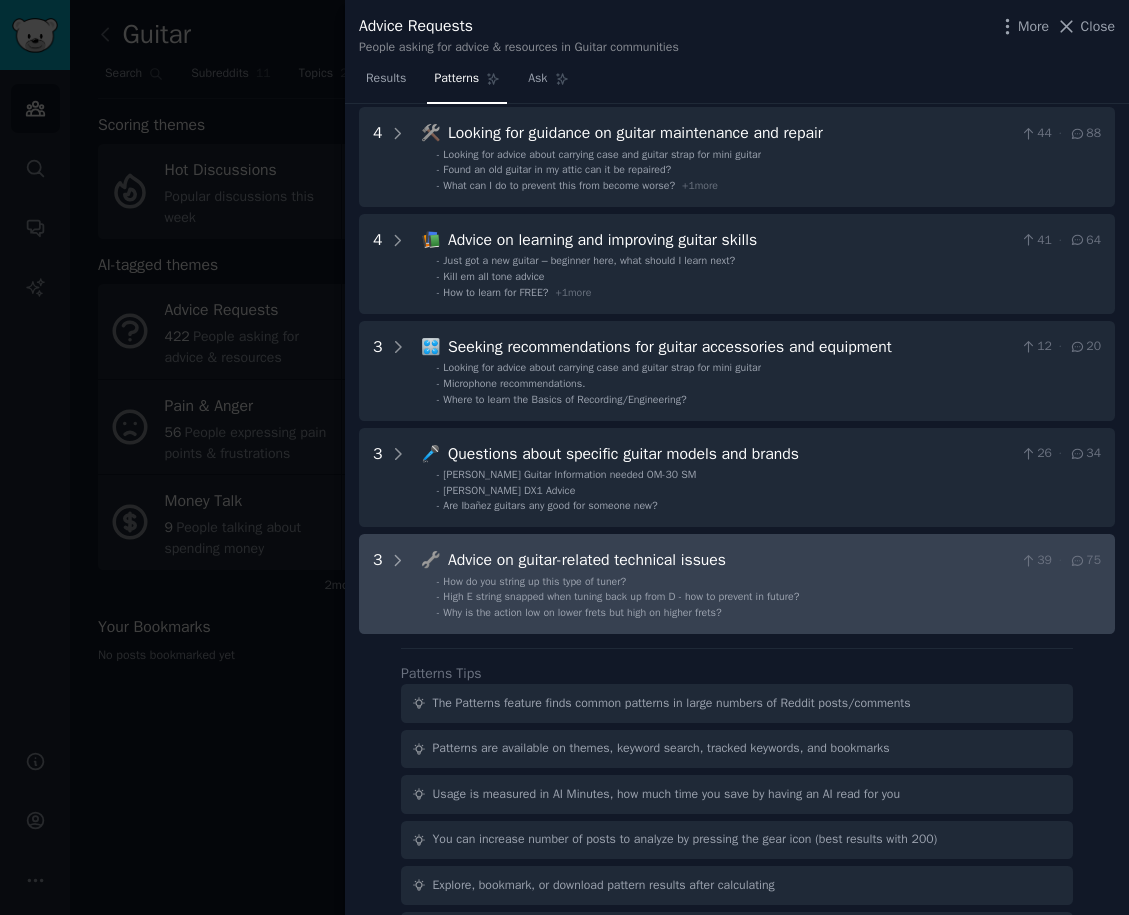 scroll, scrollTop: 53, scrollLeft: 0, axis: vertical 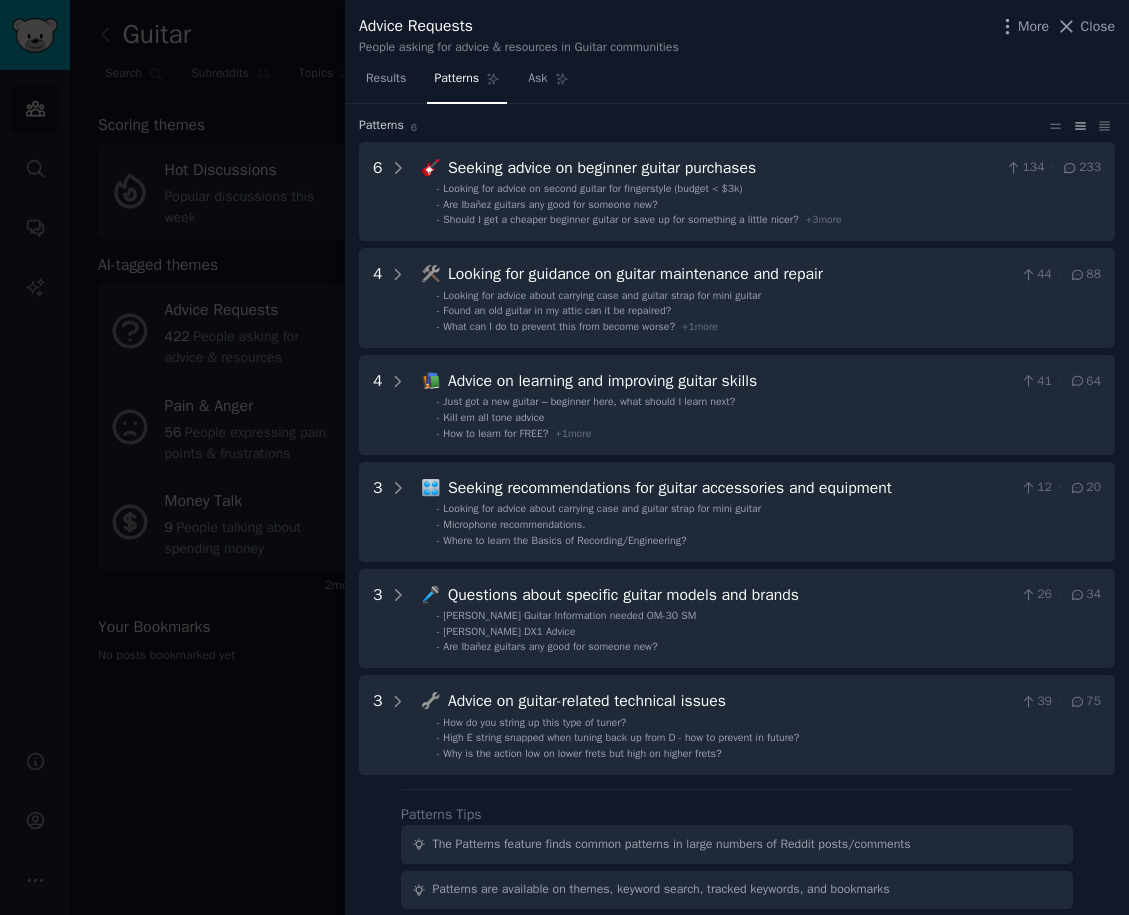 click at bounding box center [564, 457] 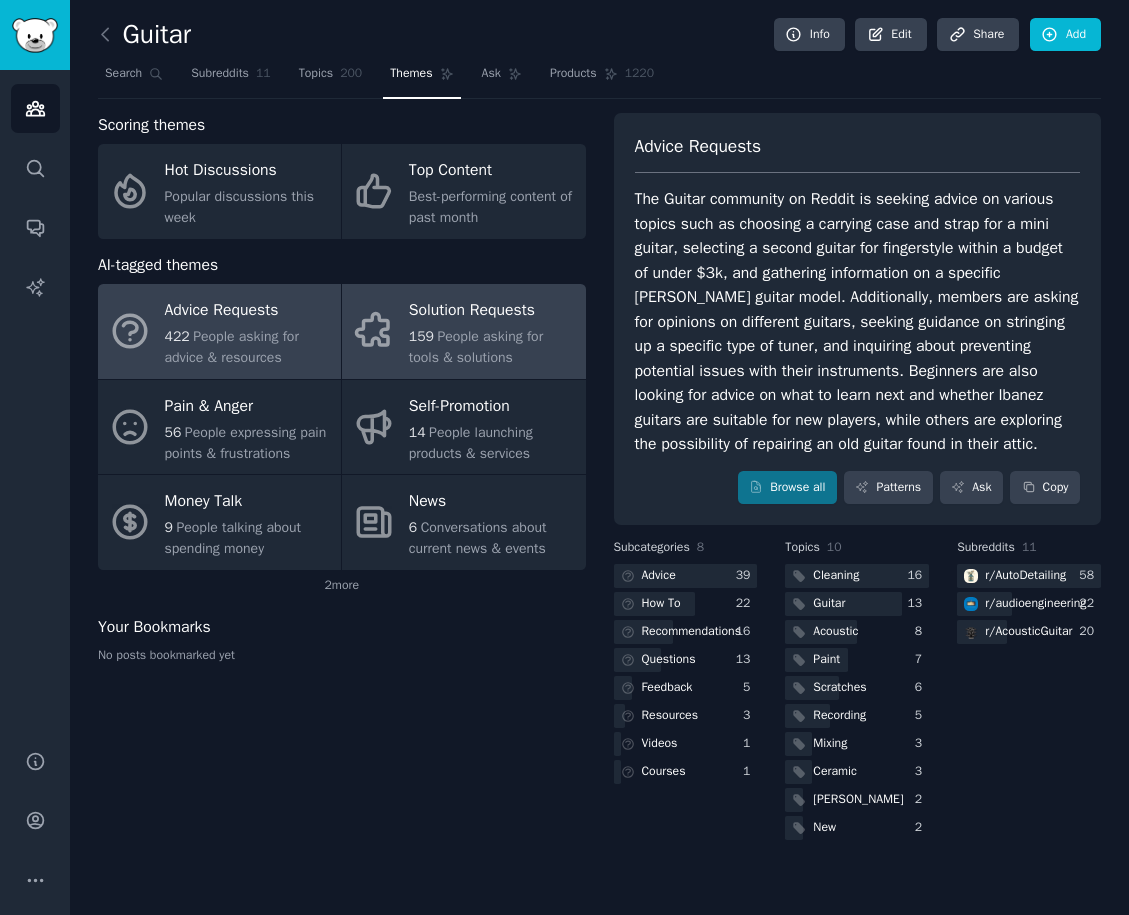 click on "People asking for tools & solutions" at bounding box center [476, 347] 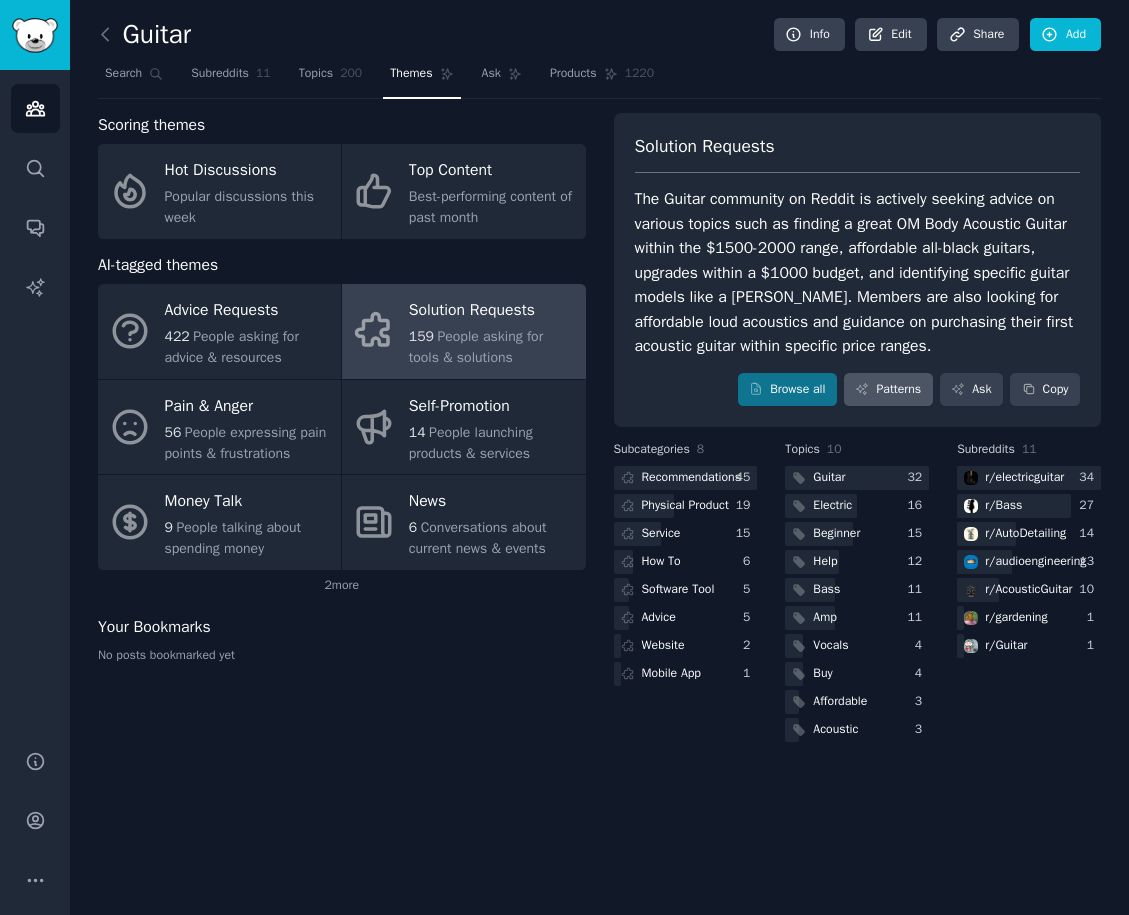 click 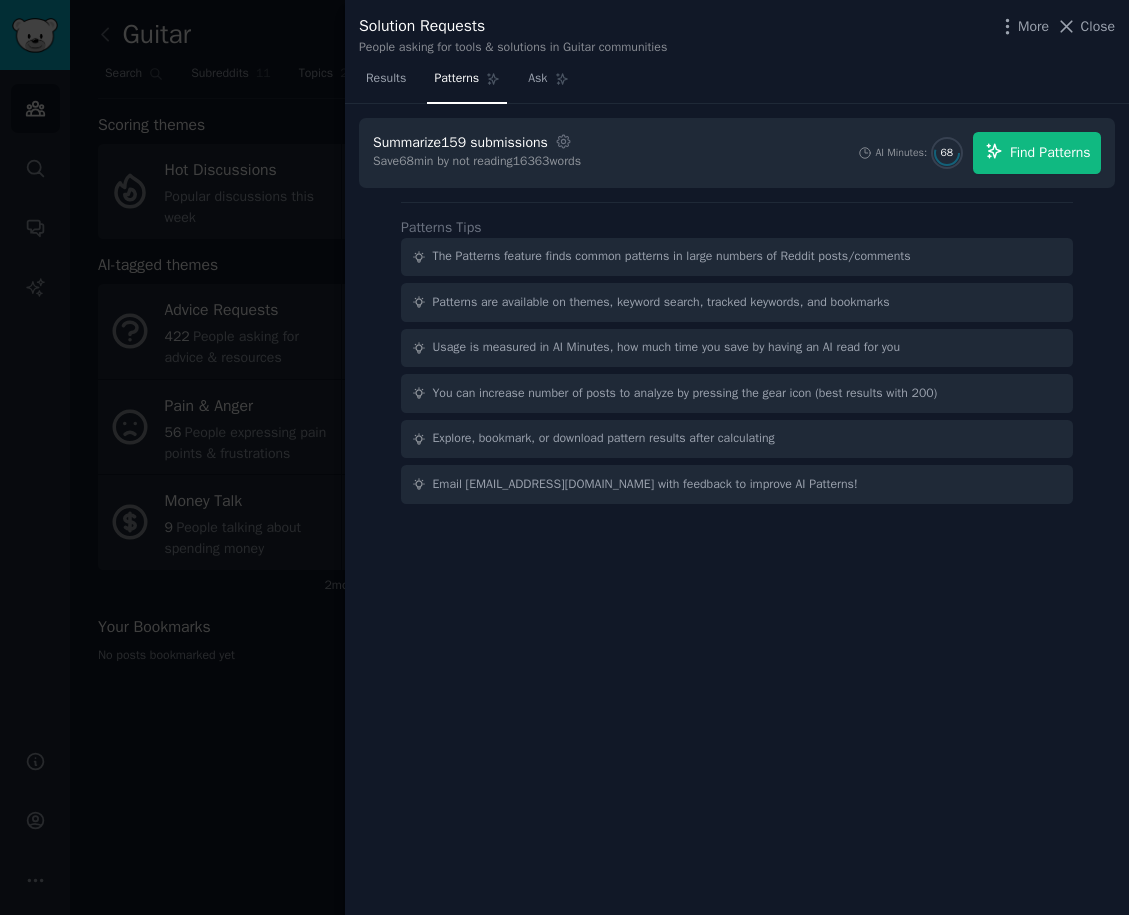 click 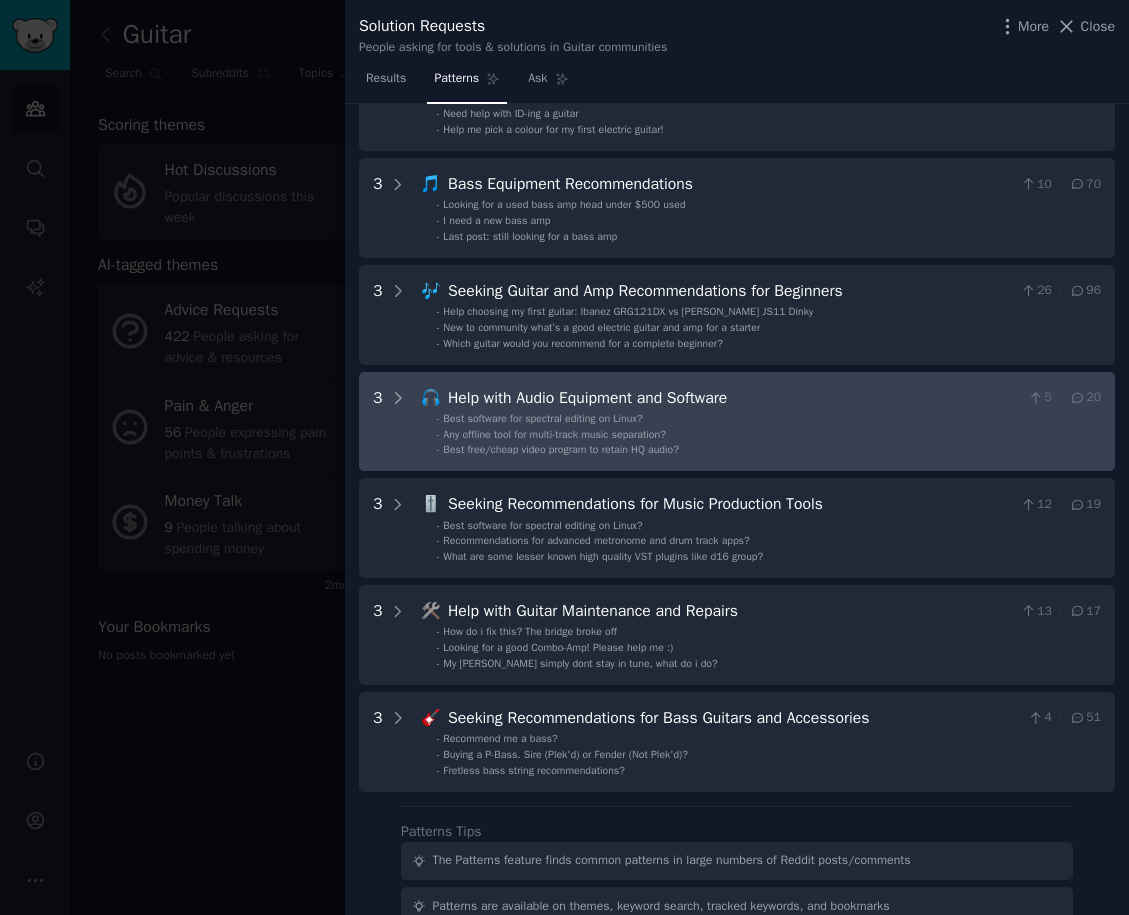 scroll, scrollTop: 300, scrollLeft: 0, axis: vertical 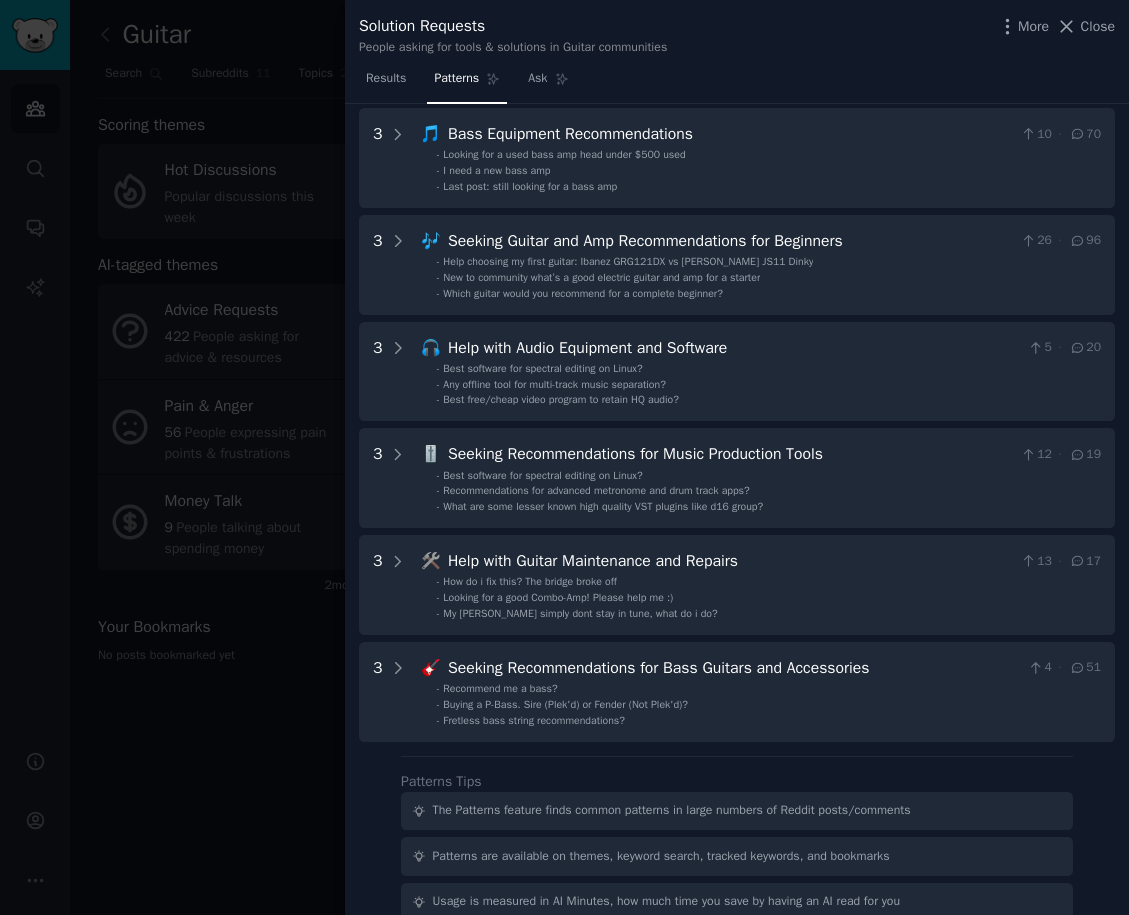 click at bounding box center (564, 457) 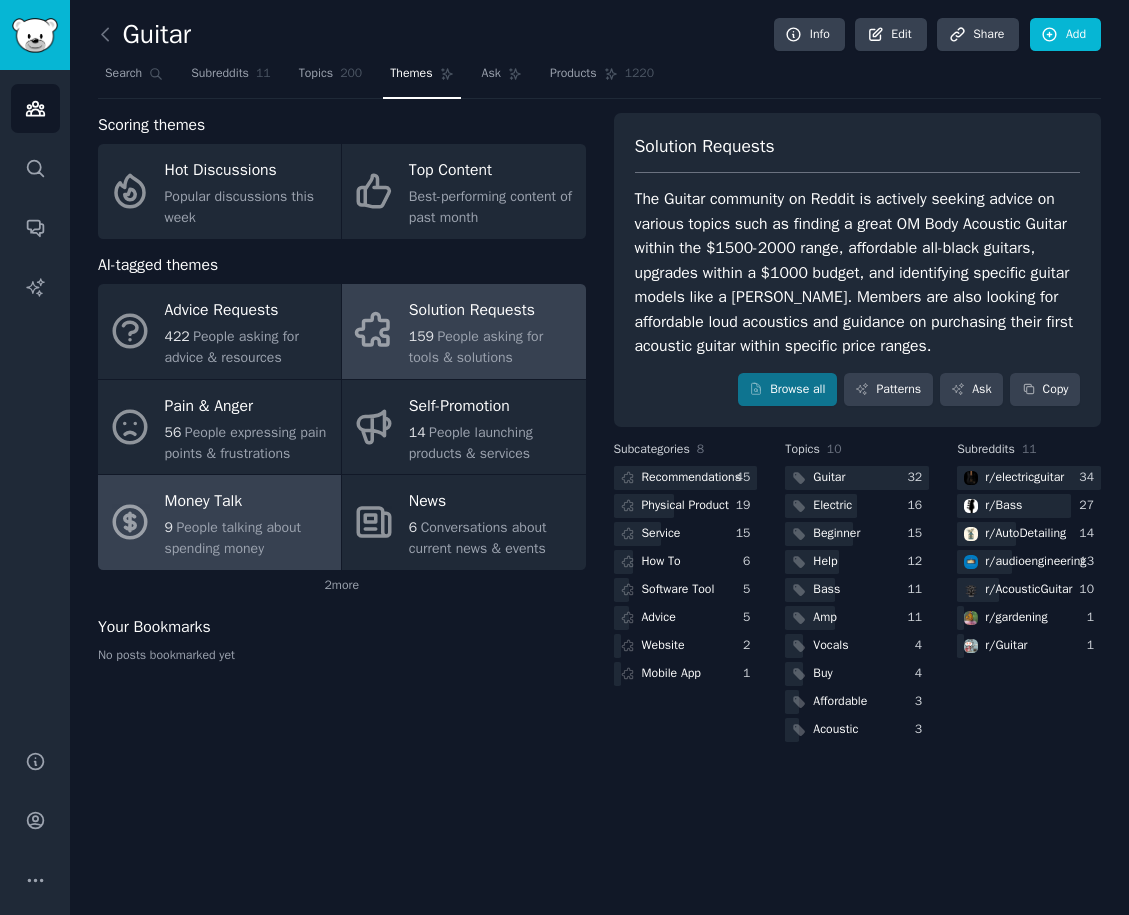 click on "People talking about spending money" at bounding box center [233, 538] 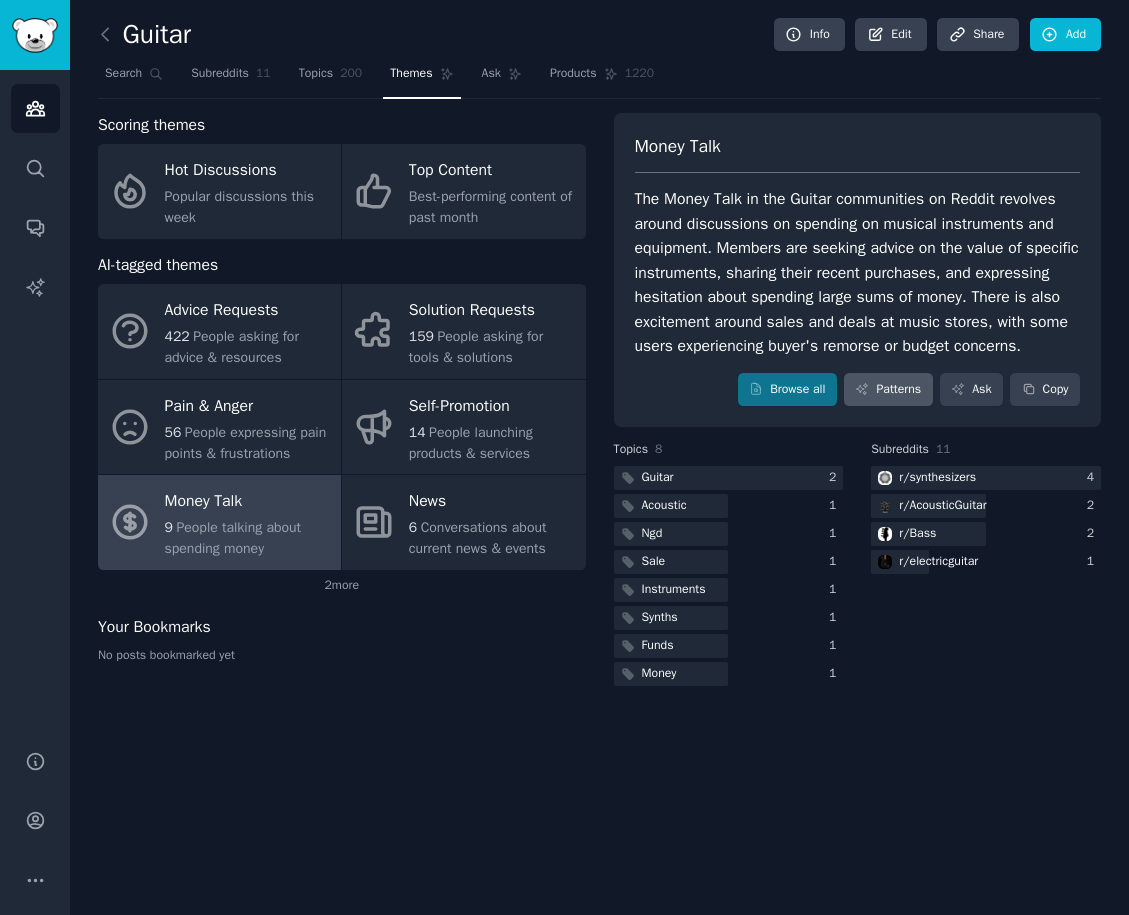 click on "Patterns" at bounding box center [888, 390] 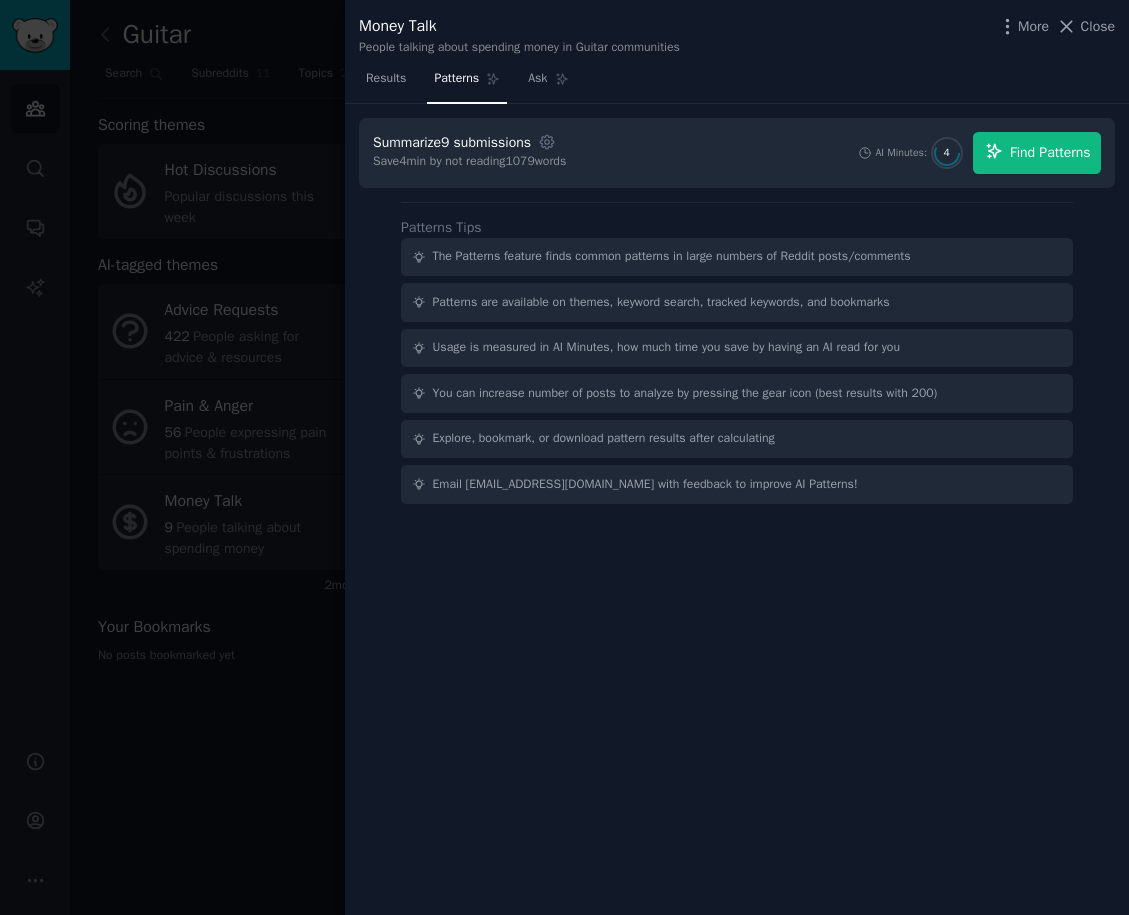click on "Find Patterns" at bounding box center (1050, 152) 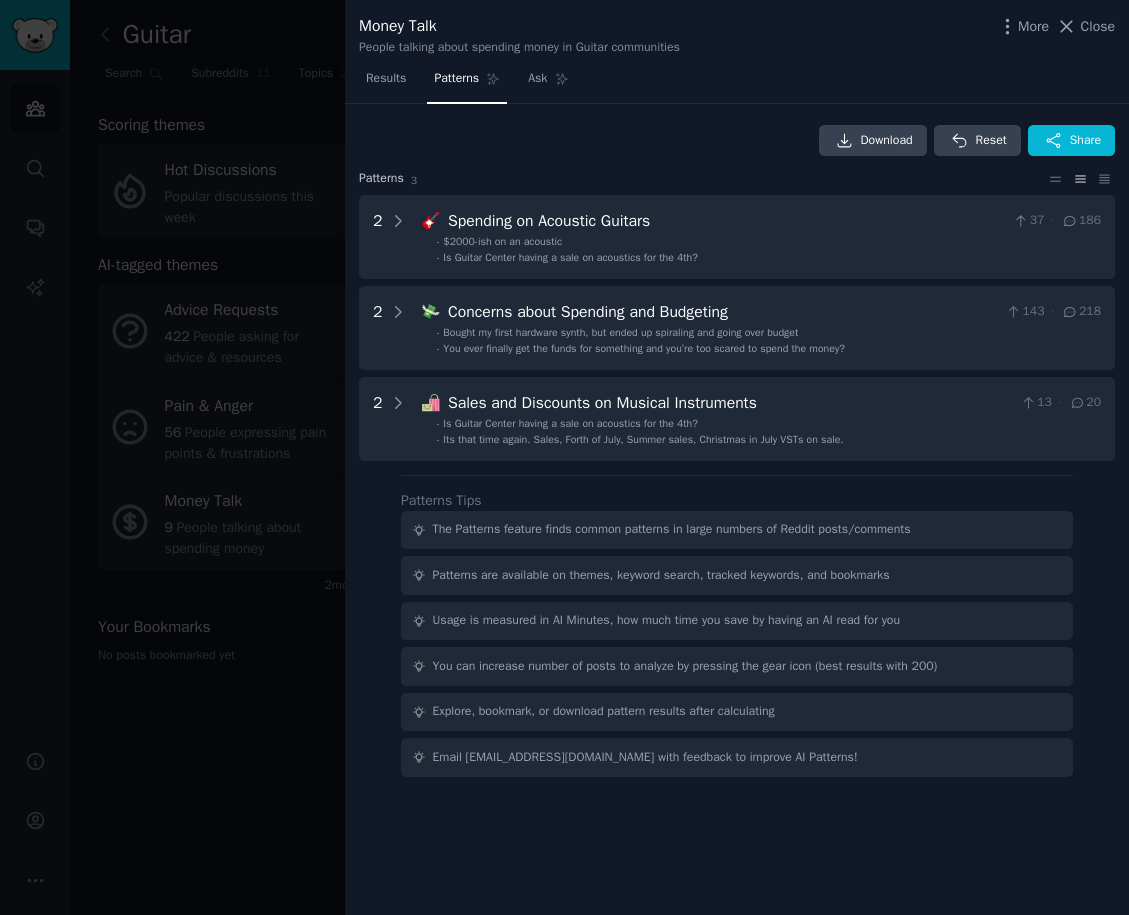 click at bounding box center (564, 457) 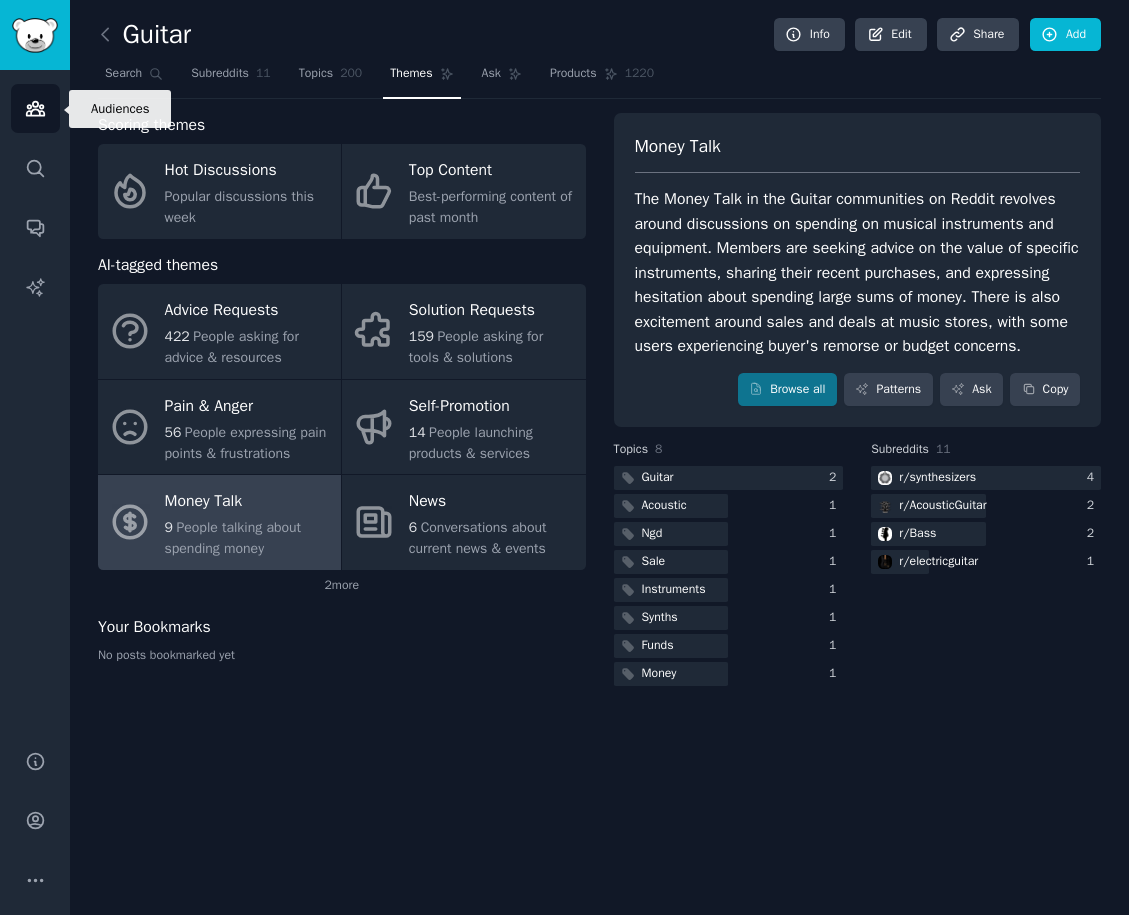 click 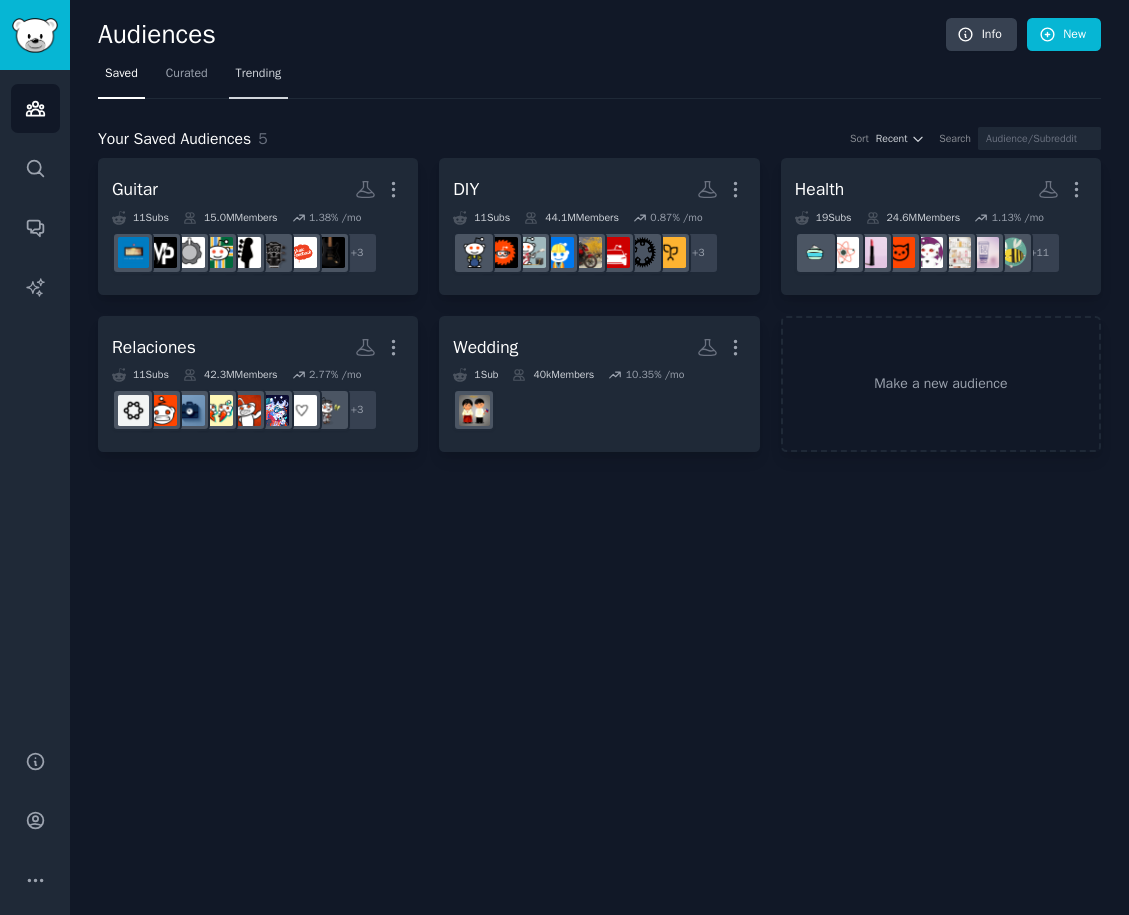 click on "Trending" at bounding box center (259, 78) 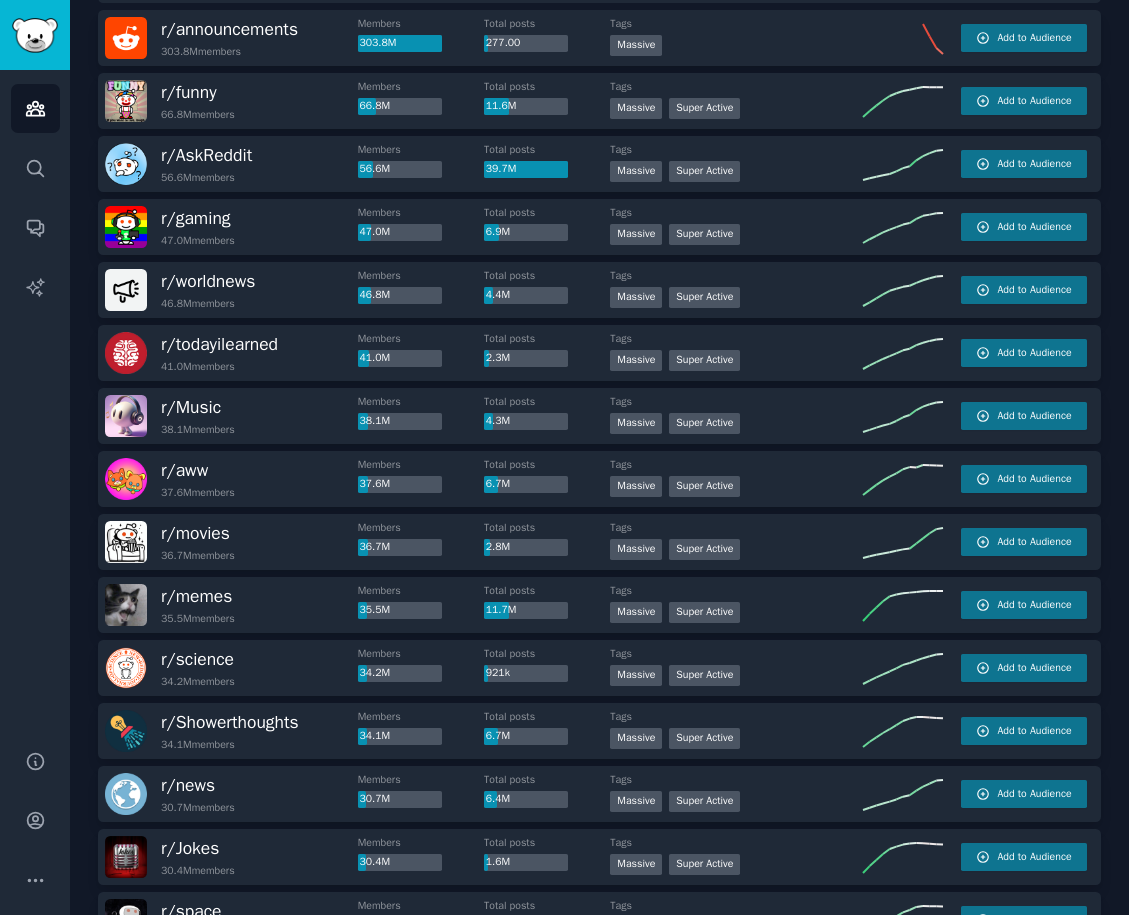 scroll, scrollTop: 0, scrollLeft: 0, axis: both 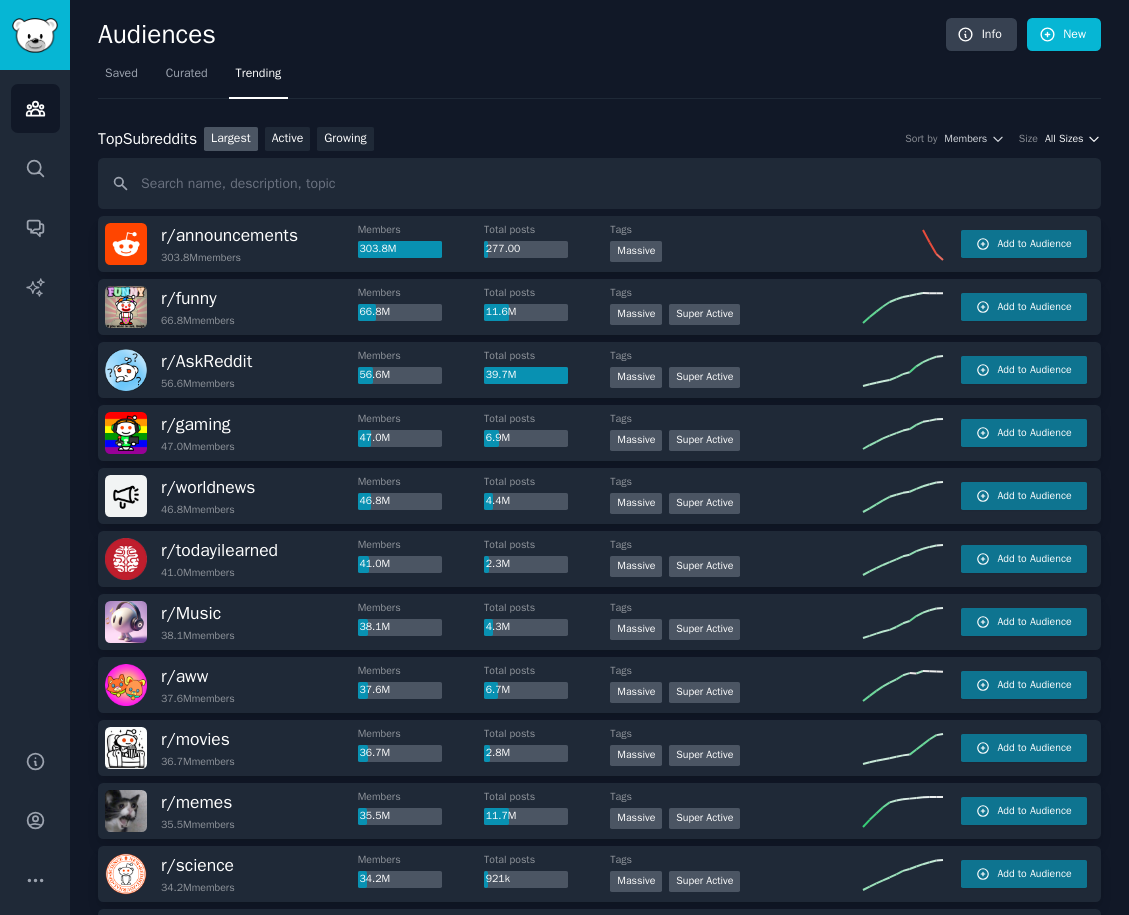 click on "All Sizes" at bounding box center (1064, 139) 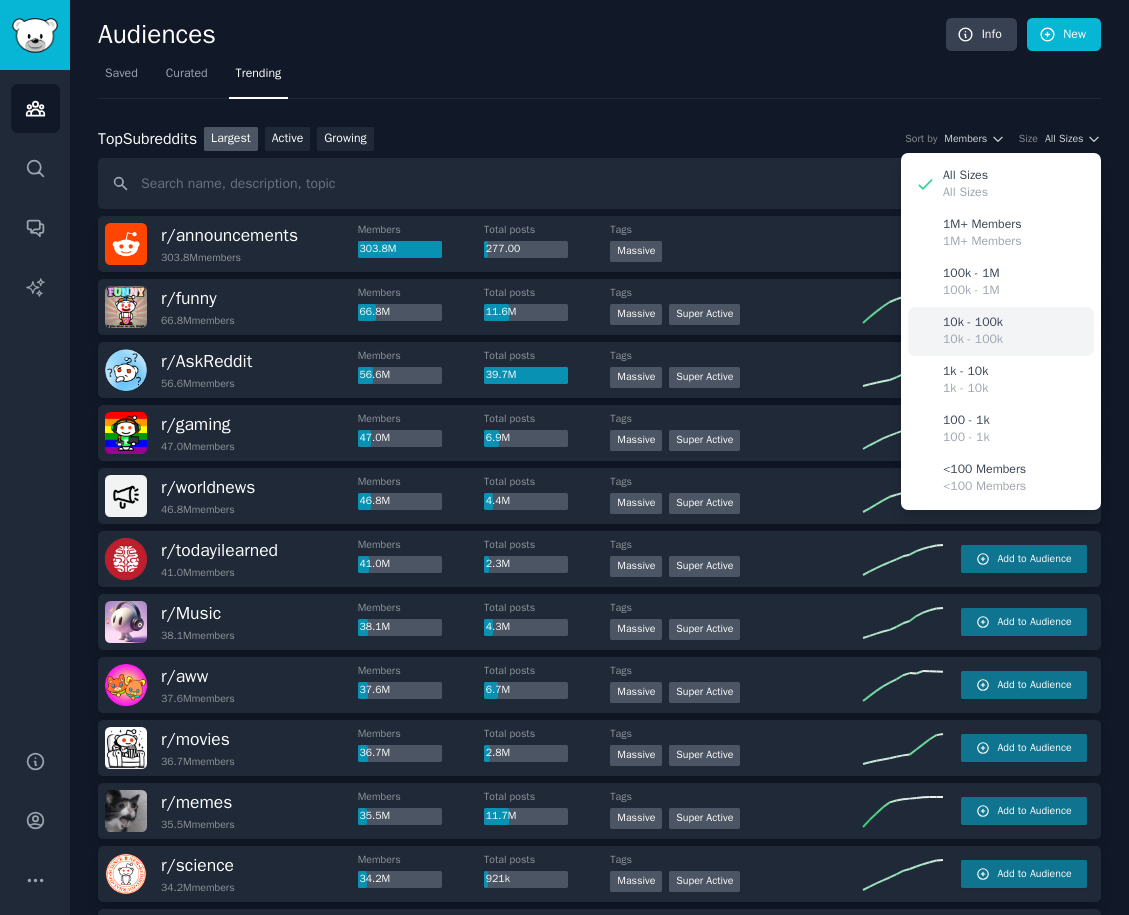 click on "10k - 100k 10k - 100k" at bounding box center [1001, 331] 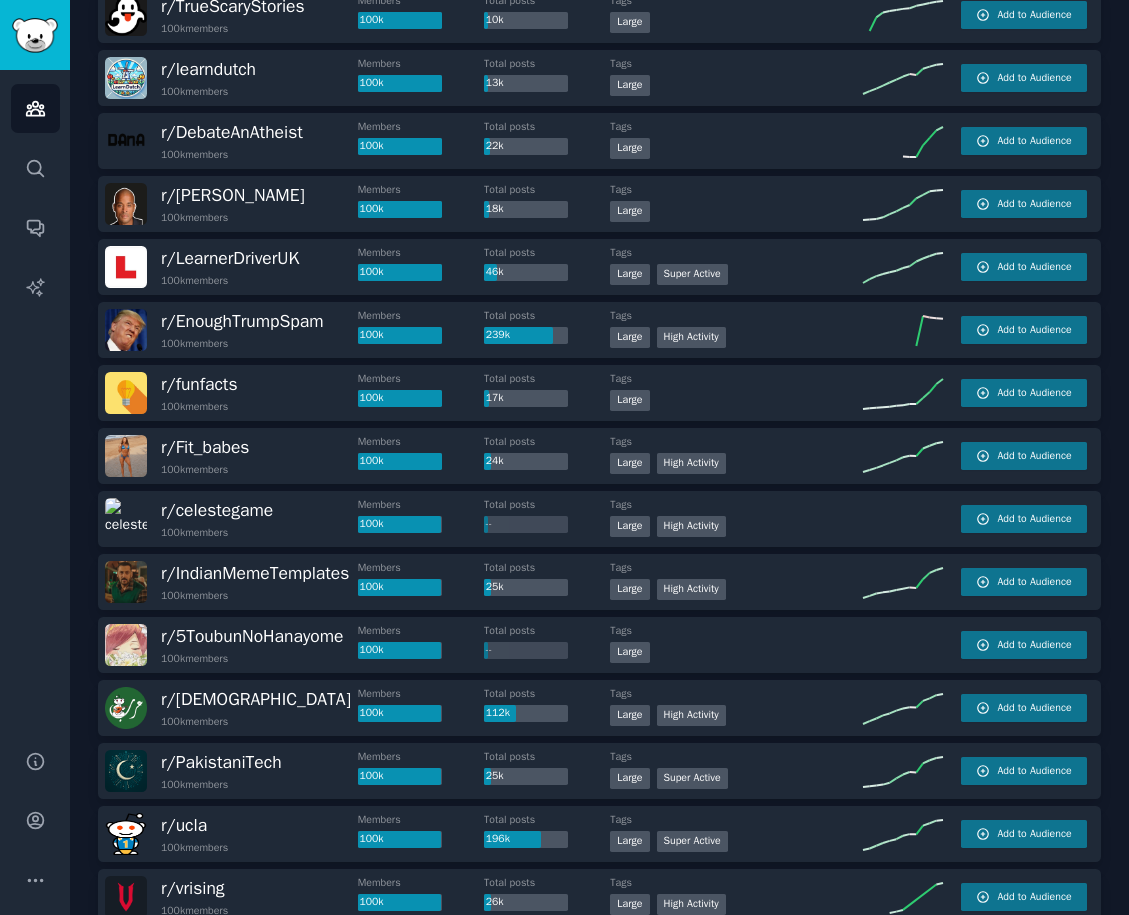 scroll, scrollTop: 0, scrollLeft: 0, axis: both 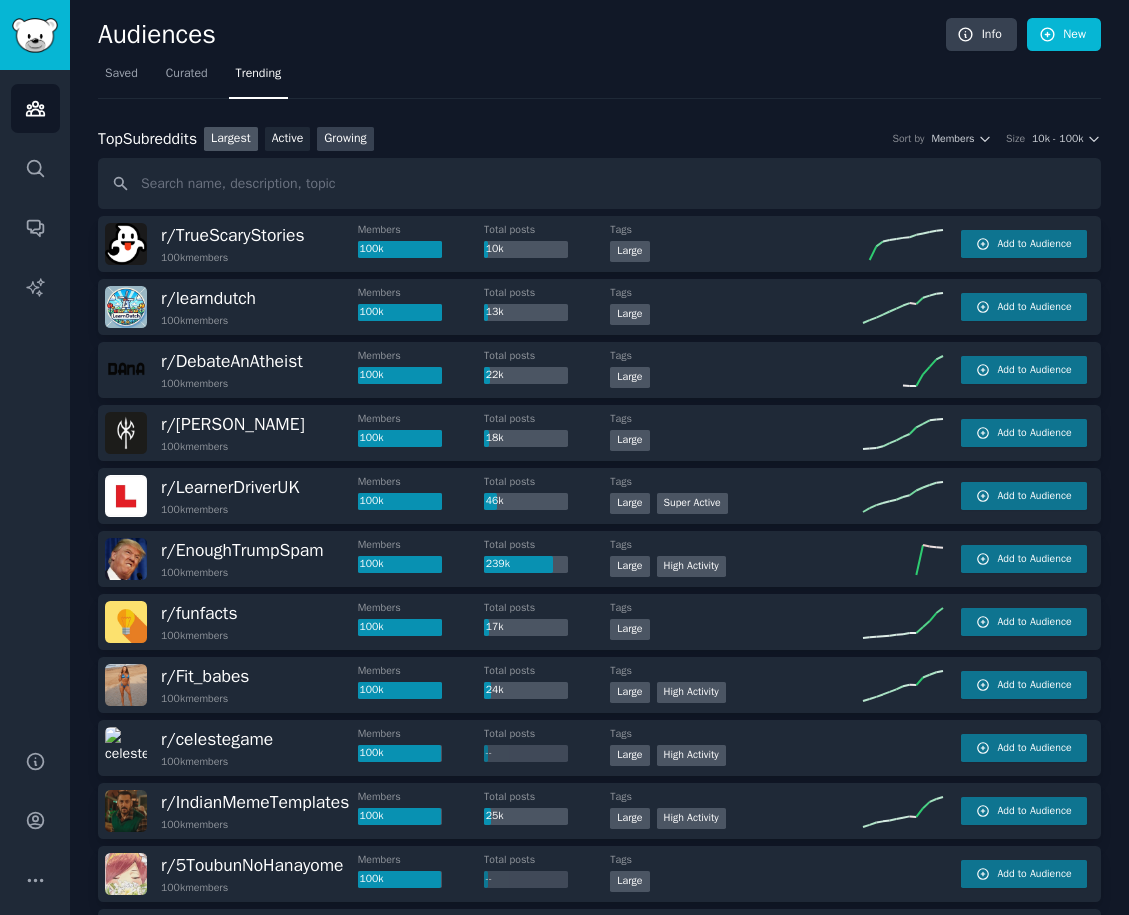 click on "Growing" at bounding box center (345, 139) 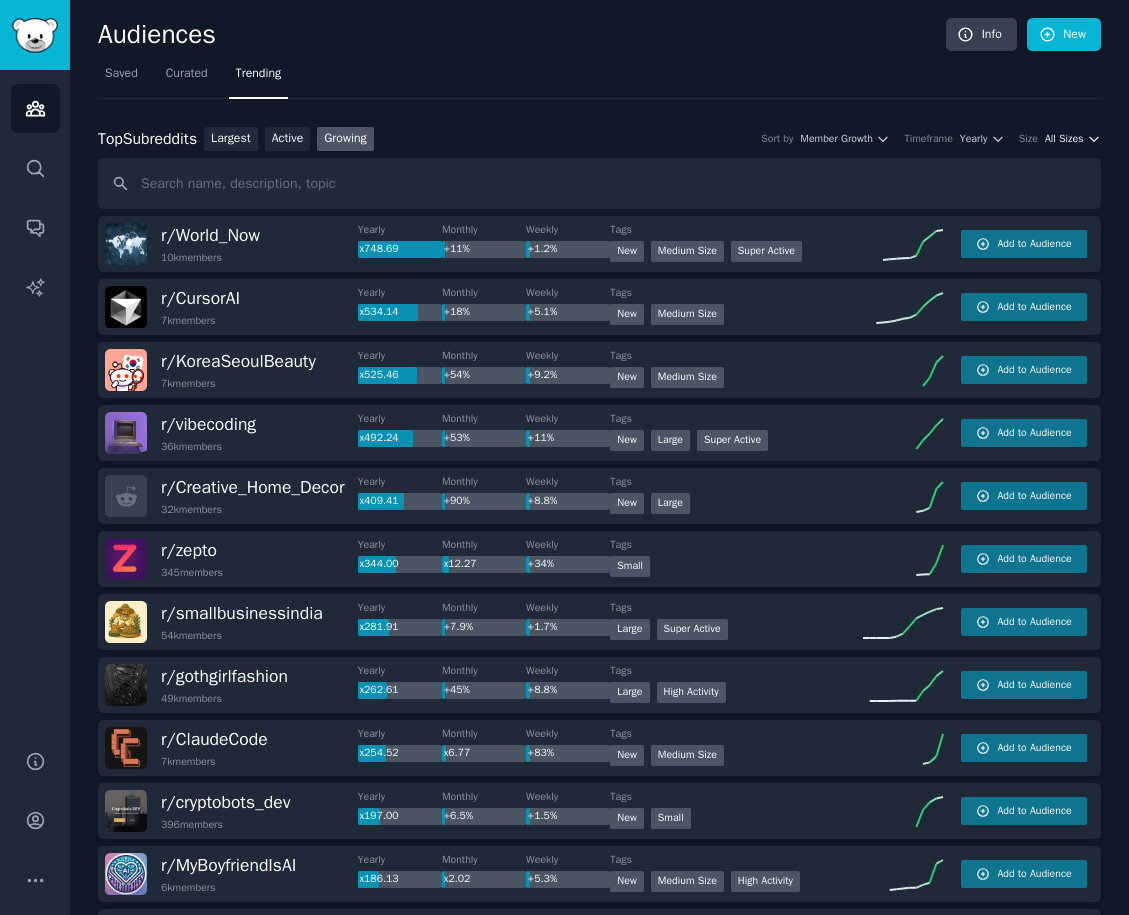 click on "All Sizes" at bounding box center (1064, 139) 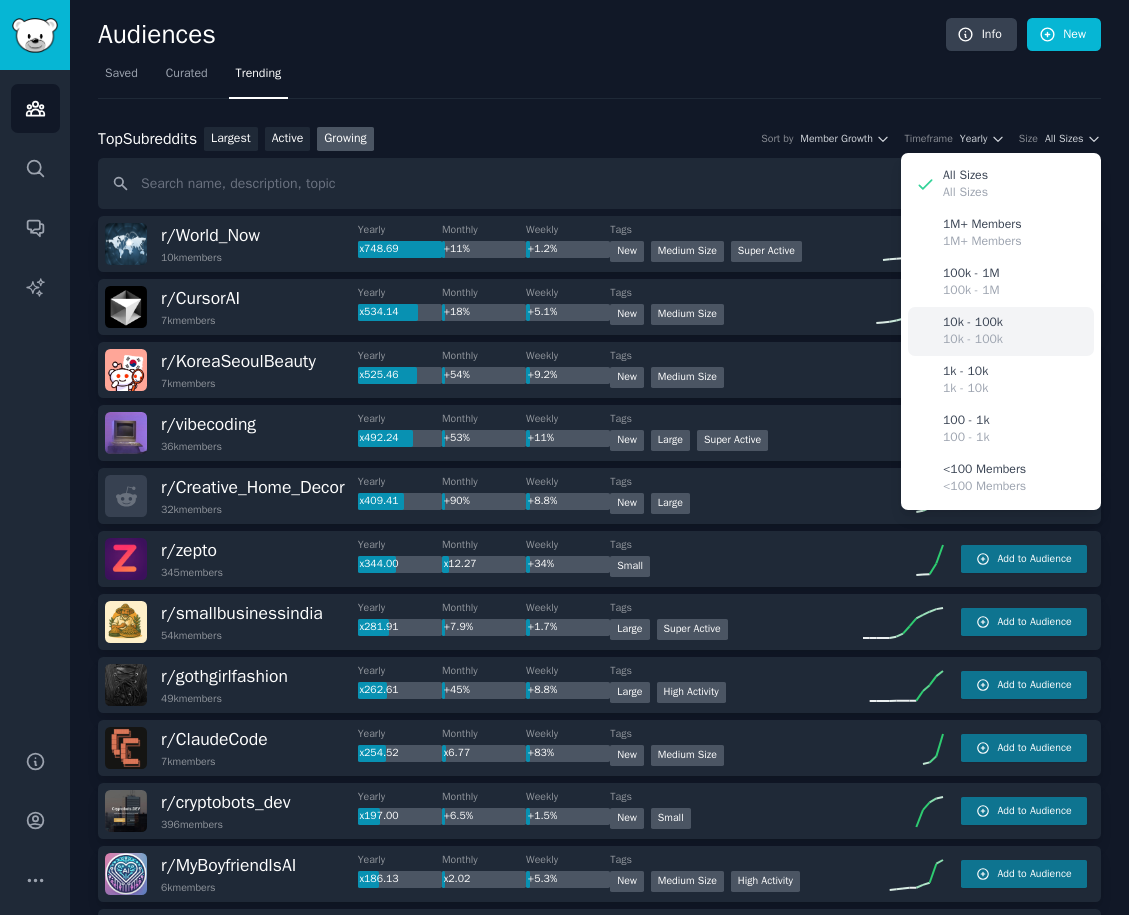 click on "10k - 100k" at bounding box center [973, 323] 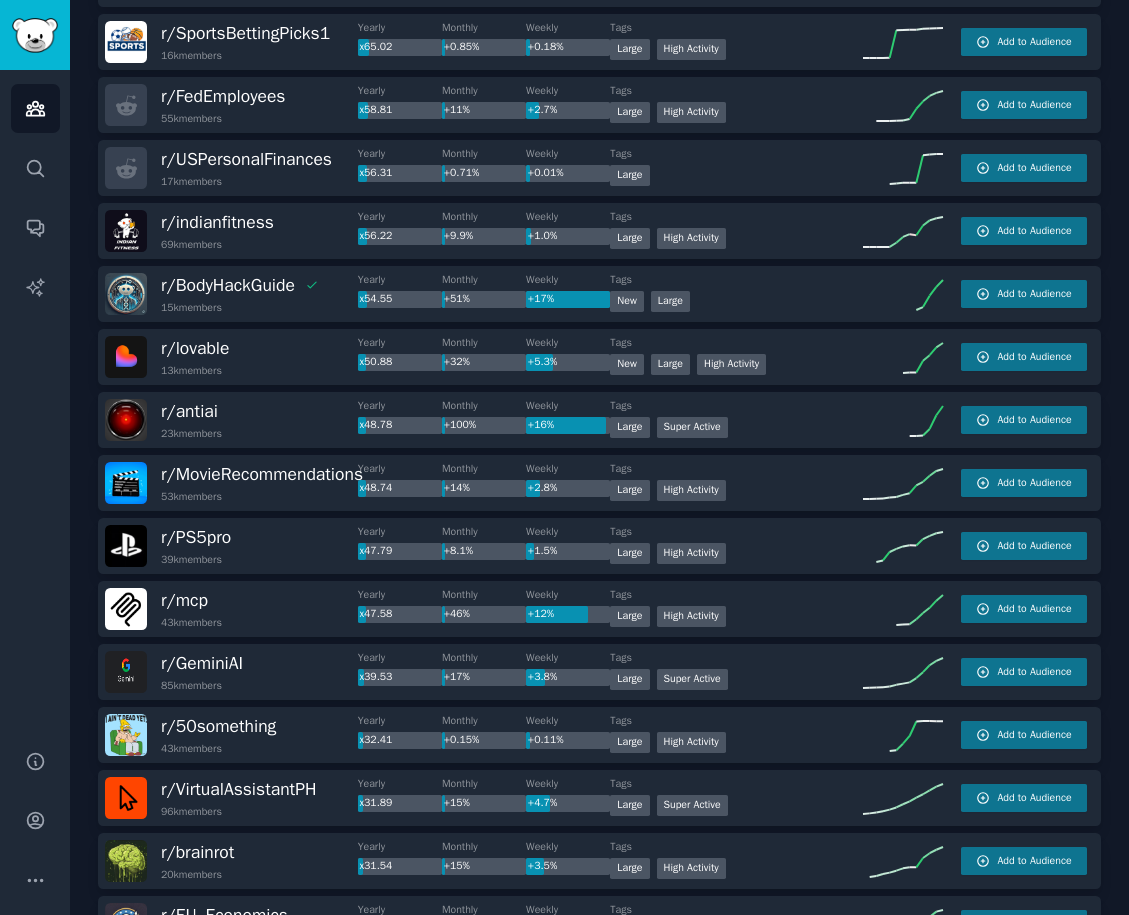scroll, scrollTop: 1175, scrollLeft: 0, axis: vertical 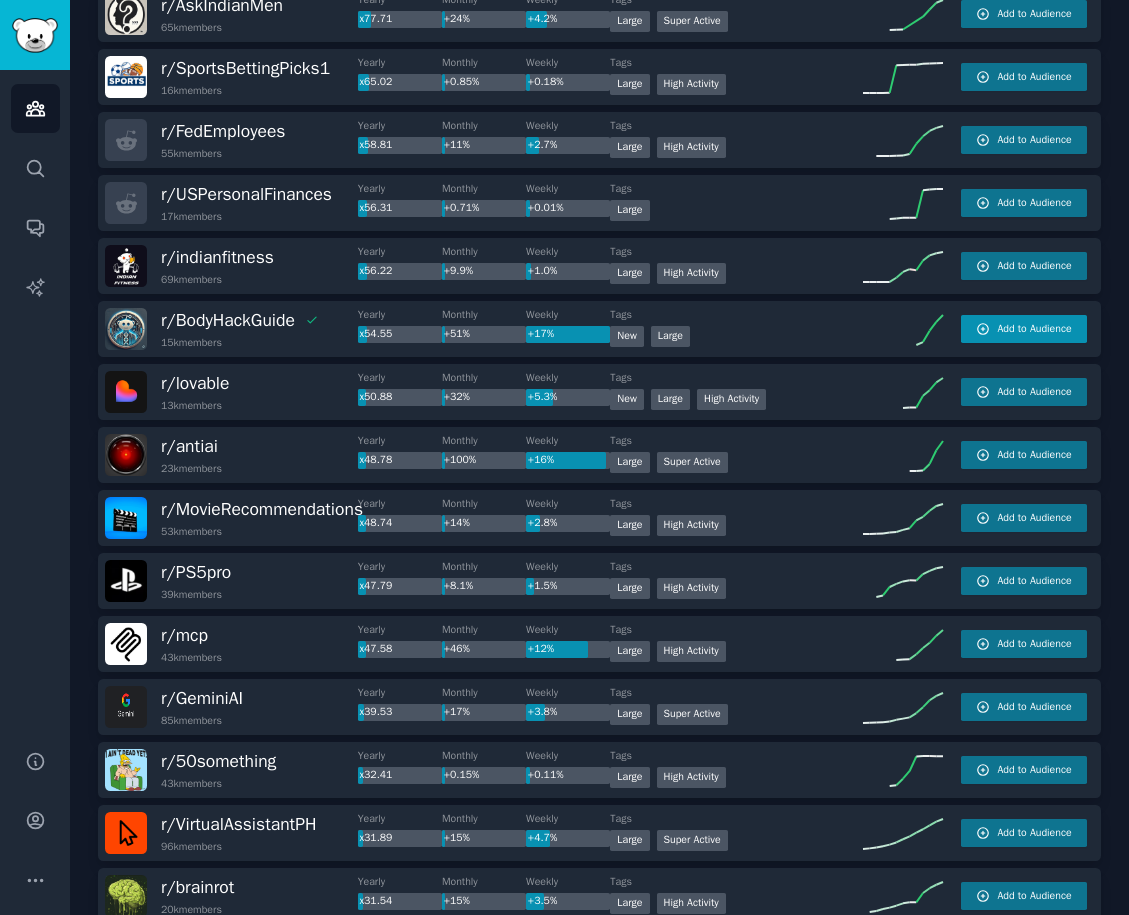 click on "Add to Audience" at bounding box center [1024, 329] 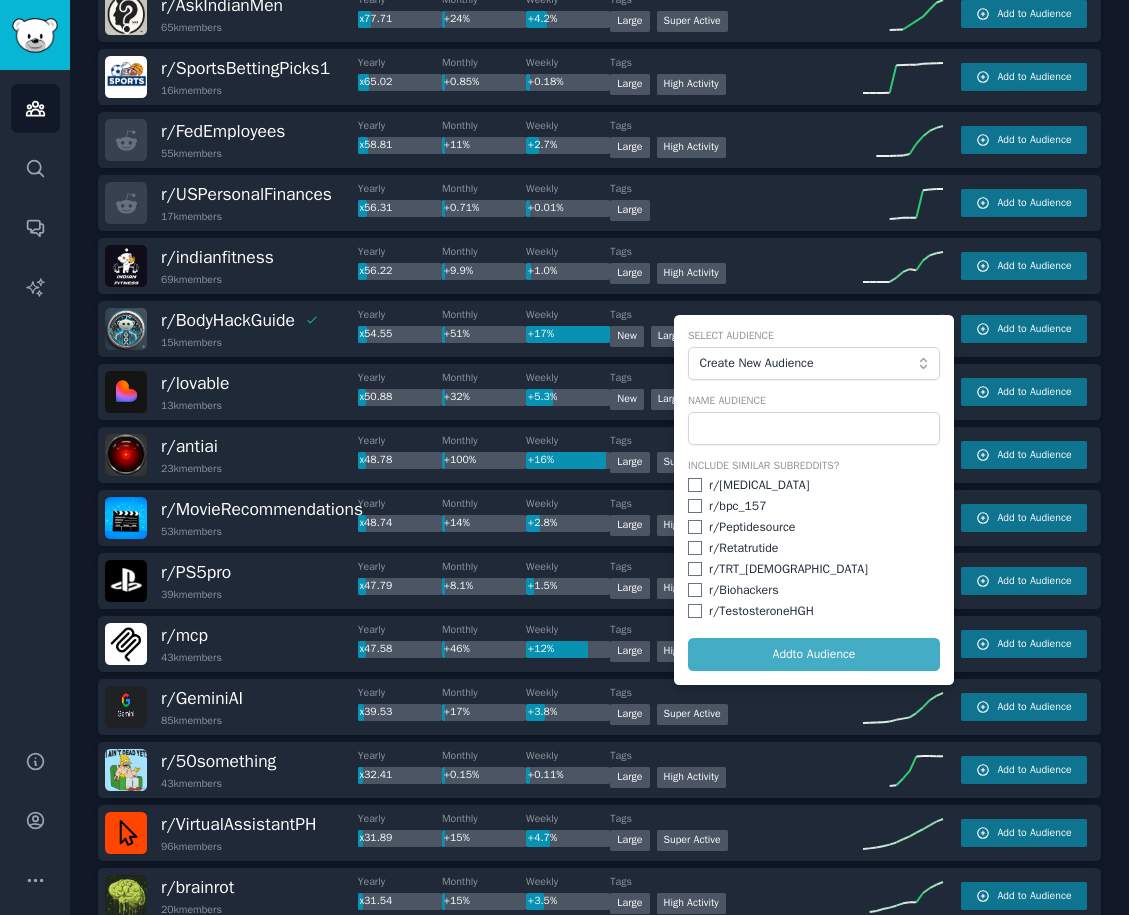 click on "Select Audience Create New Audience Name Audience Include Similar Subreddits? r/ [MEDICAL_DATA] r/ bpc_157 r/ Peptidesource r/ Retatrutide r/ TRT_[DEMOGRAPHIC_DATA] r/ Biohackers r/ TestosteroneHGH Add  to Audience" at bounding box center [814, 500] 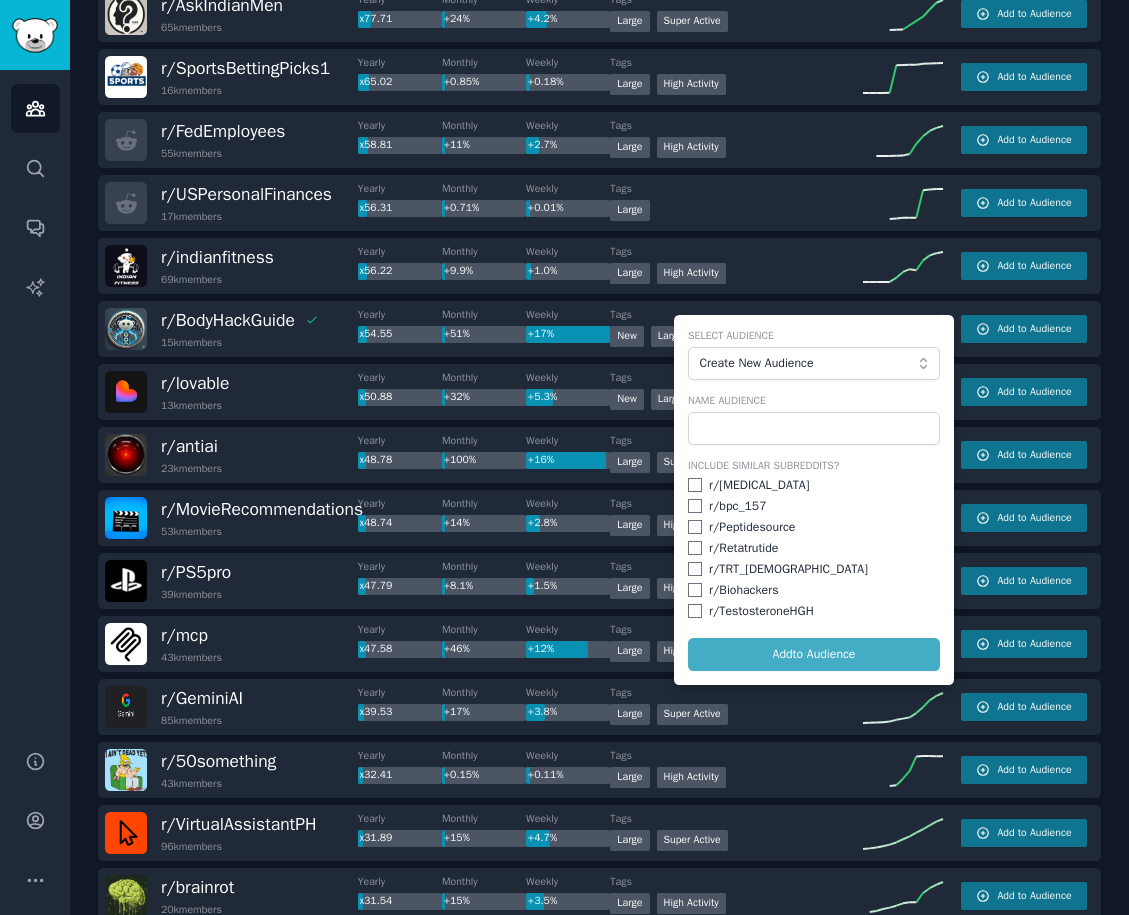 click on "Large High Activity" at bounding box center [736, 275] 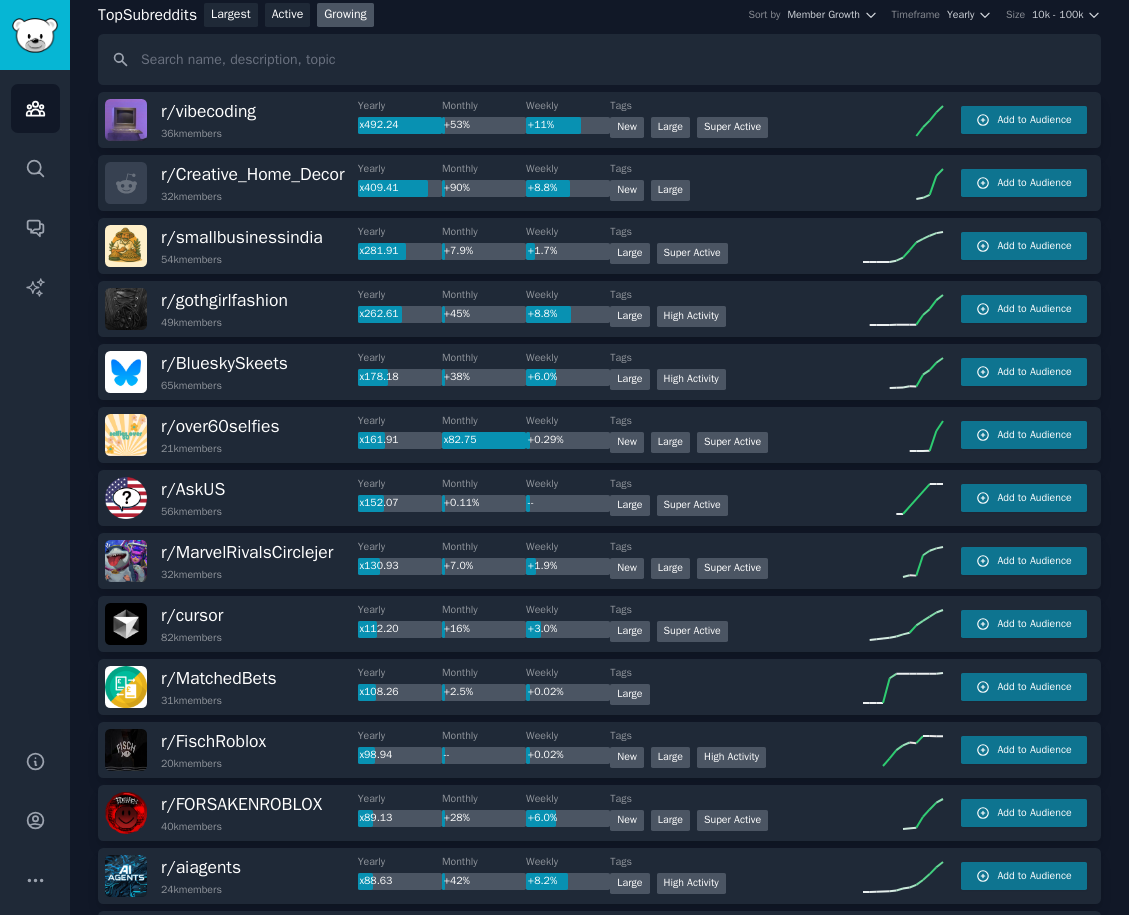 scroll, scrollTop: 62, scrollLeft: 0, axis: vertical 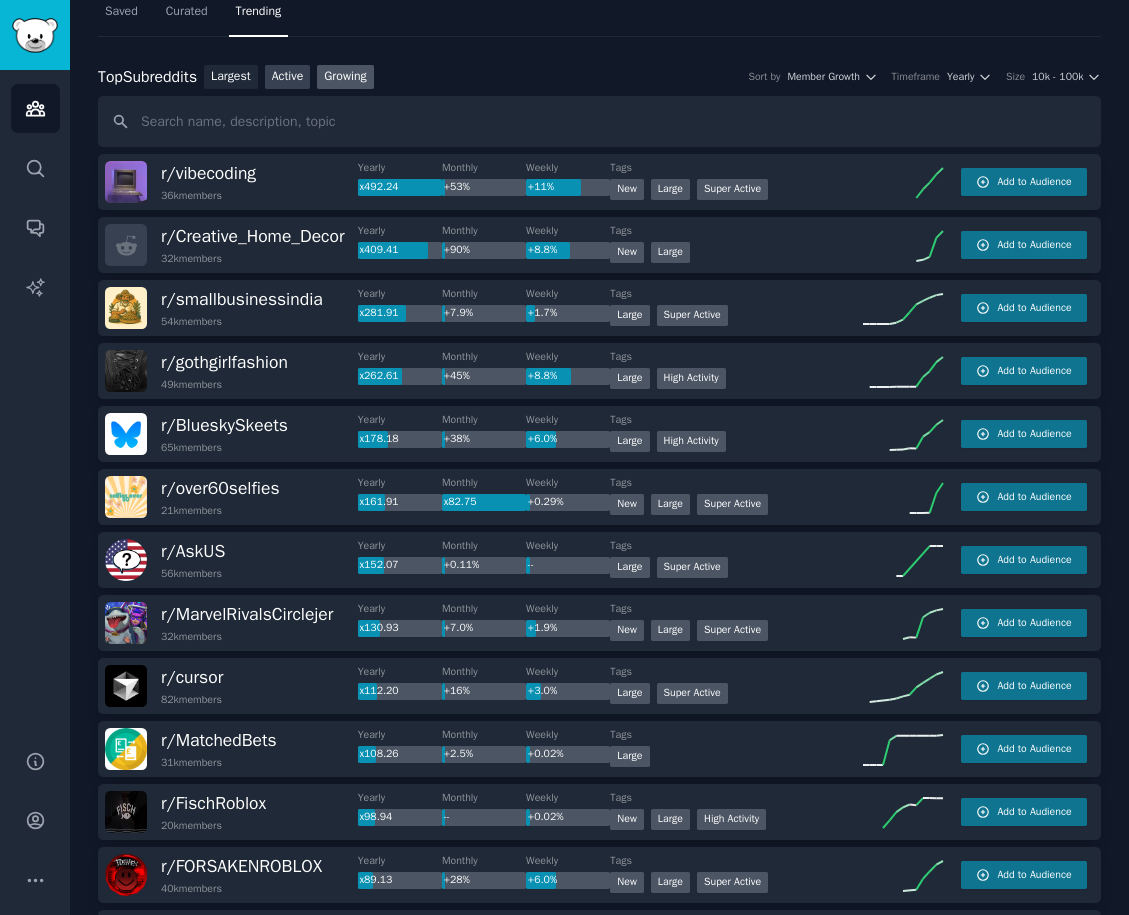 click on "Active" at bounding box center [288, 77] 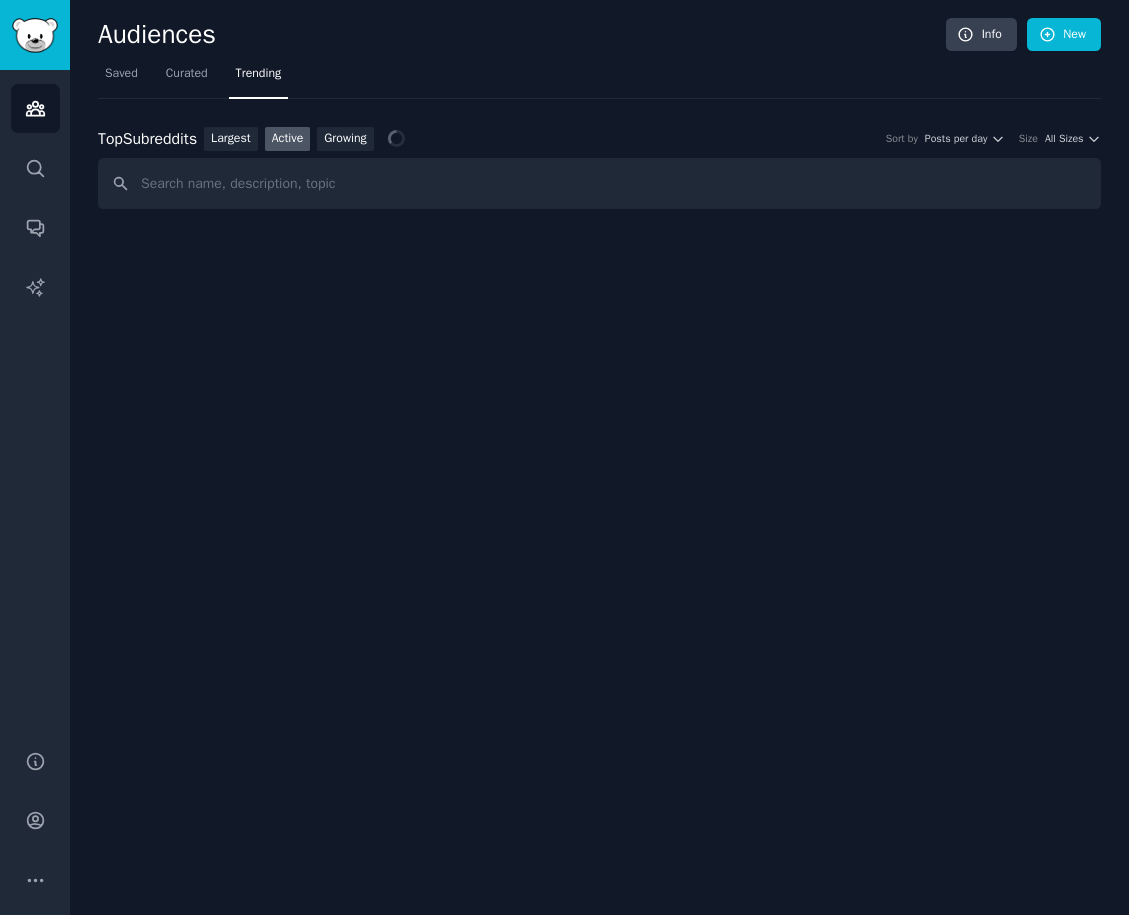 scroll, scrollTop: 0, scrollLeft: 0, axis: both 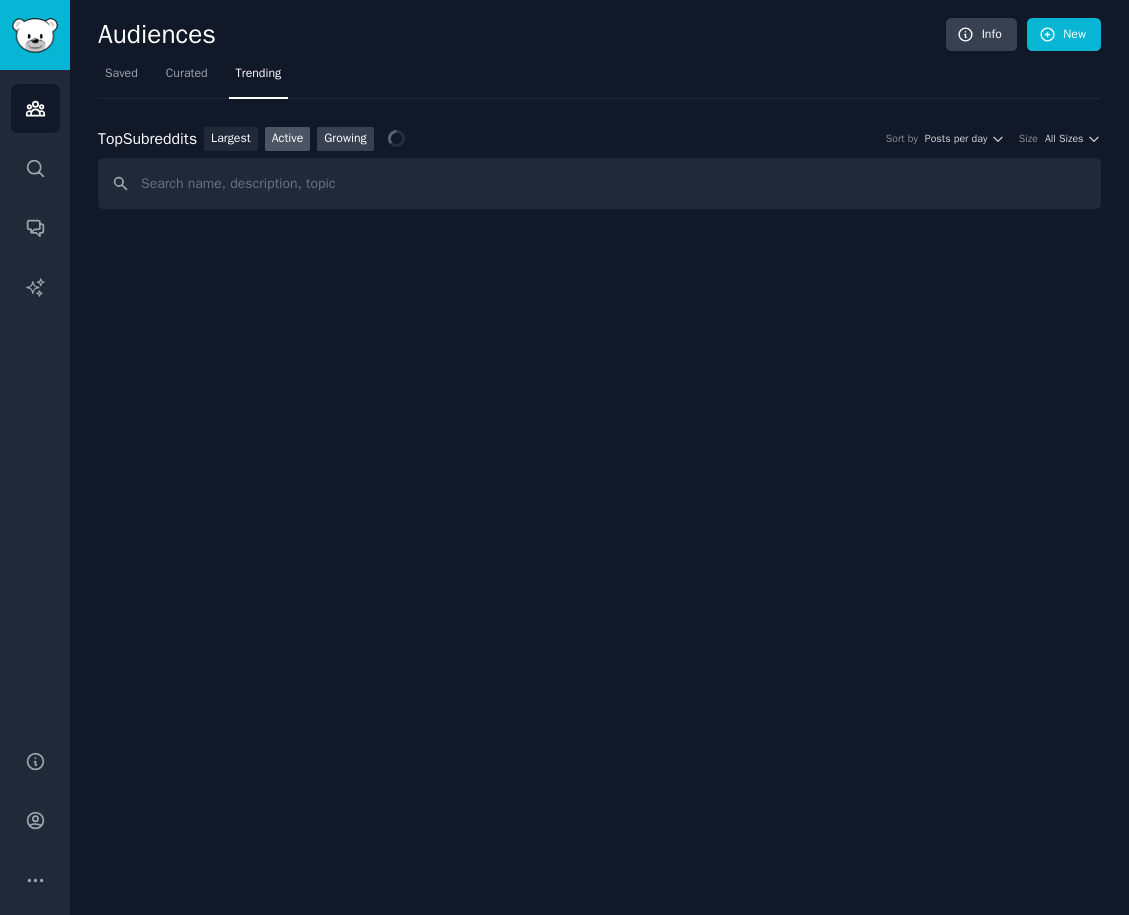 click on "Growing" at bounding box center [345, 139] 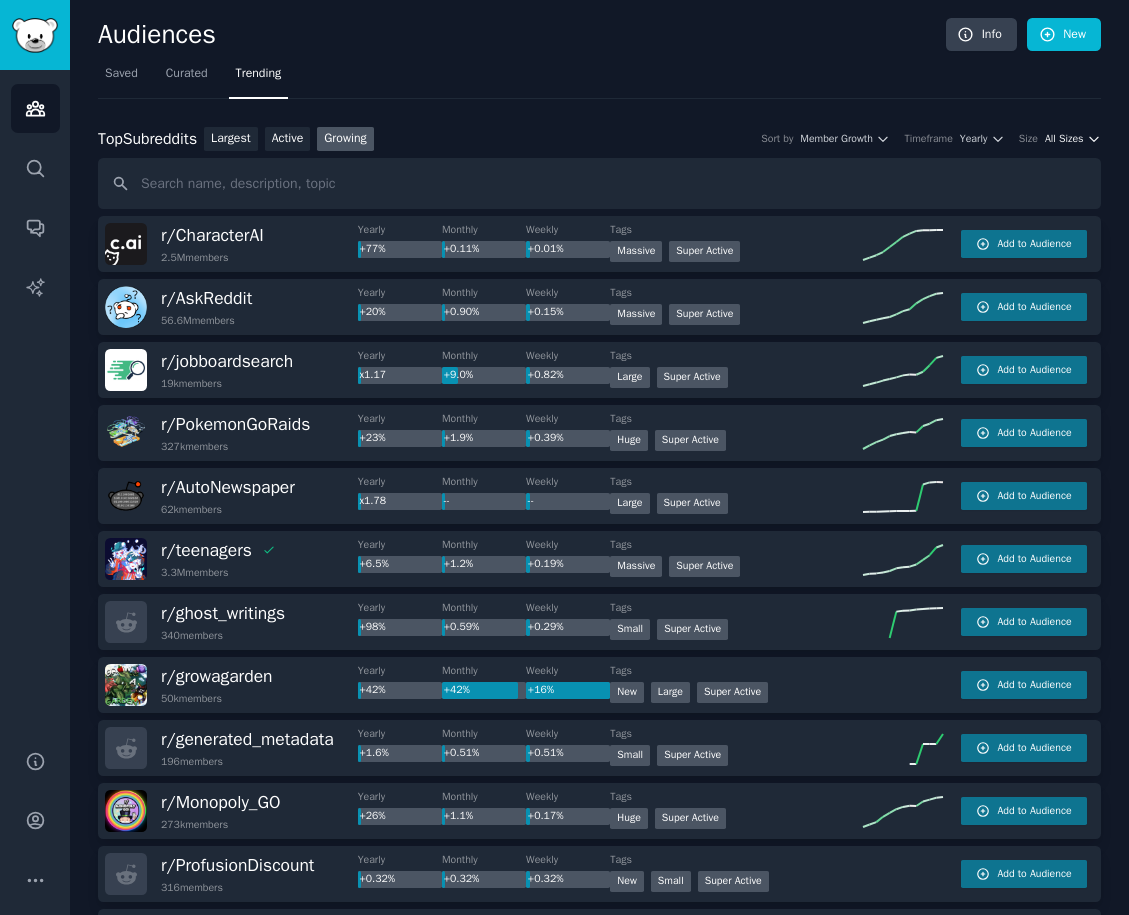 click on "All Sizes" at bounding box center (1064, 139) 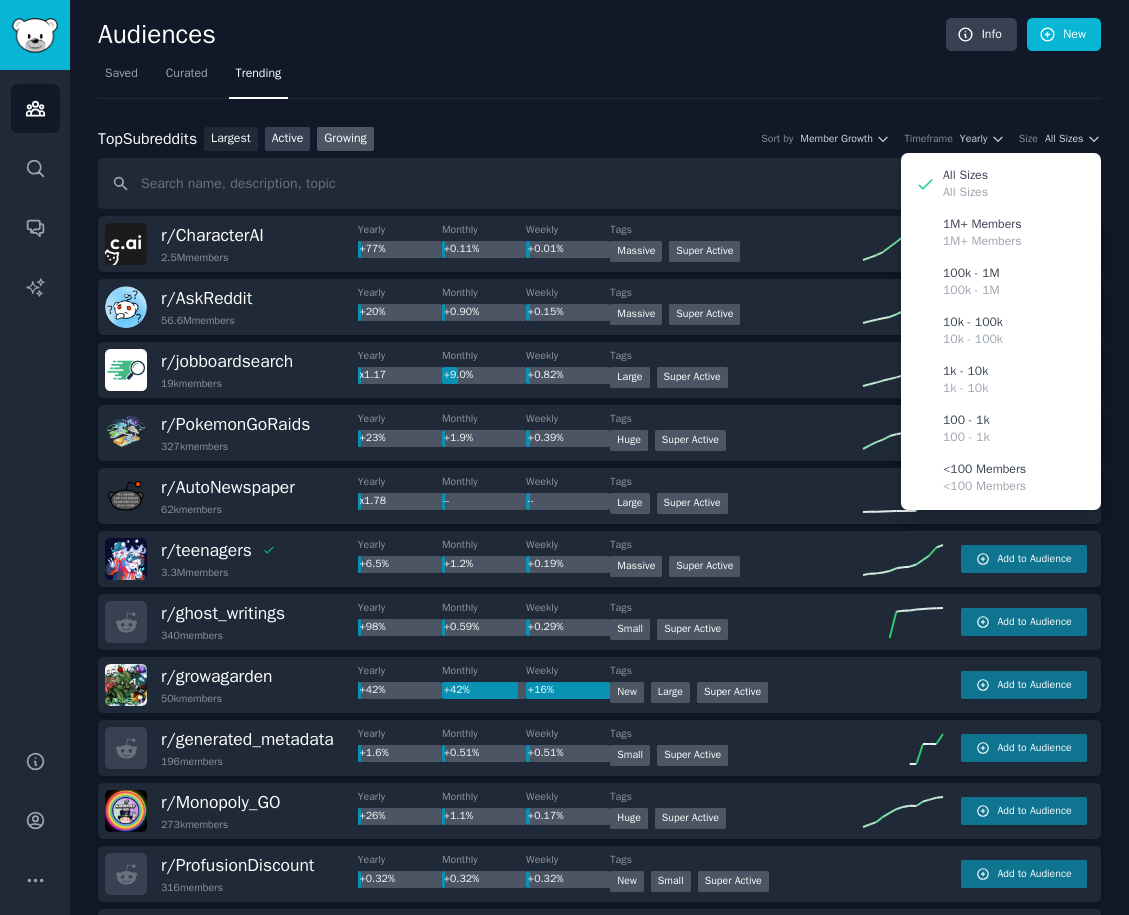 click on "Active" at bounding box center (288, 139) 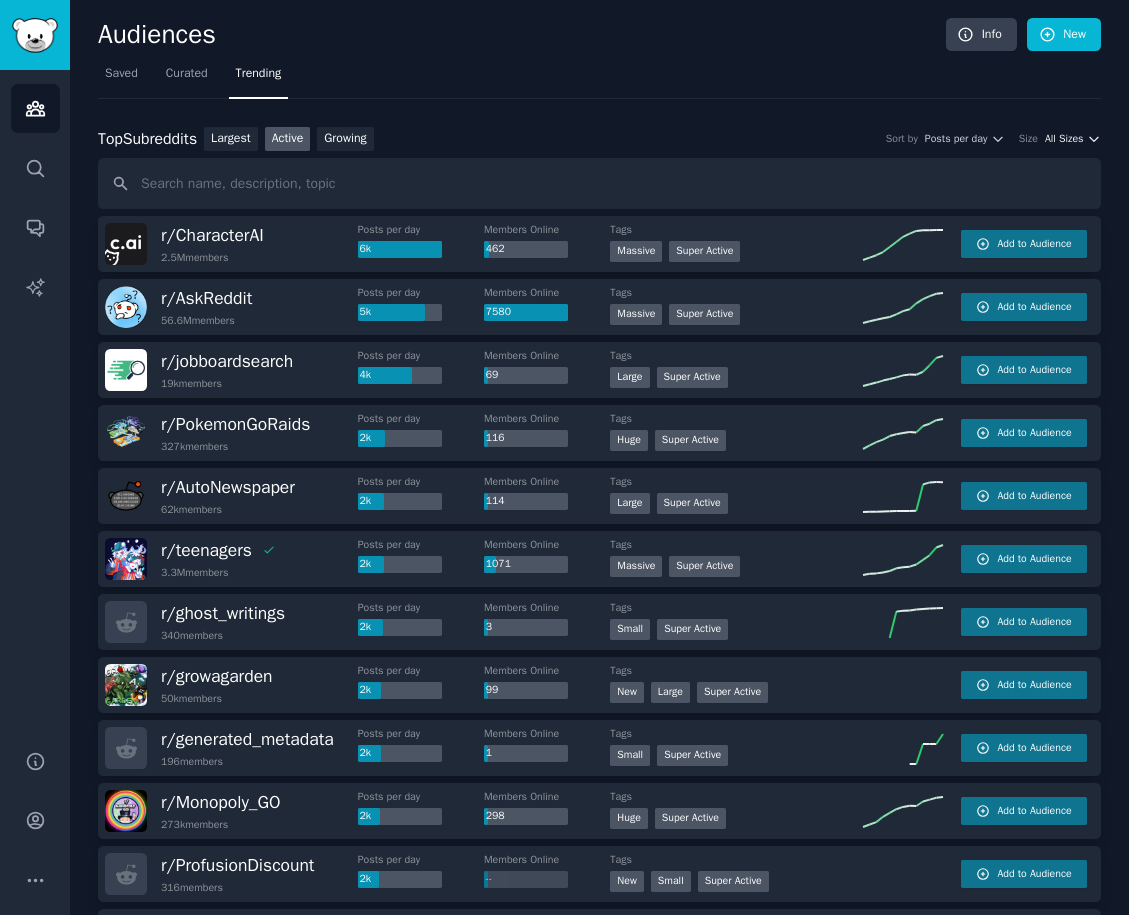 click on "All Sizes" at bounding box center (1064, 139) 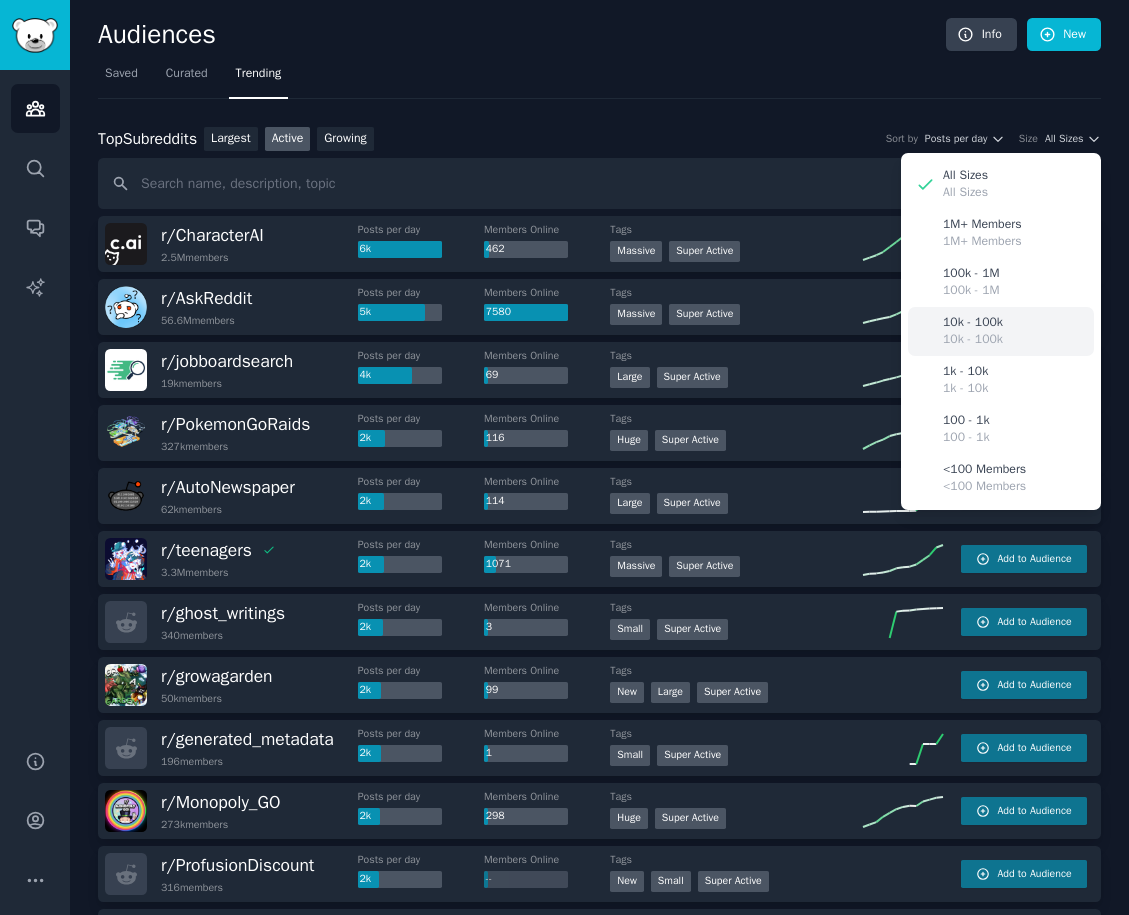 click on "10k - 100k 10k - 100k" at bounding box center [1001, 331] 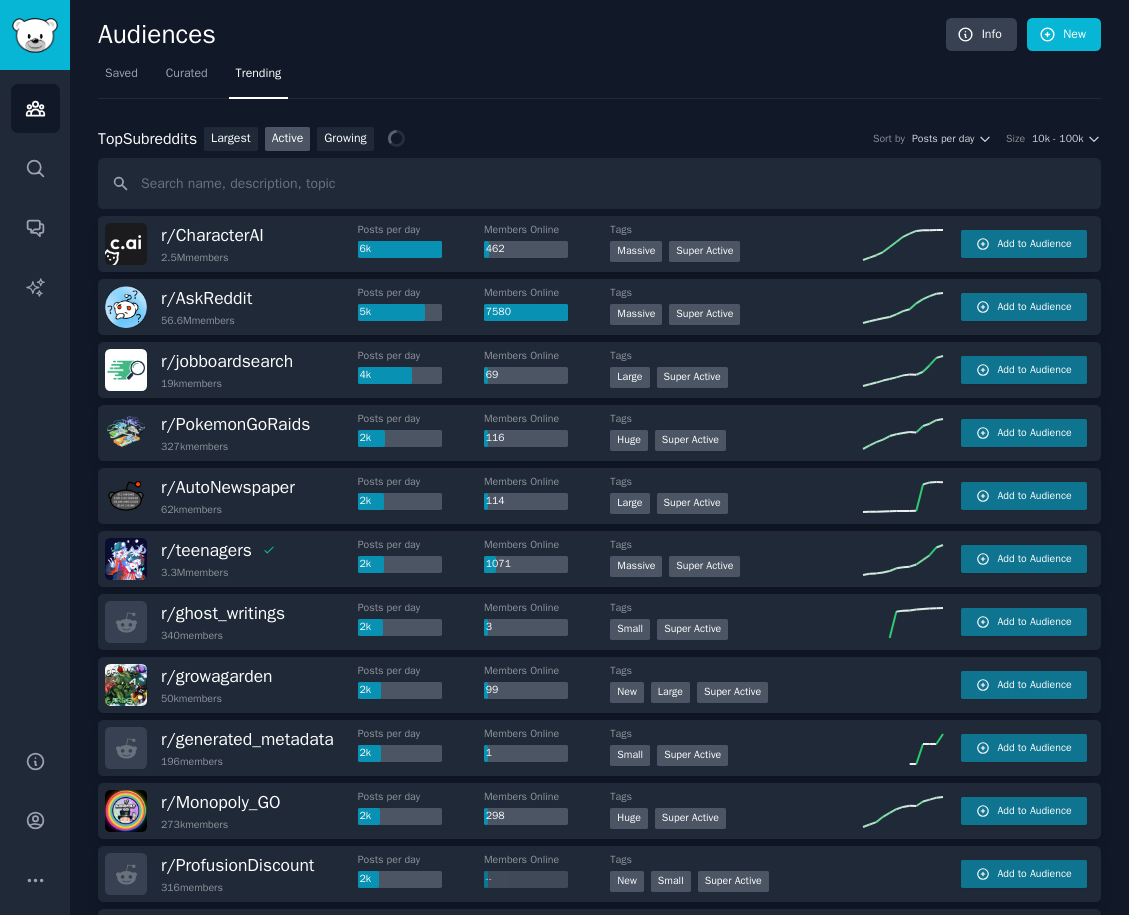 click on "Saved Curated Trending" at bounding box center [599, 78] 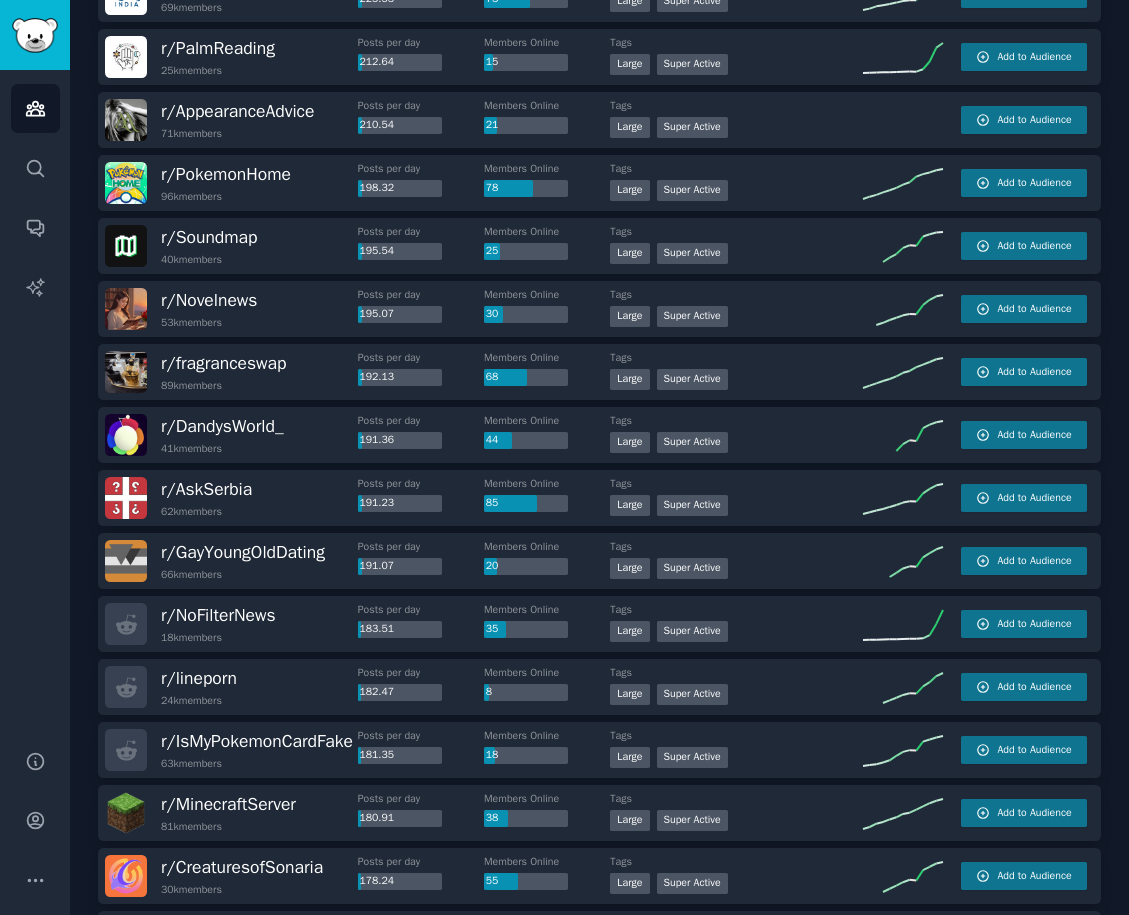 scroll, scrollTop: 2434, scrollLeft: 0, axis: vertical 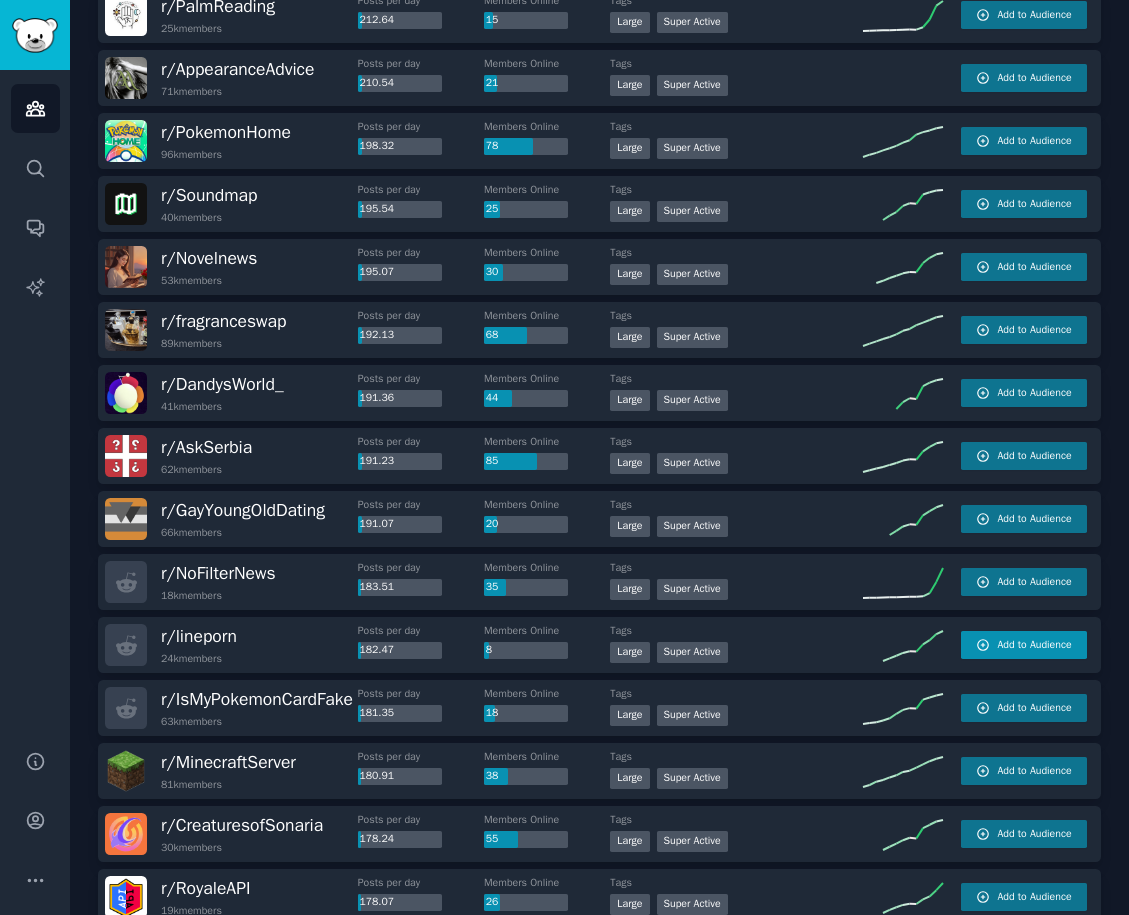 click on "Add to Audience" at bounding box center (1024, 645) 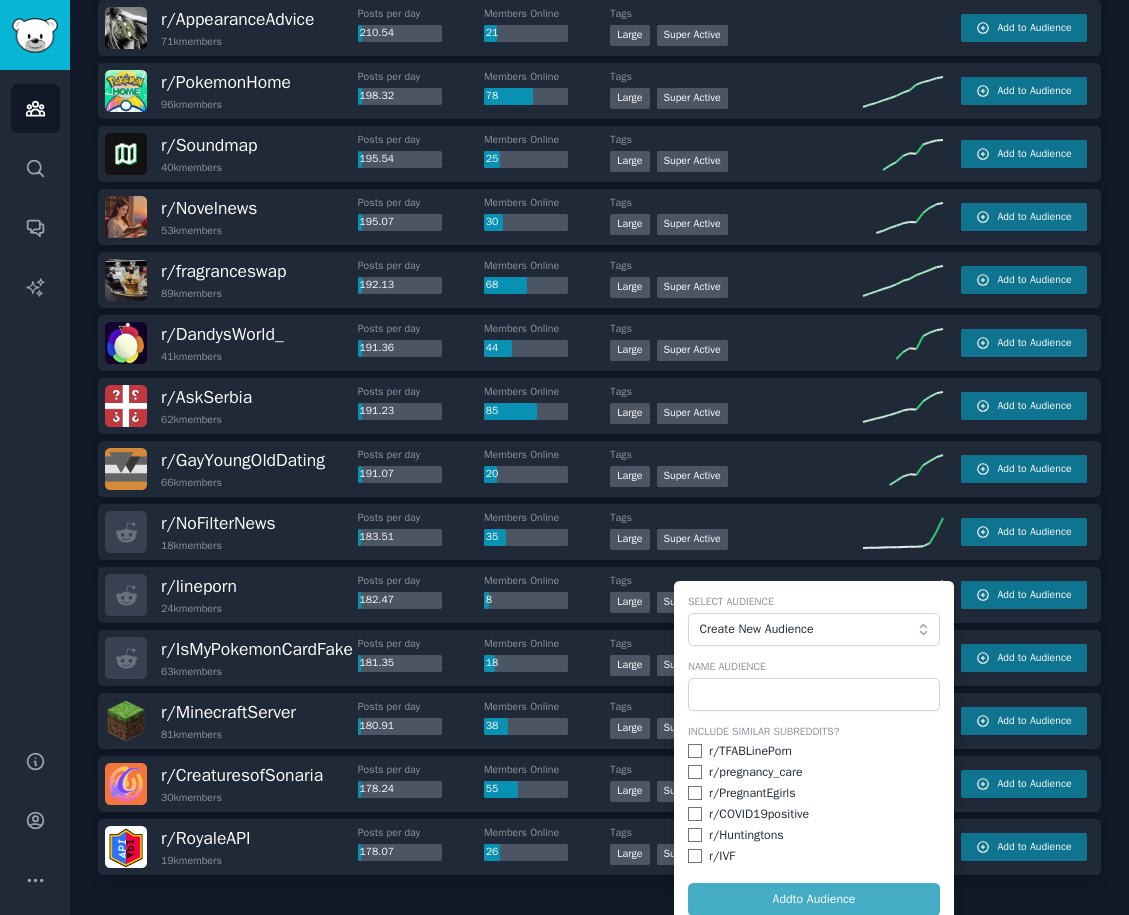 scroll, scrollTop: 2541, scrollLeft: 0, axis: vertical 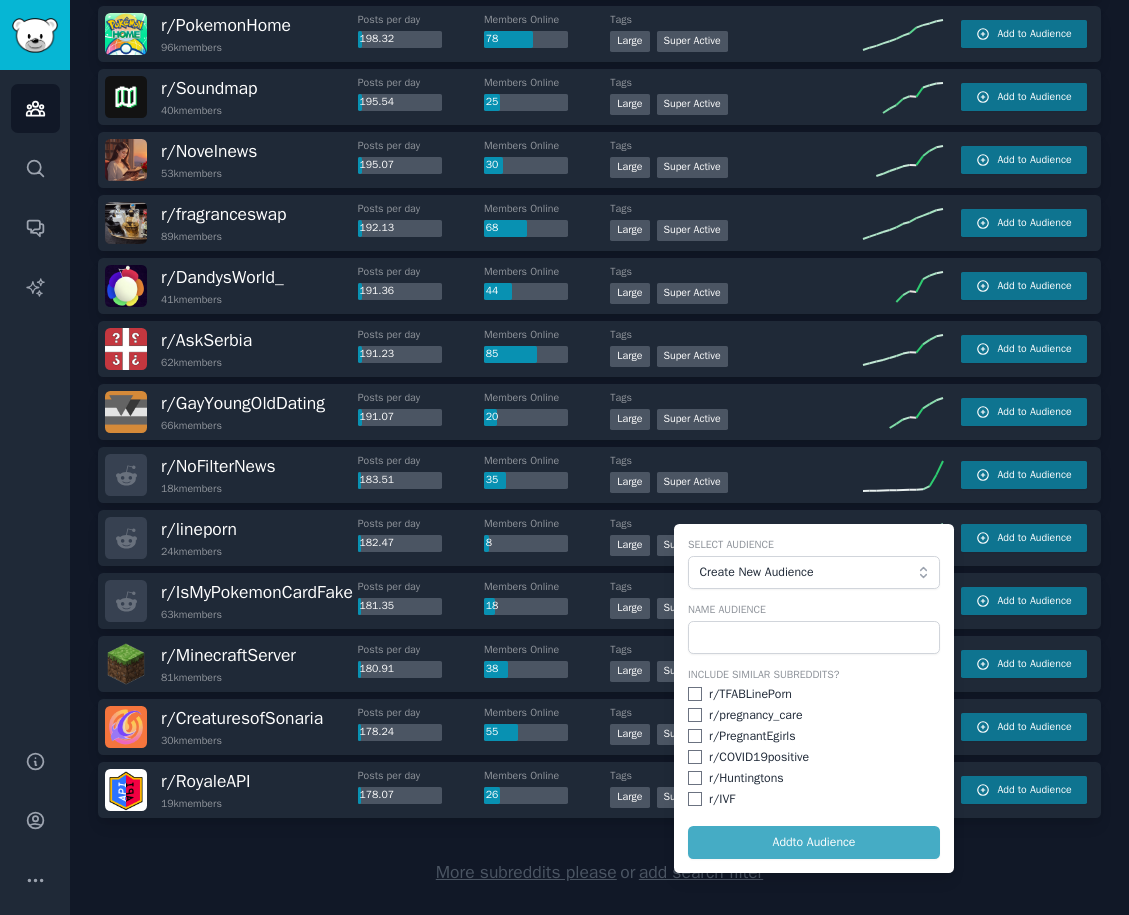 click at bounding box center [695, 694] 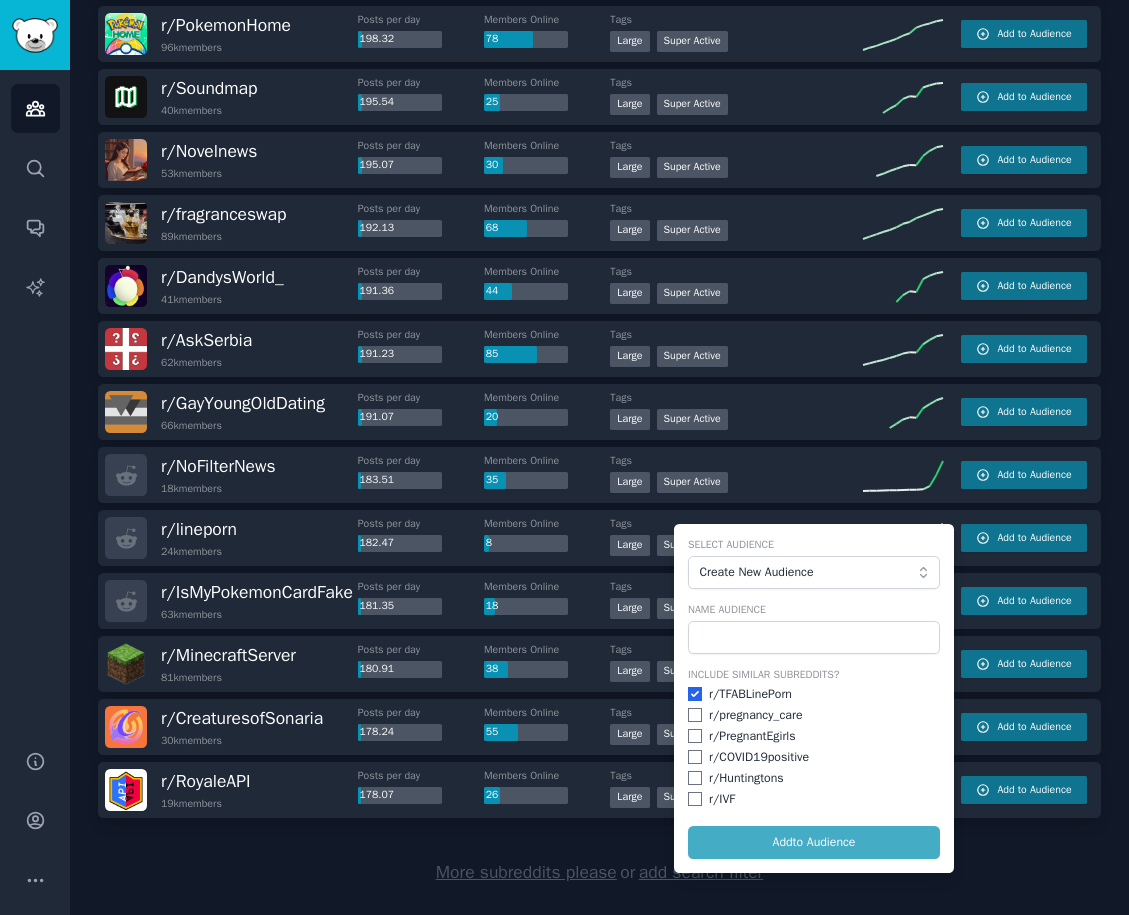 checkbox on "true" 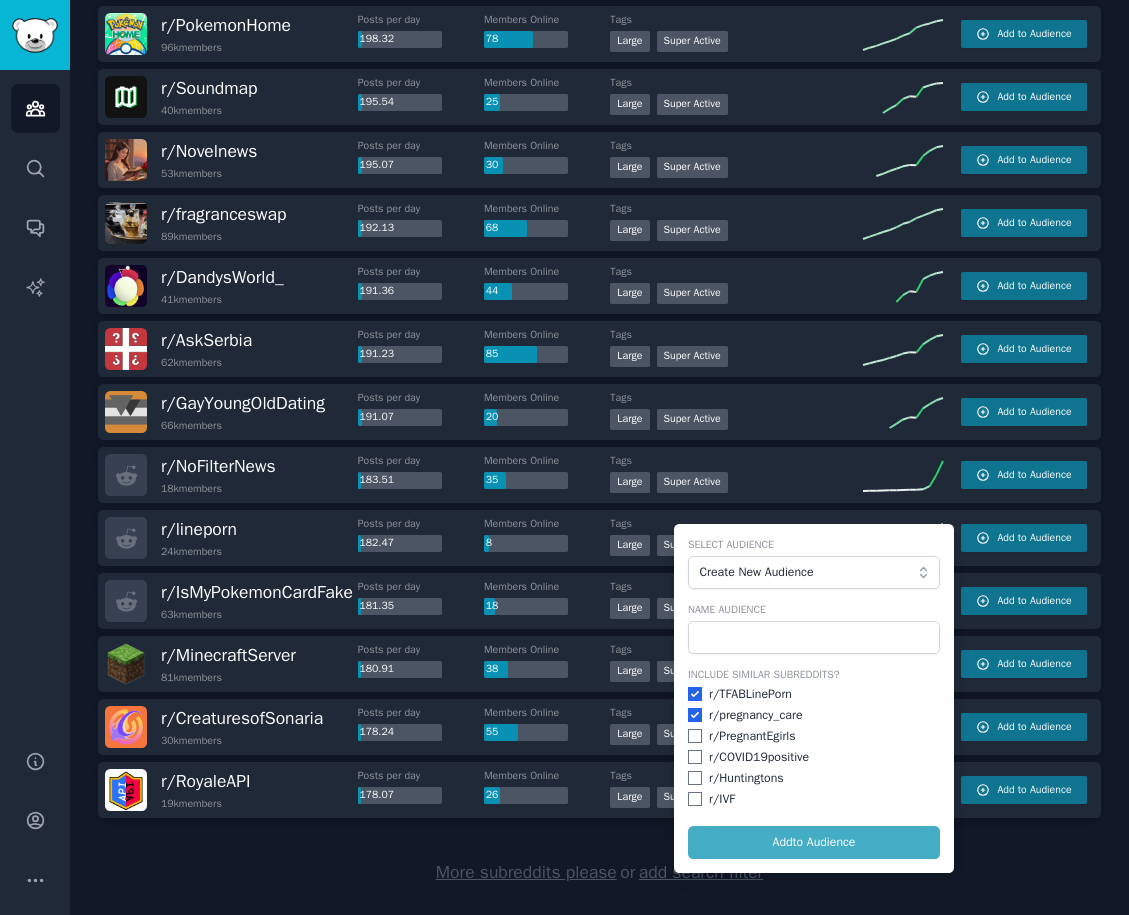checkbox on "true" 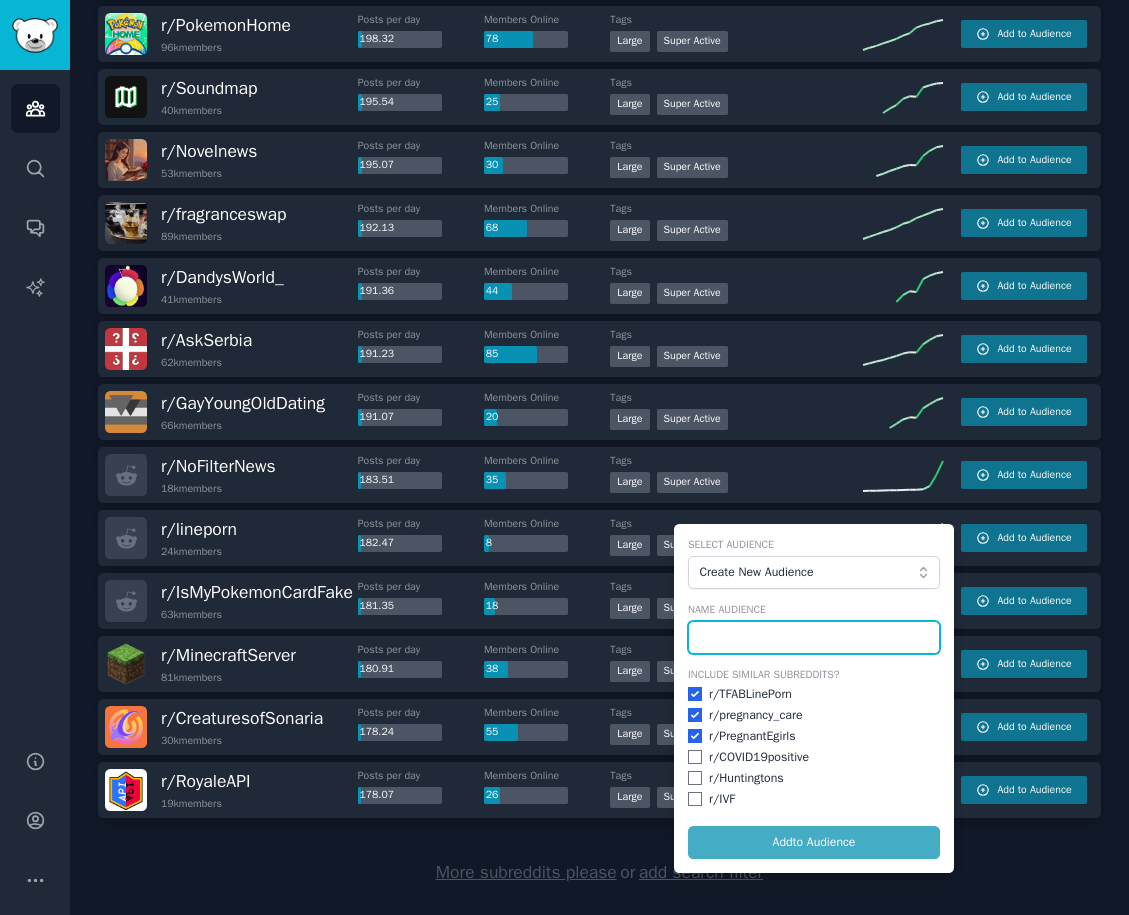 click at bounding box center [814, 638] 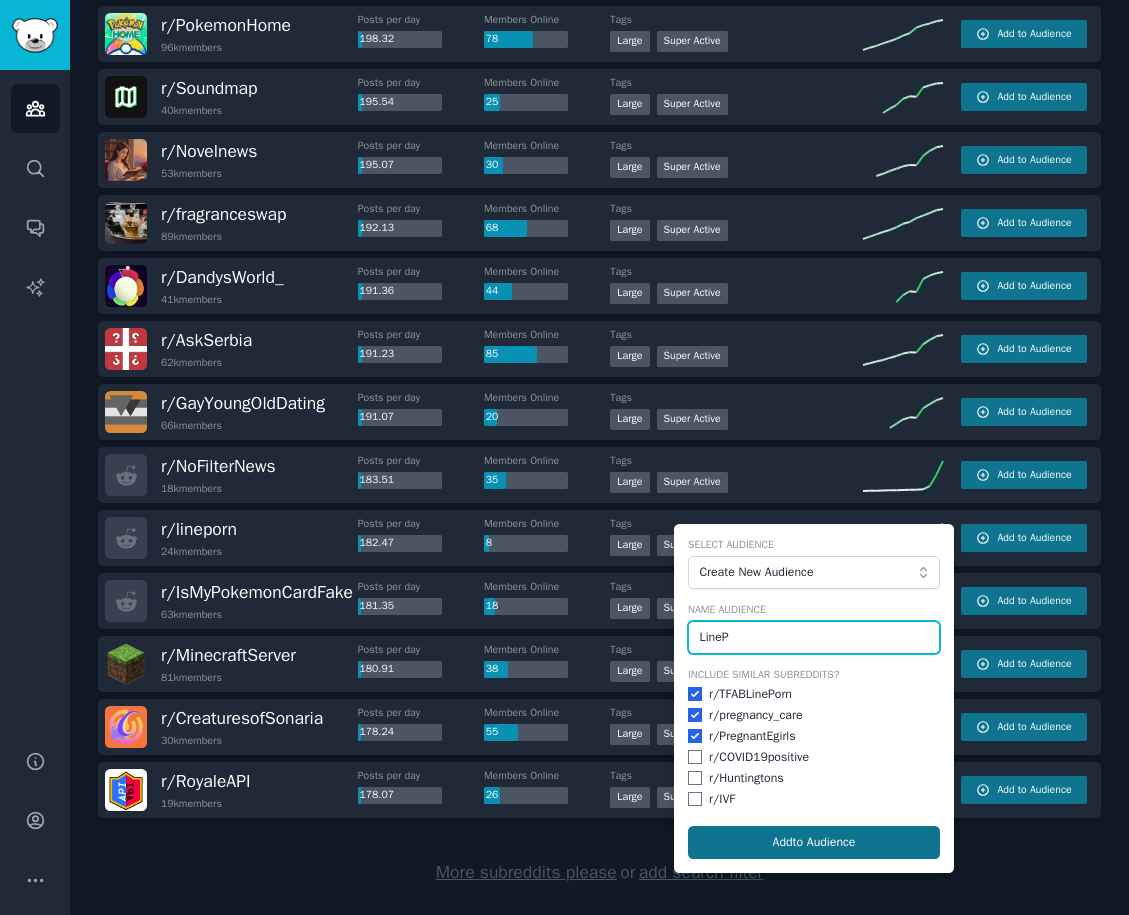 type on "LineP" 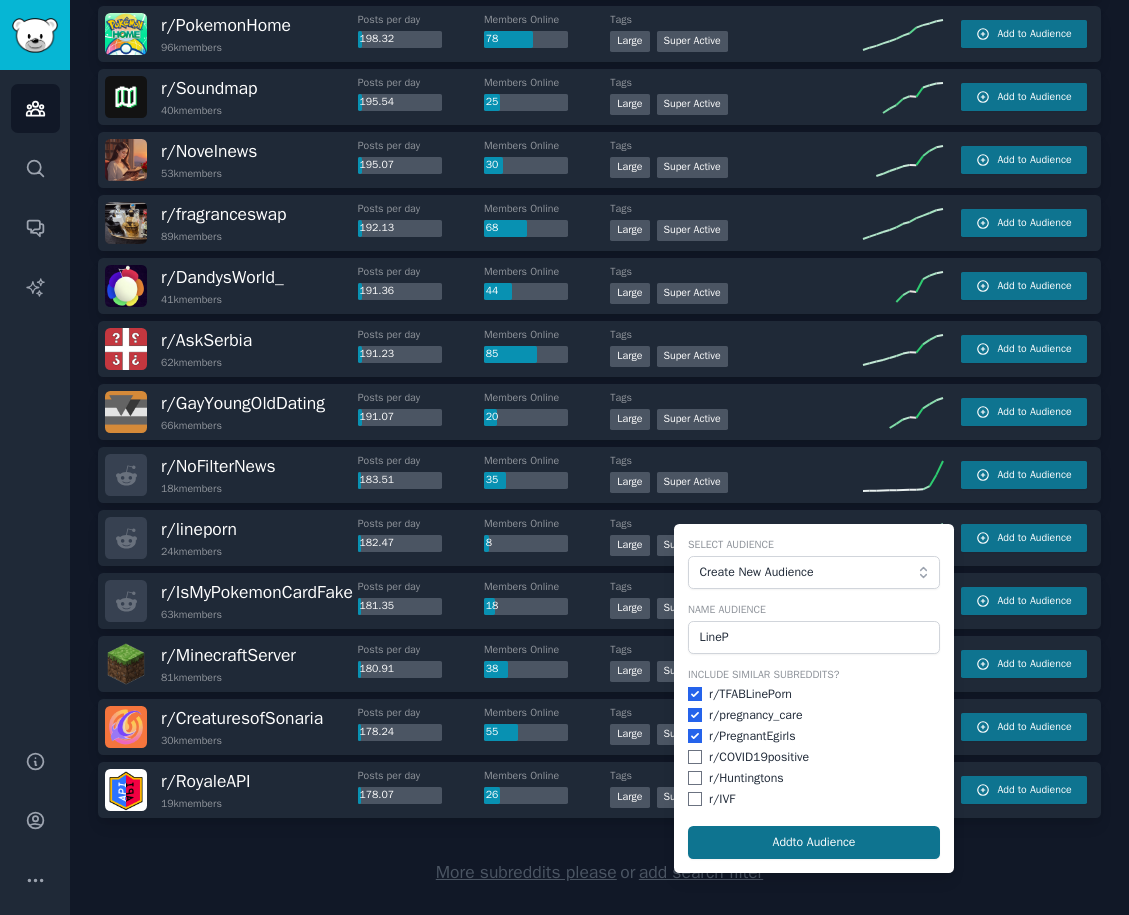 click on "Add  to Audience" at bounding box center [814, 843] 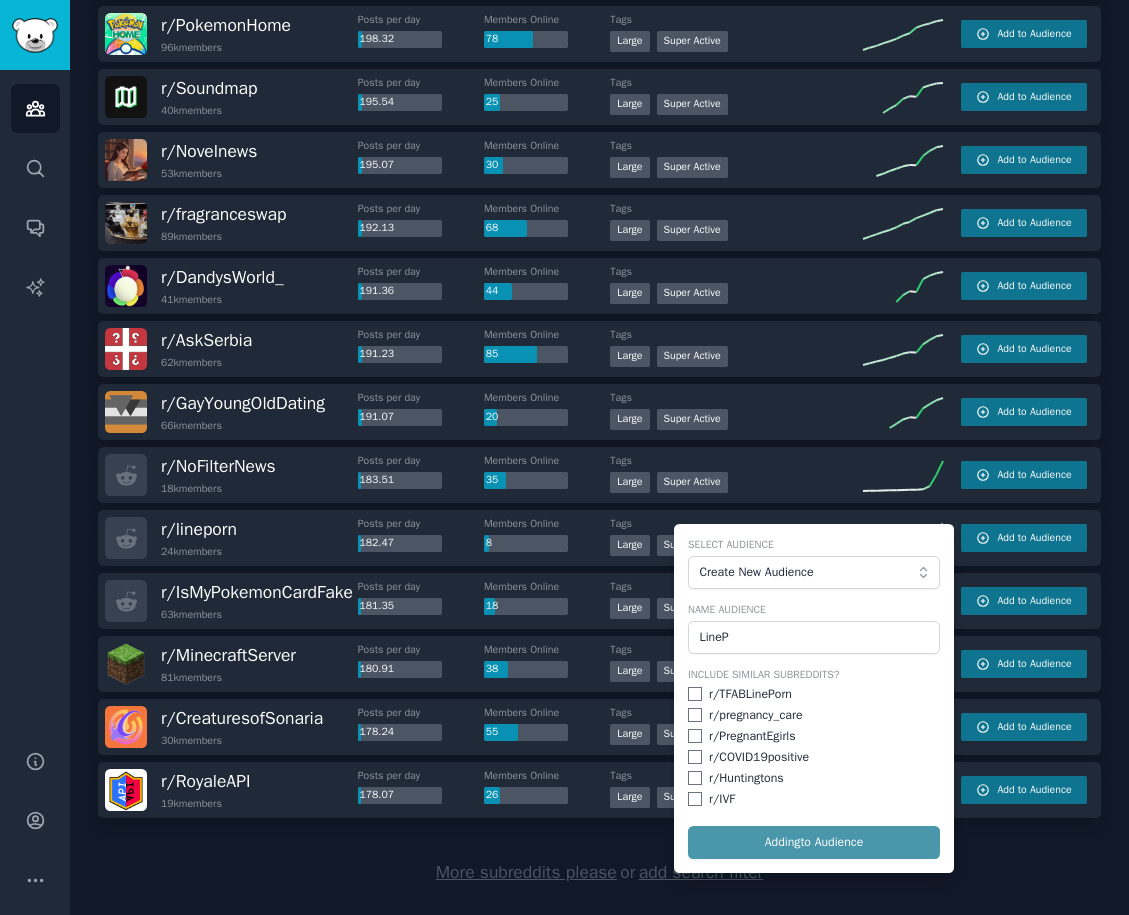 checkbox on "false" 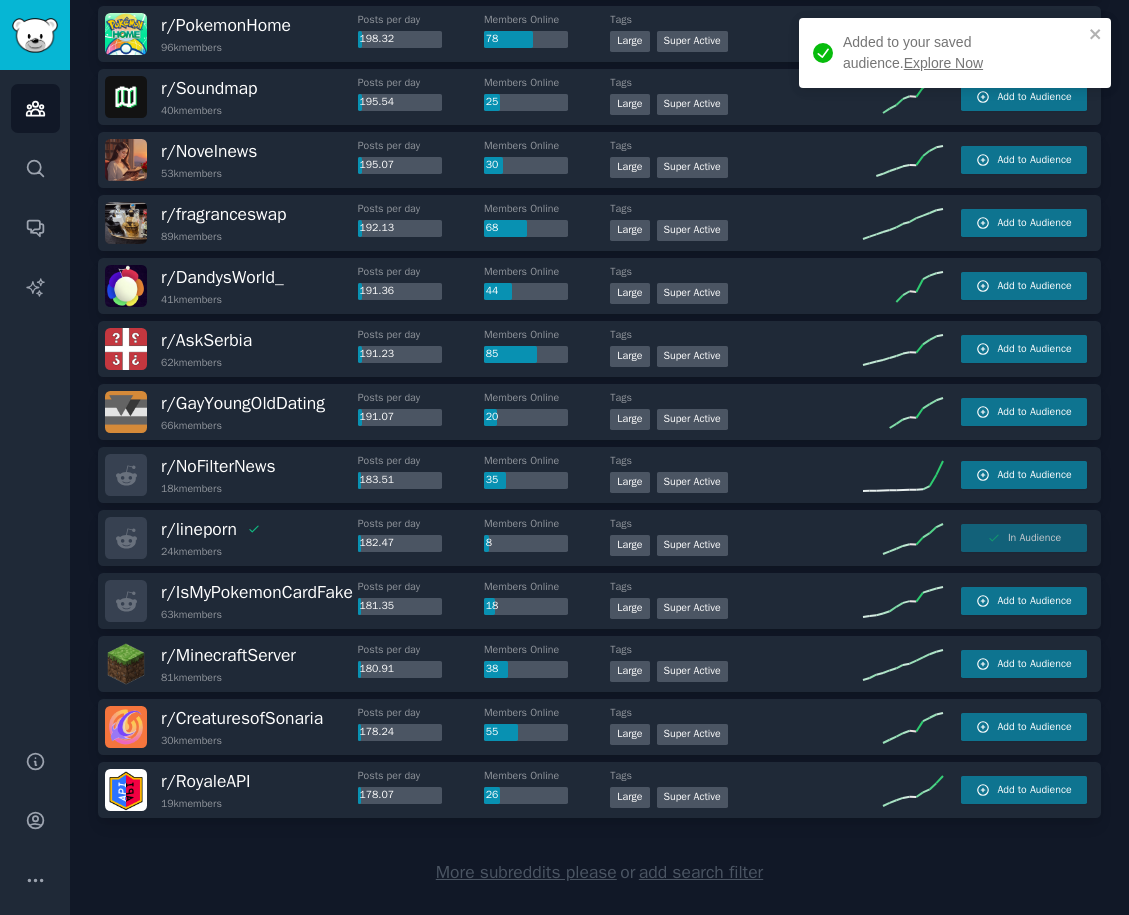 click on "Added to your saved audience.  Explore Now" at bounding box center (948, 53) 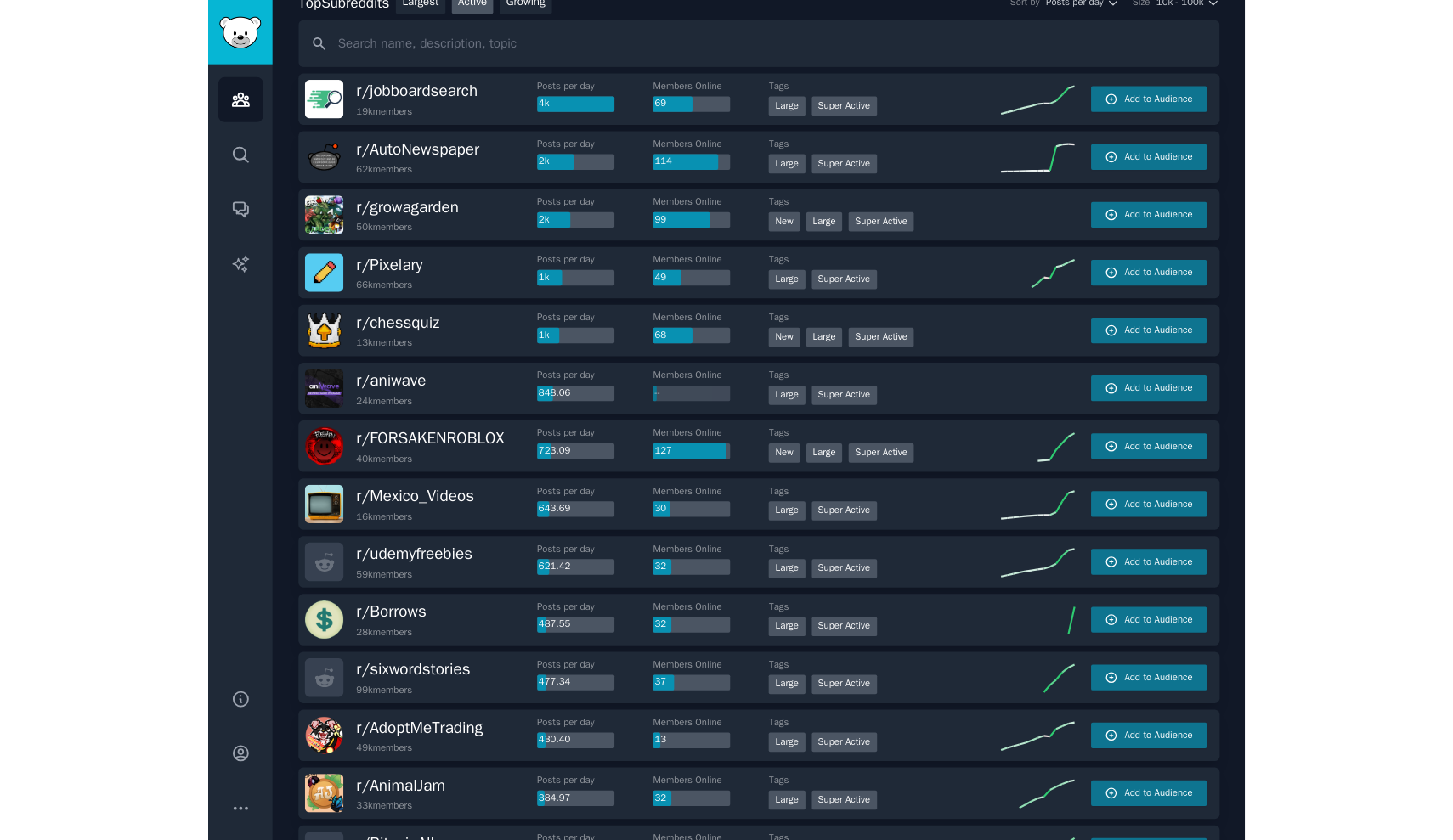 scroll, scrollTop: 0, scrollLeft: 0, axis: both 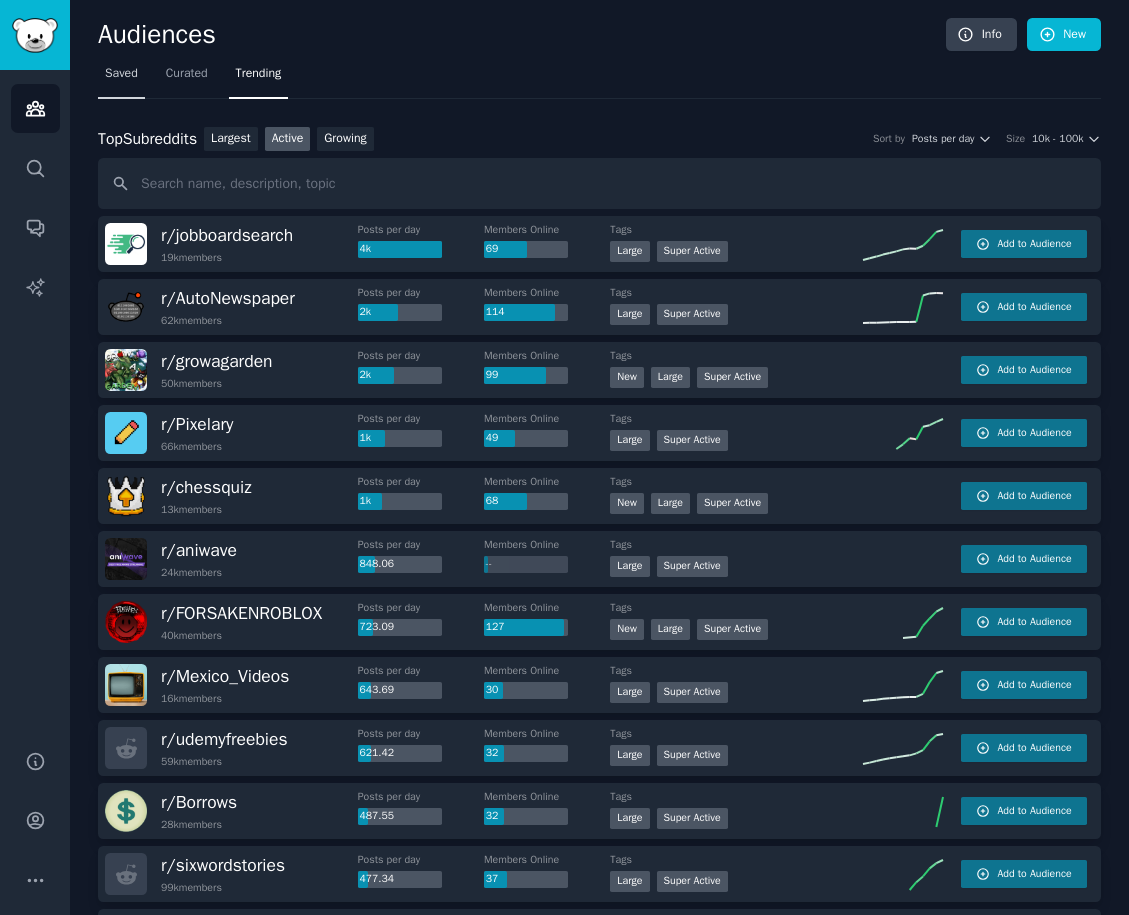 click on "Saved" at bounding box center [121, 74] 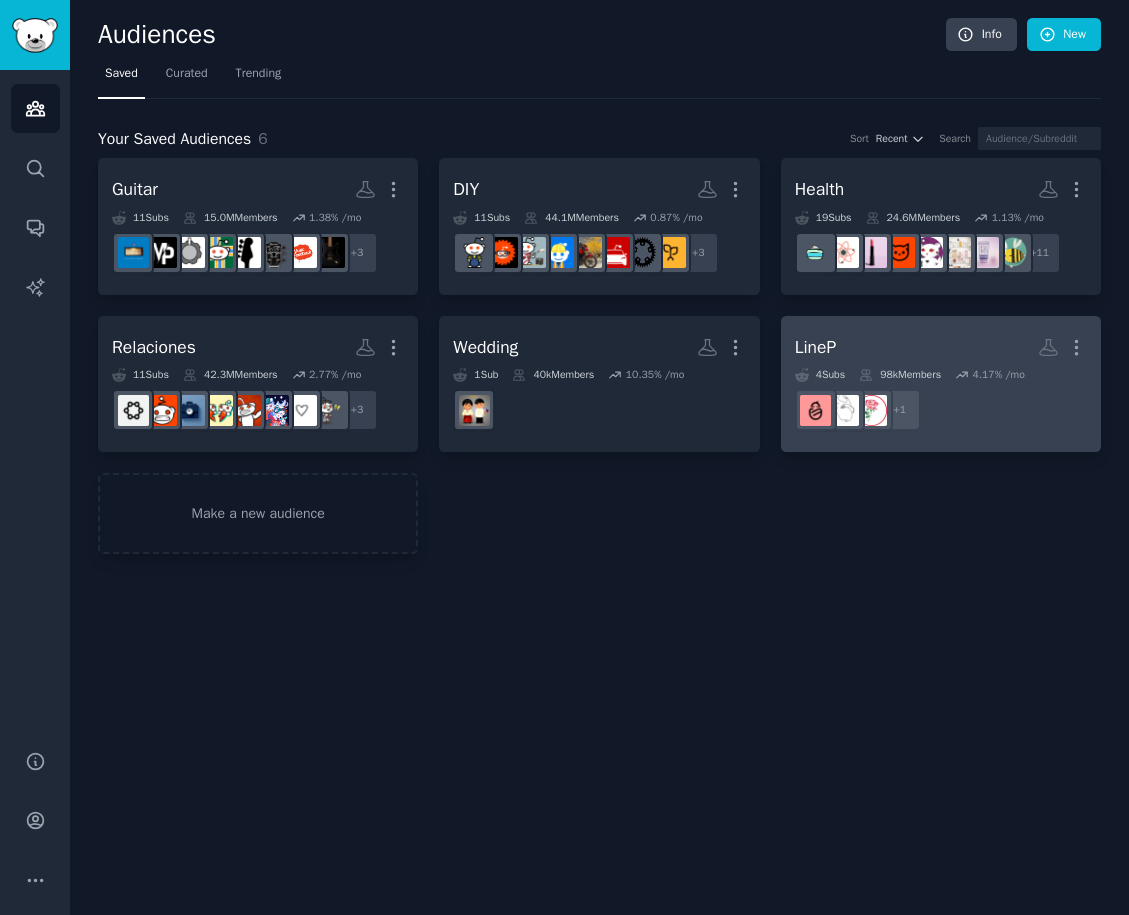 click on "+ 1" at bounding box center (941, 410) 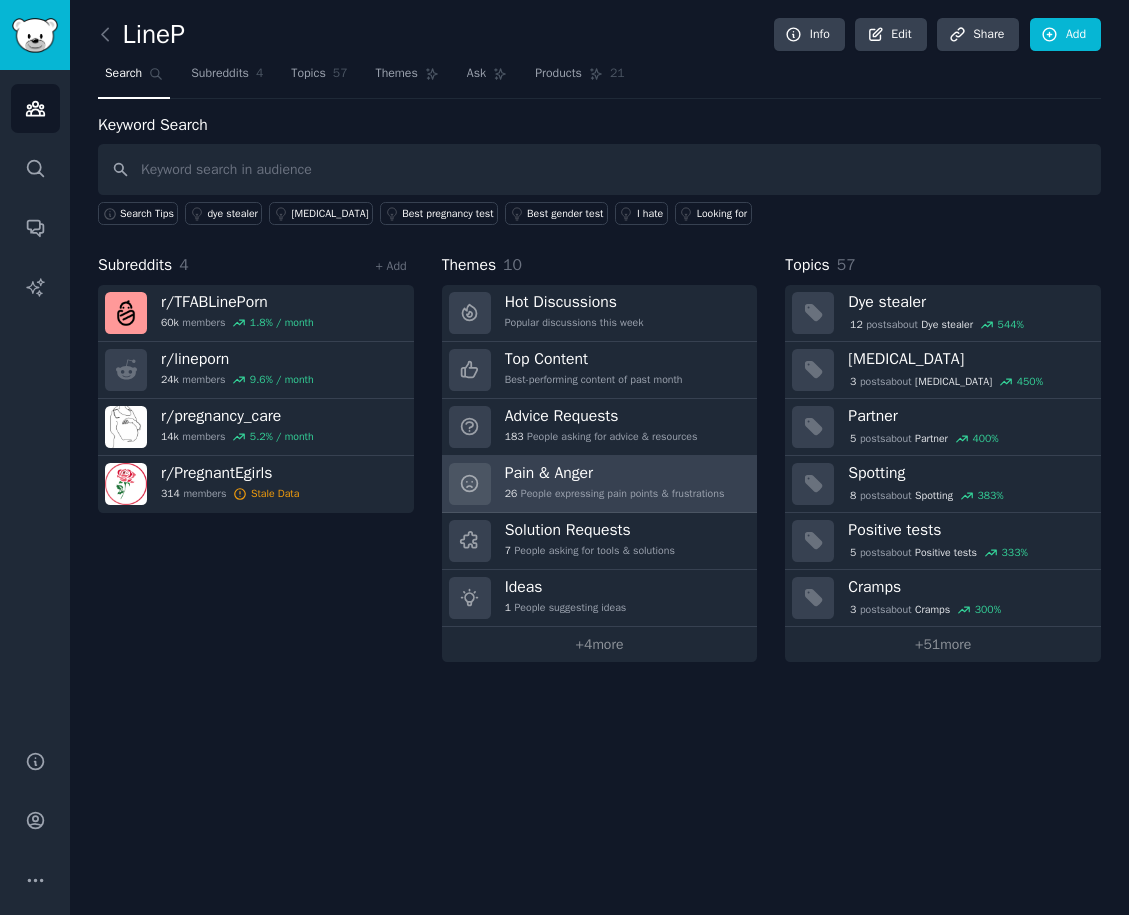 click on "Pain & Anger 26 People expressing pain points & frustrations" at bounding box center (615, 484) 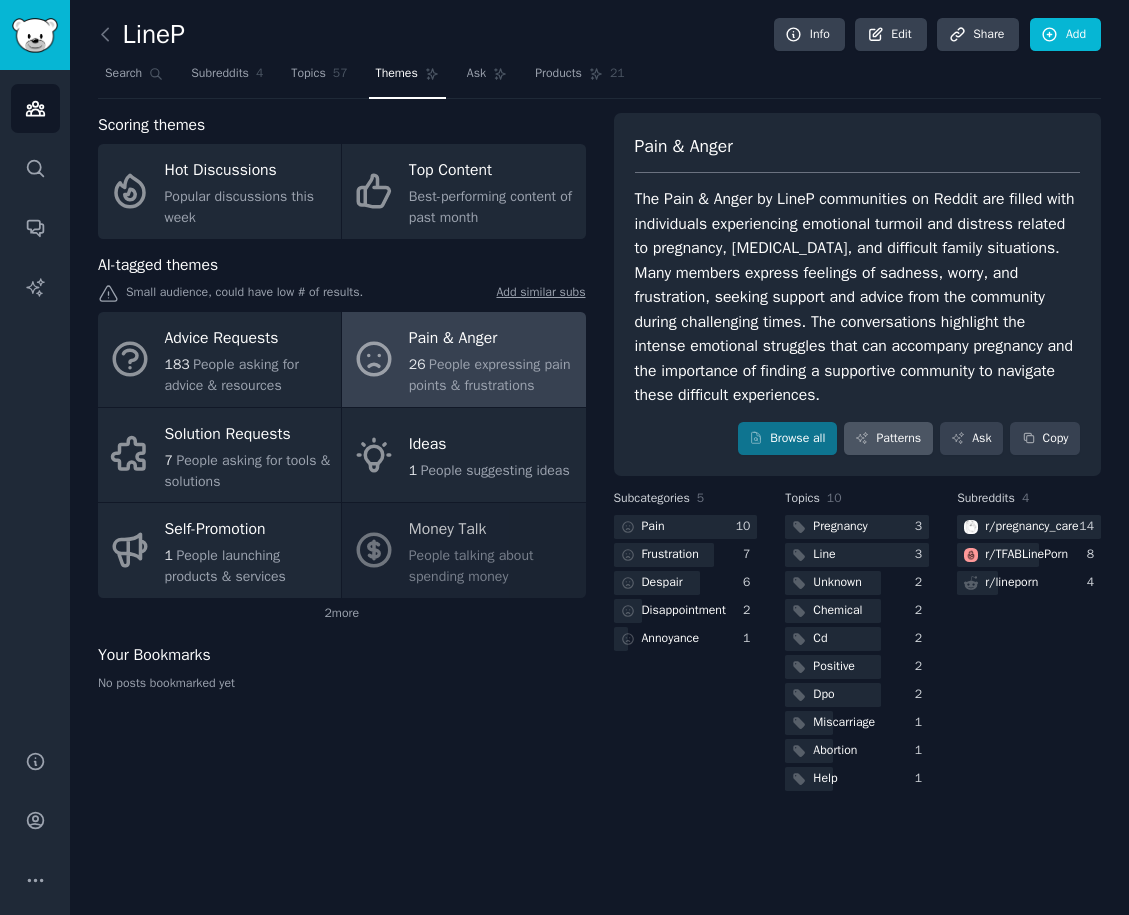 click on "Patterns" at bounding box center (888, 439) 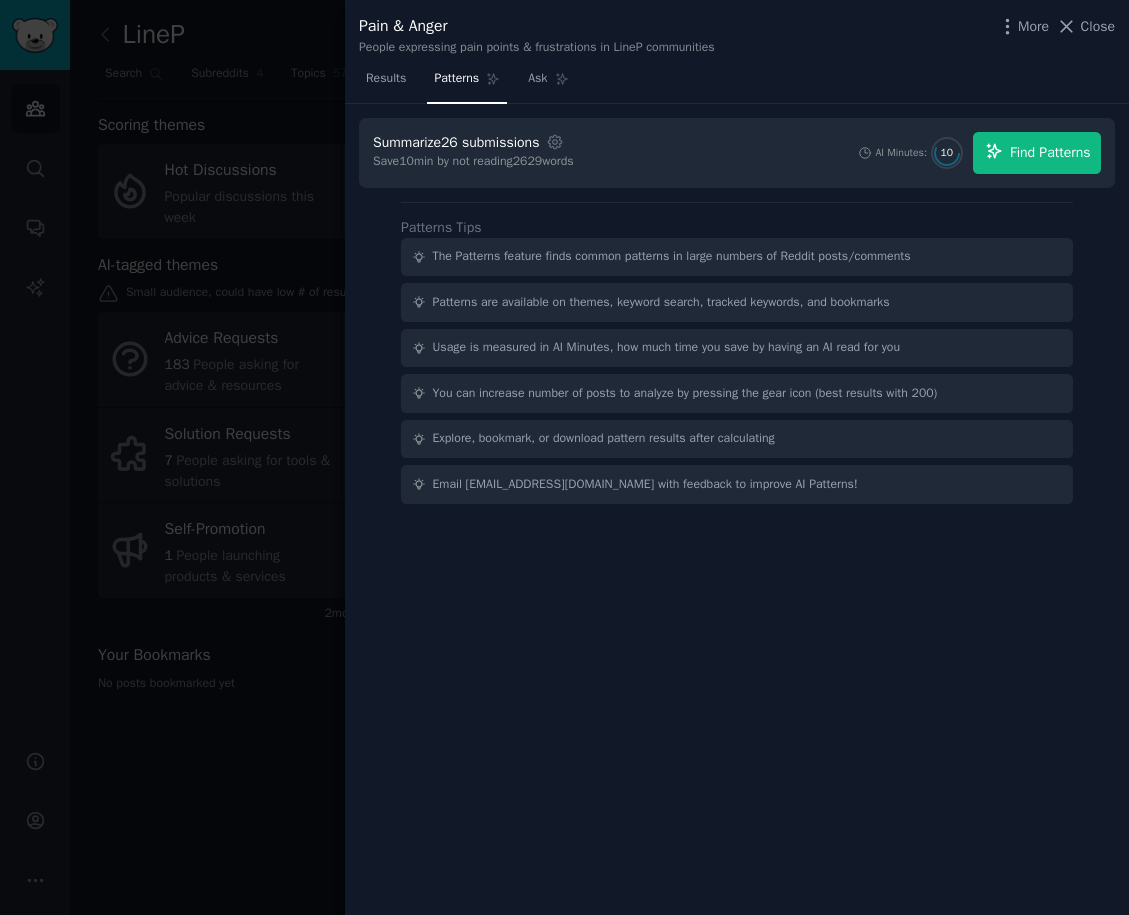 click on "Find Patterns" at bounding box center (1037, 153) 